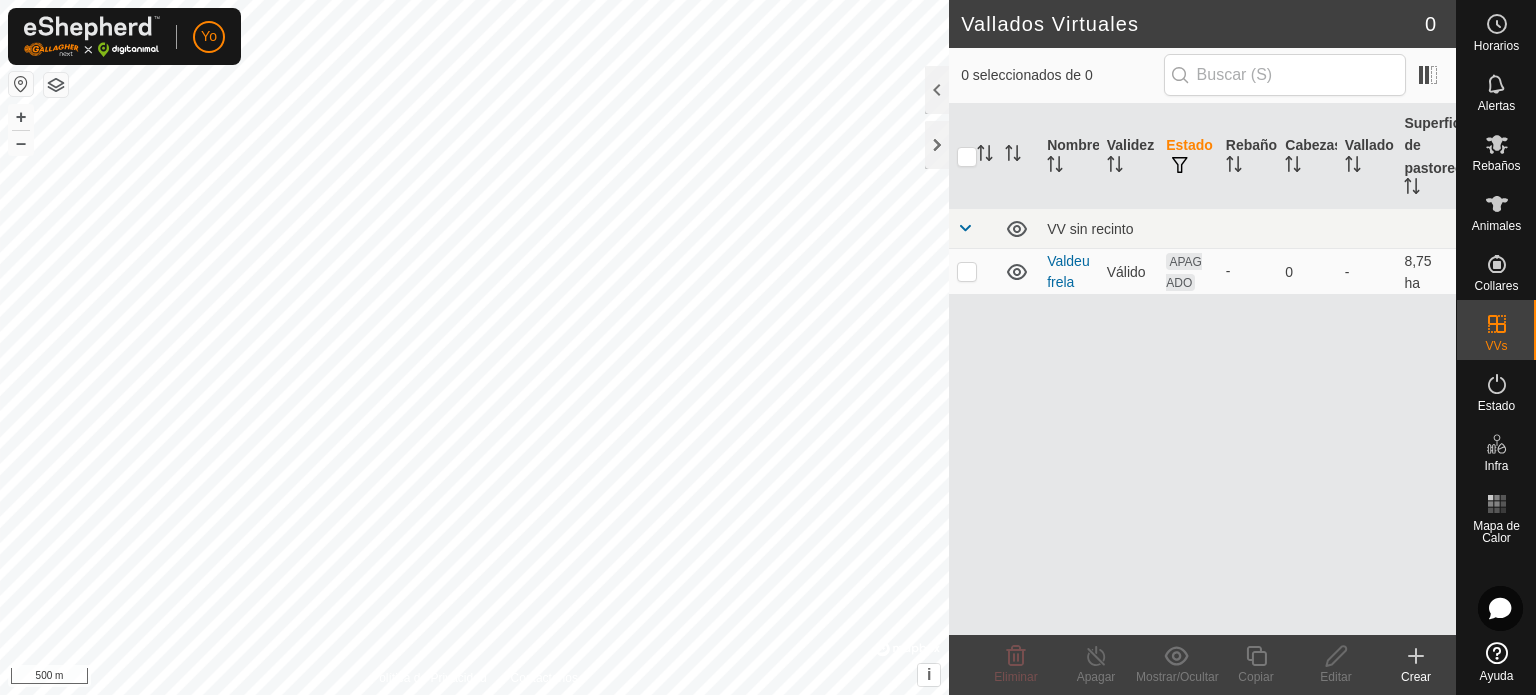 scroll, scrollTop: 0, scrollLeft: 0, axis: both 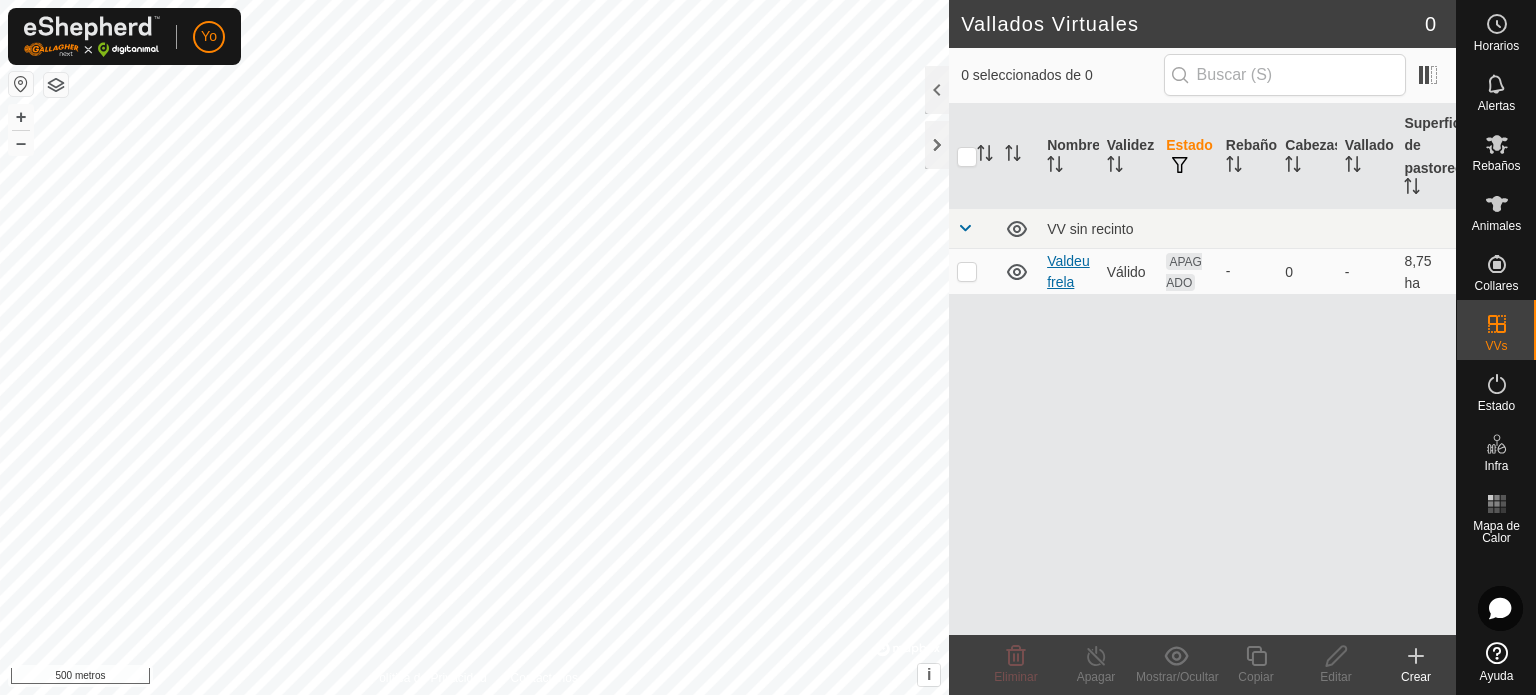 click on "Valdeufrela" at bounding box center [1068, 271] 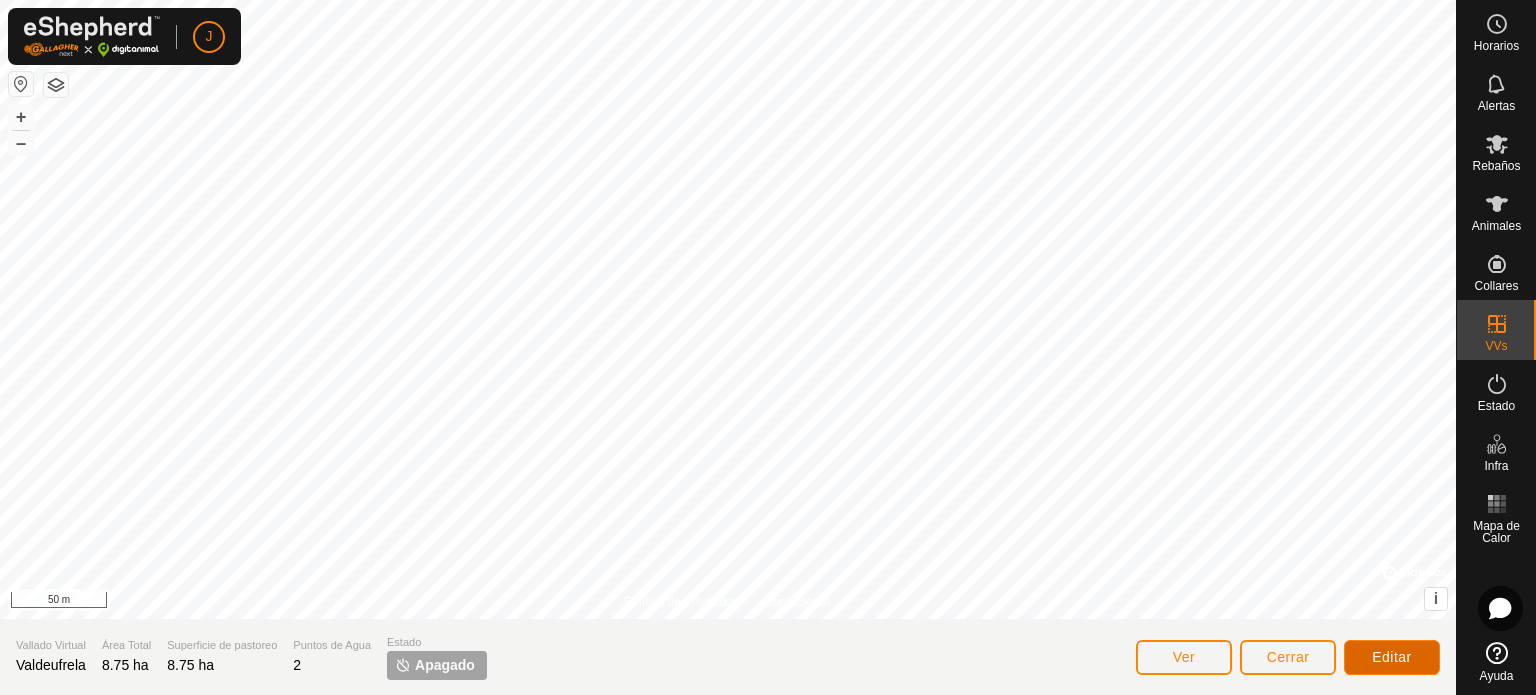 click on "Editar" 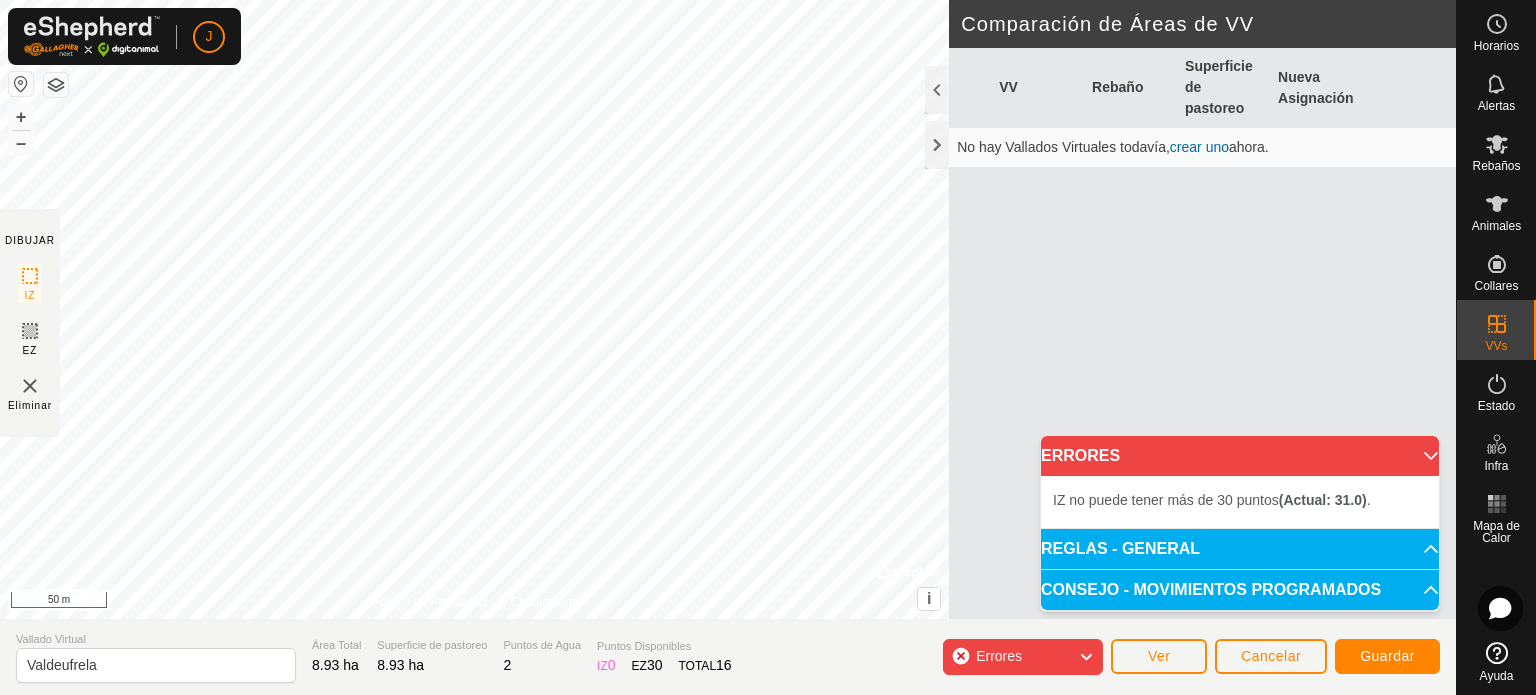 click on "ERRORES" at bounding box center [1240, 456] 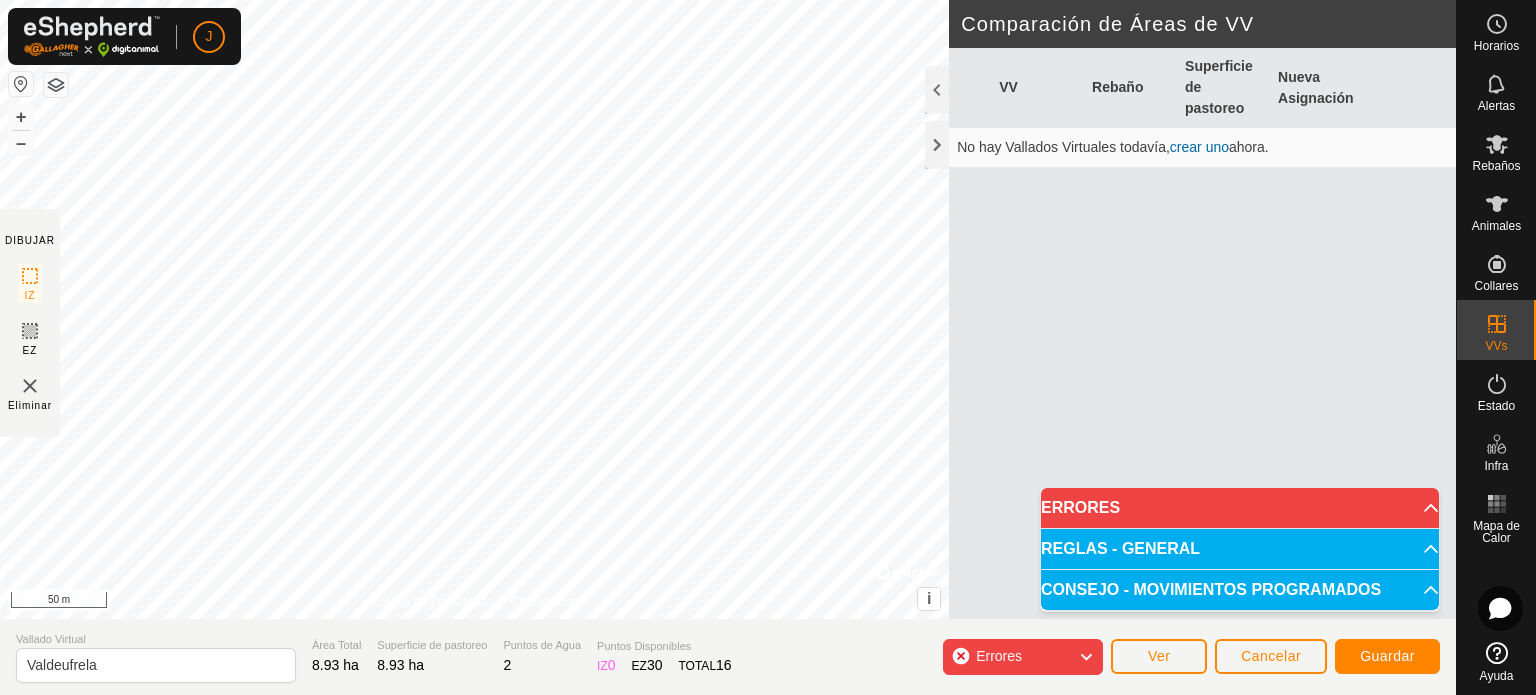 click on "ERRORES" at bounding box center (1240, 508) 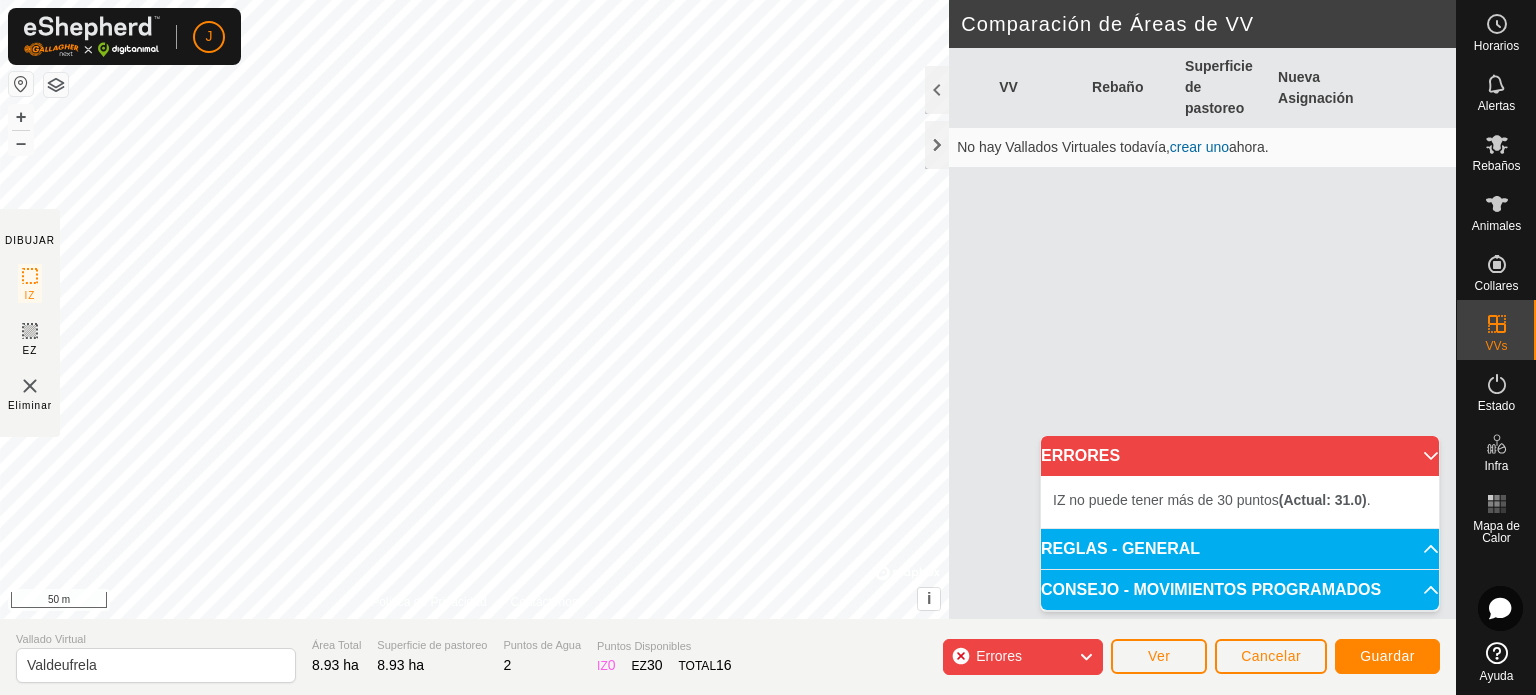 drag, startPoint x: 928, startPoint y: 627, endPoint x: 43, endPoint y: 385, distance: 917.4906 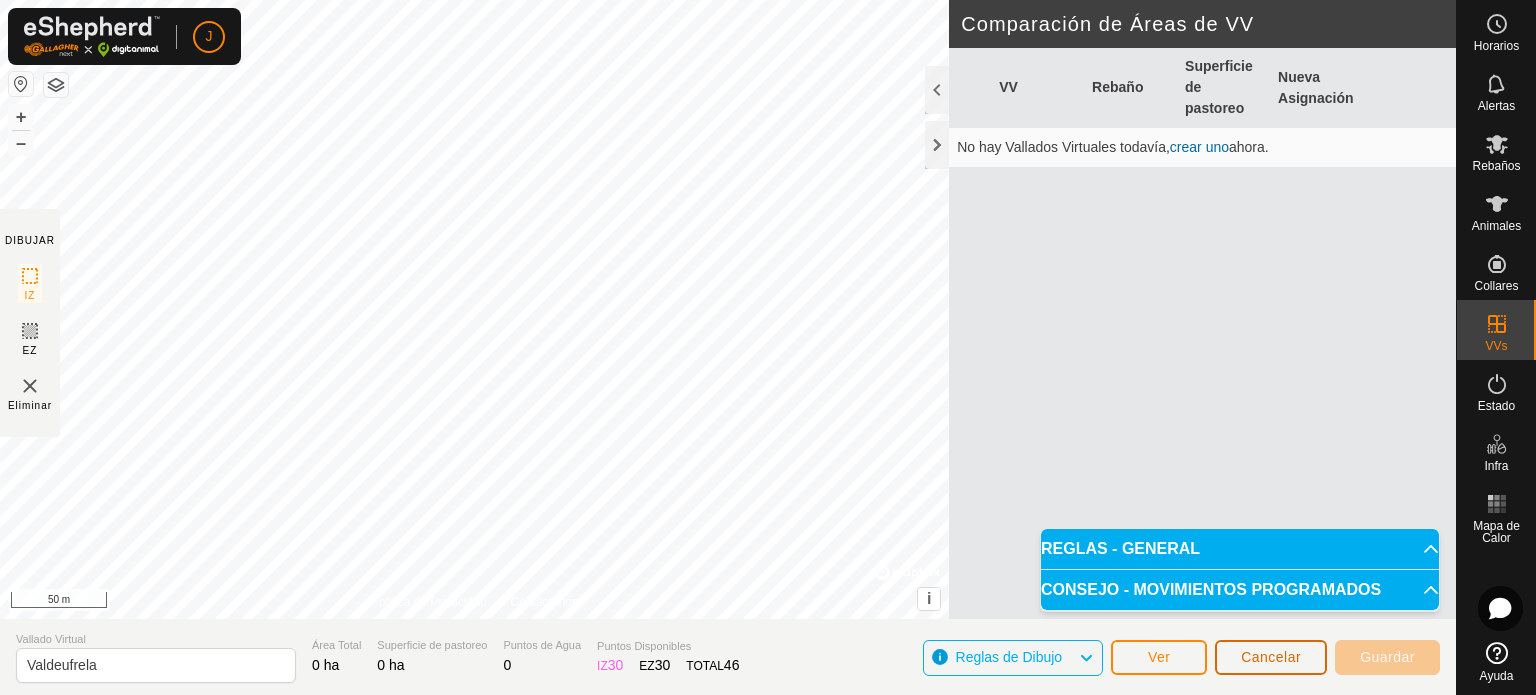click on "Cancelar" 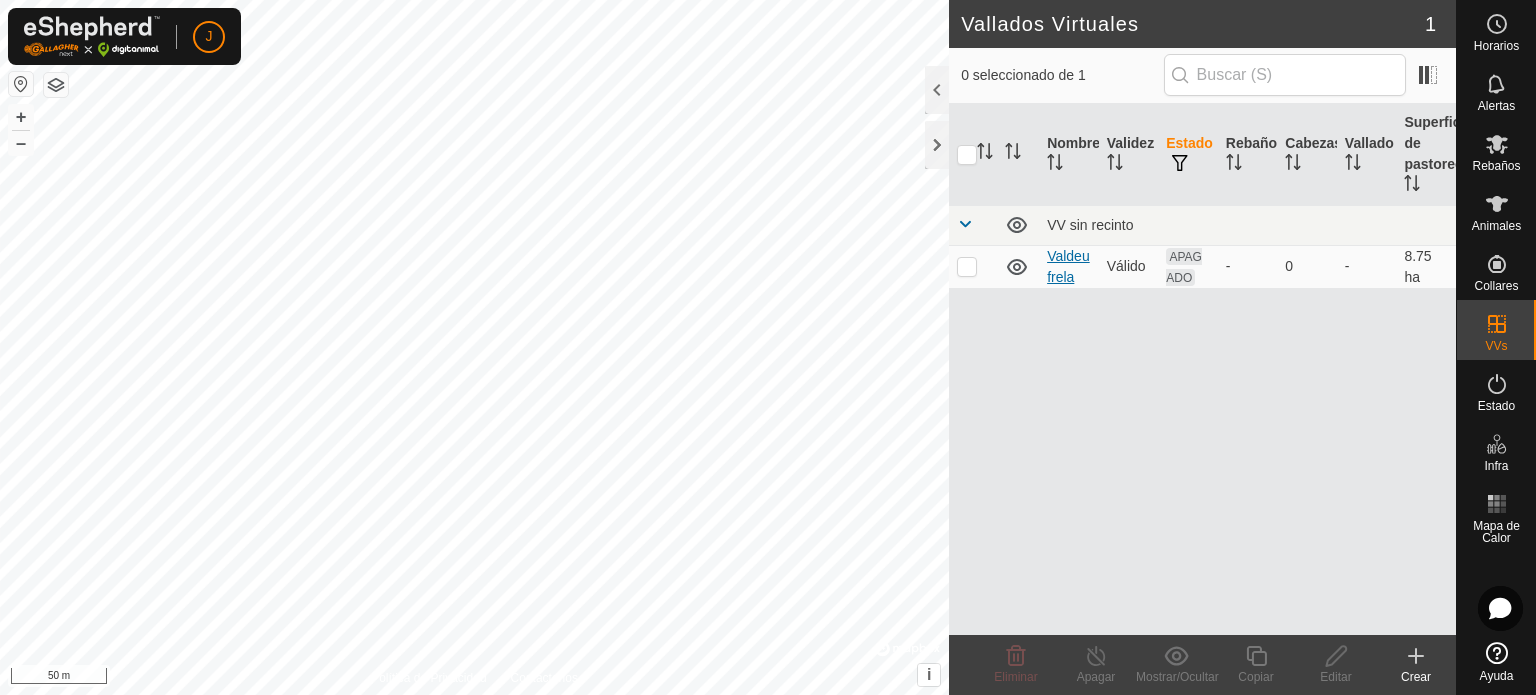 click on "Valdeufrela" at bounding box center (1068, 266) 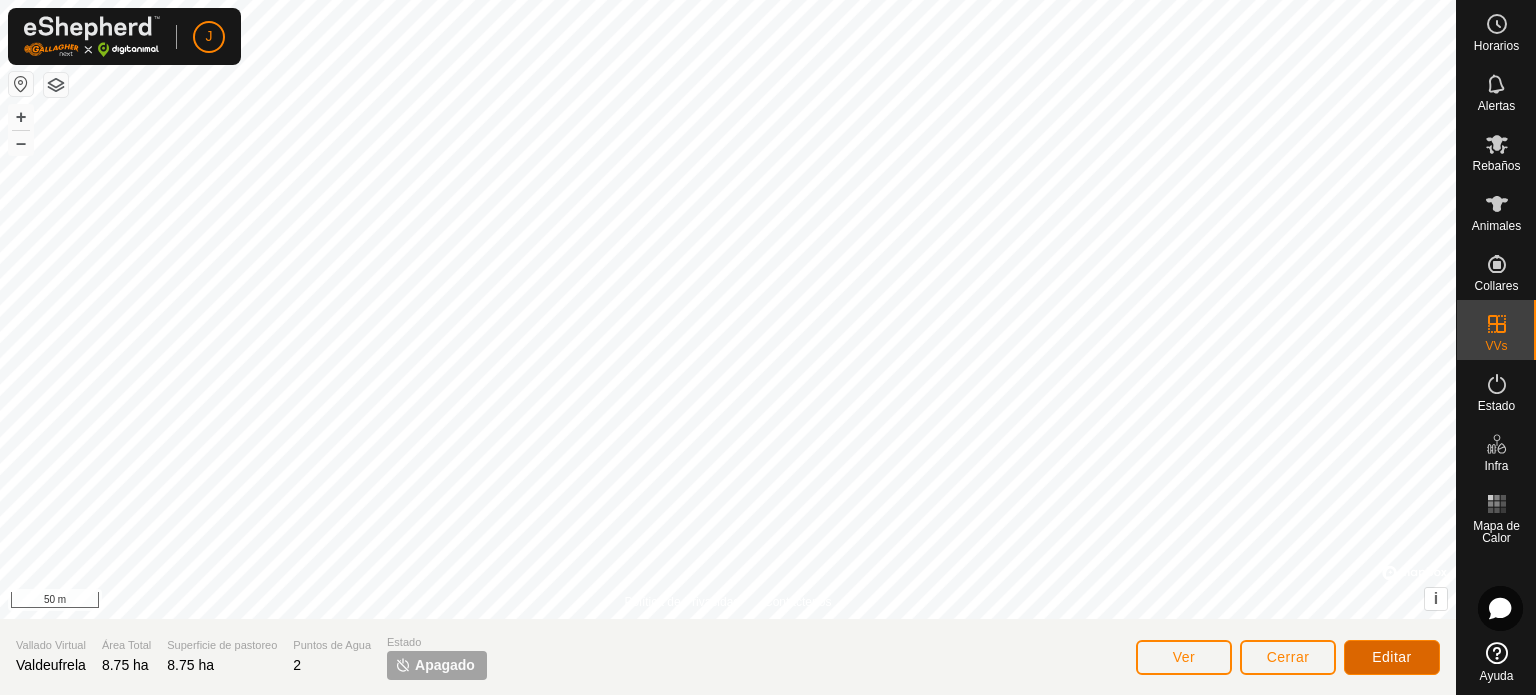click on "Editar" 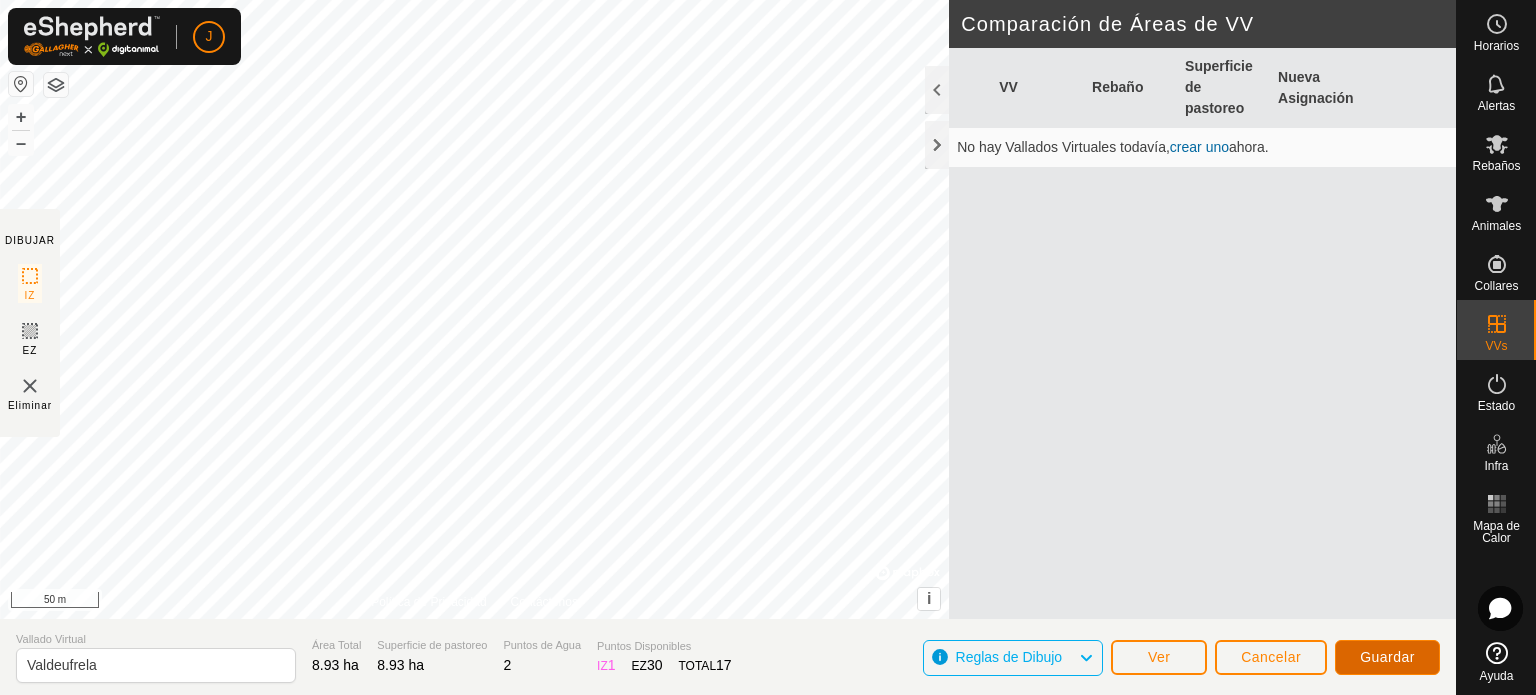 click on "Guardar" 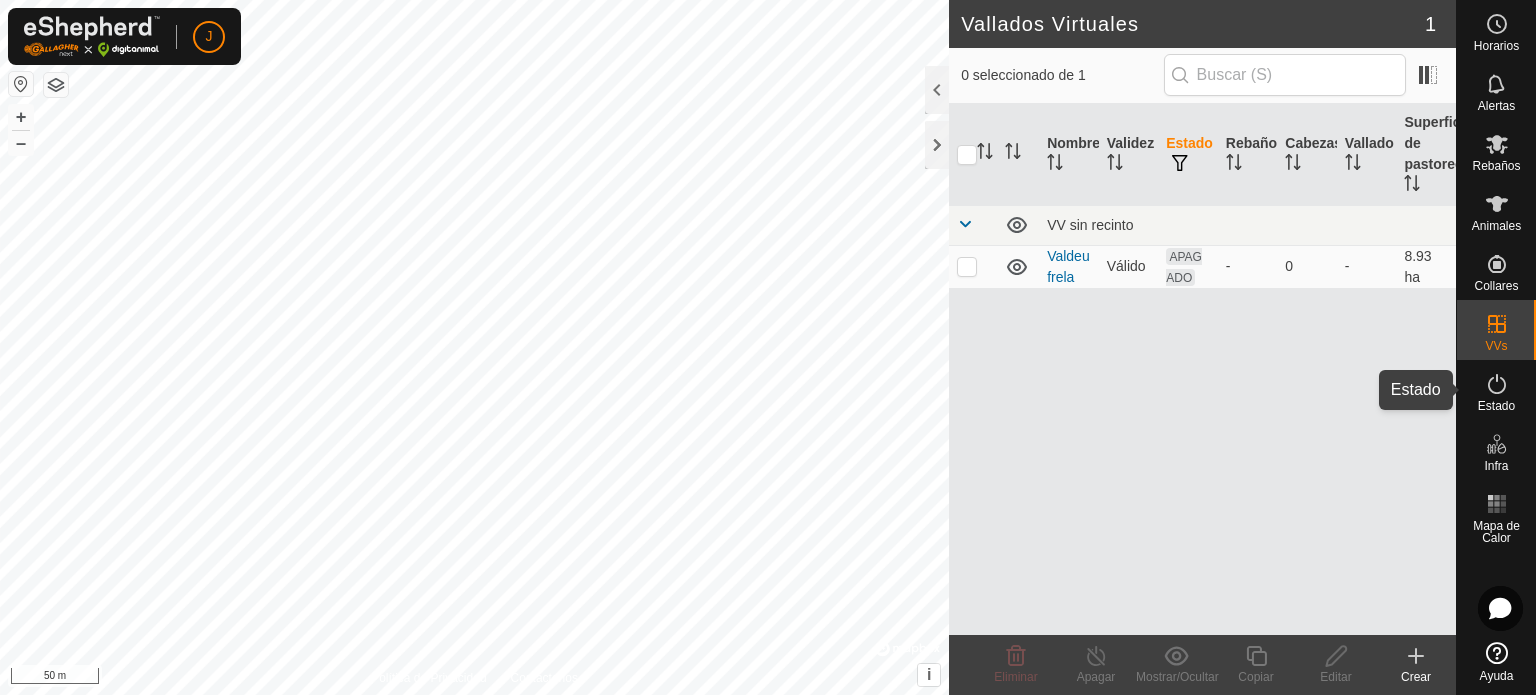 click on "Estado" at bounding box center (1496, 390) 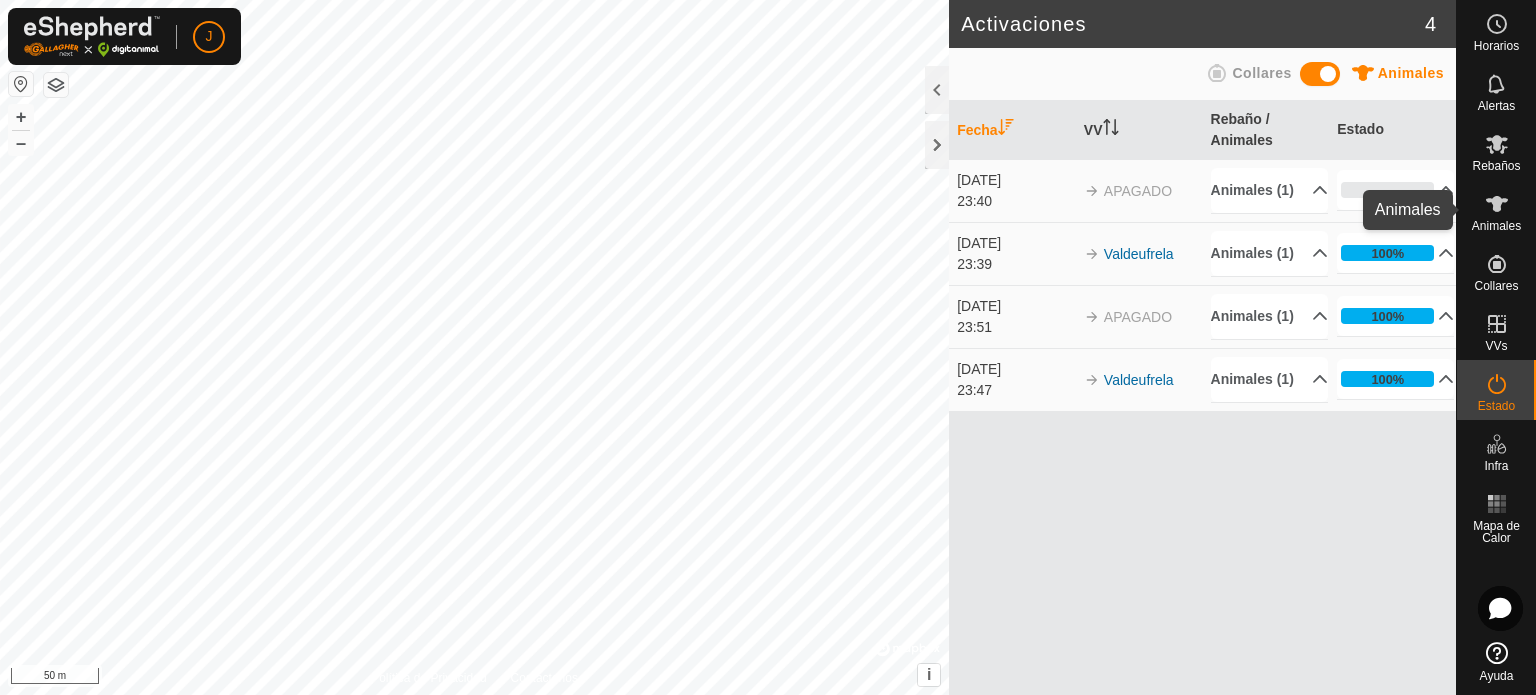 click 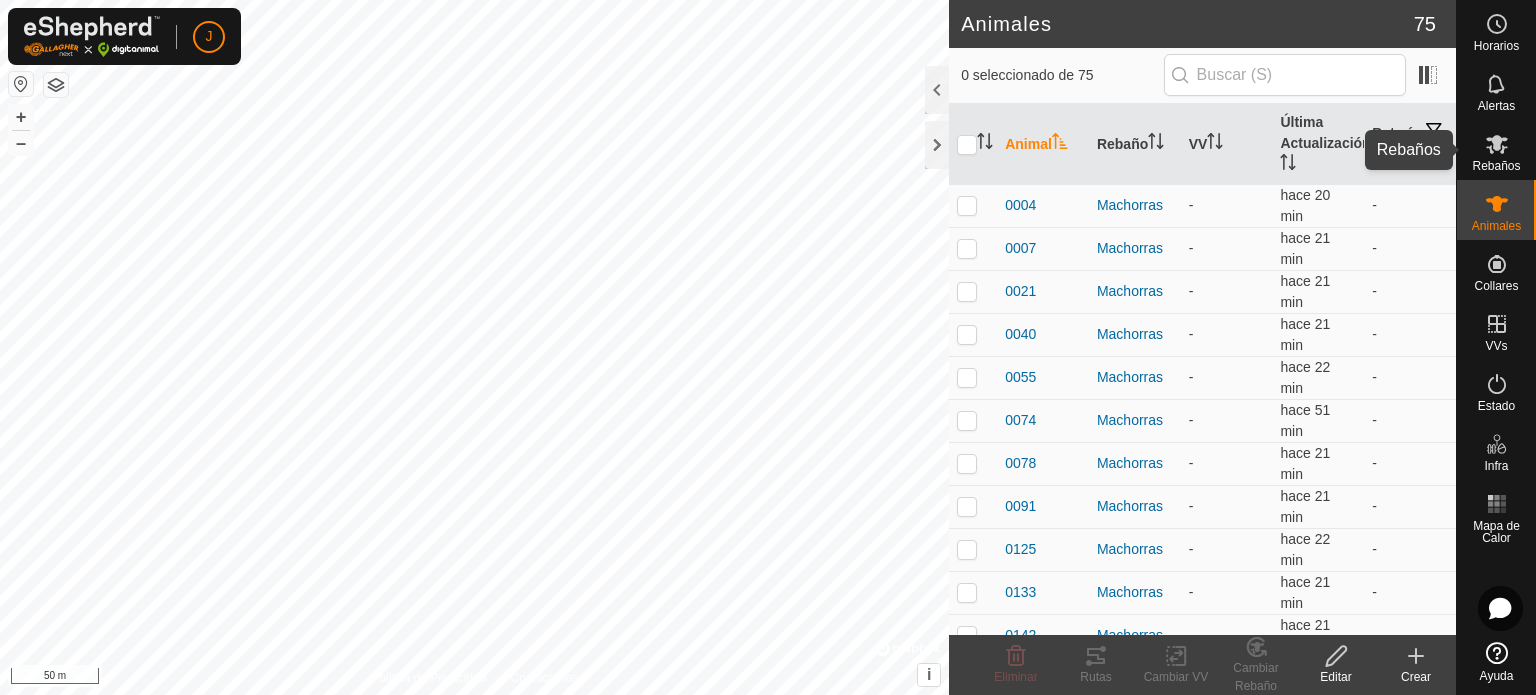 click at bounding box center (1497, 144) 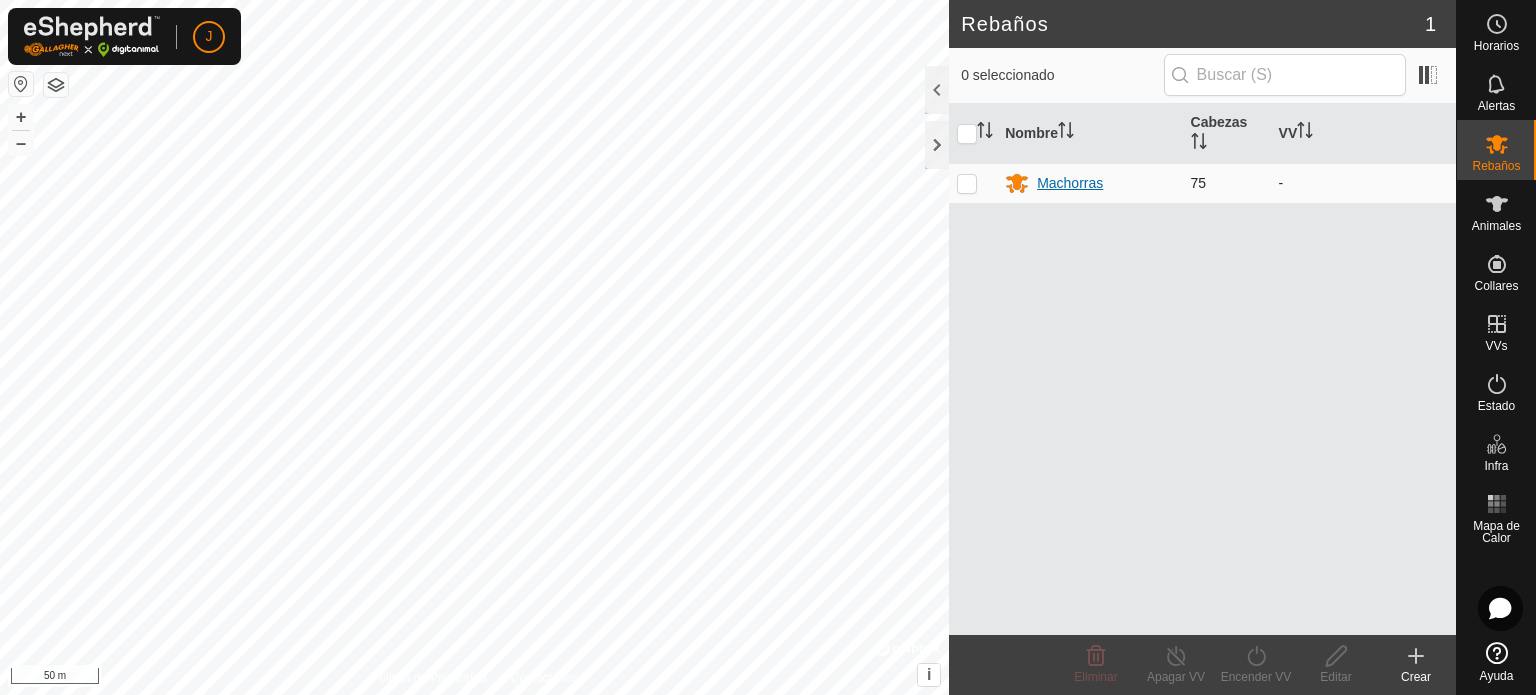 click on "Machorras" at bounding box center [1070, 183] 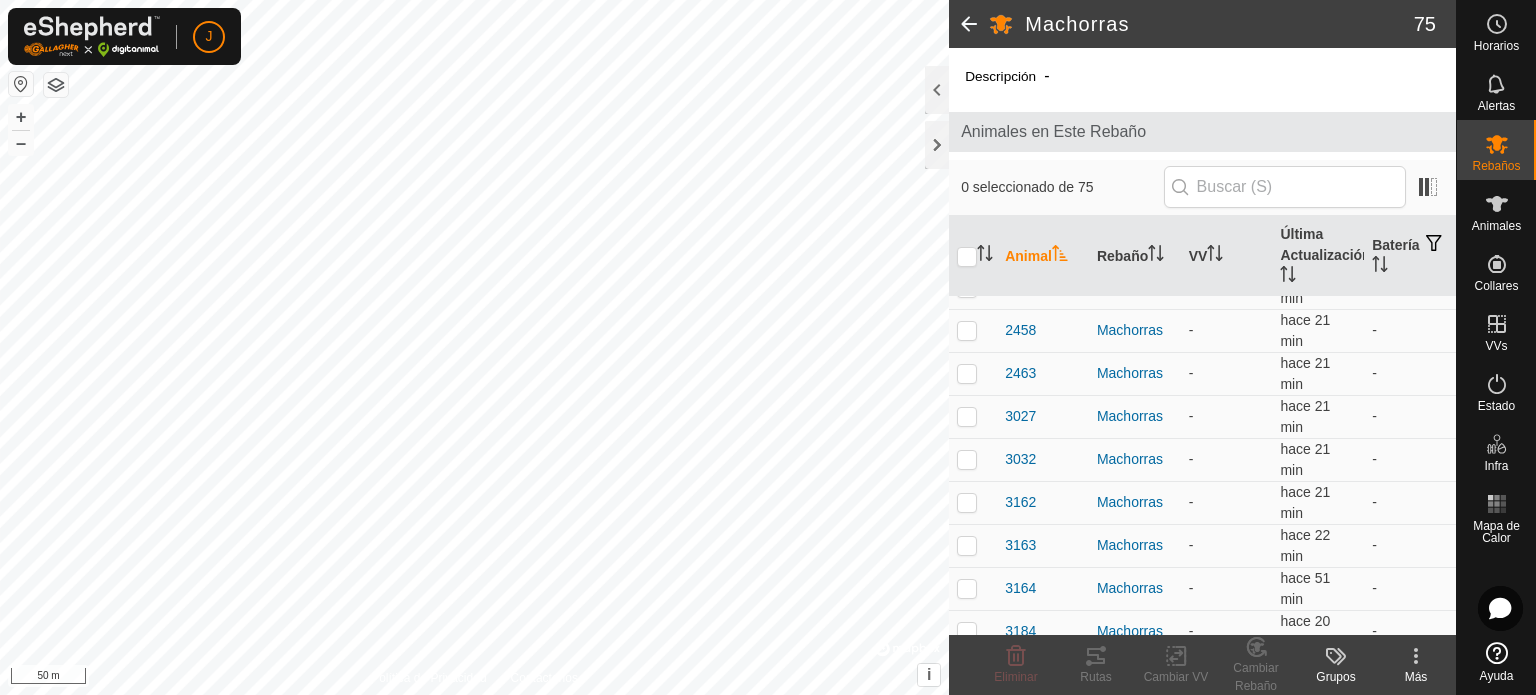scroll, scrollTop: 1160, scrollLeft: 0, axis: vertical 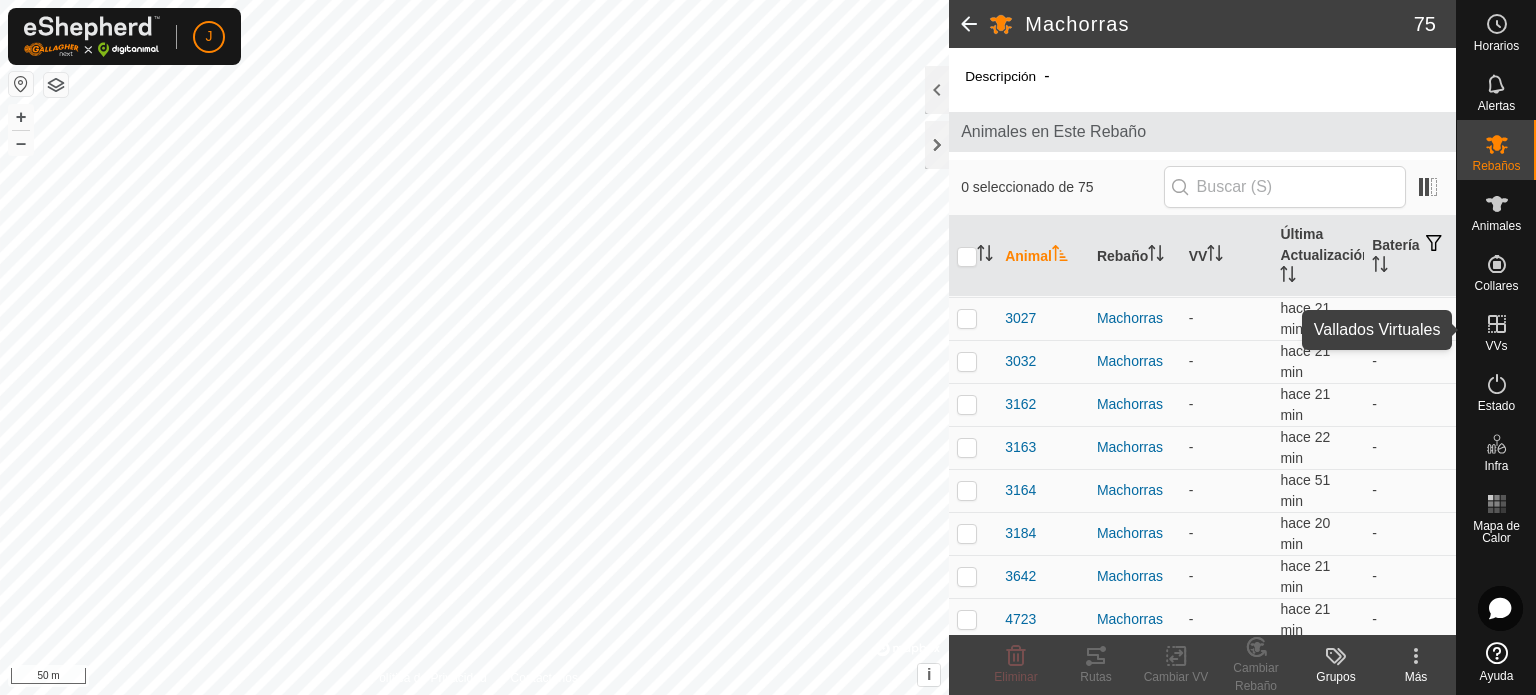 click 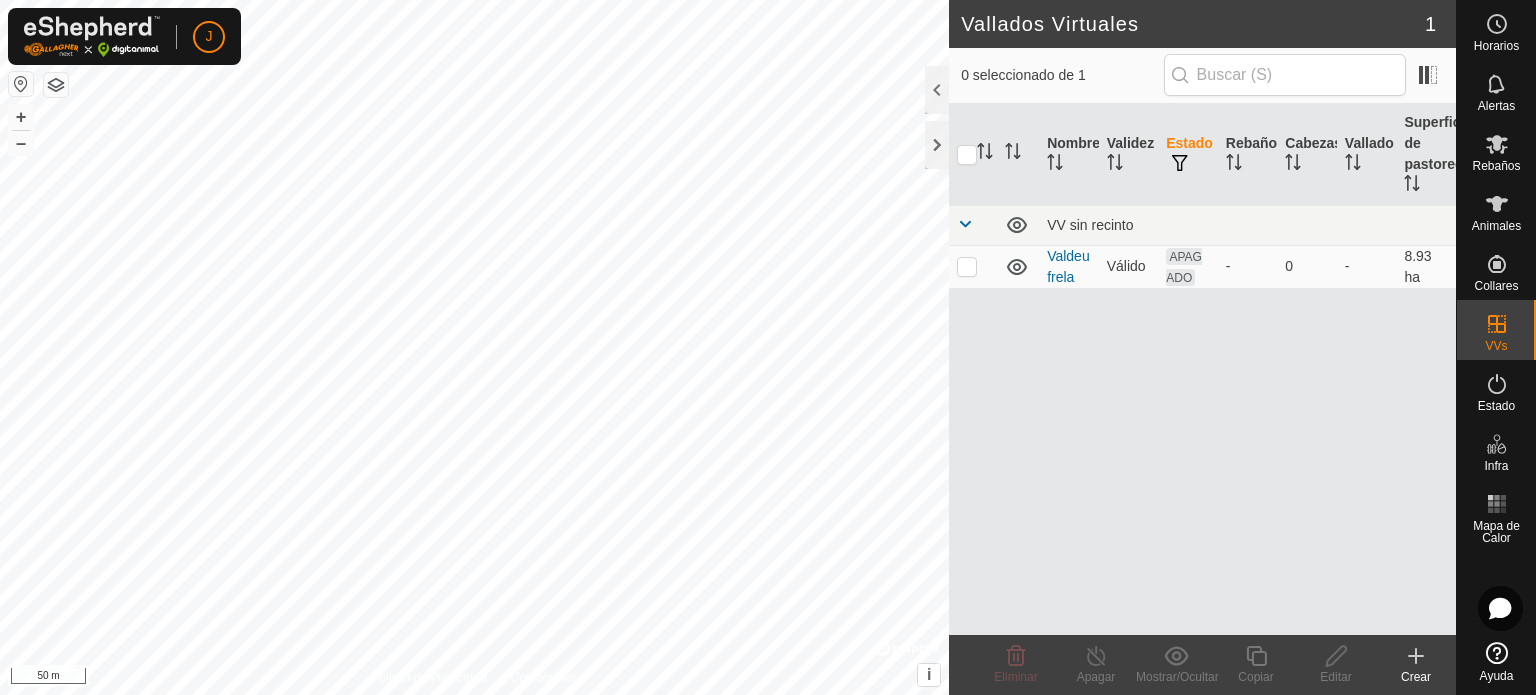 click on "APAGADO" at bounding box center (1184, 267) 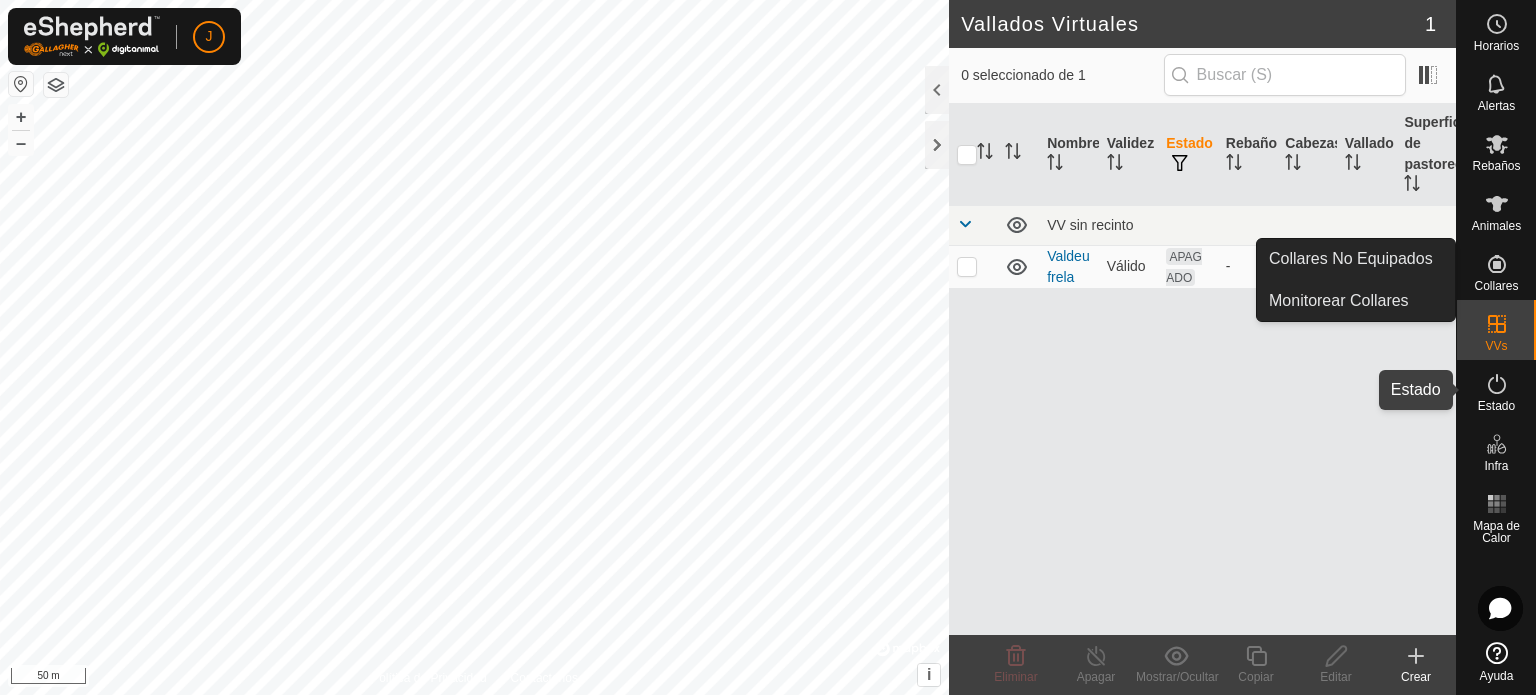 click at bounding box center [1497, 384] 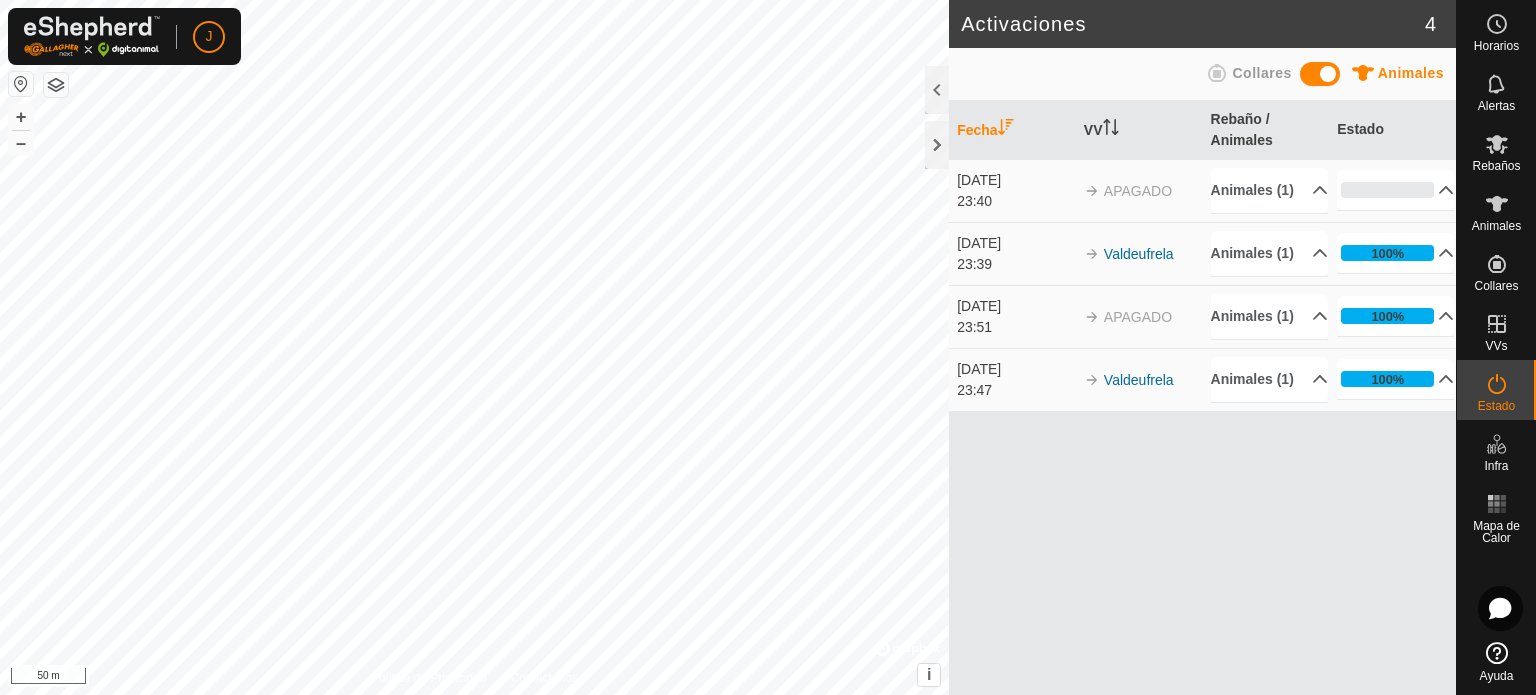 click on "Collares" at bounding box center [1261, 73] 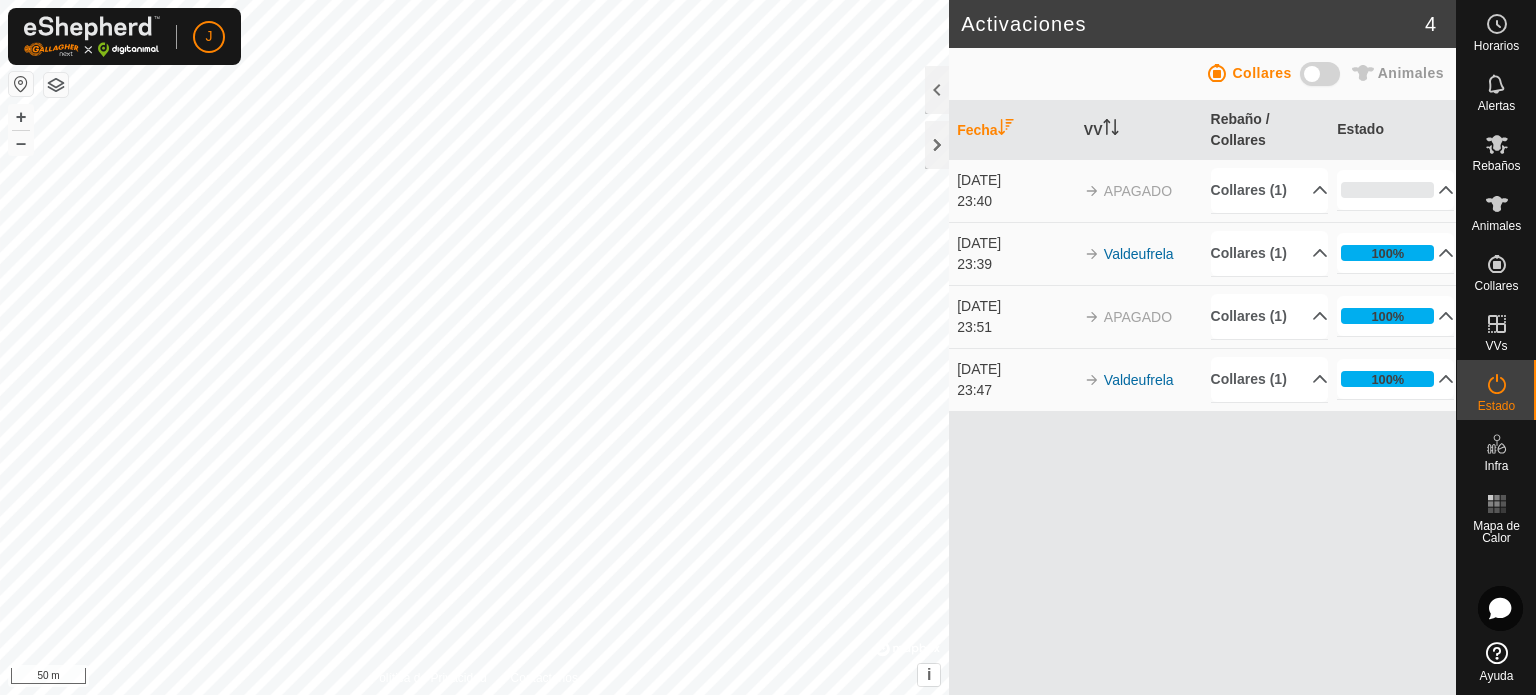 click on "Animales" at bounding box center [1396, 77] 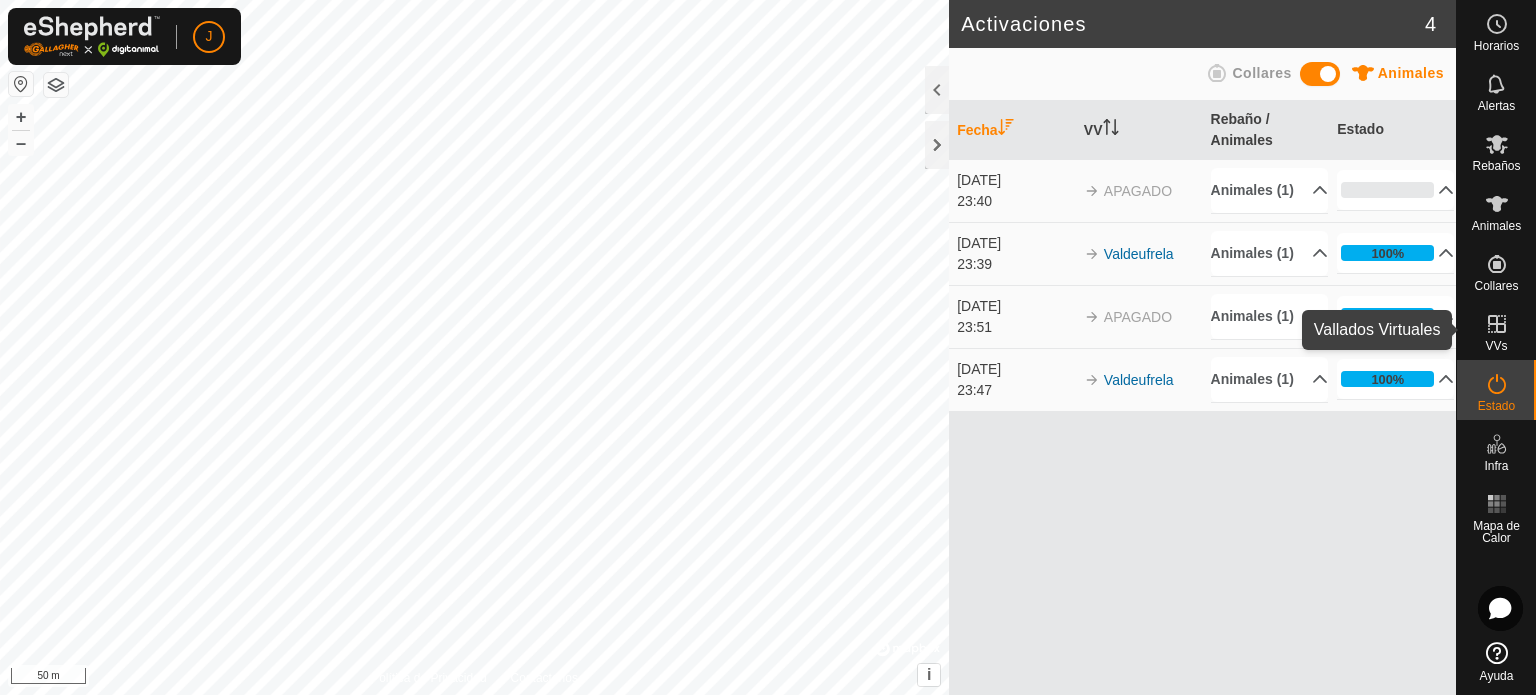 click at bounding box center [1497, 324] 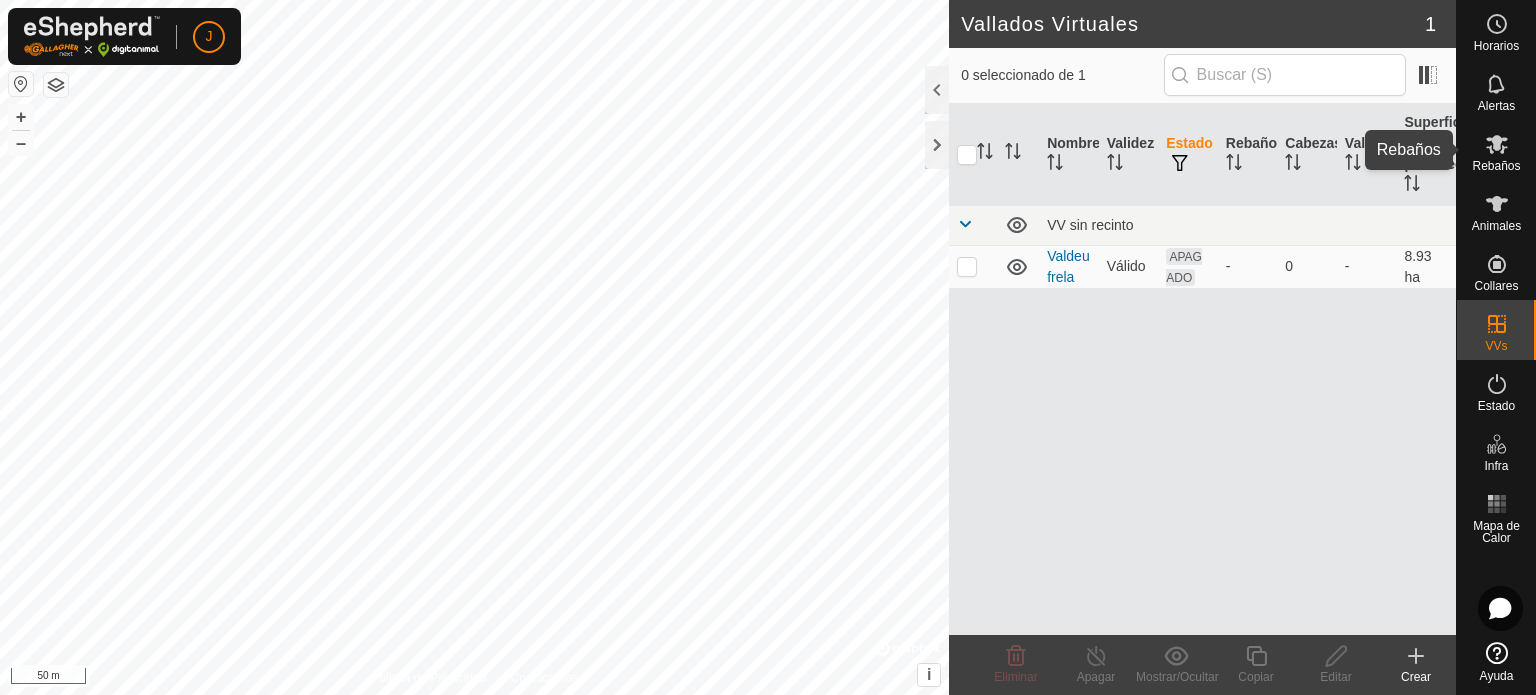 click 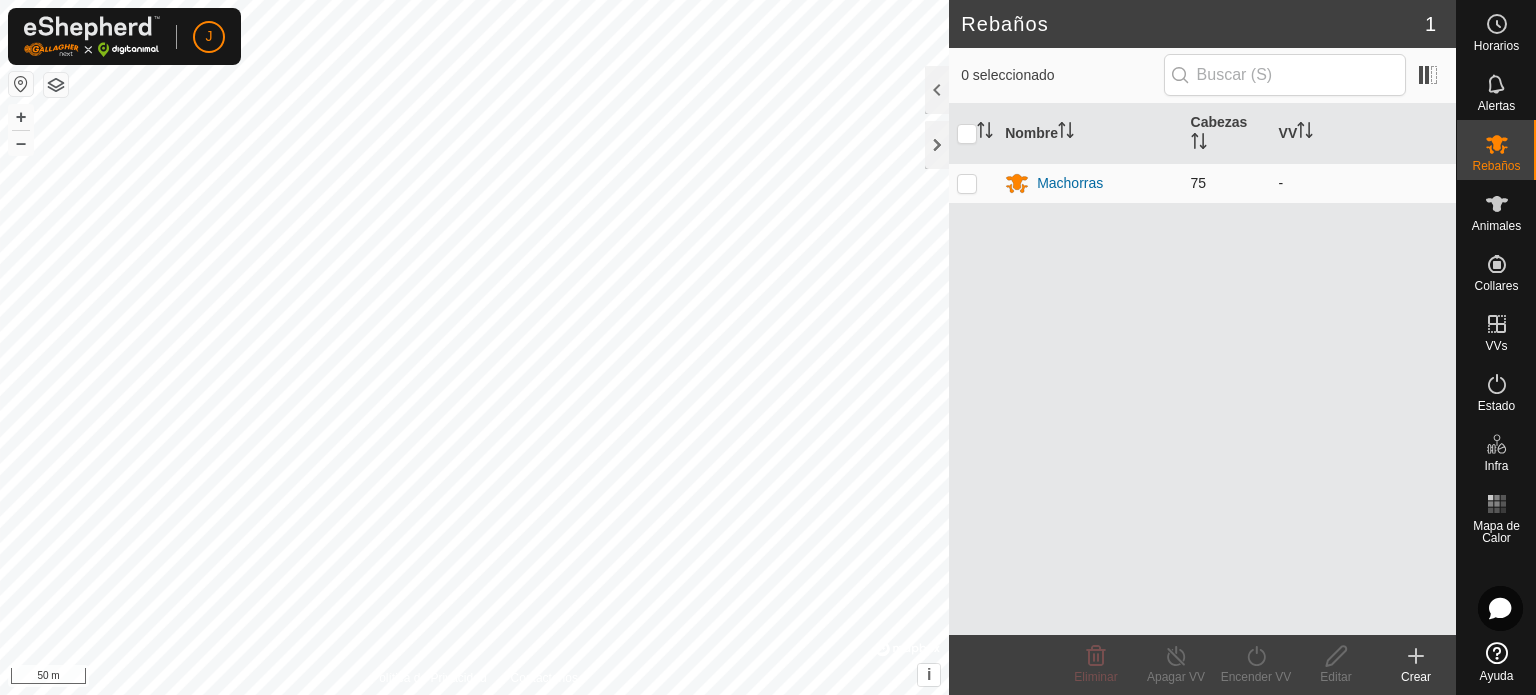 click at bounding box center [967, 183] 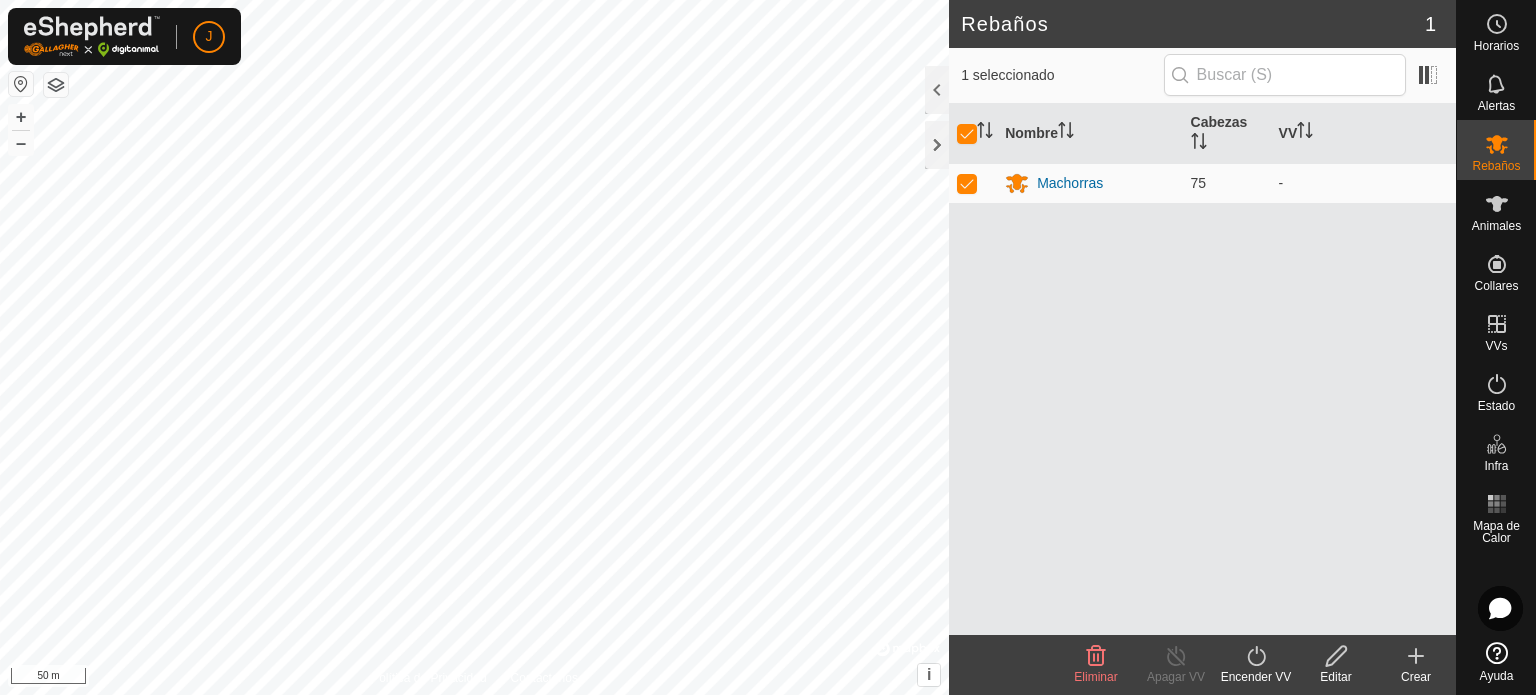 click 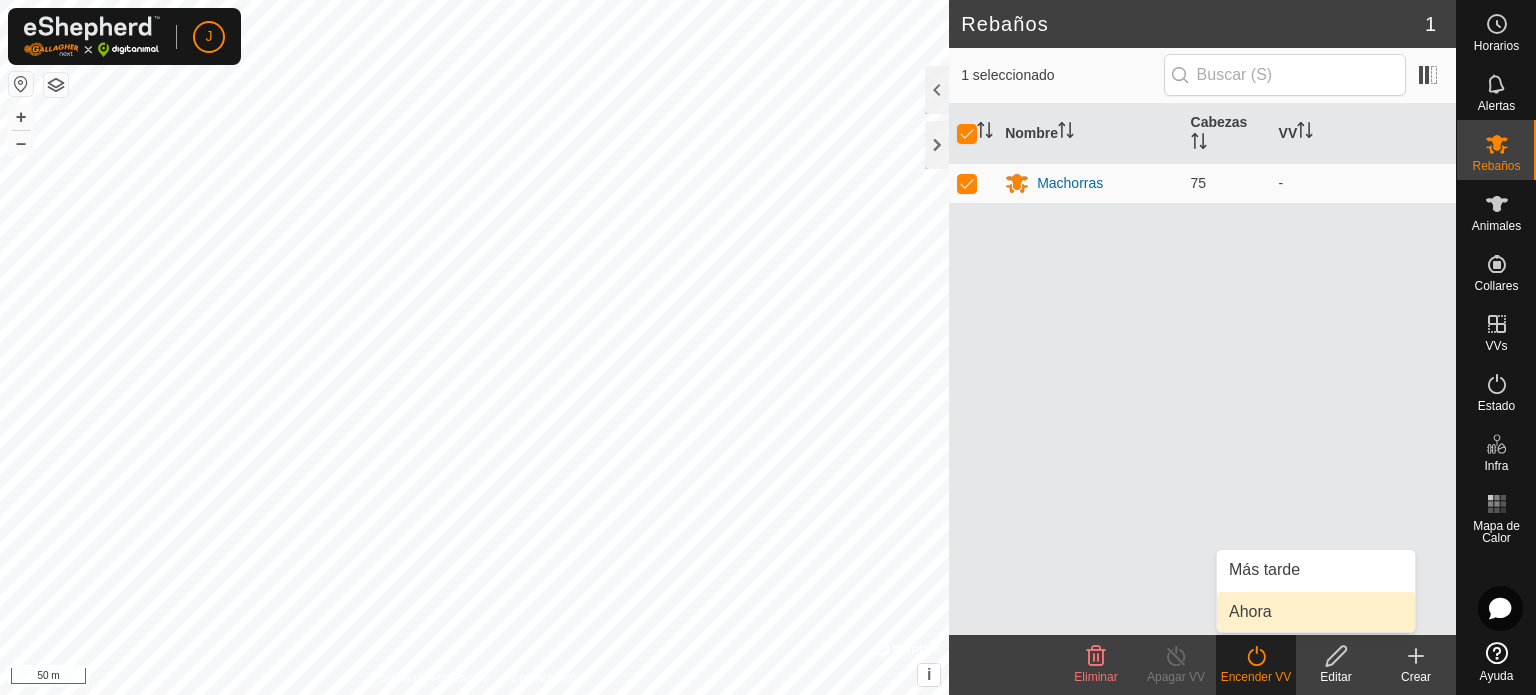 click on "Ahora" at bounding box center (1316, 612) 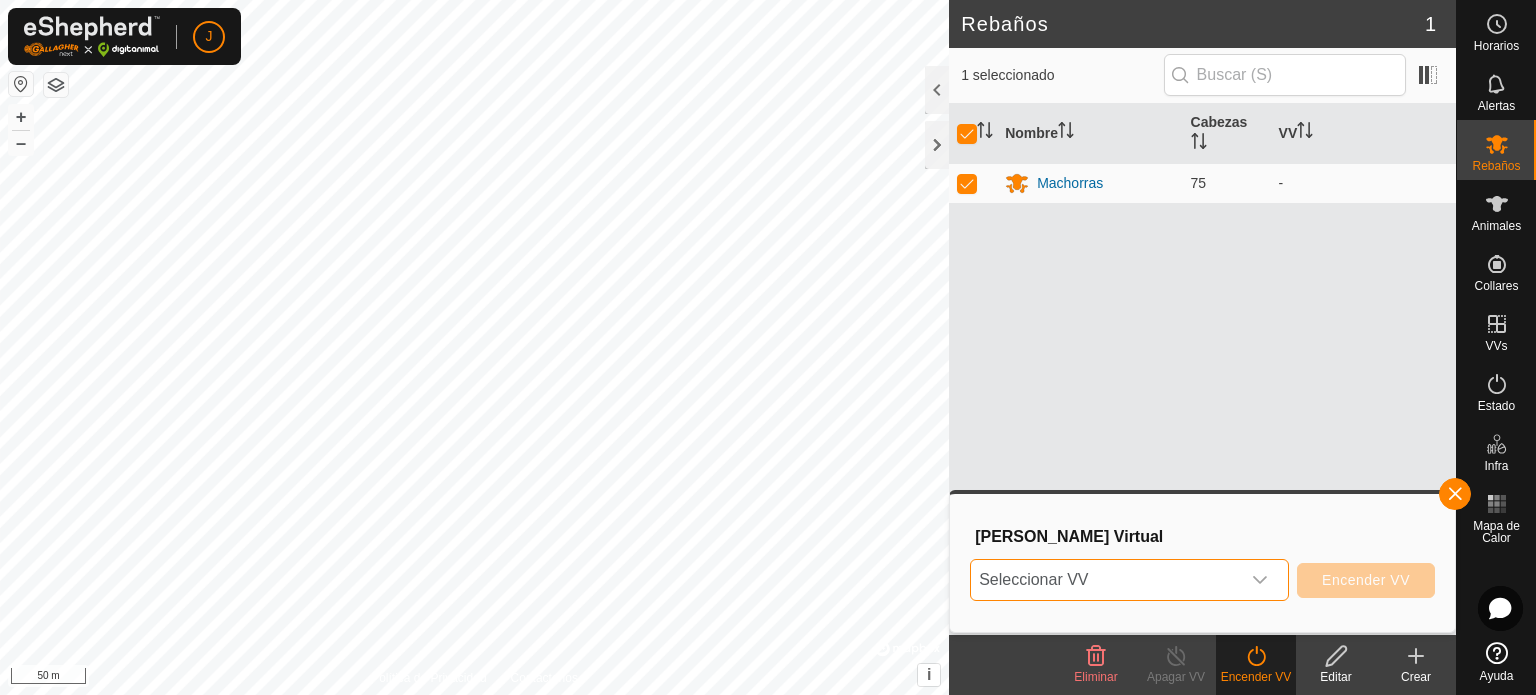 click on "Seleccionar VV" at bounding box center [1105, 580] 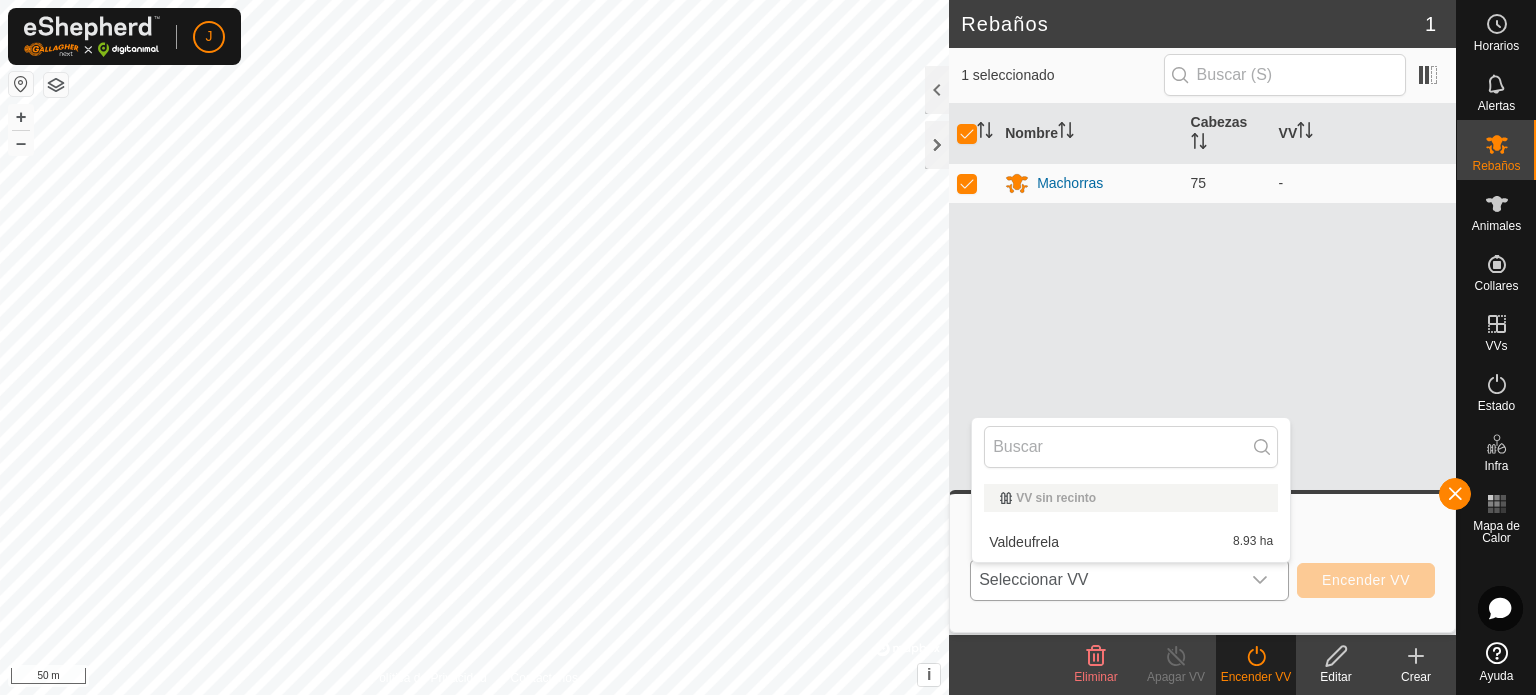 click on "Valdeufrela  8.93 ha" at bounding box center [1131, 542] 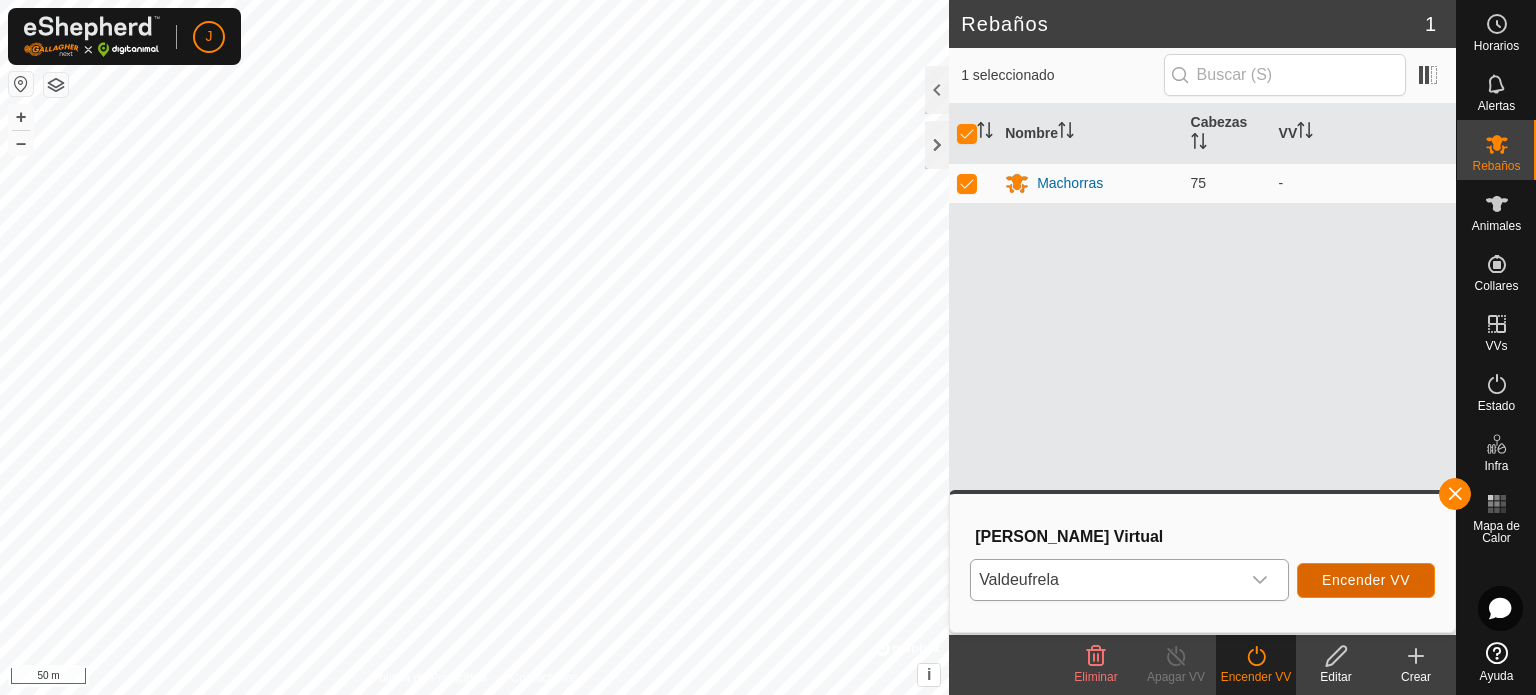 click on "Encender VV" at bounding box center (1366, 580) 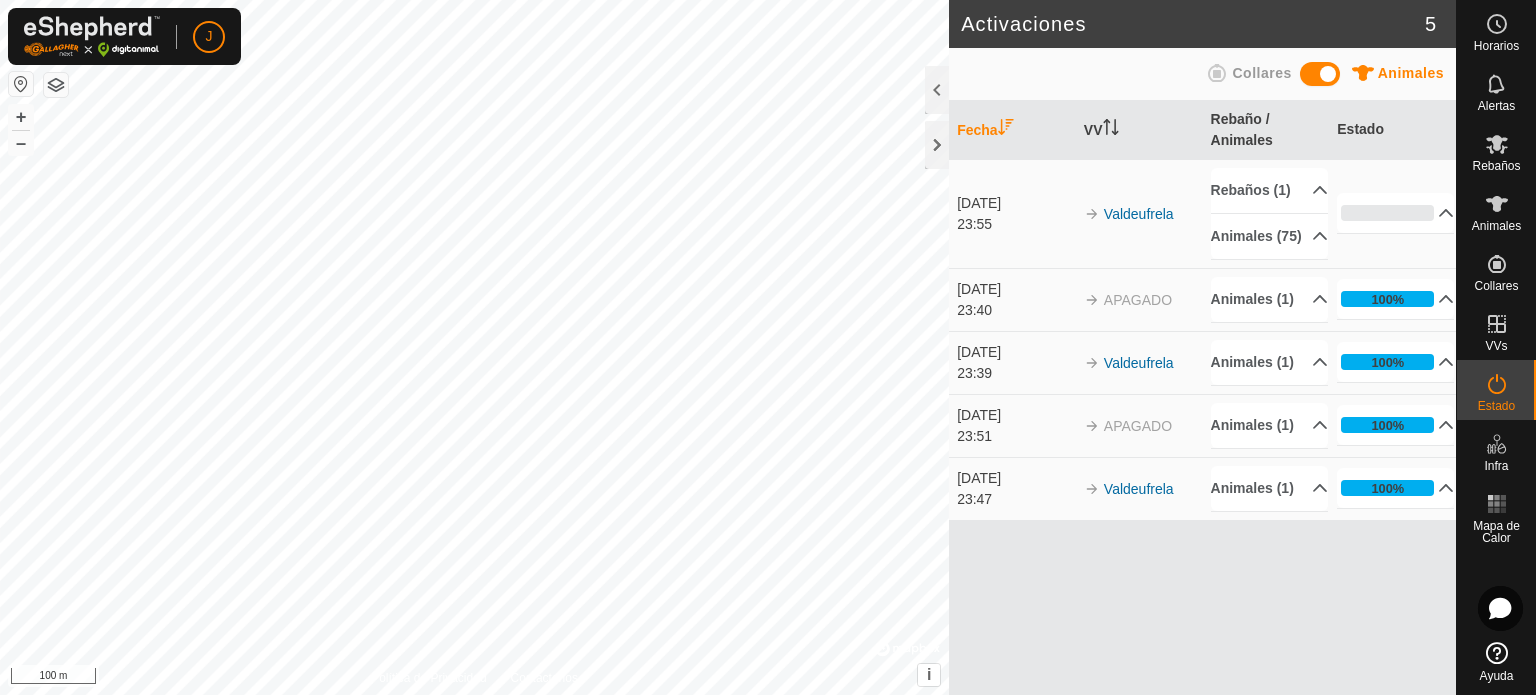 click on "Valdeufrela" at bounding box center [1139, 213] 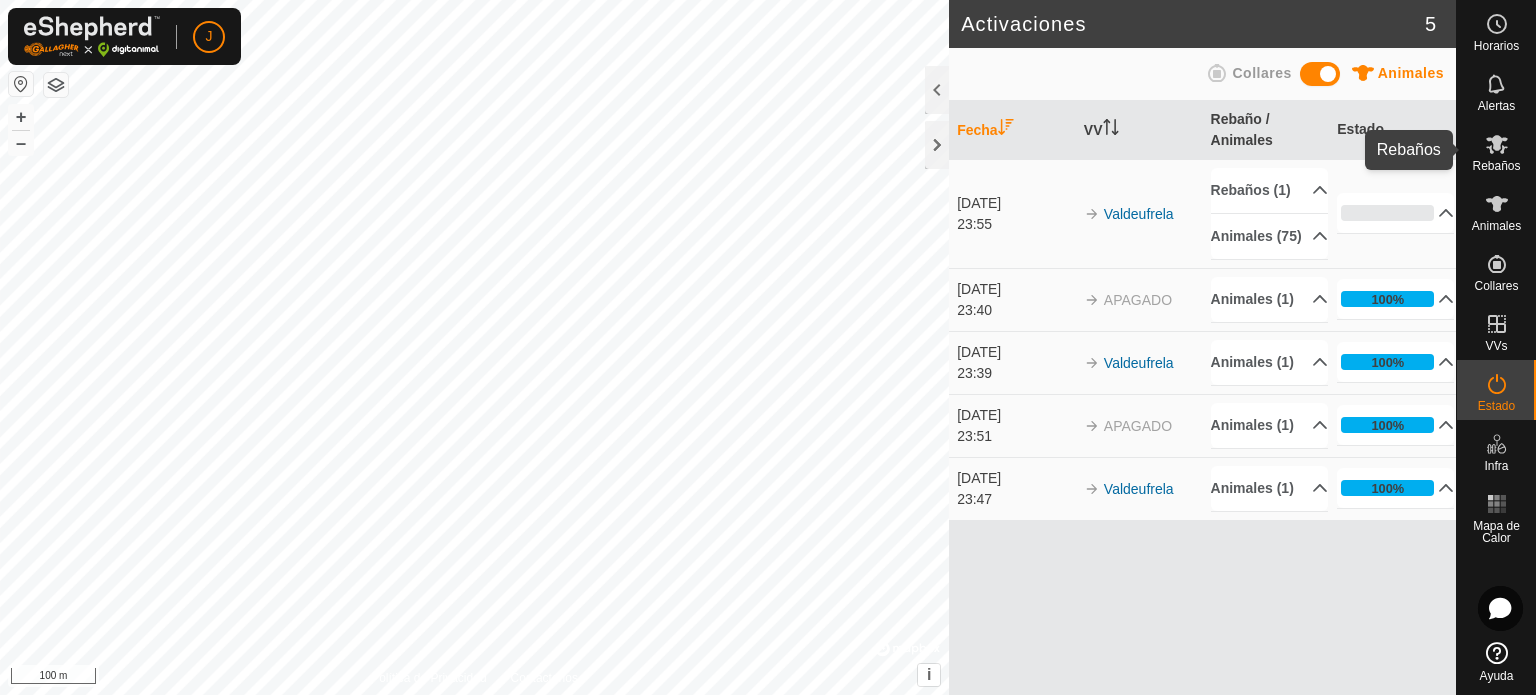 click 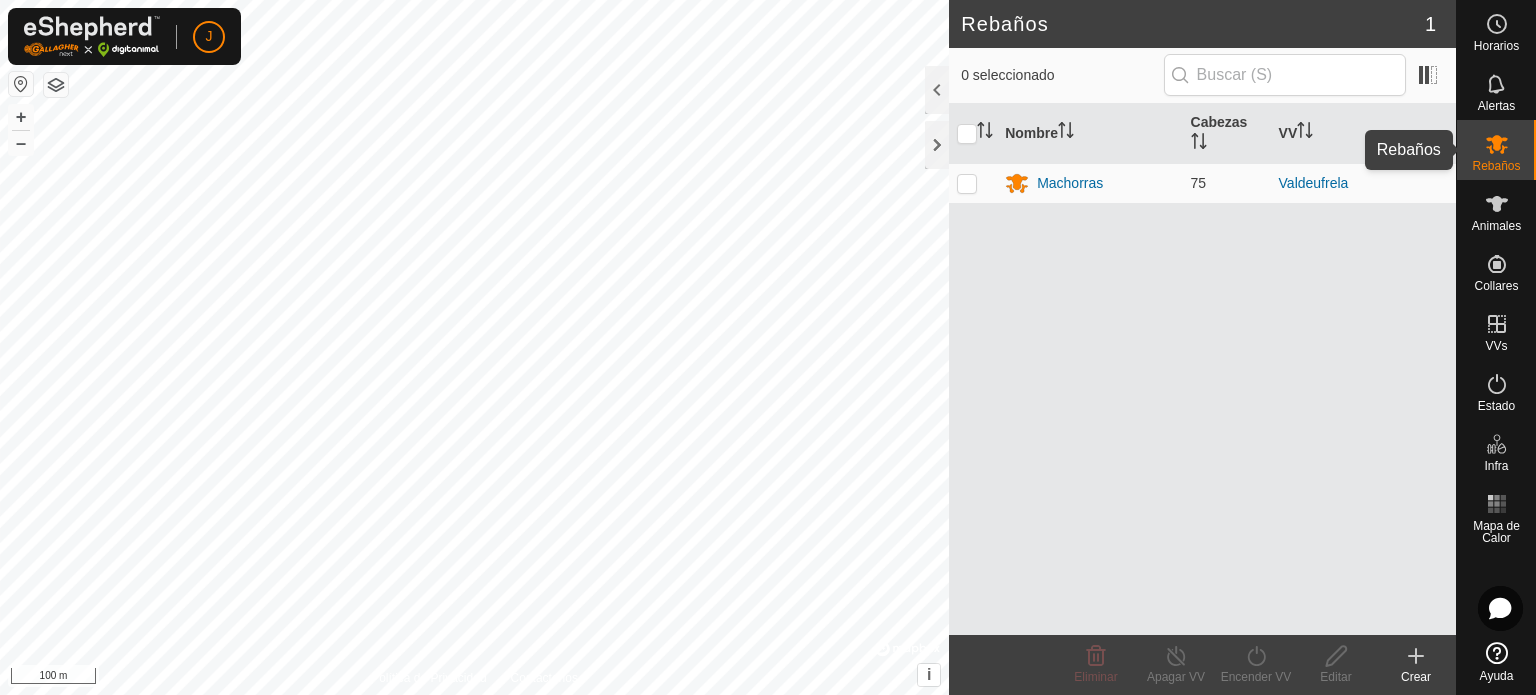 click 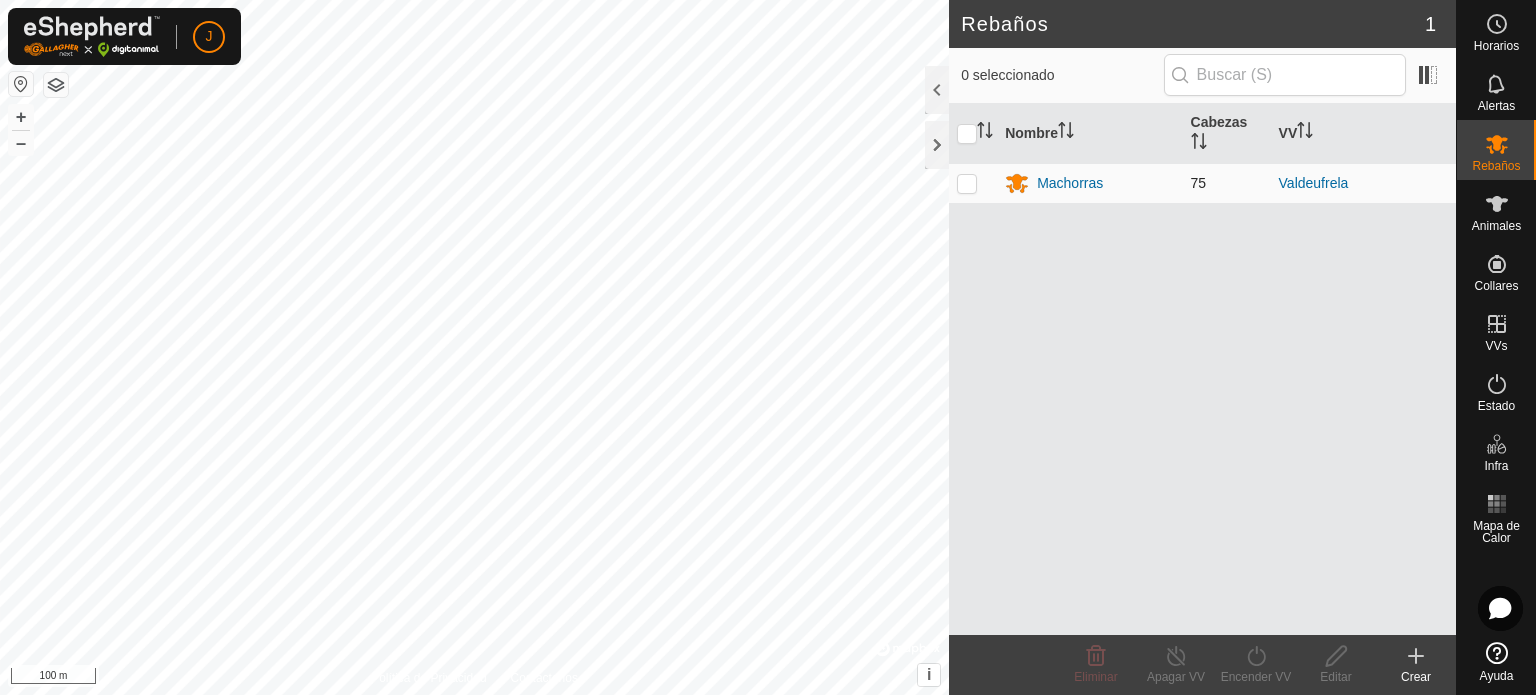 click on "Valdeufrela" at bounding box center [1363, 183] 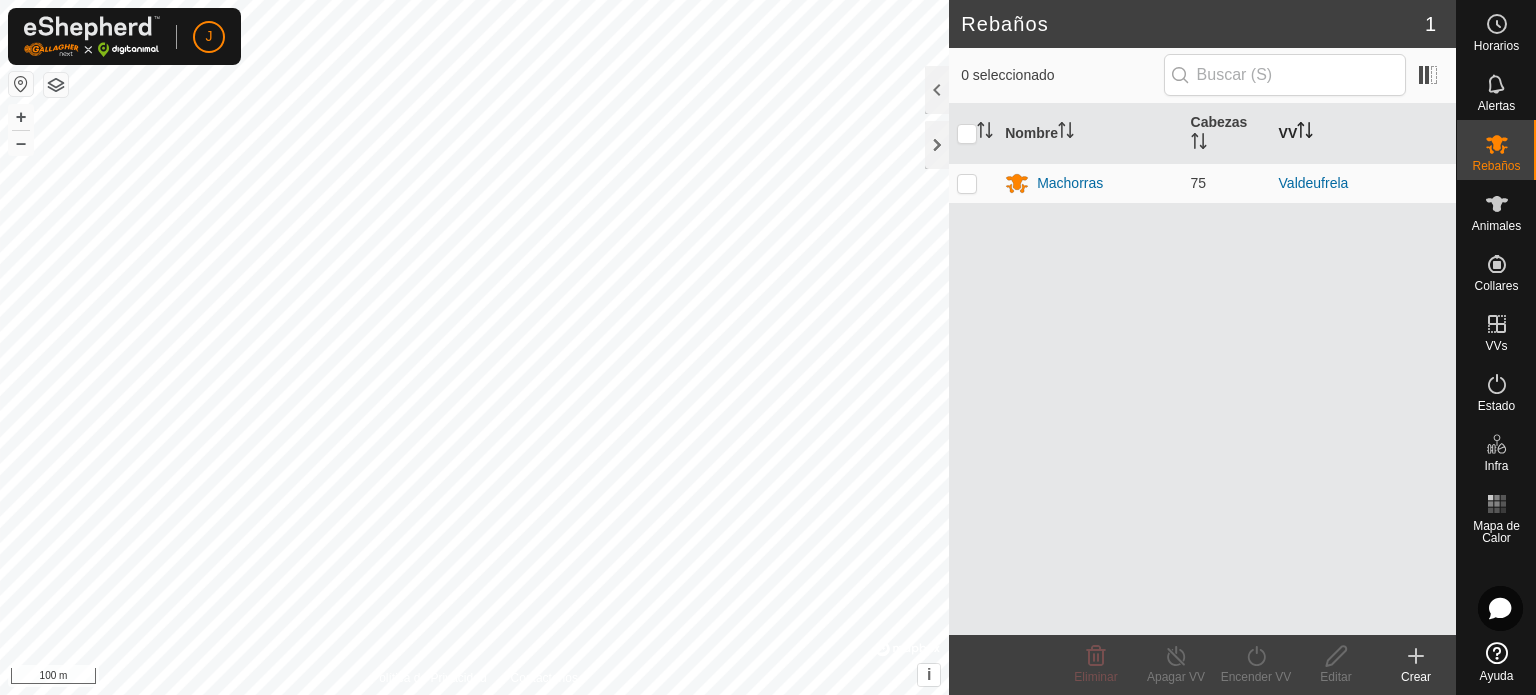click on "VV" at bounding box center [1363, 134] 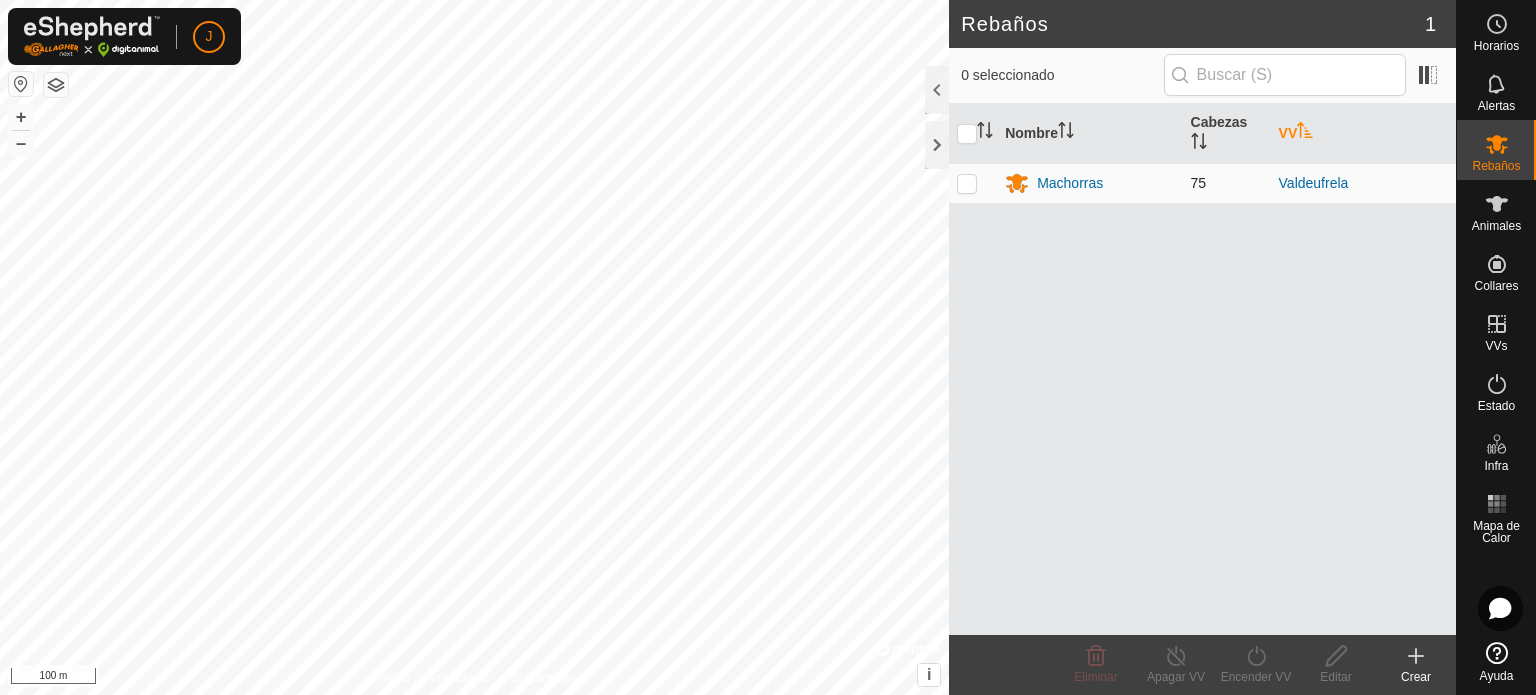 click at bounding box center (973, 183) 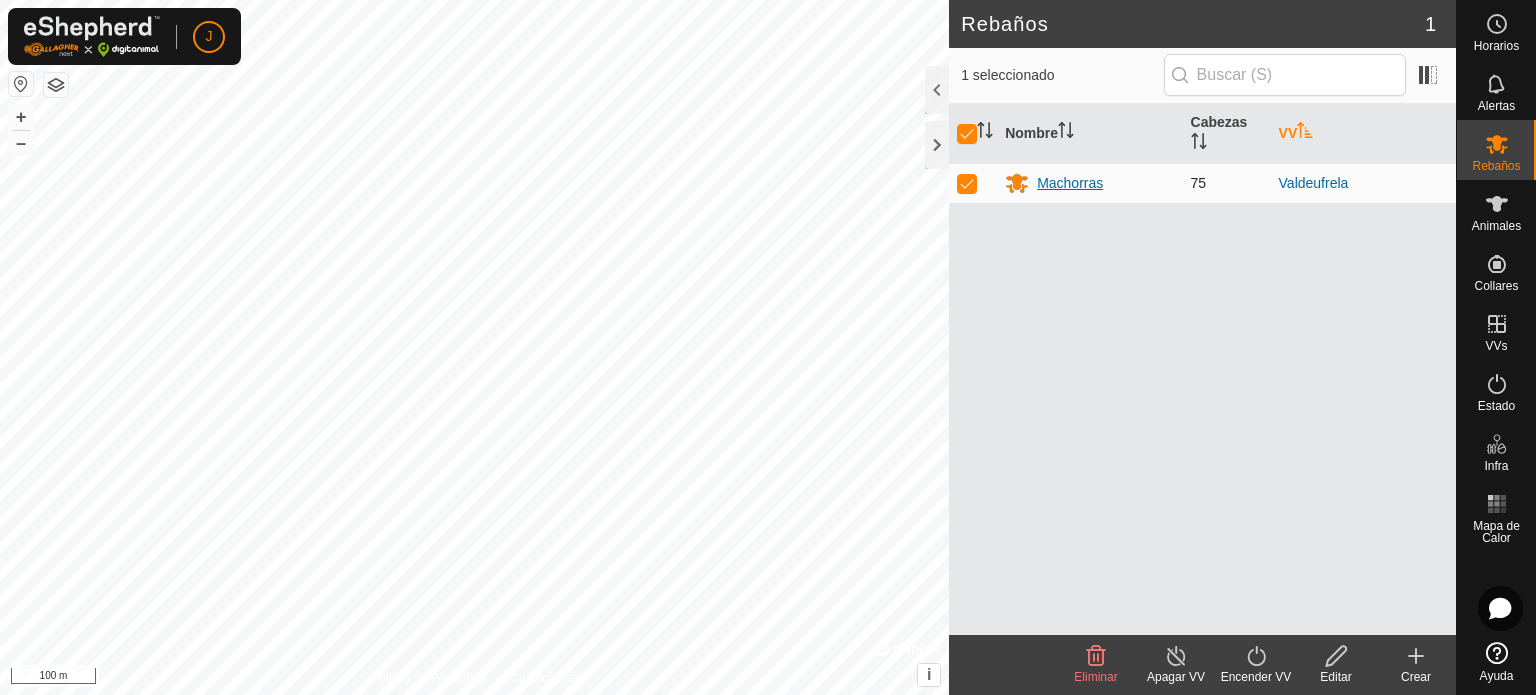 click 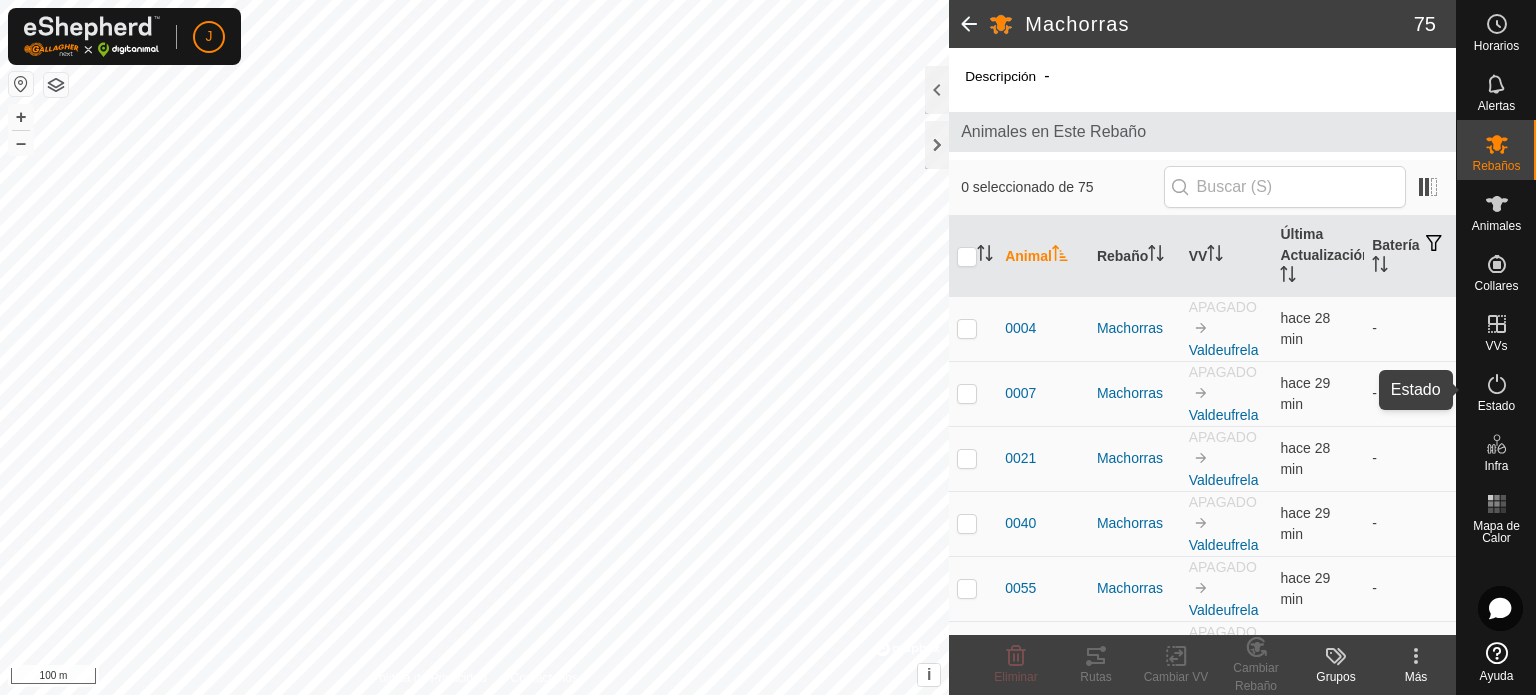 click 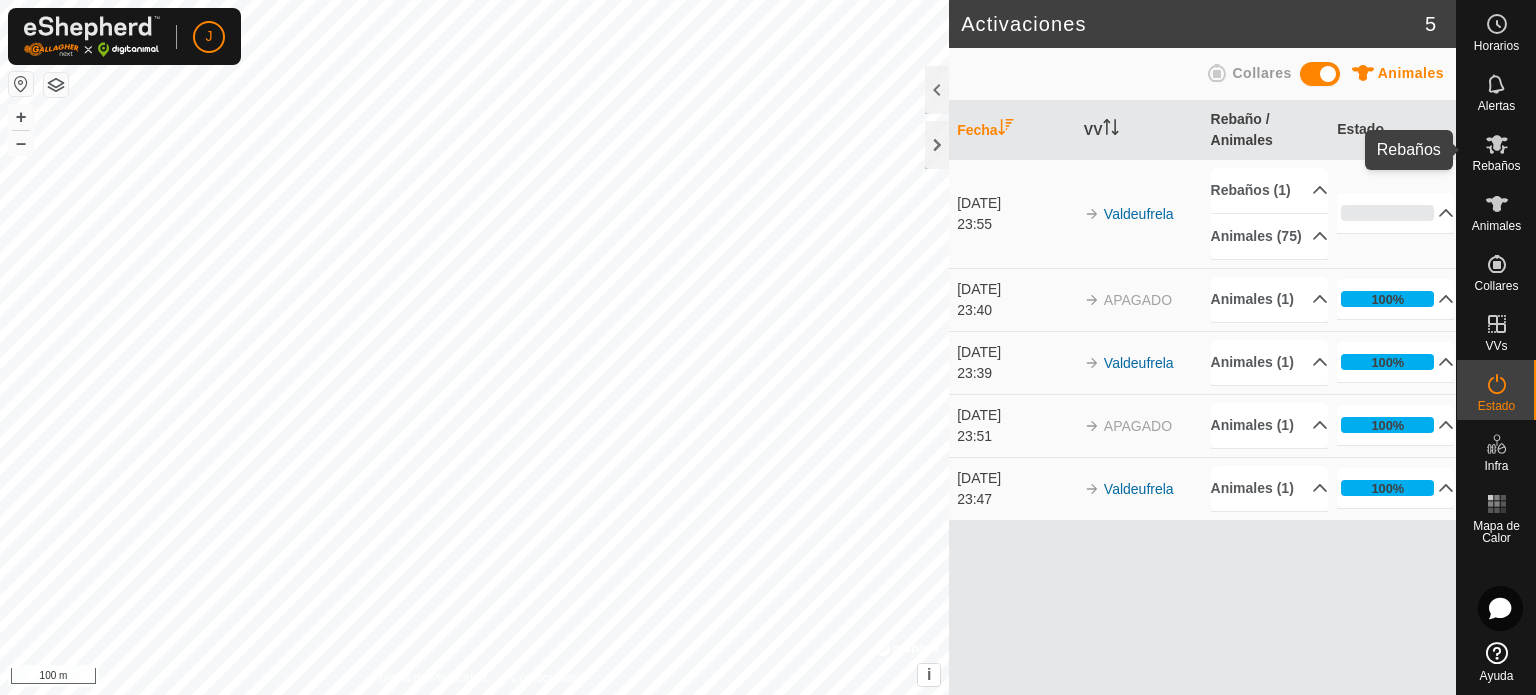 click 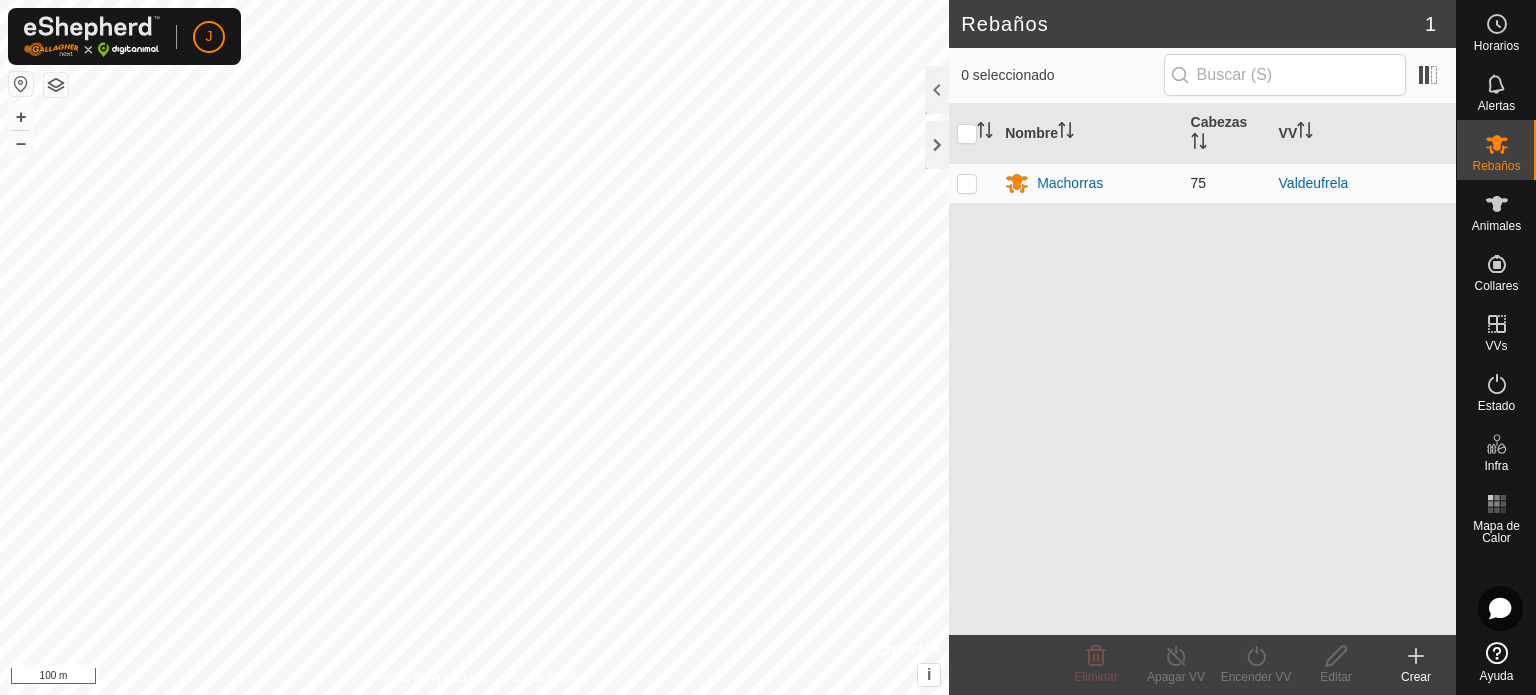 click at bounding box center [967, 183] 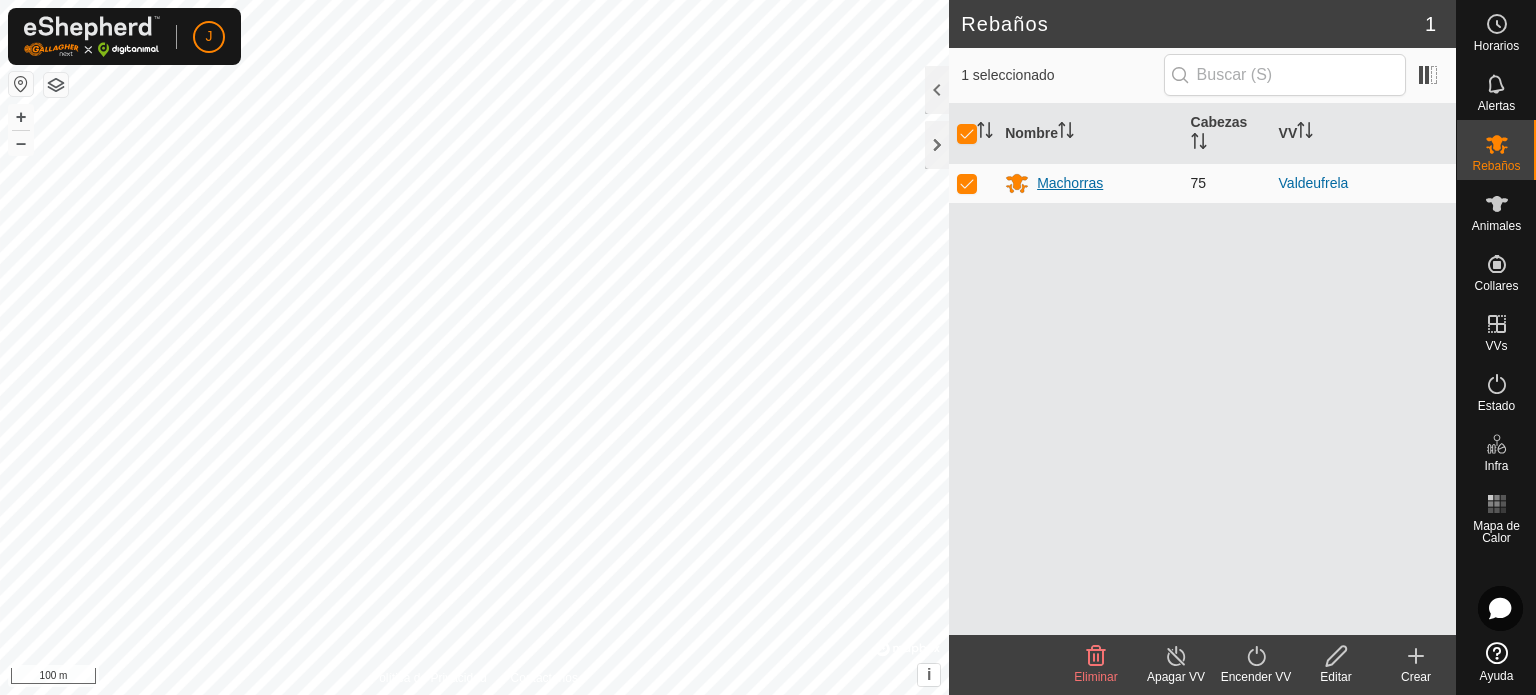 click on "Machorras" at bounding box center (1070, 183) 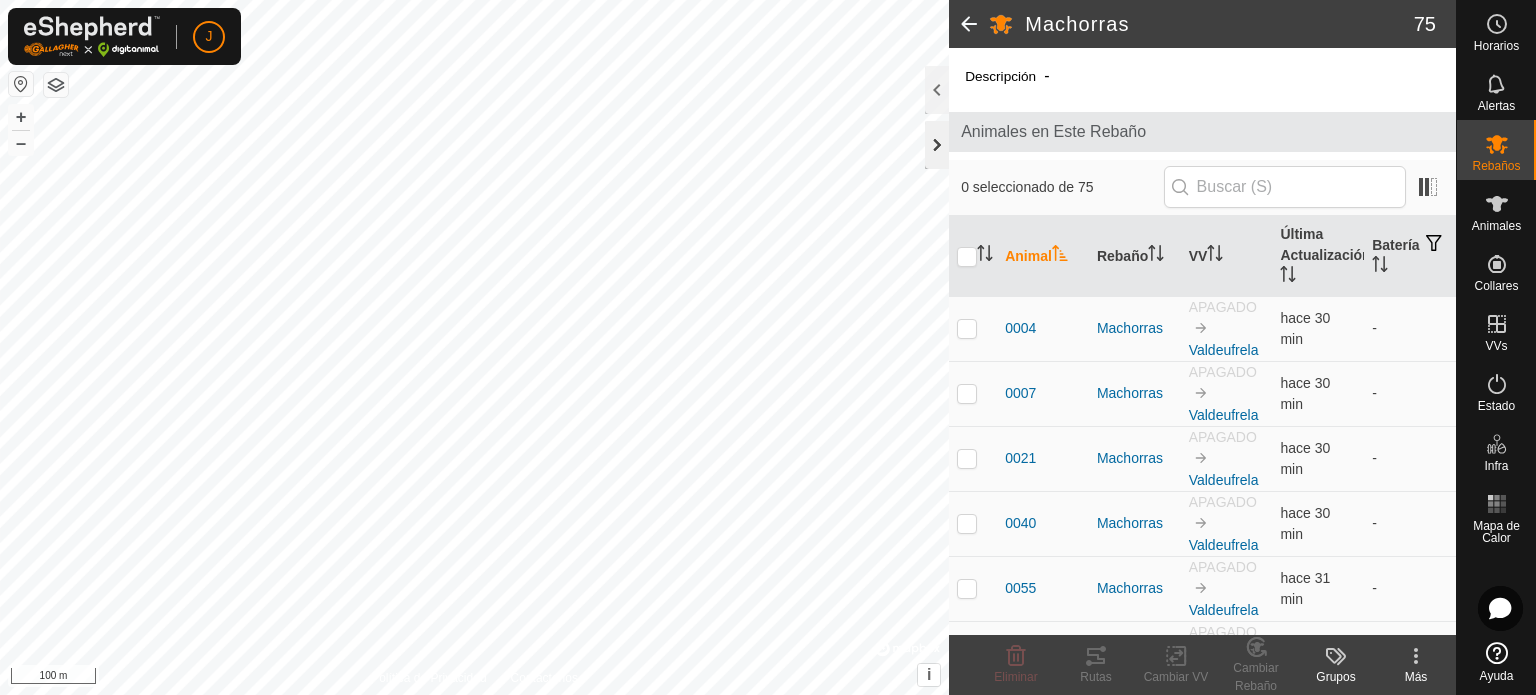 click 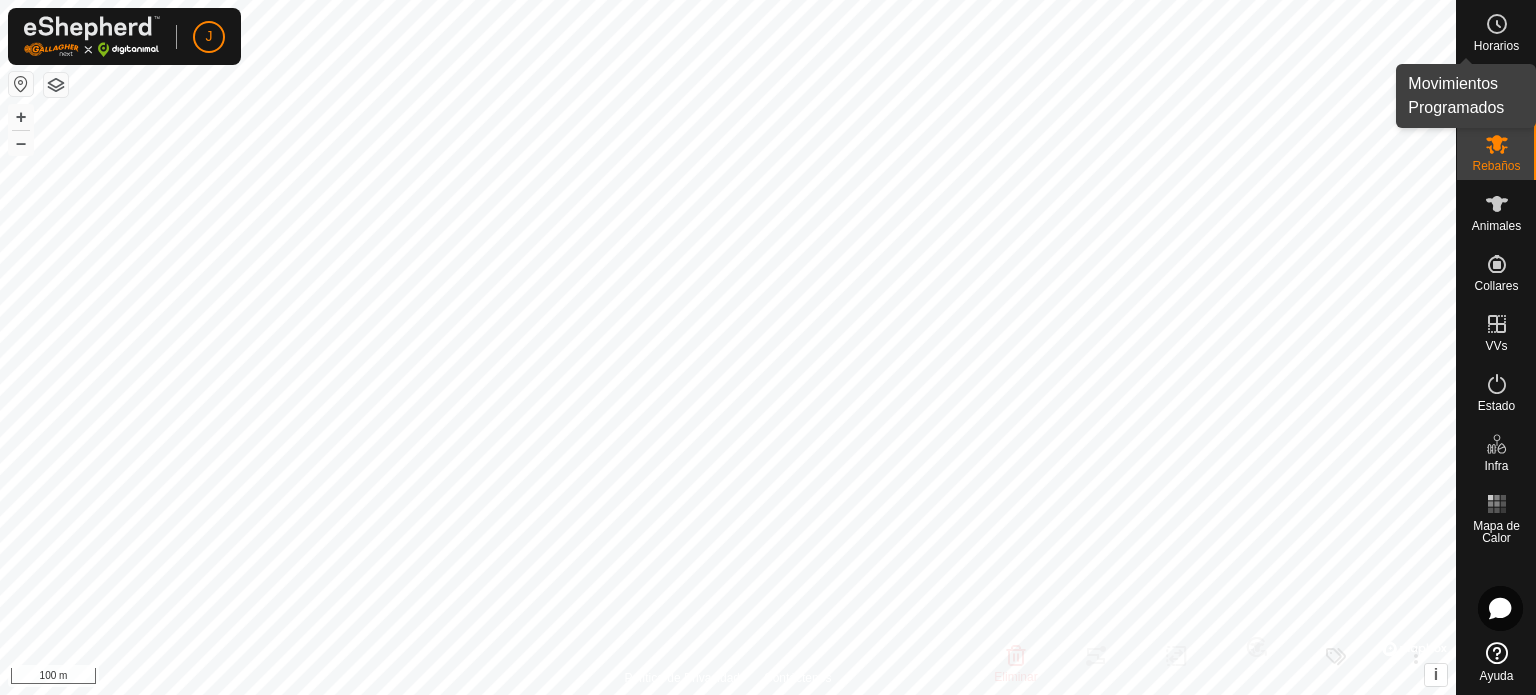 click on "Horarios" at bounding box center [1496, 30] 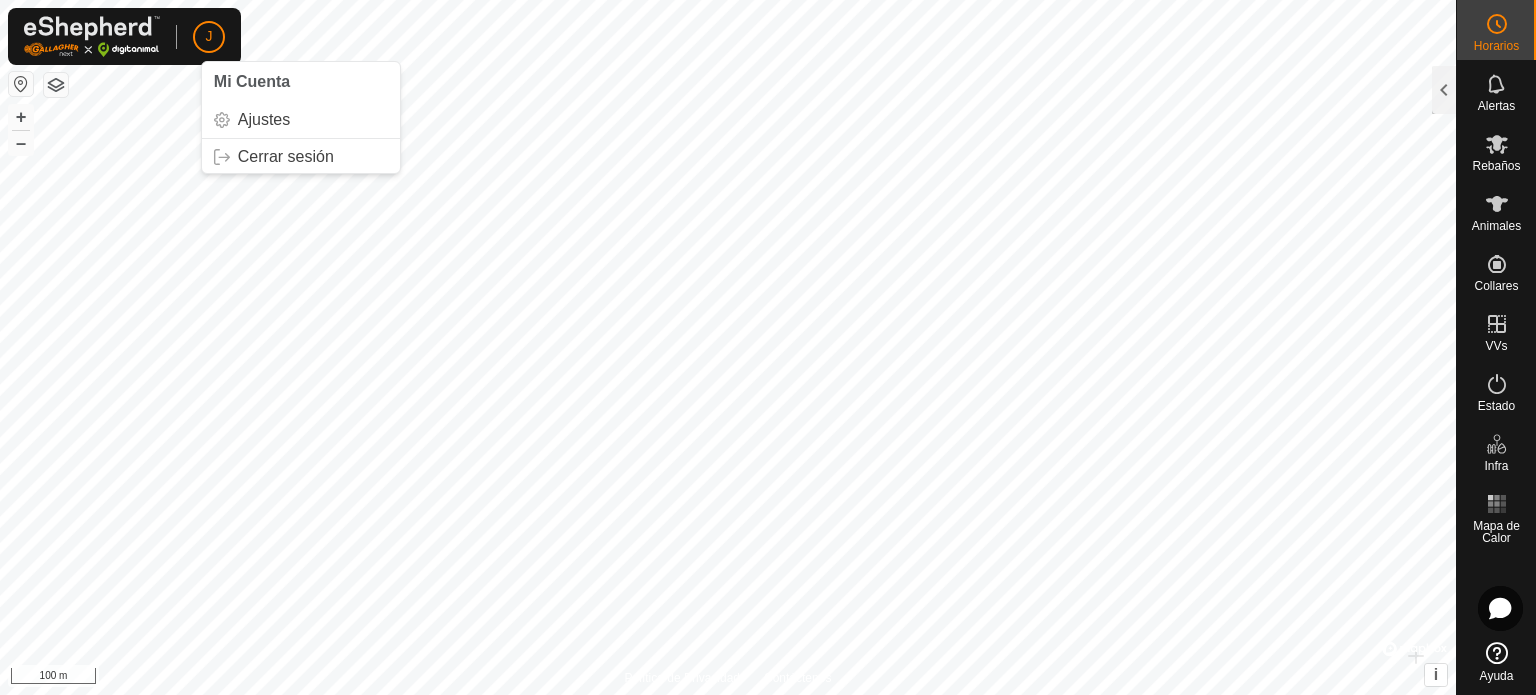 click on "J" 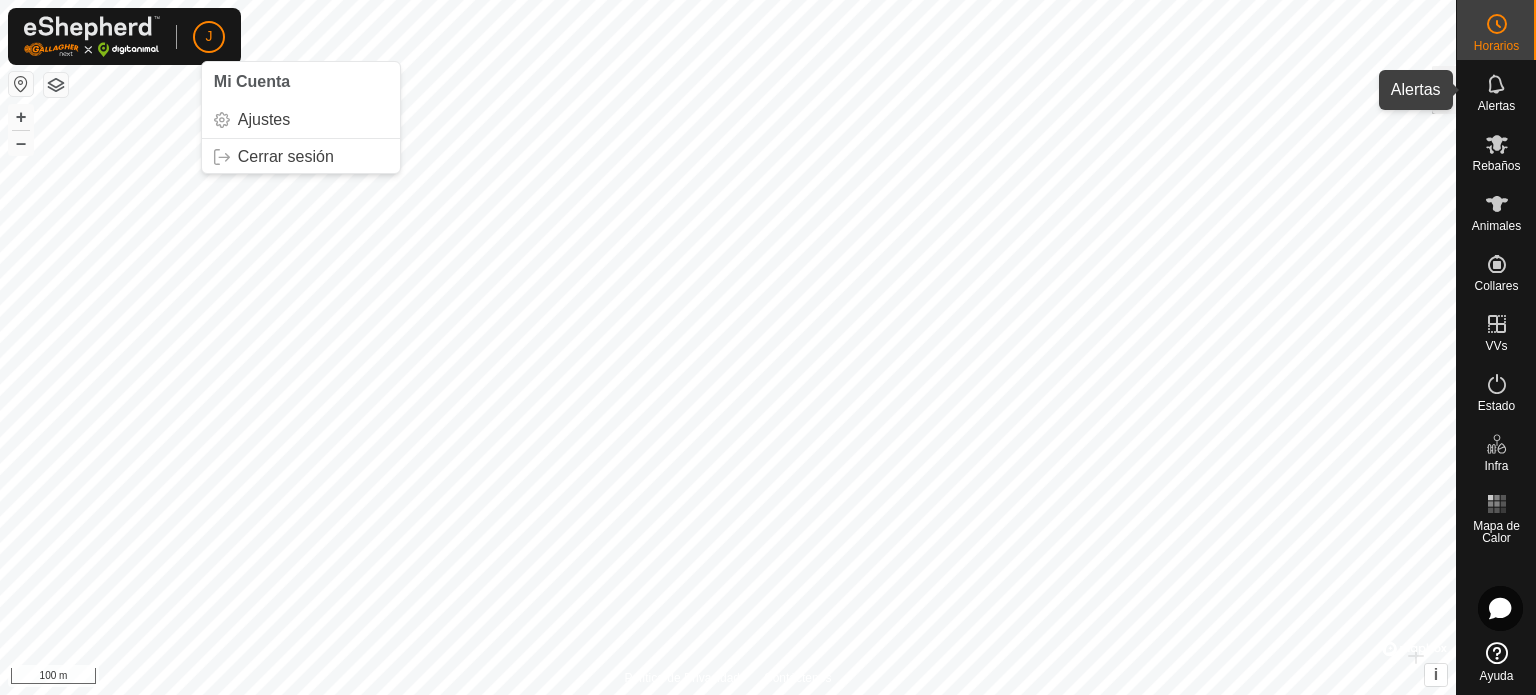 click 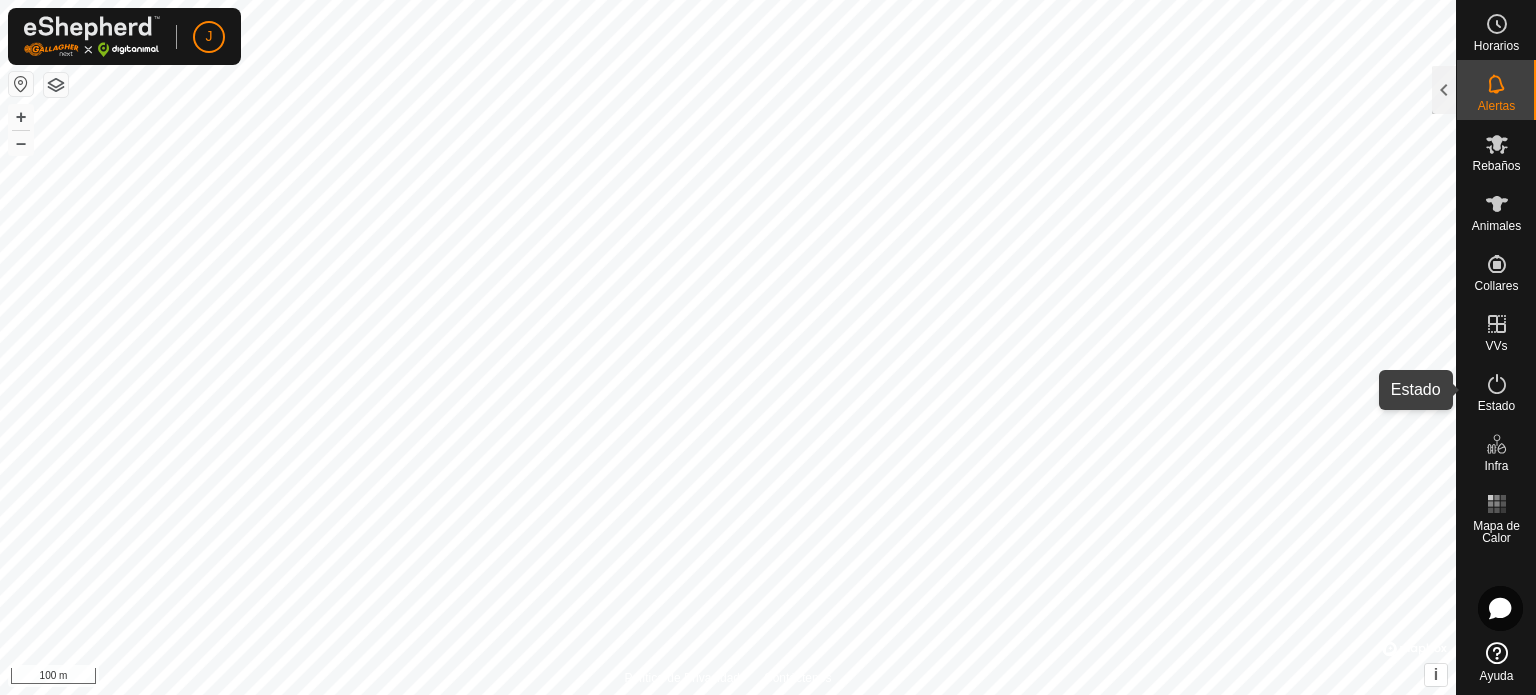 click 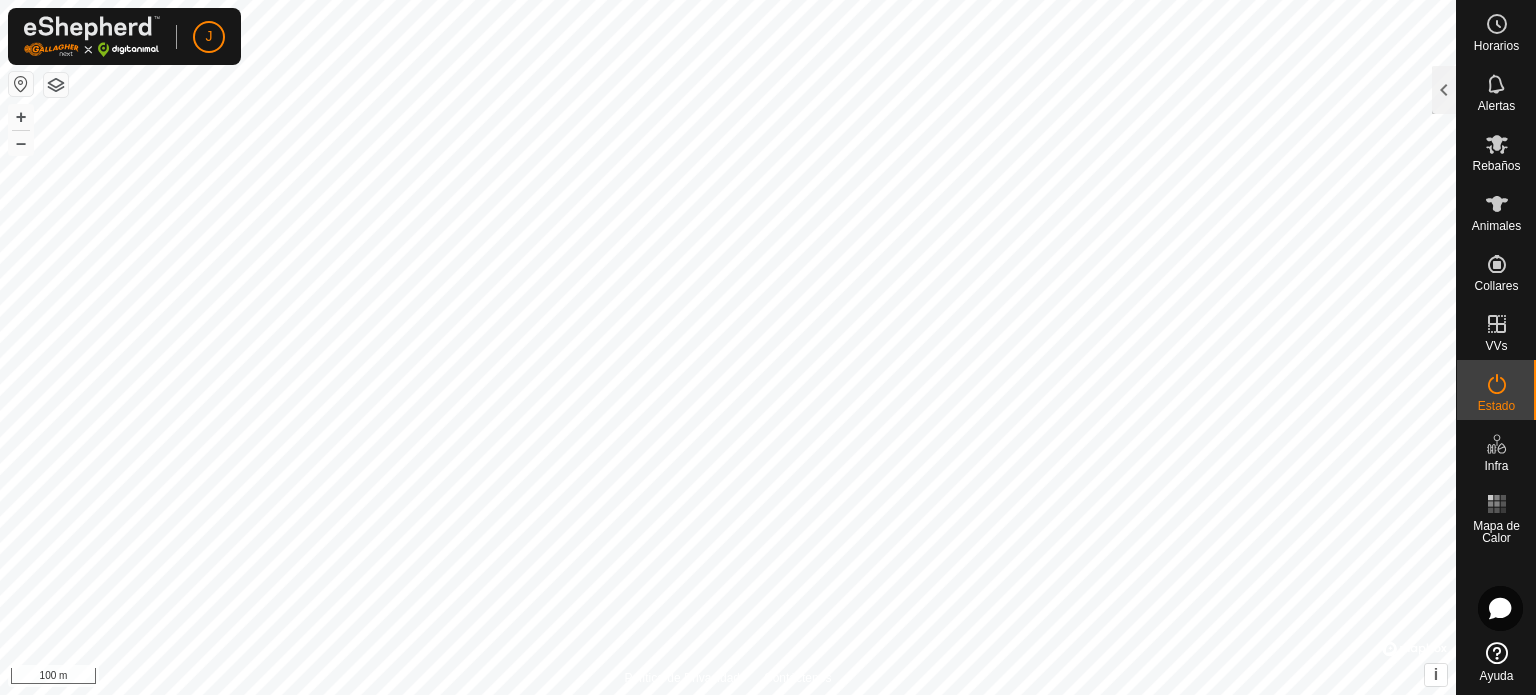 click 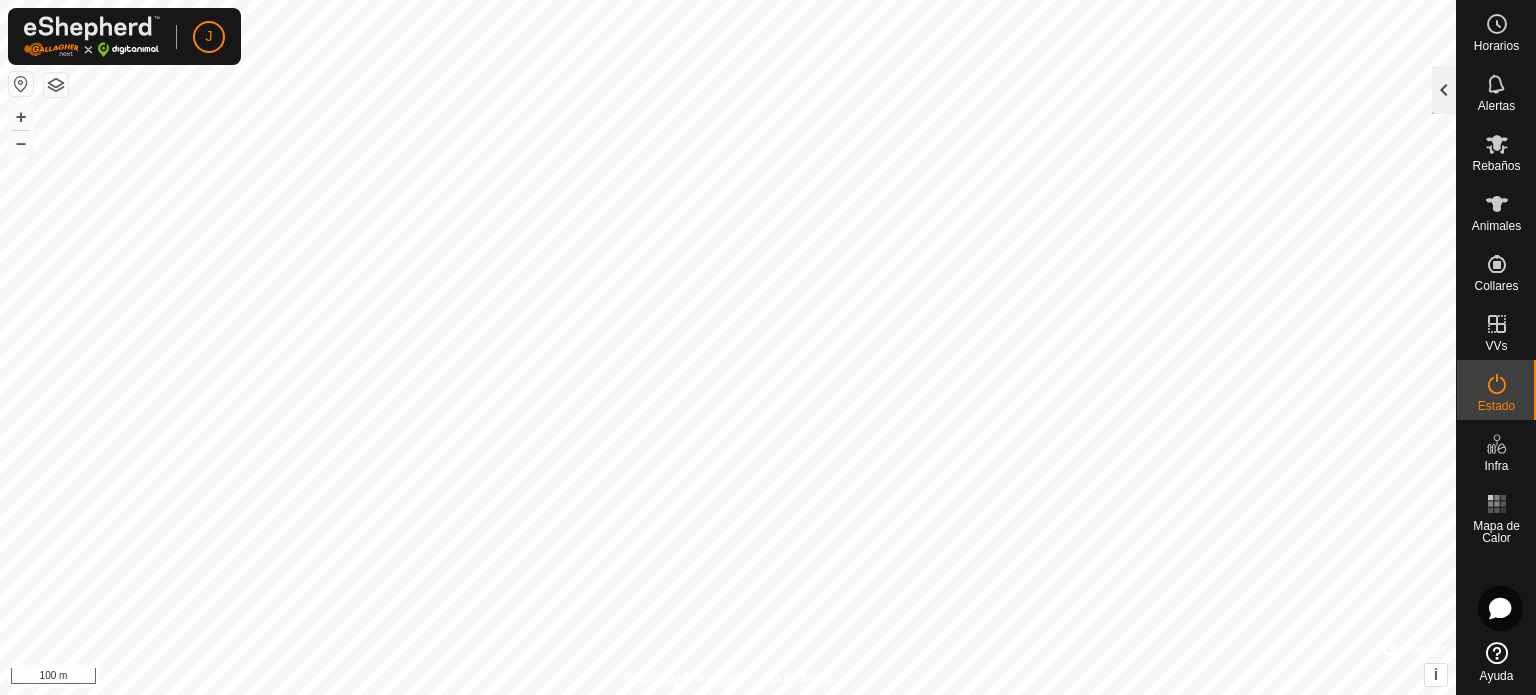 click 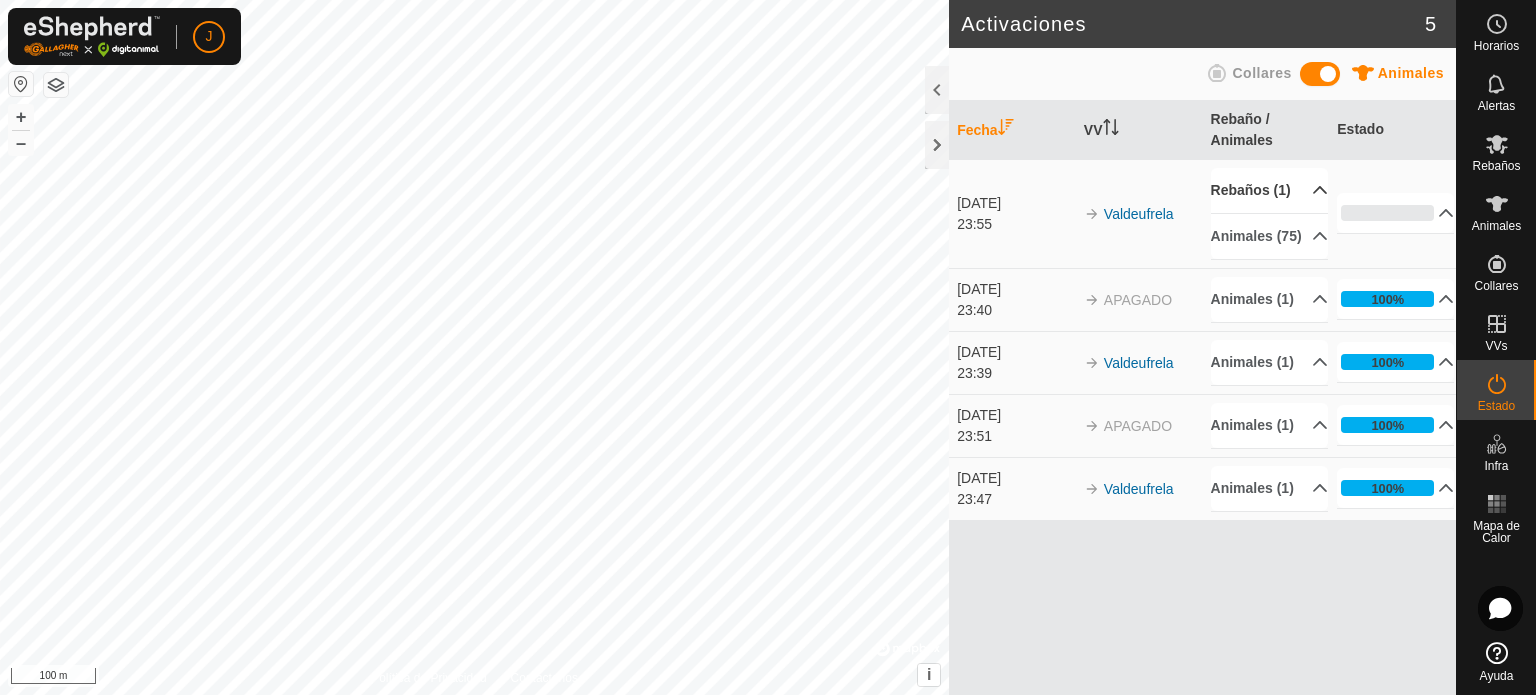 click on "Rebaños (1)" at bounding box center [1269, 190] 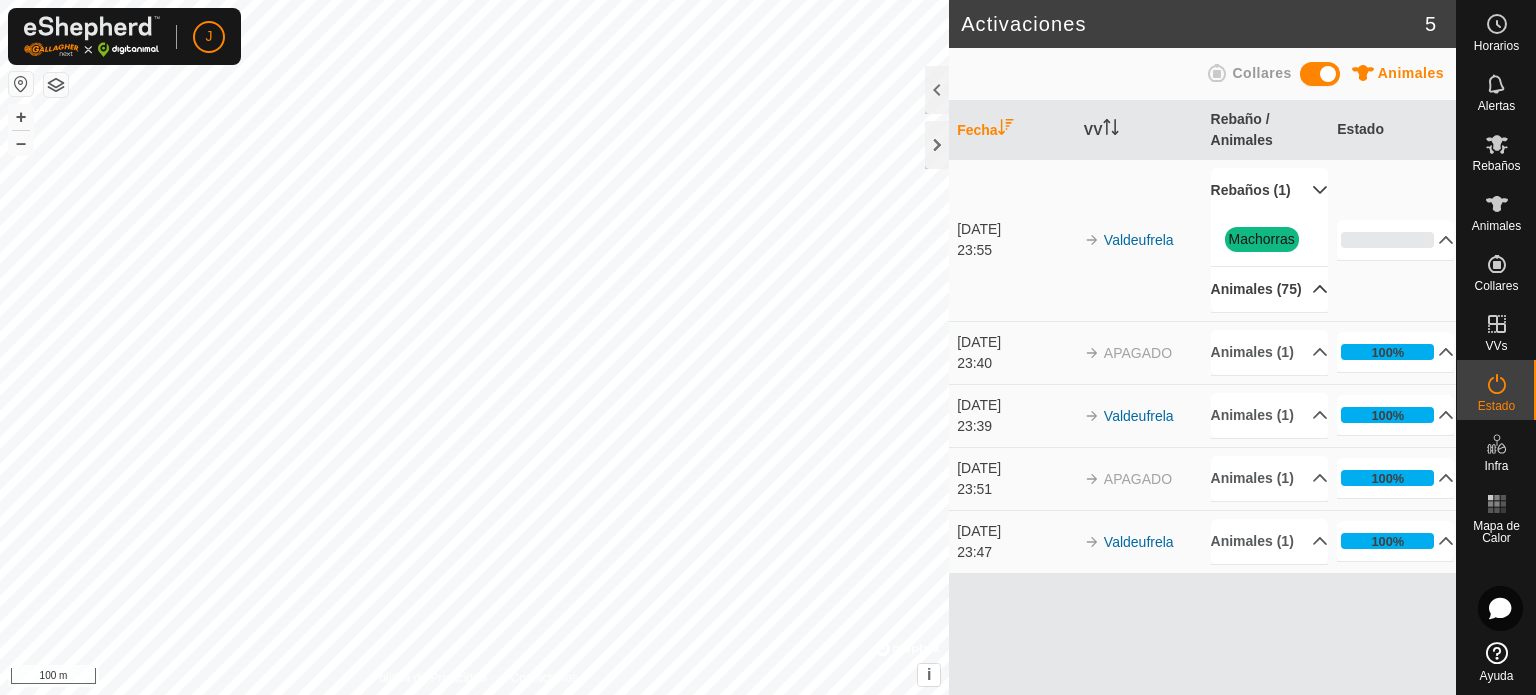click on "Animales (75)" at bounding box center [1269, 289] 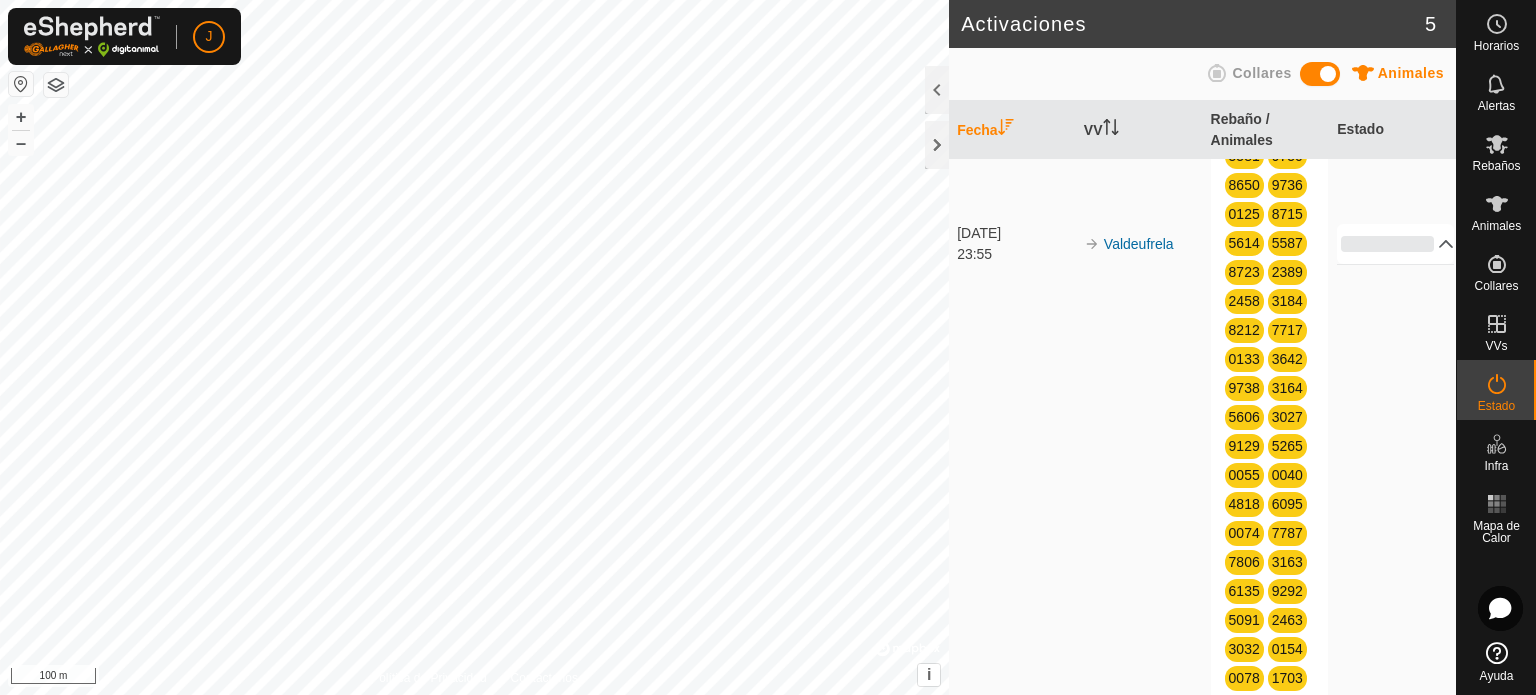 scroll, scrollTop: 520, scrollLeft: 0, axis: vertical 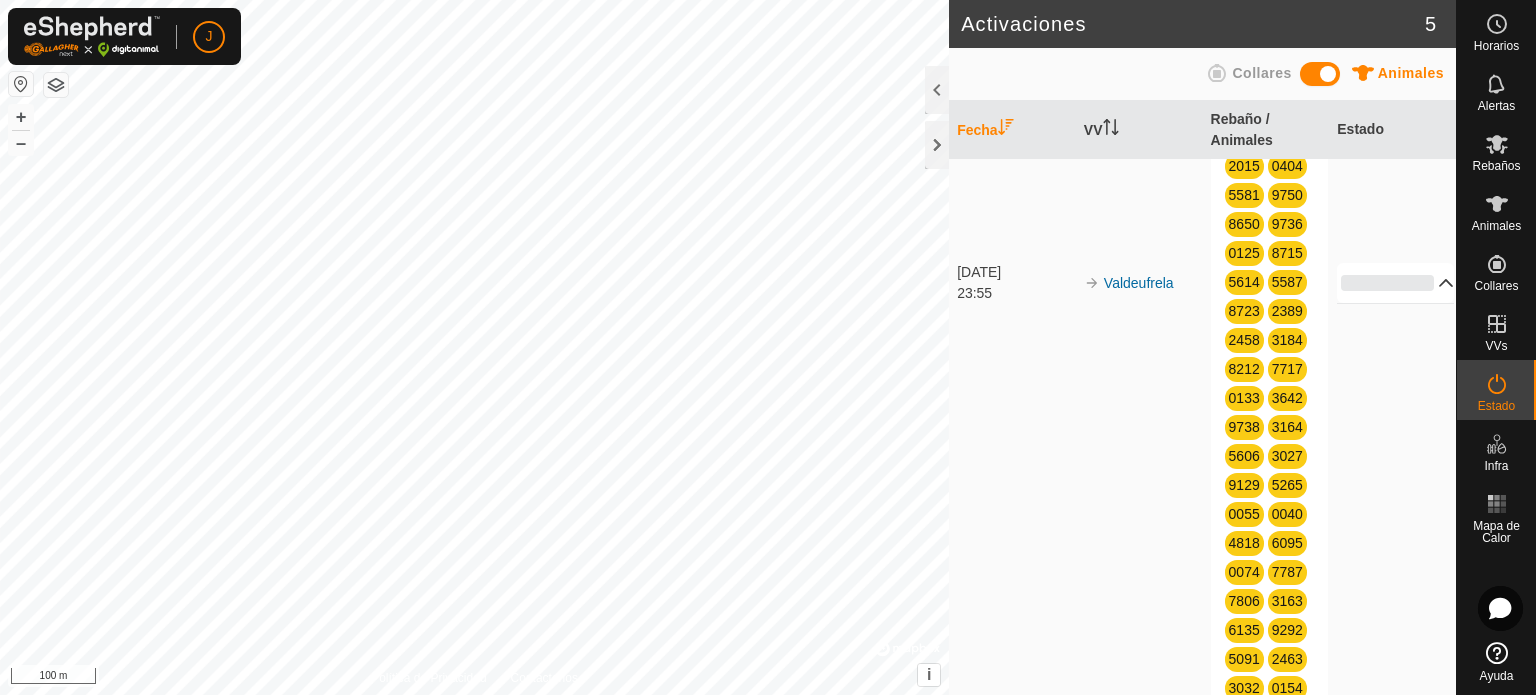click on "0%" at bounding box center (1395, 283) 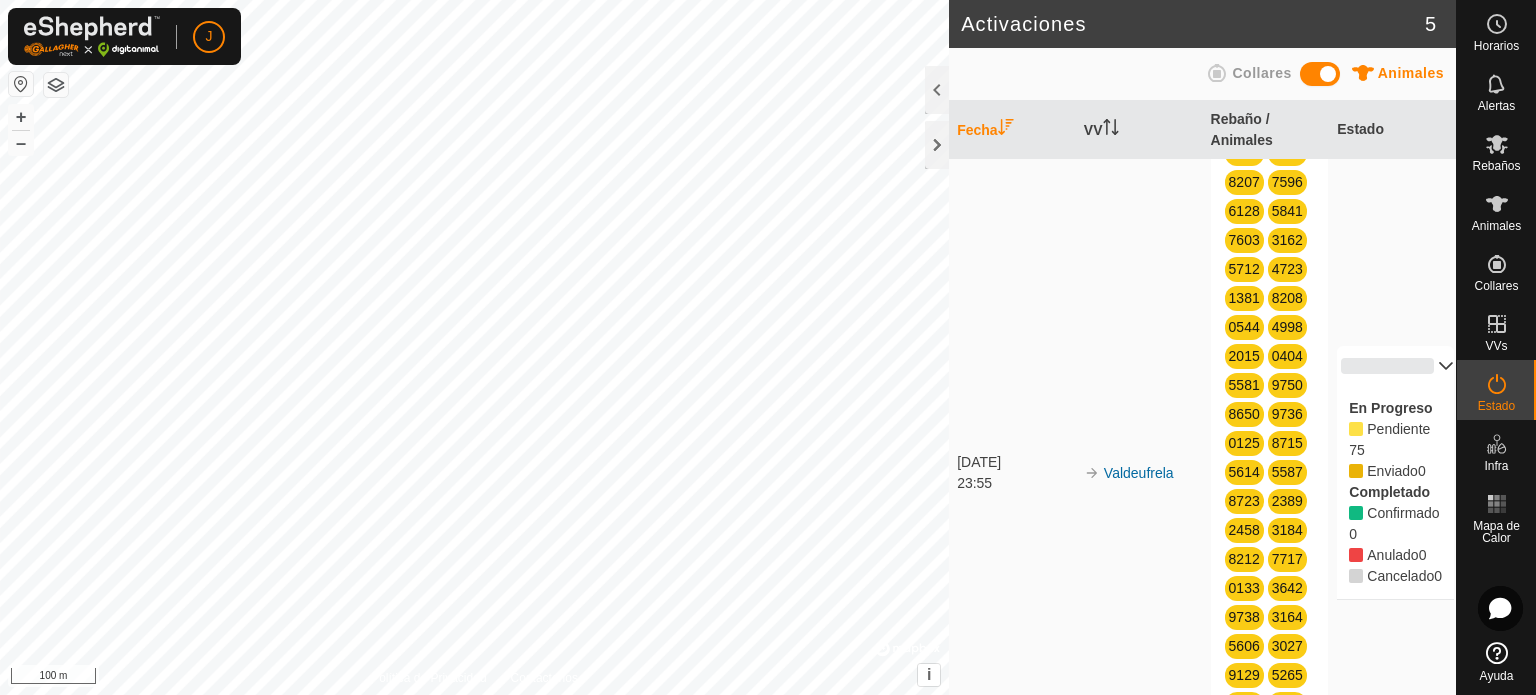 scroll, scrollTop: 327, scrollLeft: 0, axis: vertical 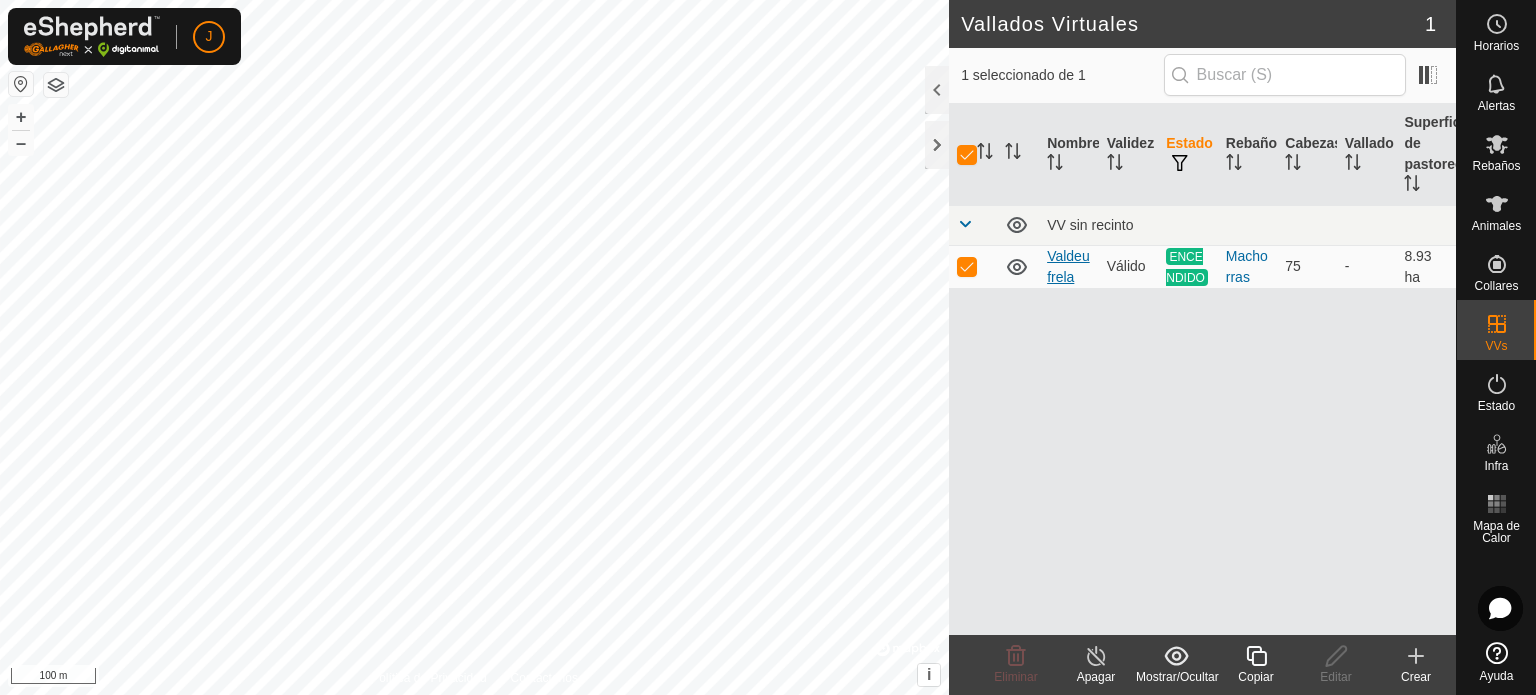 click on "Valdeufrela" at bounding box center [1068, 266] 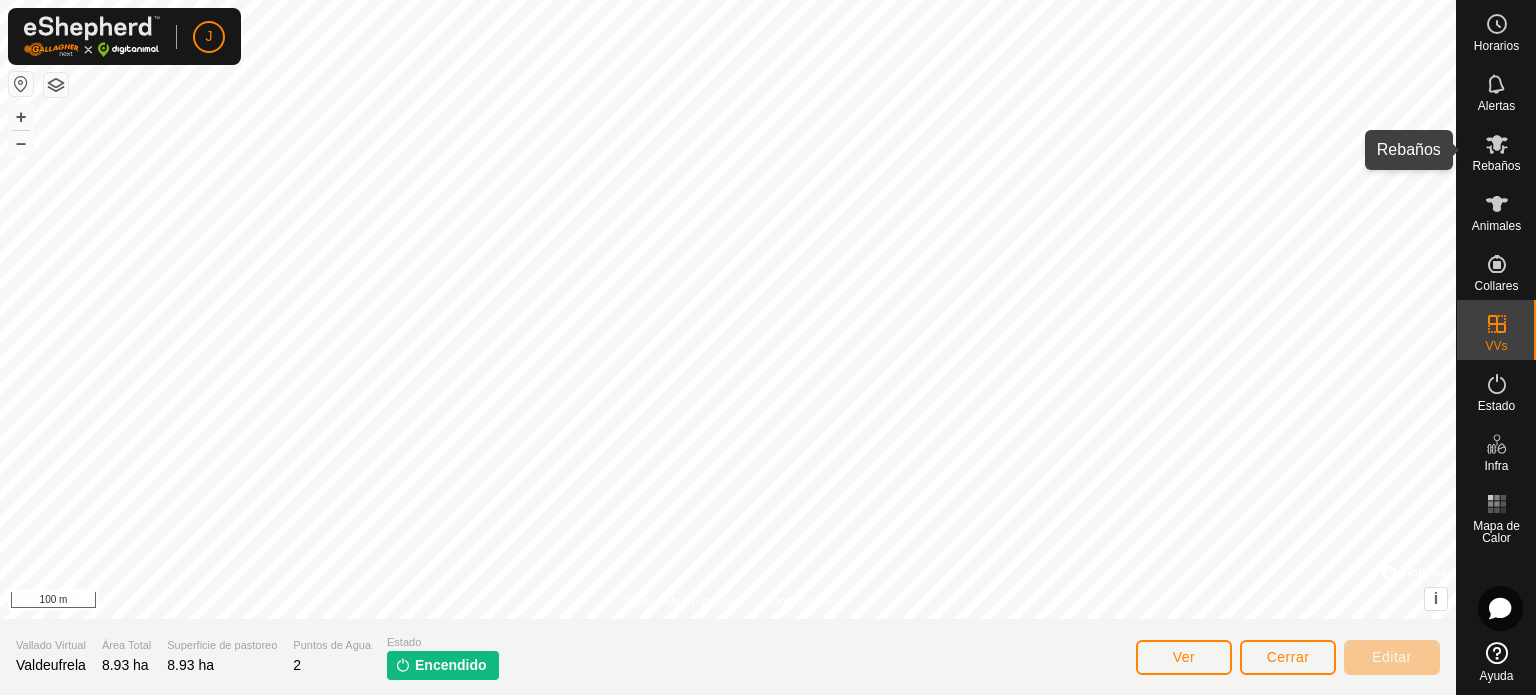 click 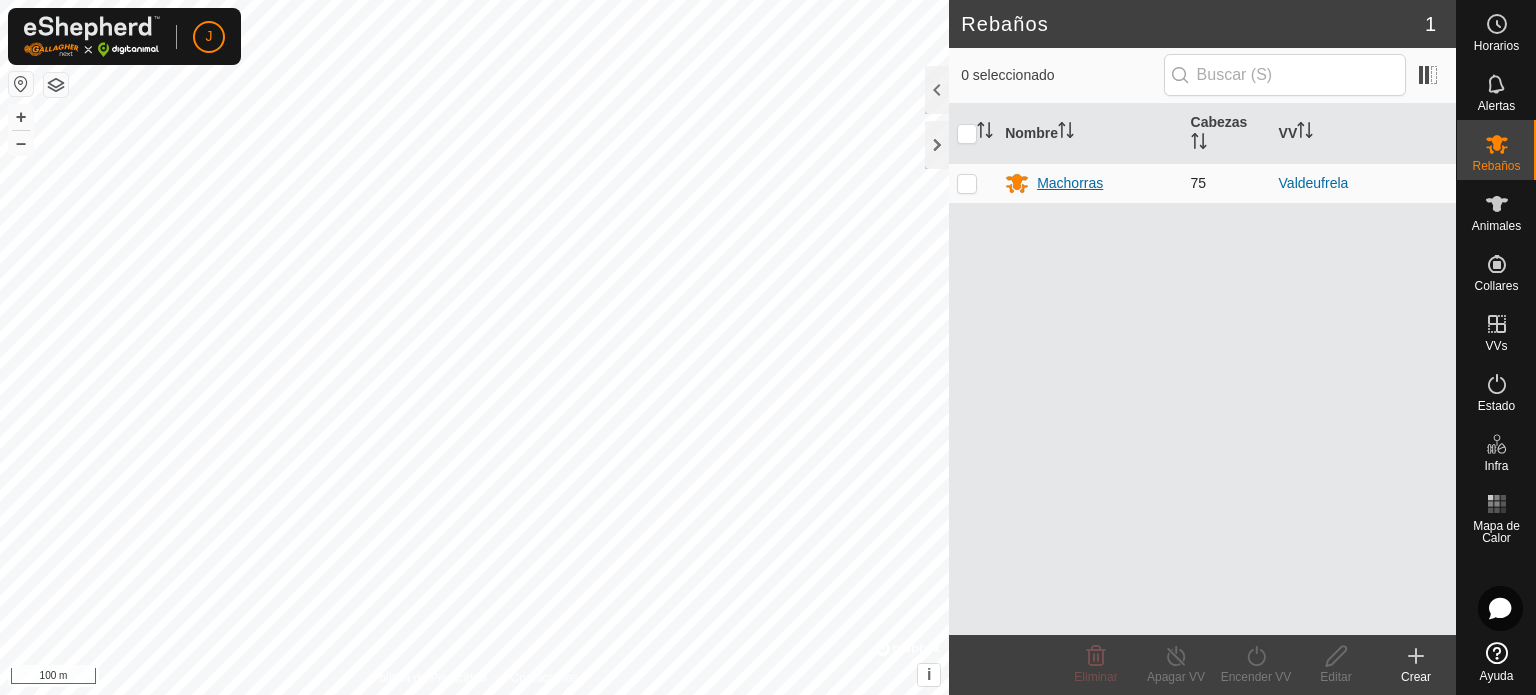 click on "Machorras" at bounding box center (1070, 183) 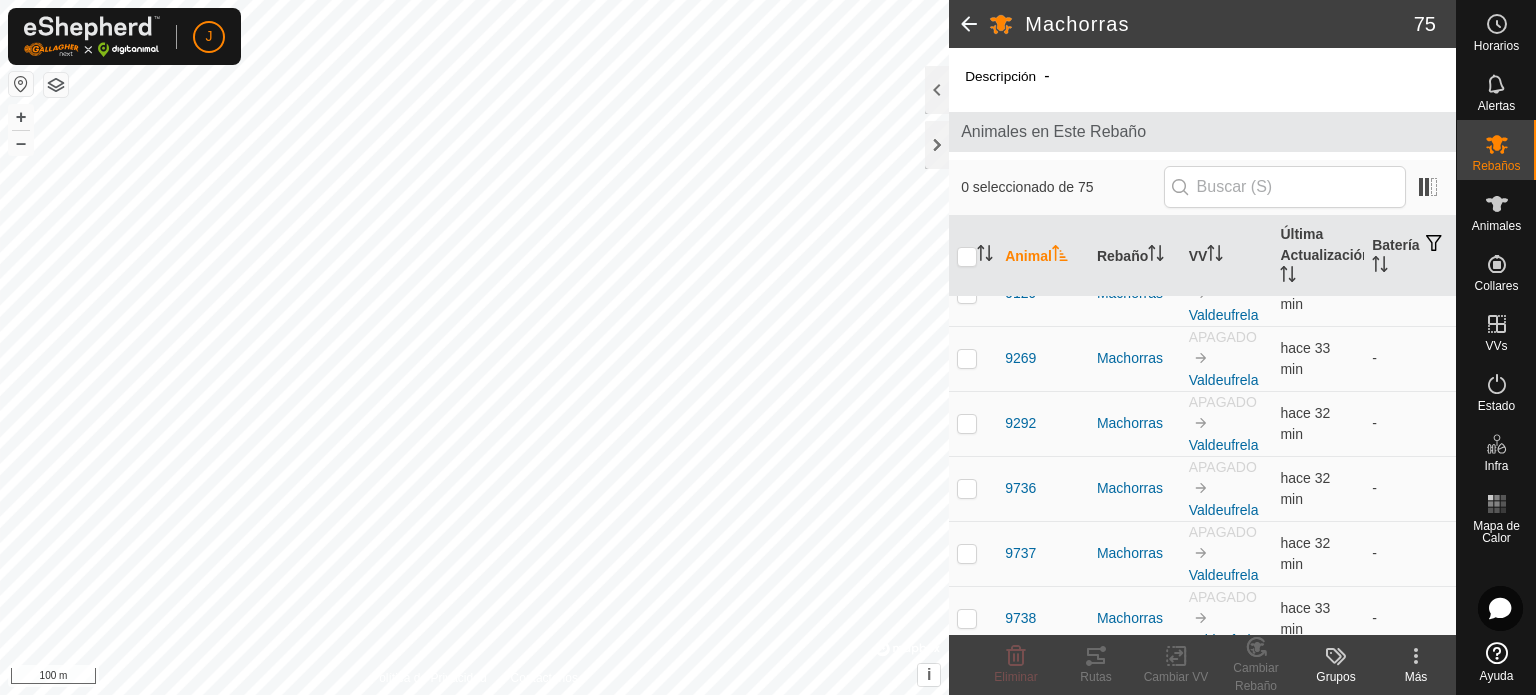 scroll, scrollTop: 4505, scrollLeft: 0, axis: vertical 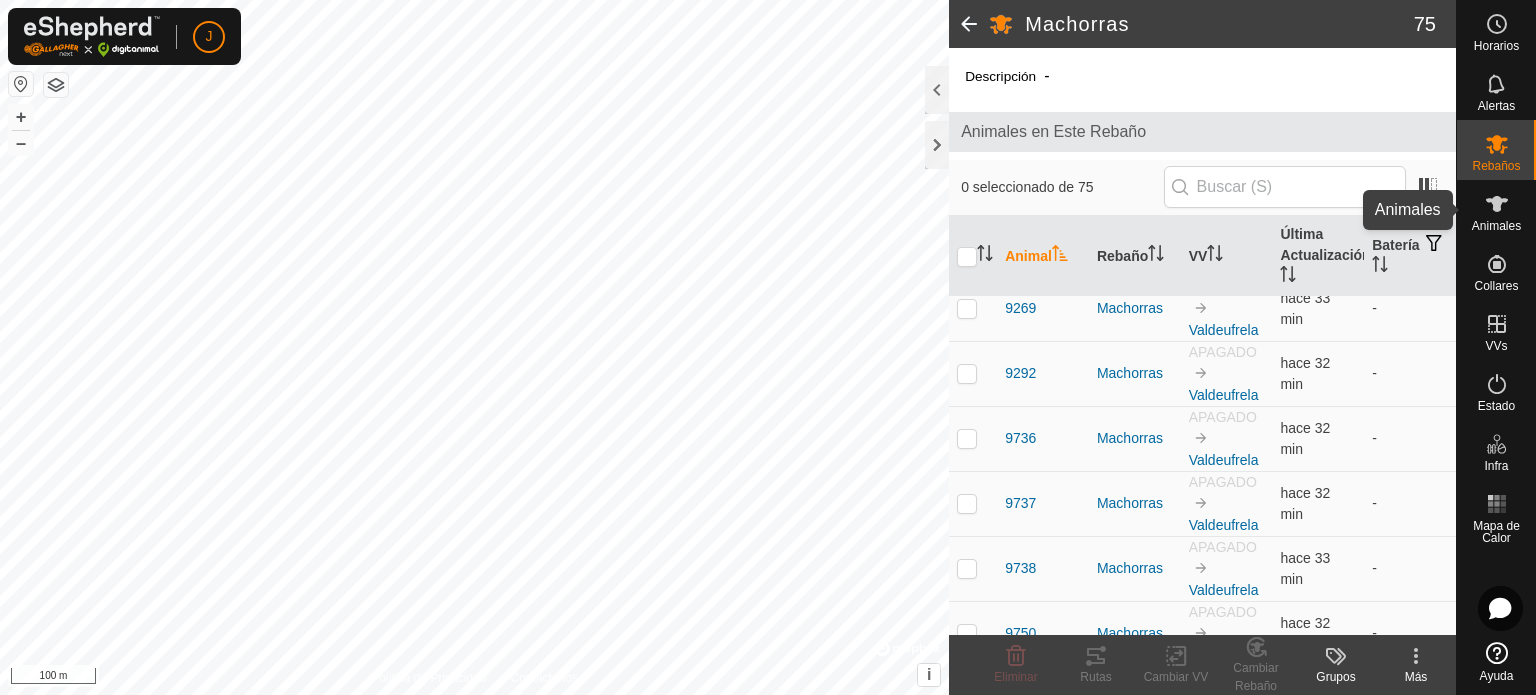 click 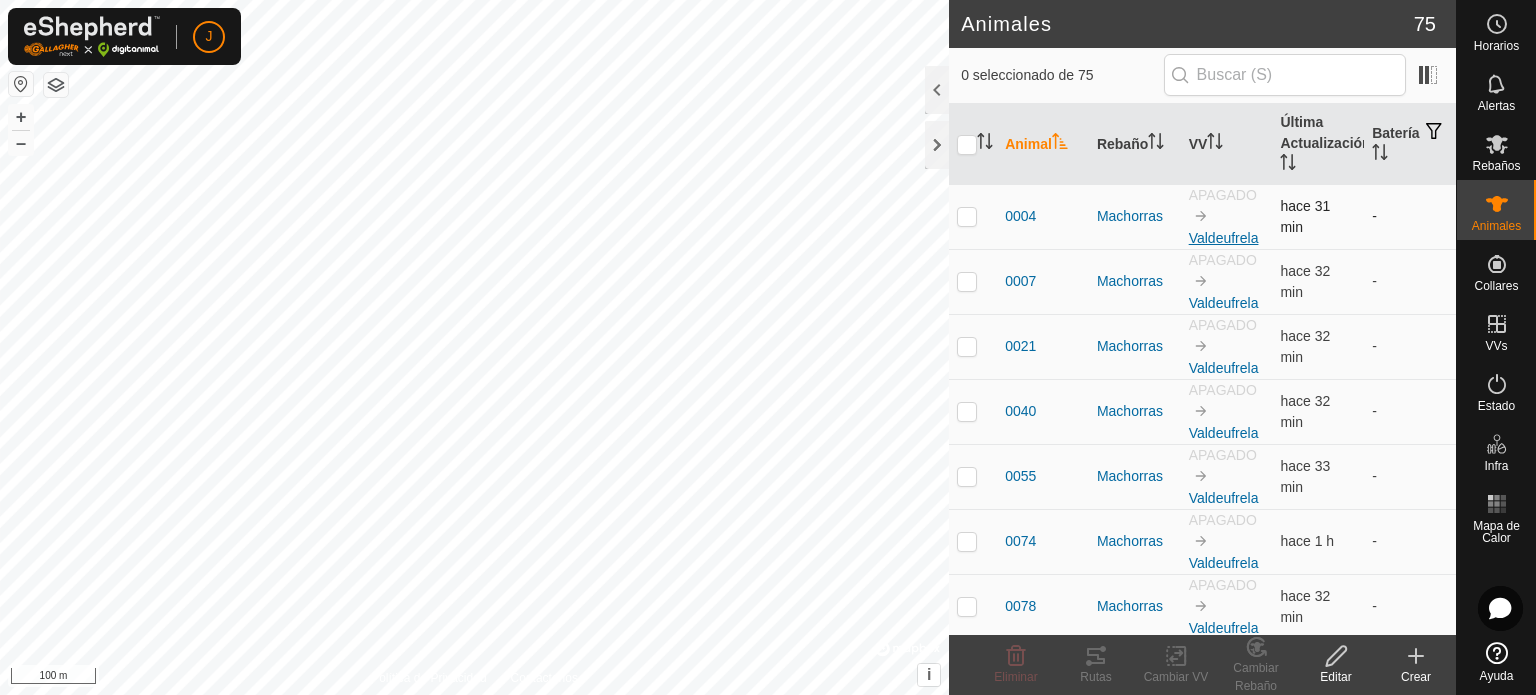 click on "Valdeufrela" at bounding box center (1224, 238) 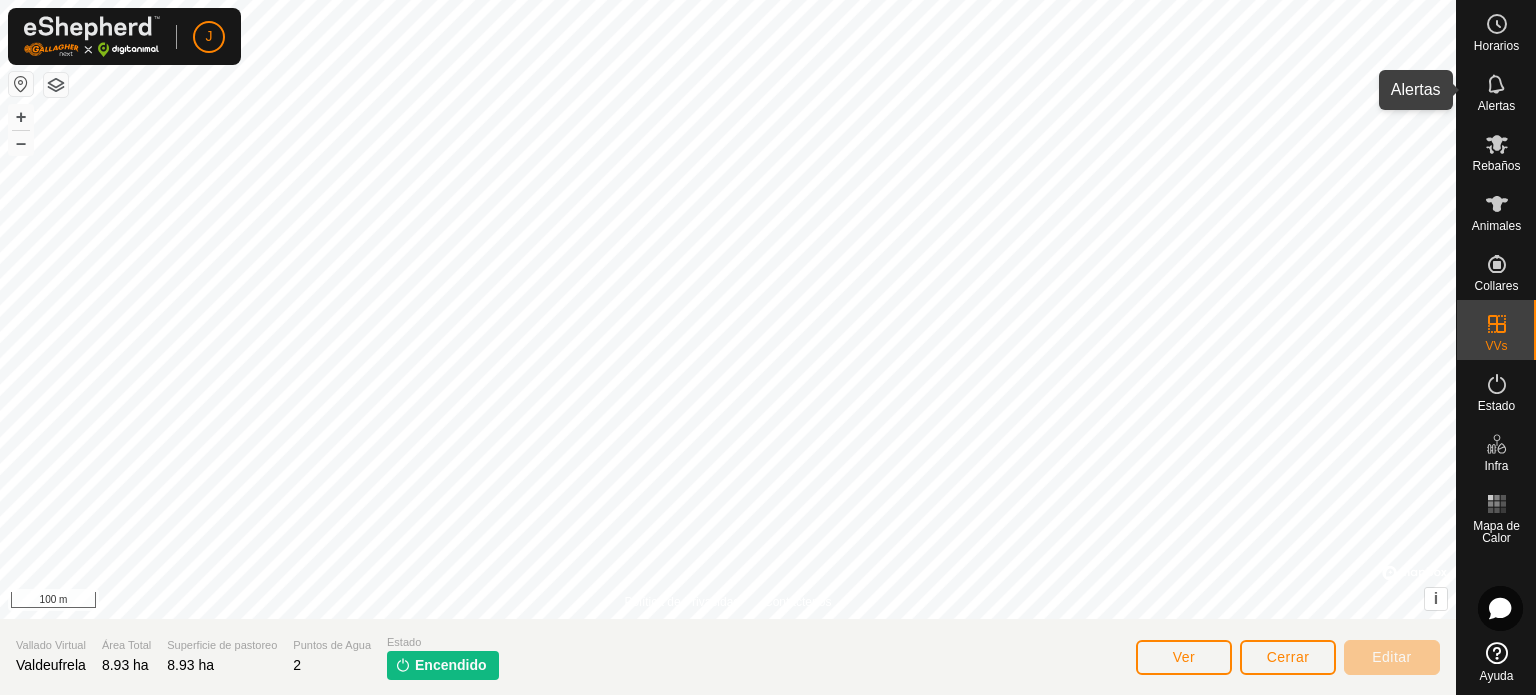 click on "Alertas" at bounding box center [1496, 90] 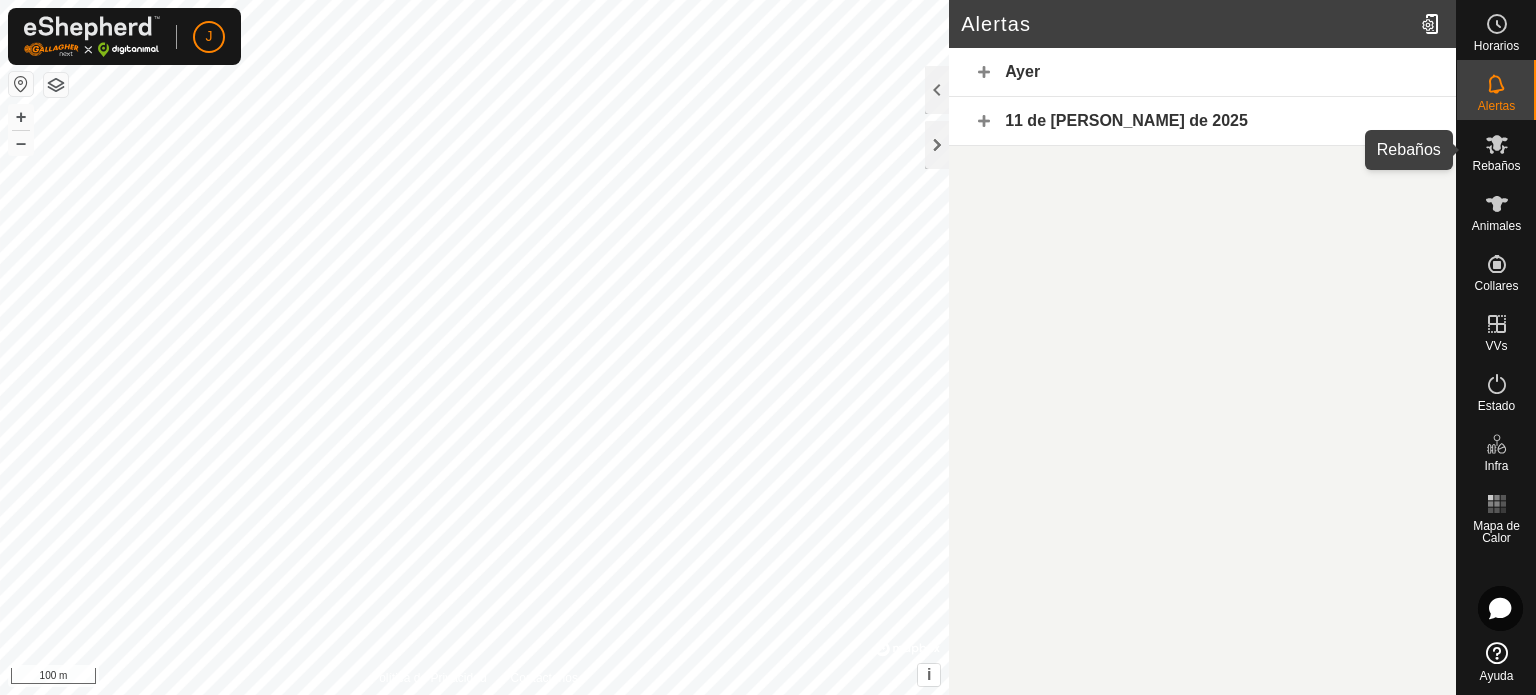 click 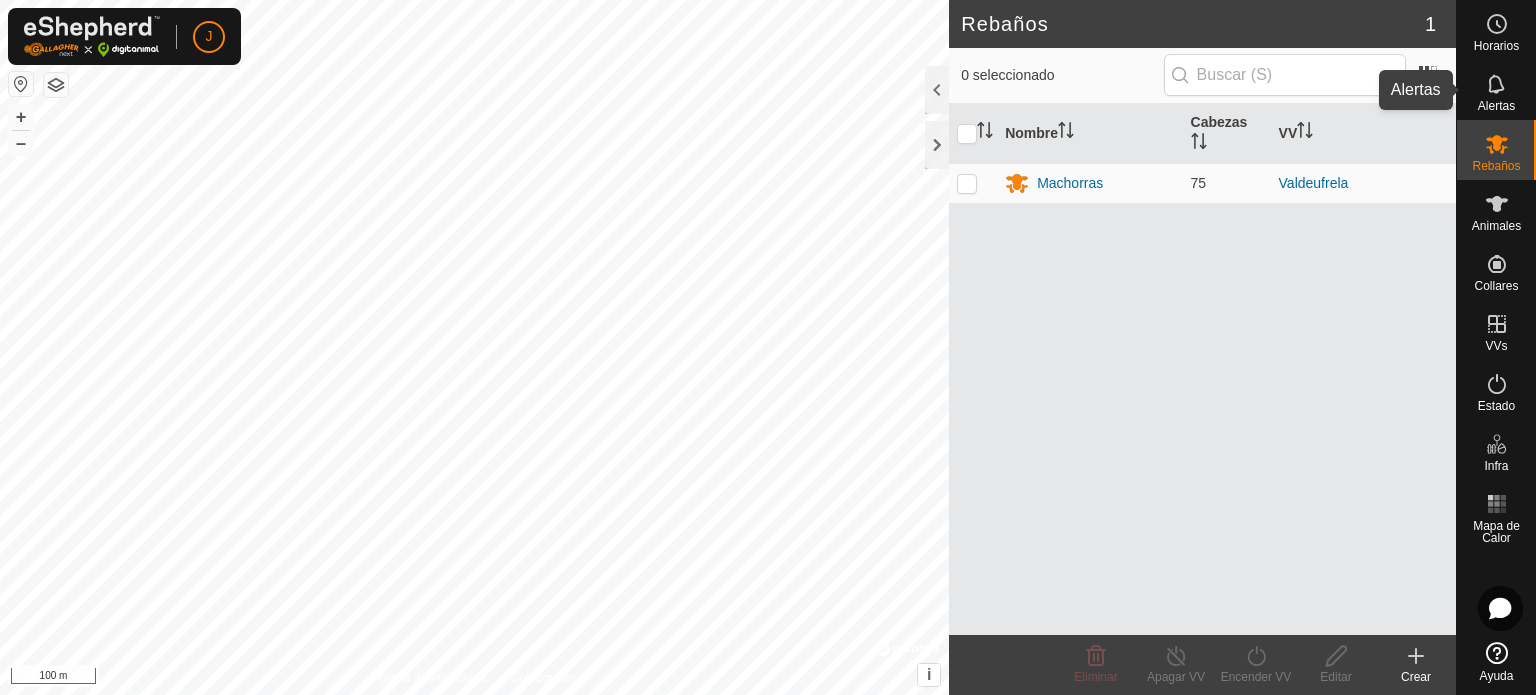 click 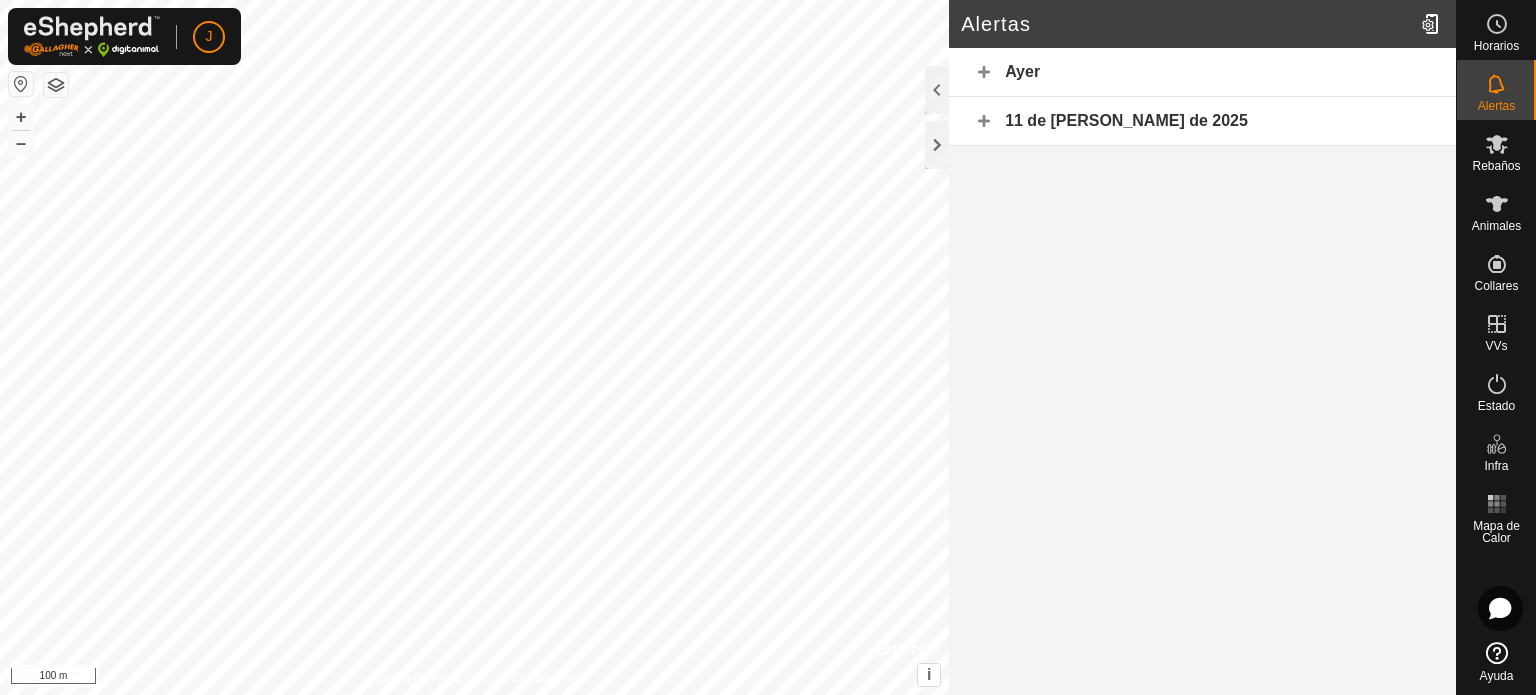 click on "11 de [PERSON_NAME] de 2025" 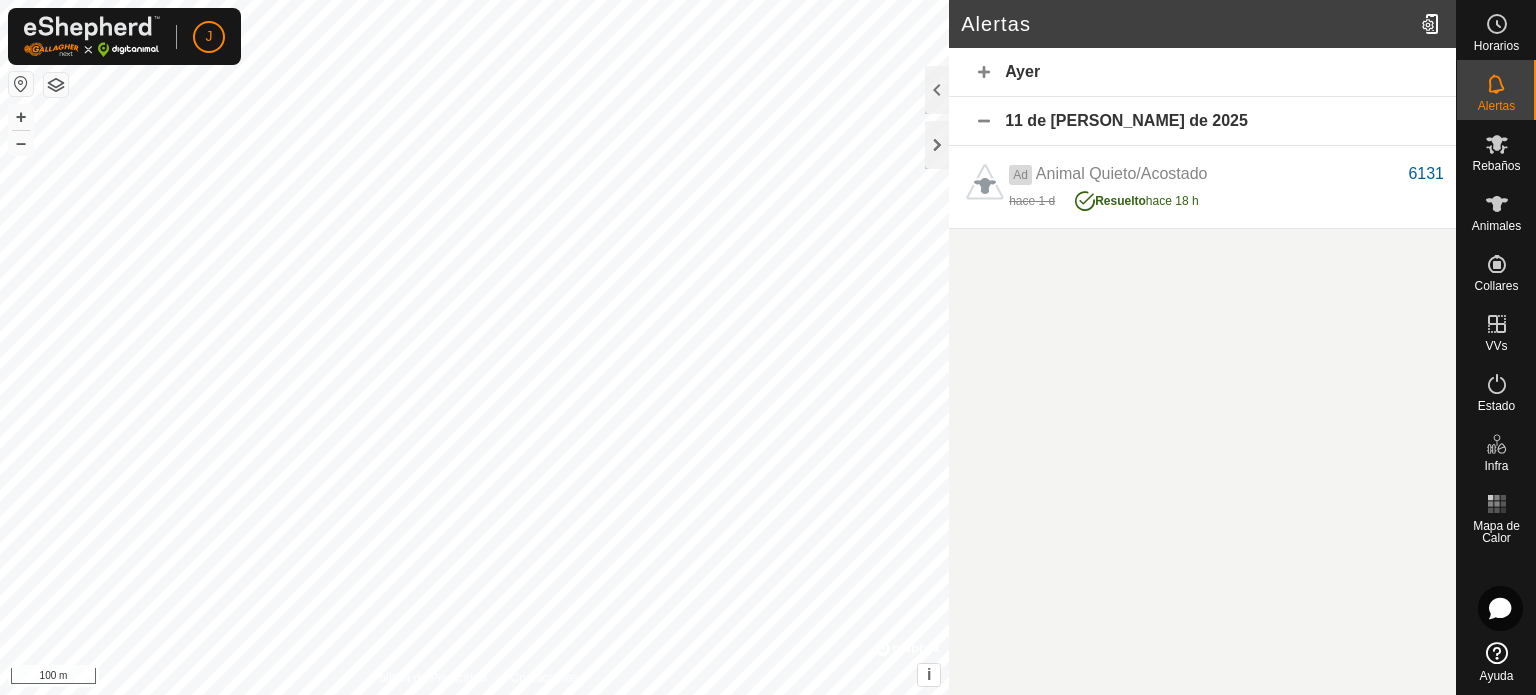 click on "11 de [PERSON_NAME] de 2025" 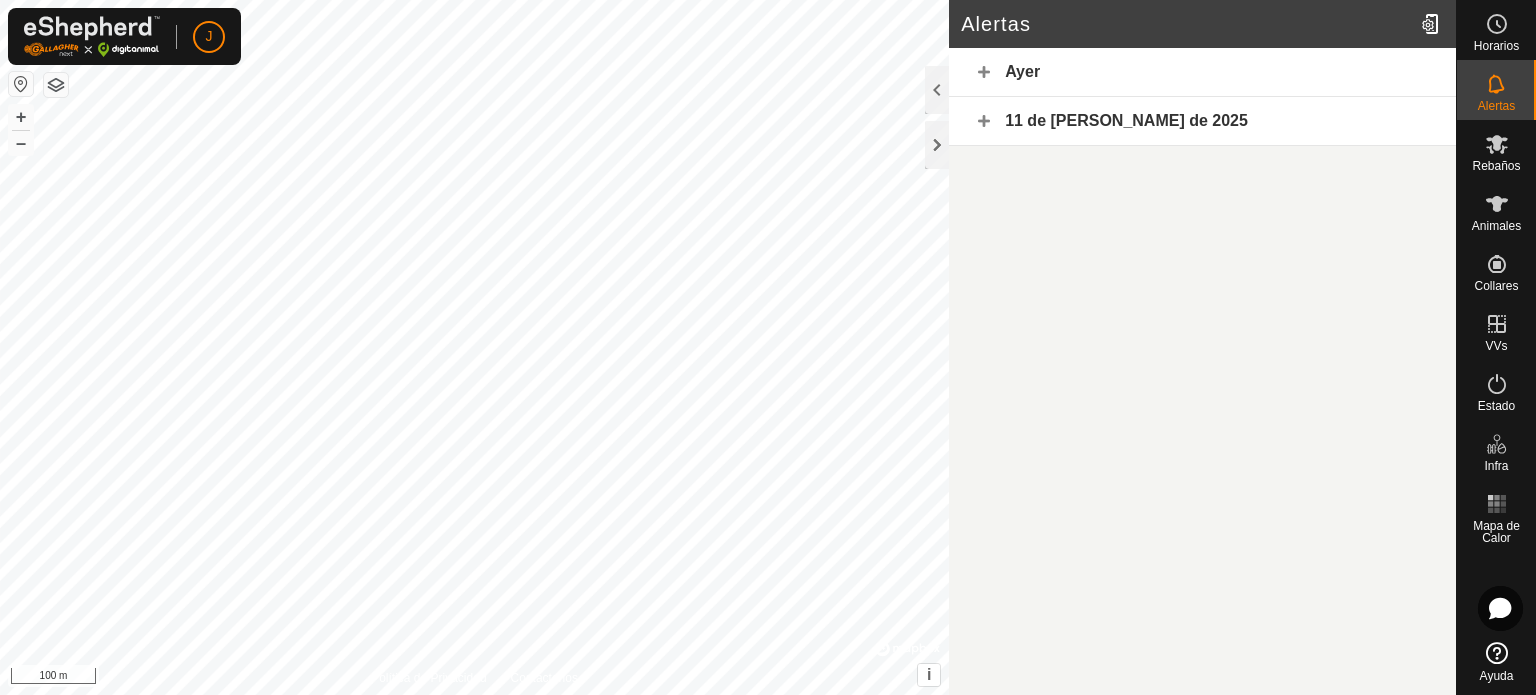 click on "Ayer" 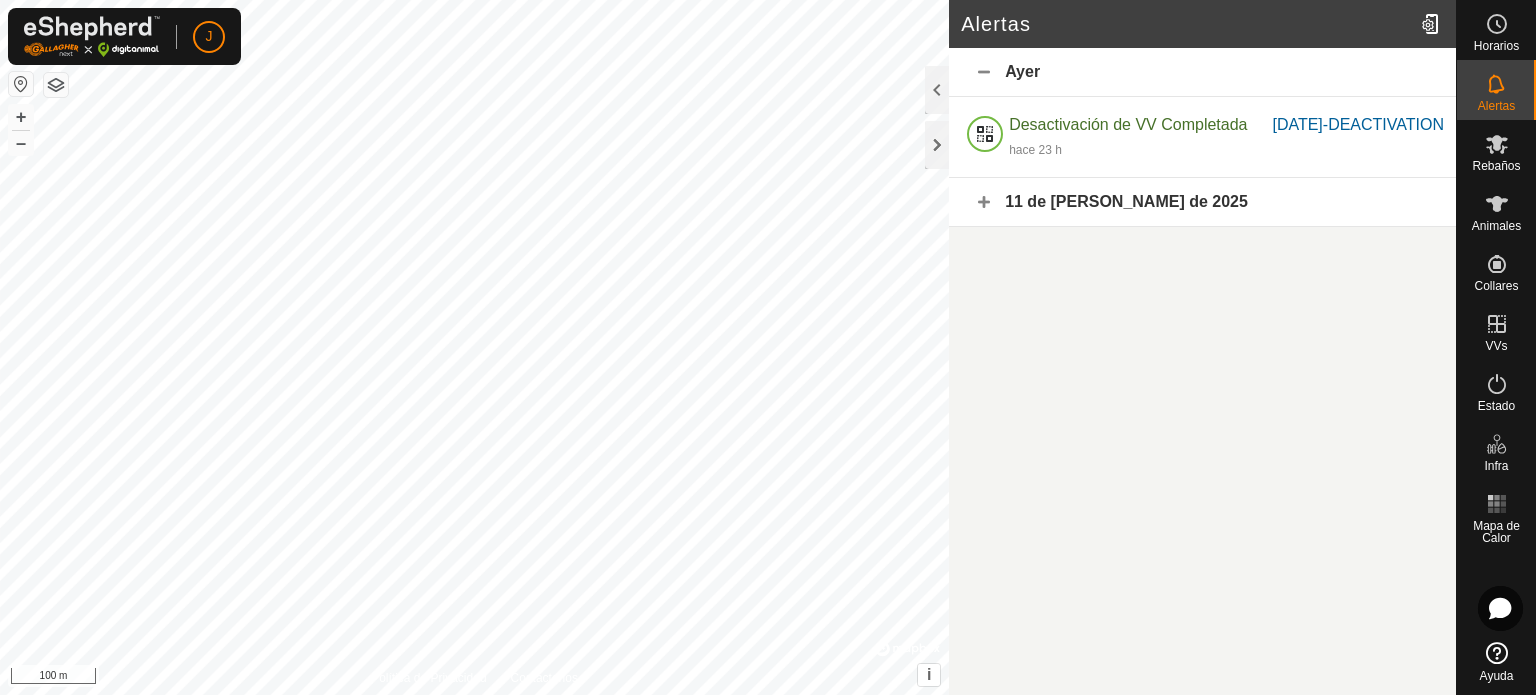 click on "Ayer" 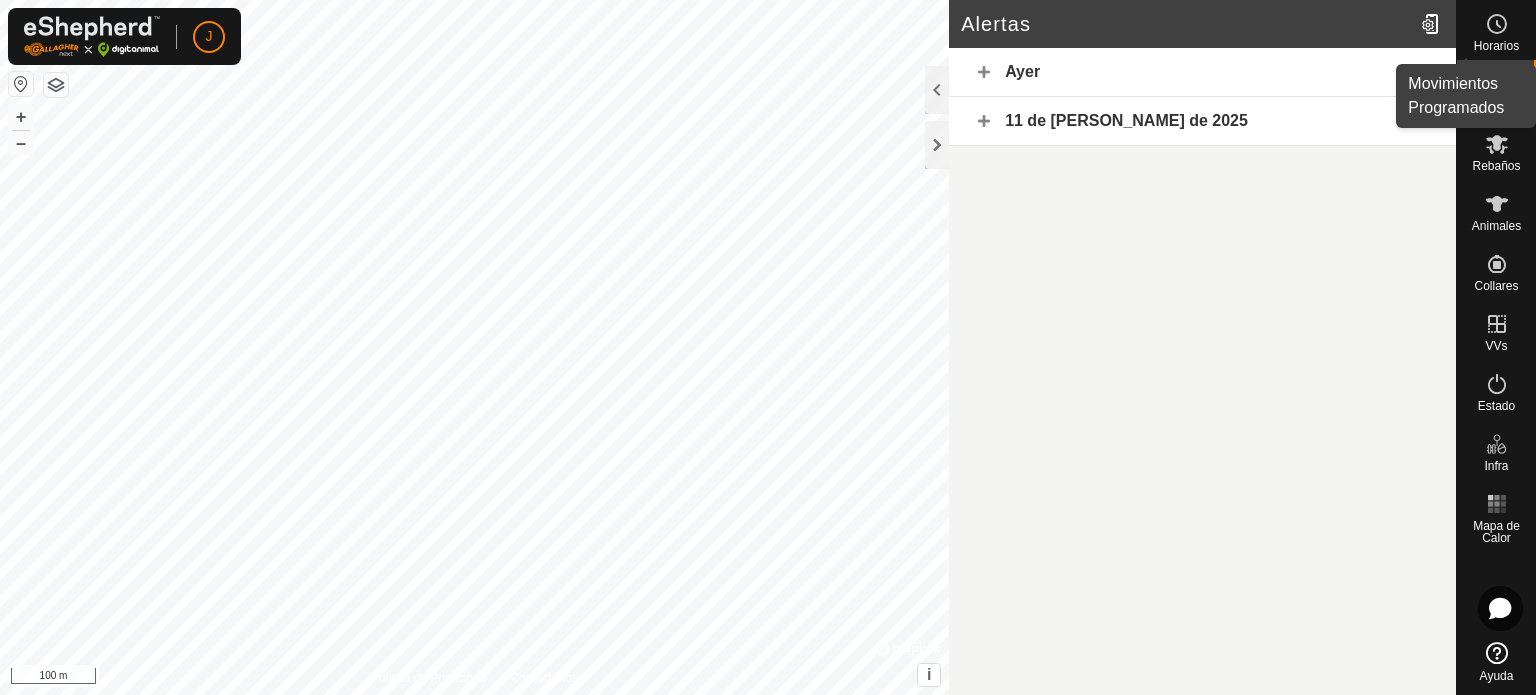 click on "Horarios" at bounding box center [1496, 46] 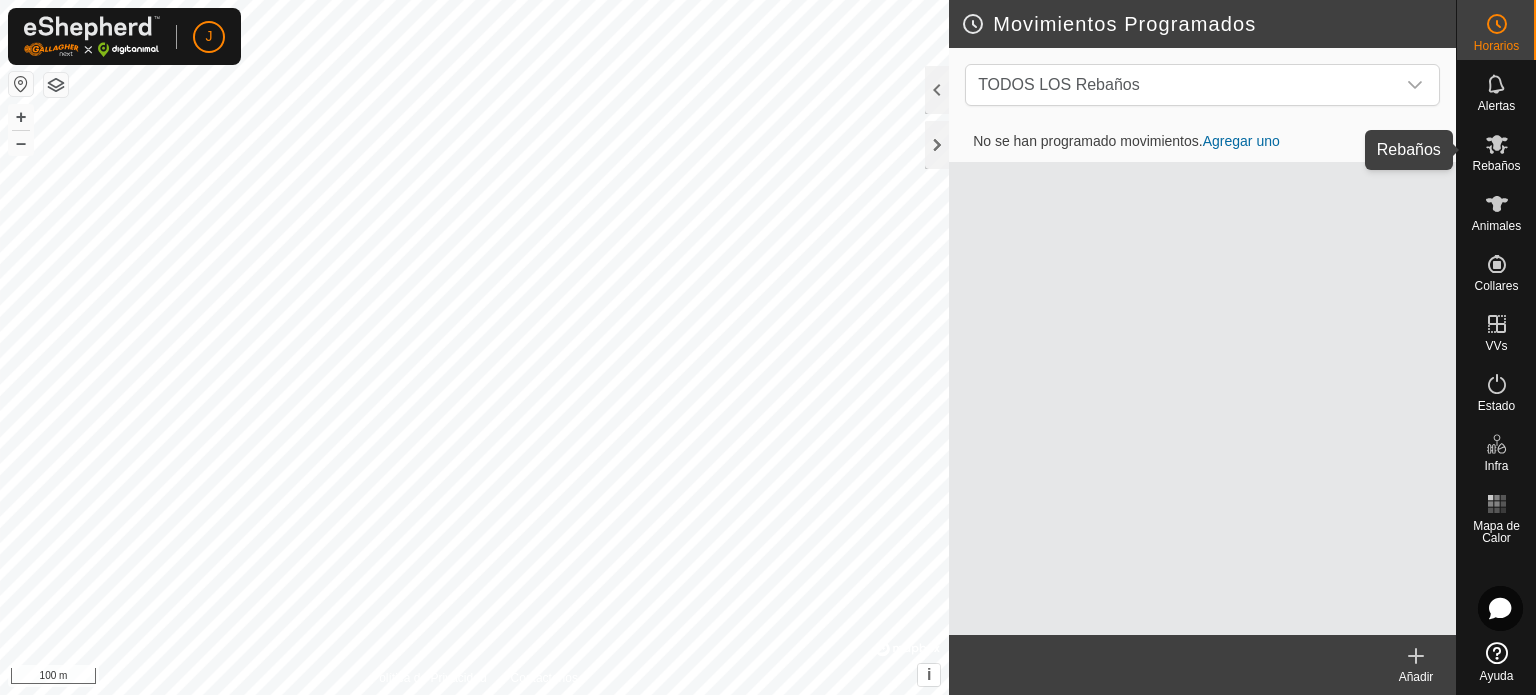 click on "Rebaños" at bounding box center (1496, 150) 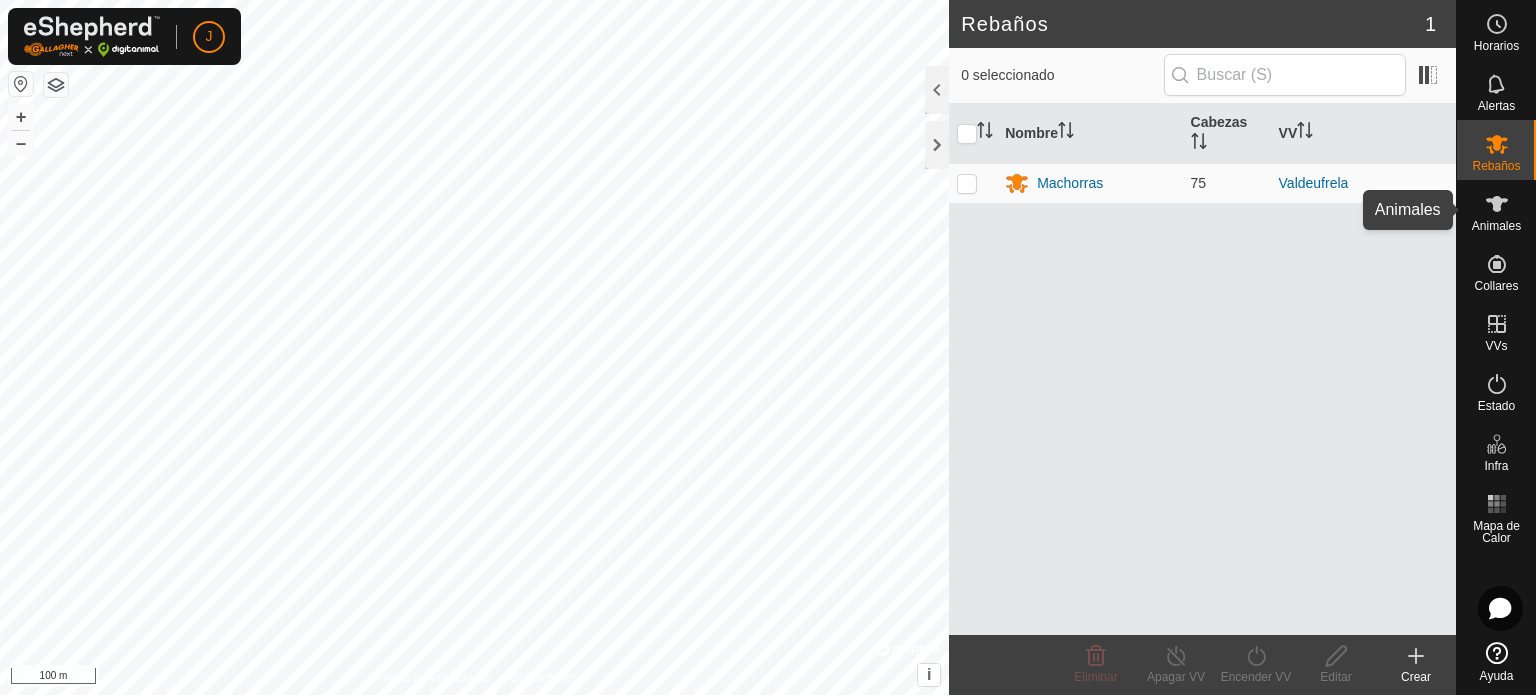 click at bounding box center (1497, 204) 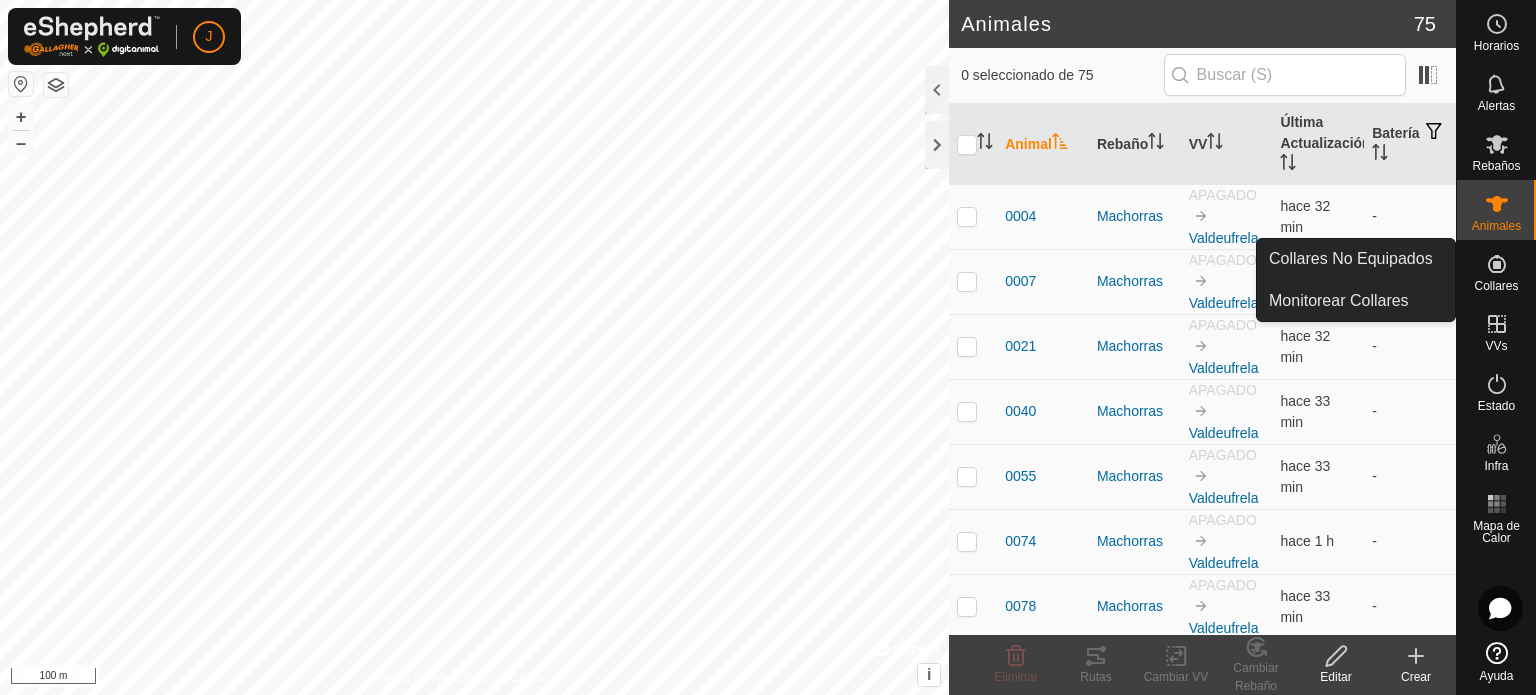 click 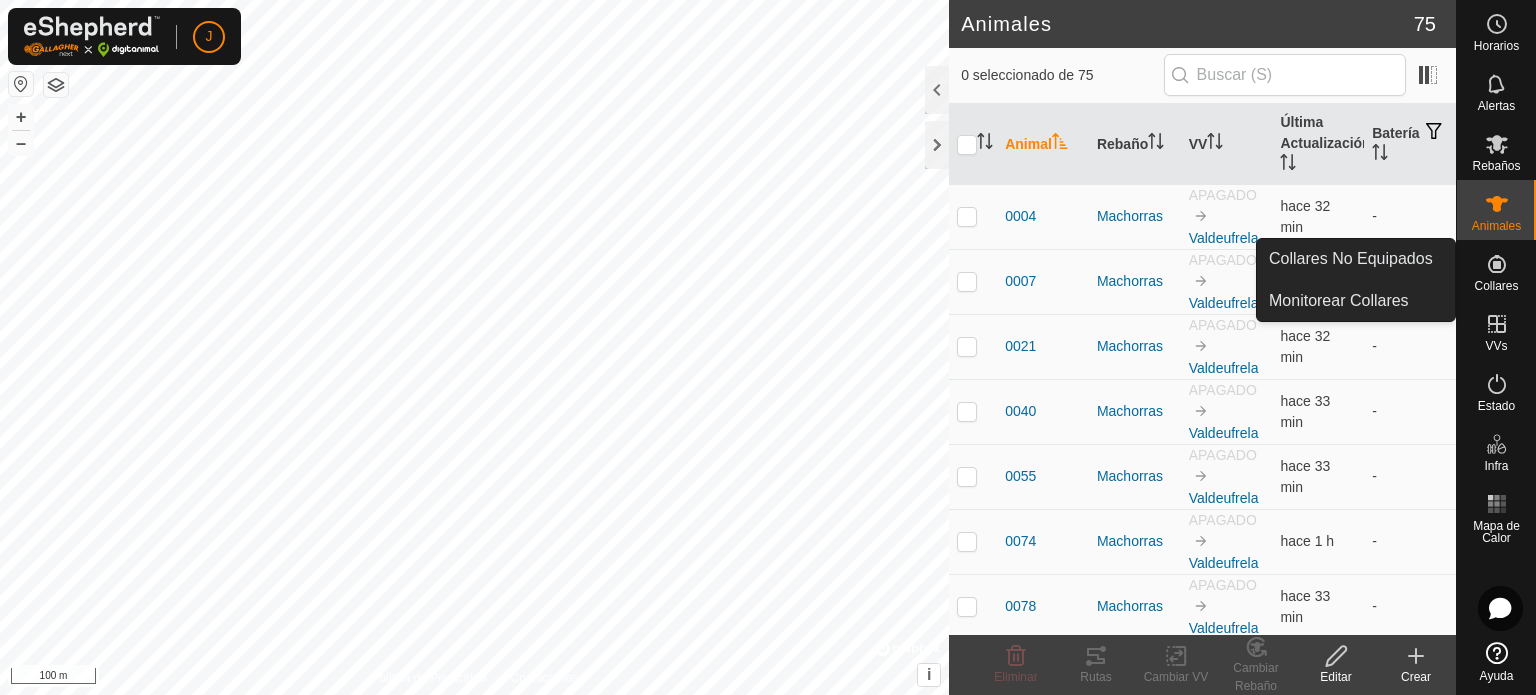 click on "Monitorear Collares" at bounding box center (1356, 301) 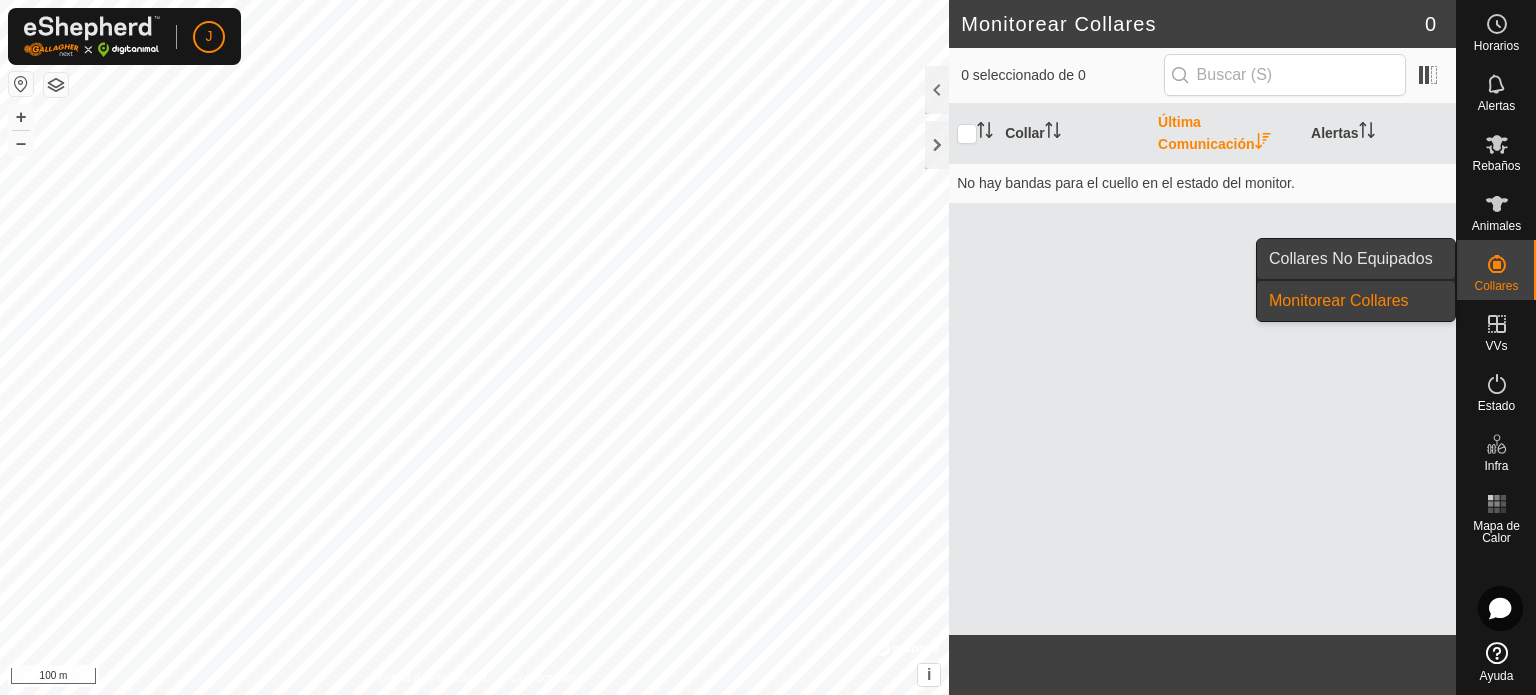 click on "Collares No Equipados" at bounding box center (1356, 259) 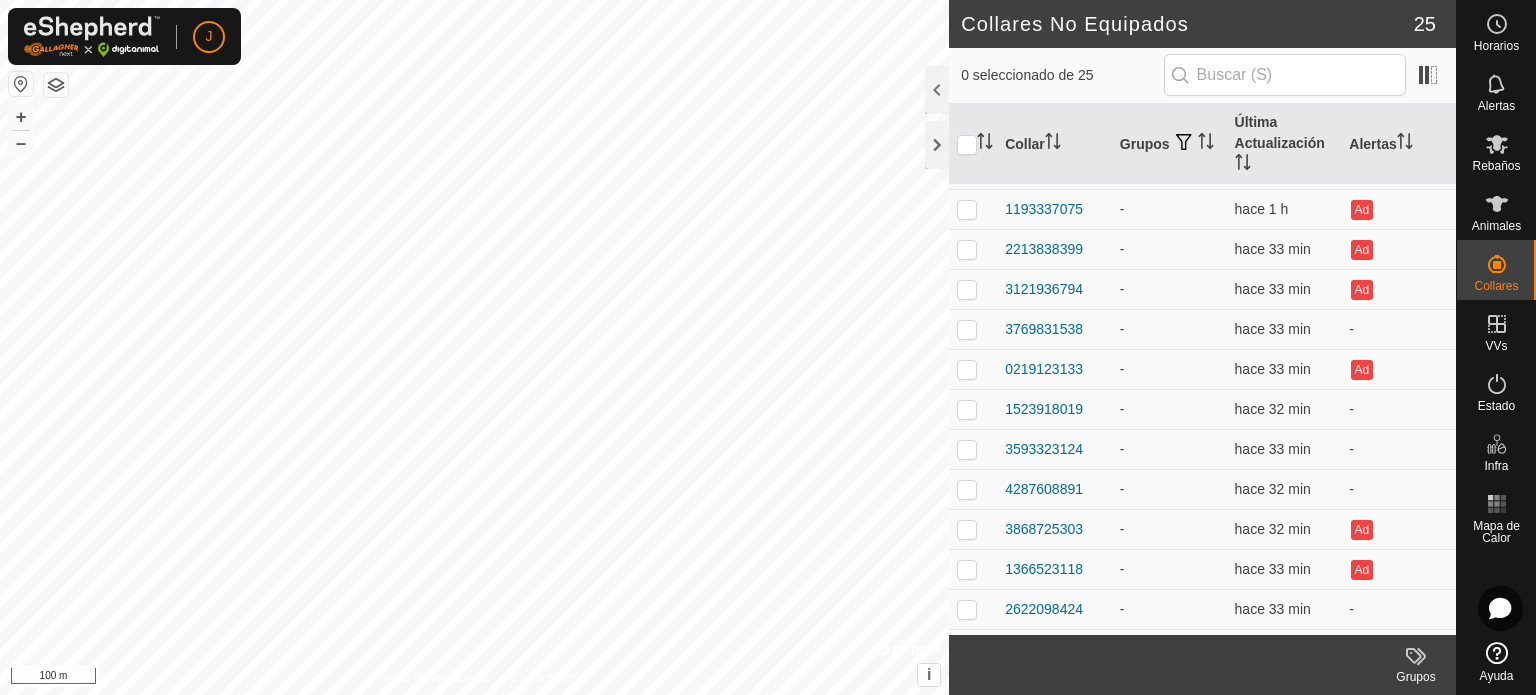 scroll, scrollTop: 554, scrollLeft: 0, axis: vertical 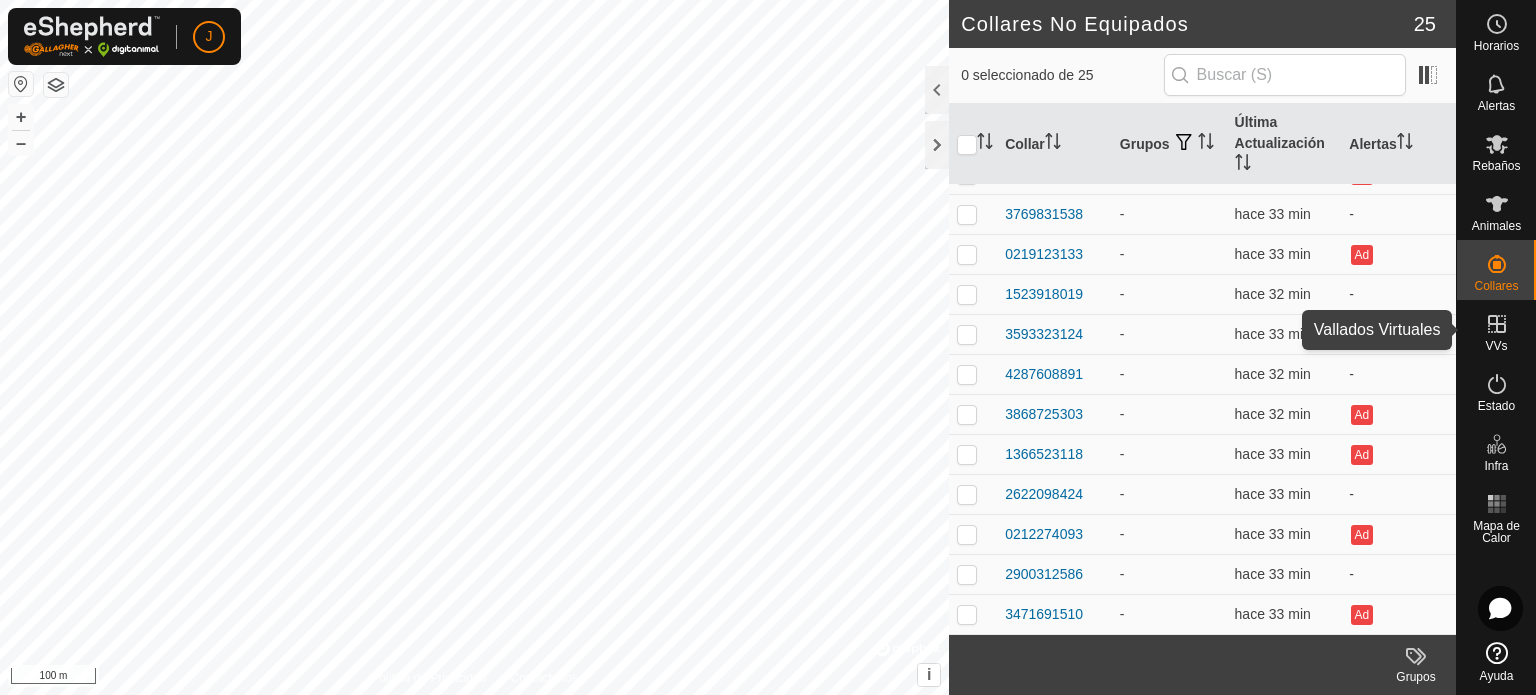 click 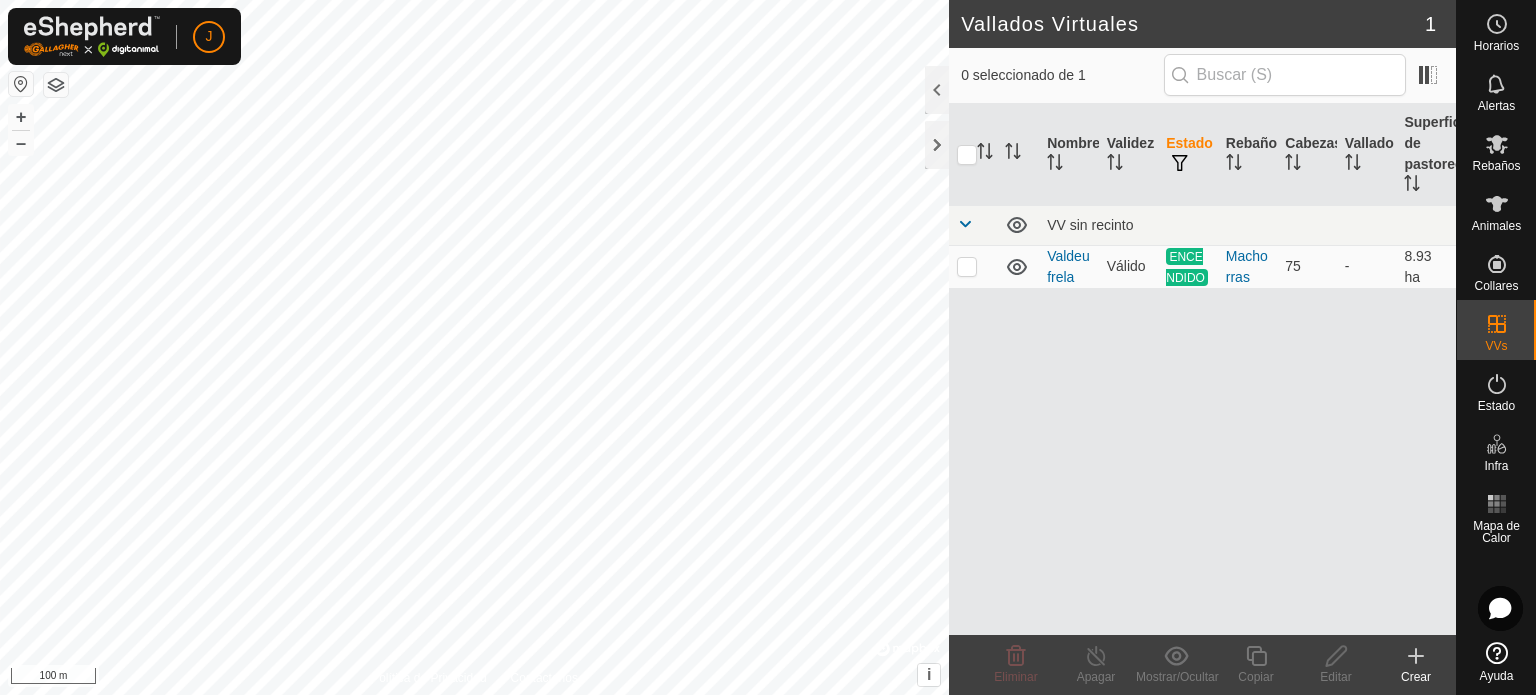 click 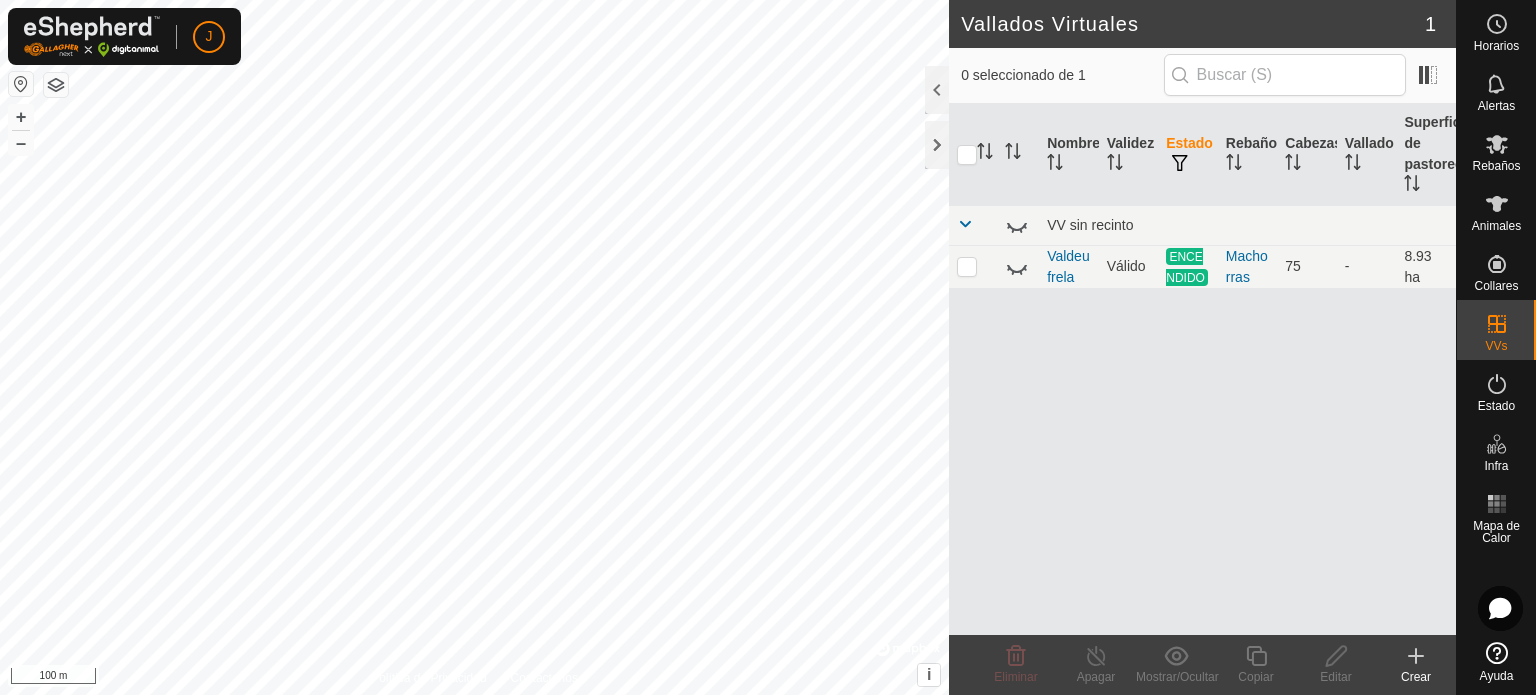 click 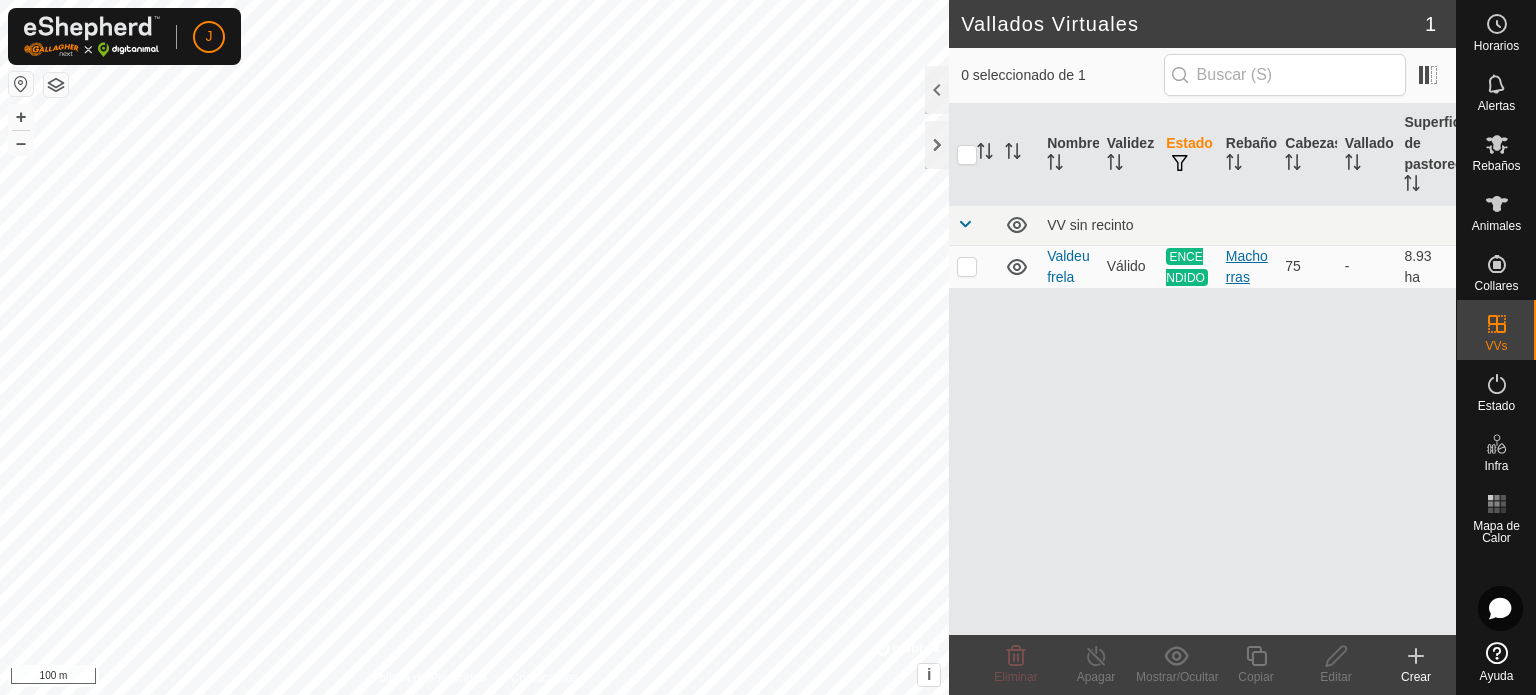 click on "Machorras" at bounding box center [1248, 267] 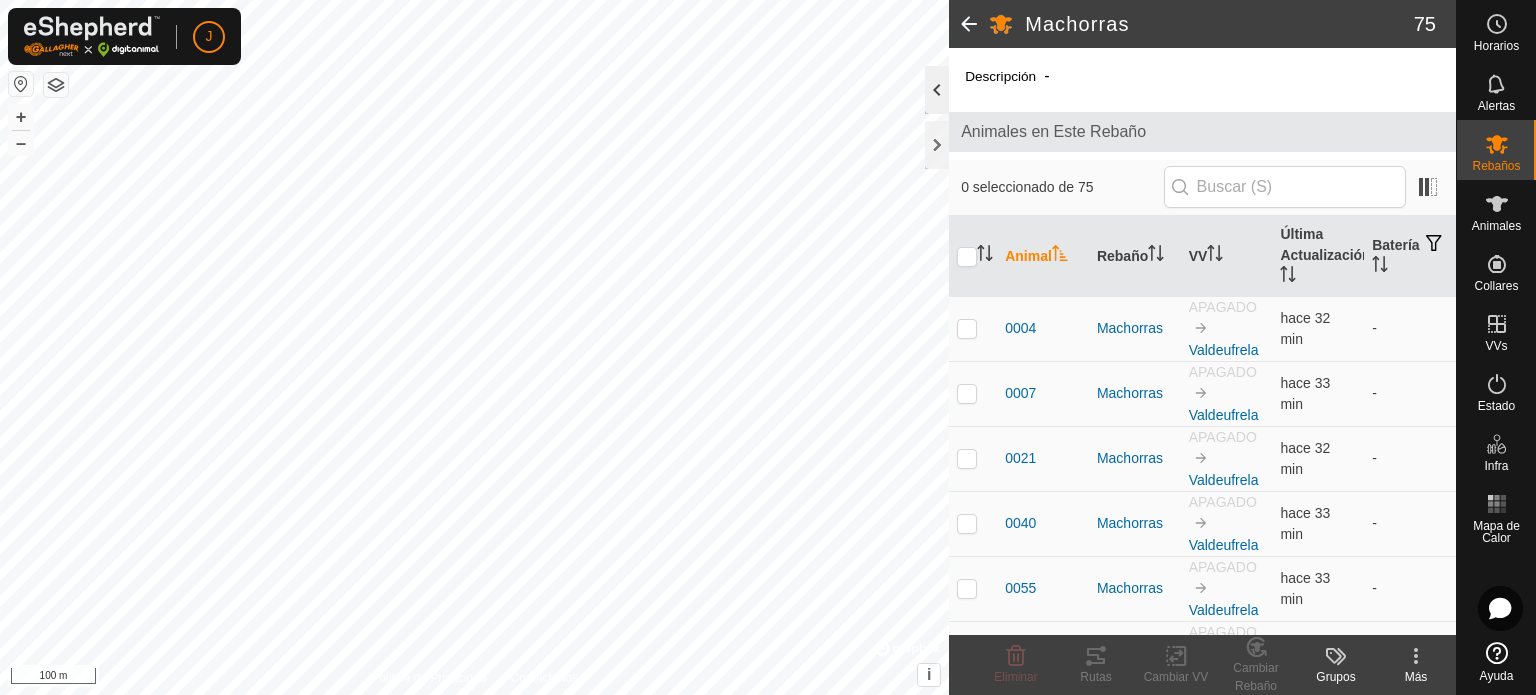 click 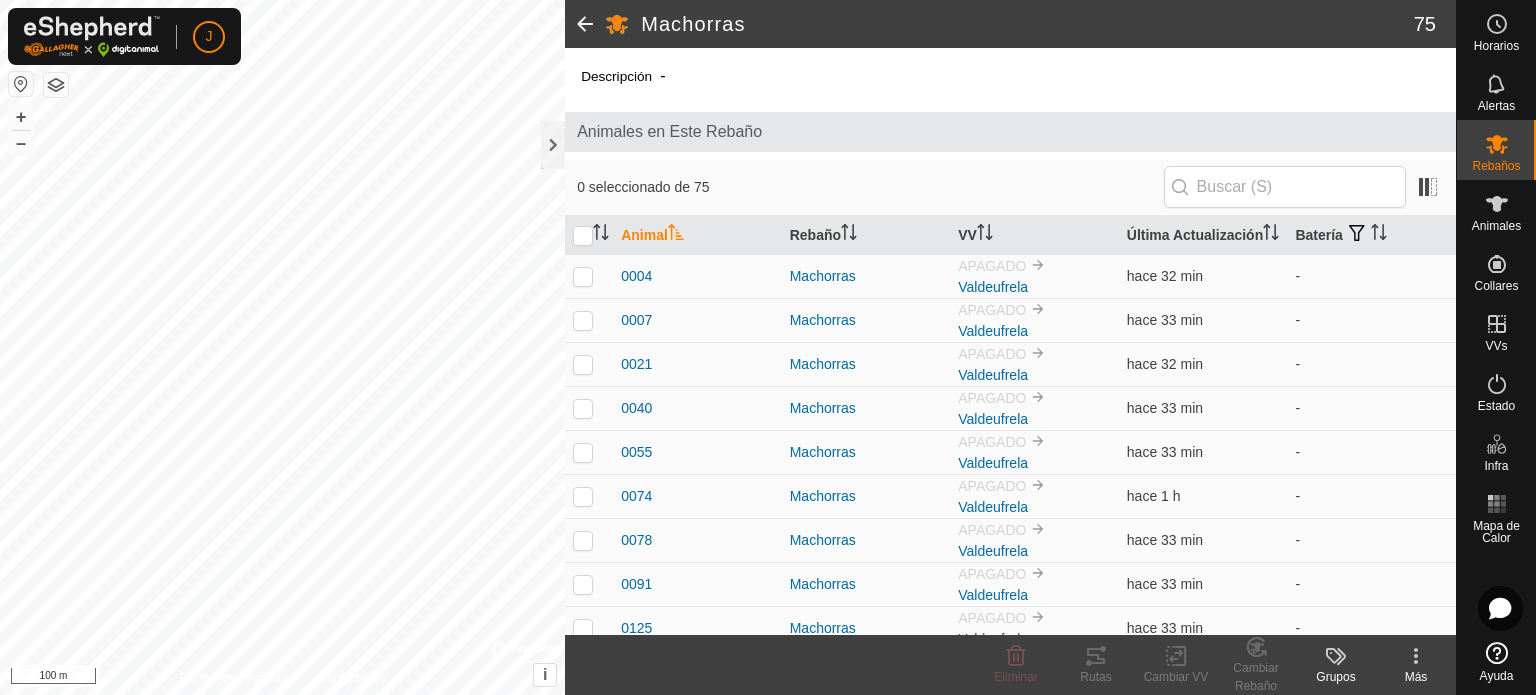 click 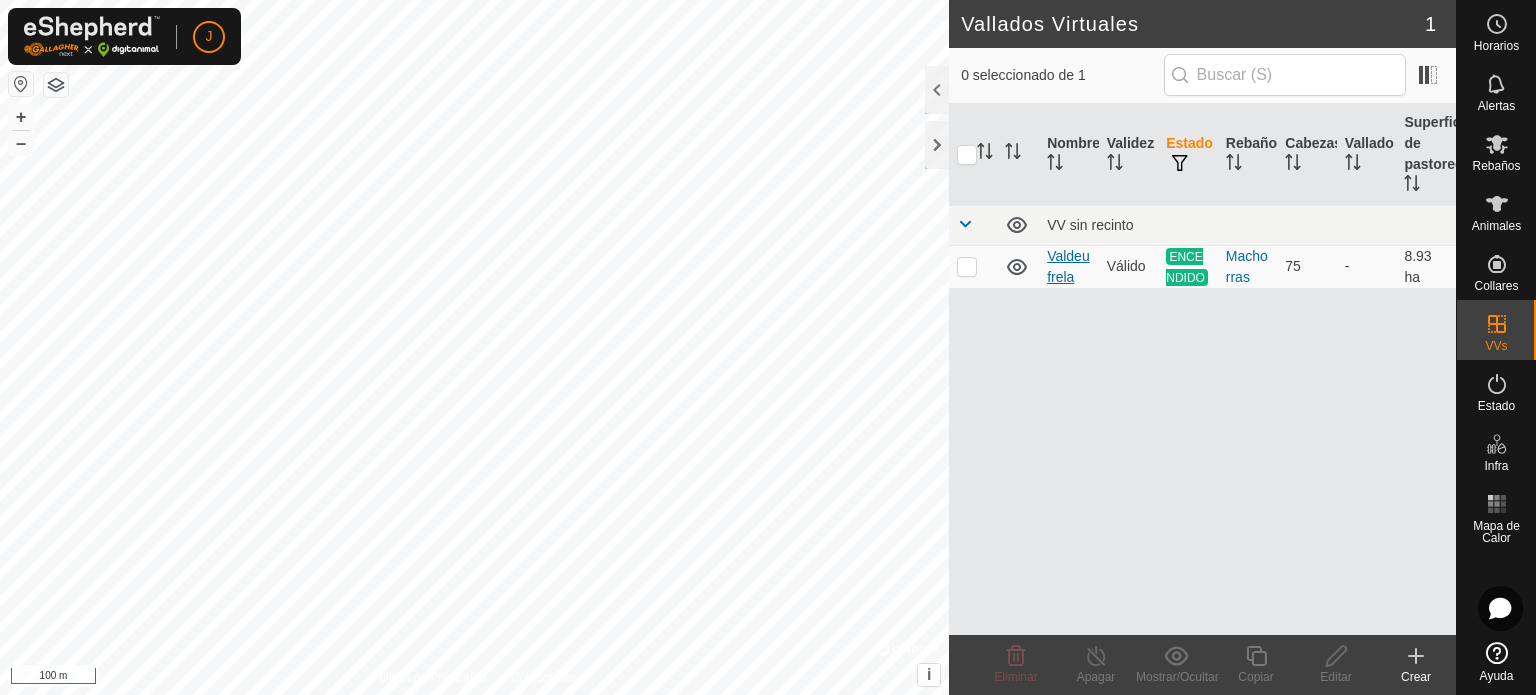 click on "Valdeufrela" at bounding box center (1068, 266) 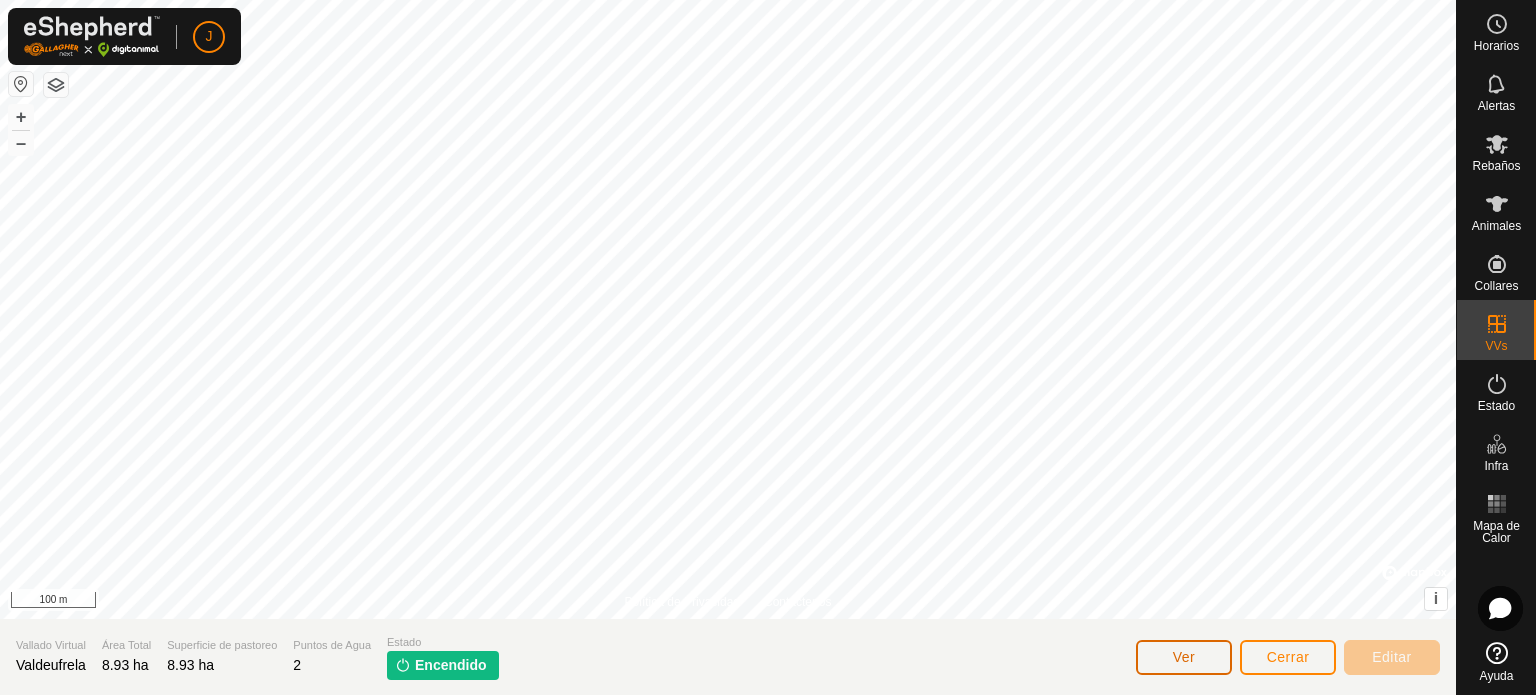 click on "Ver" 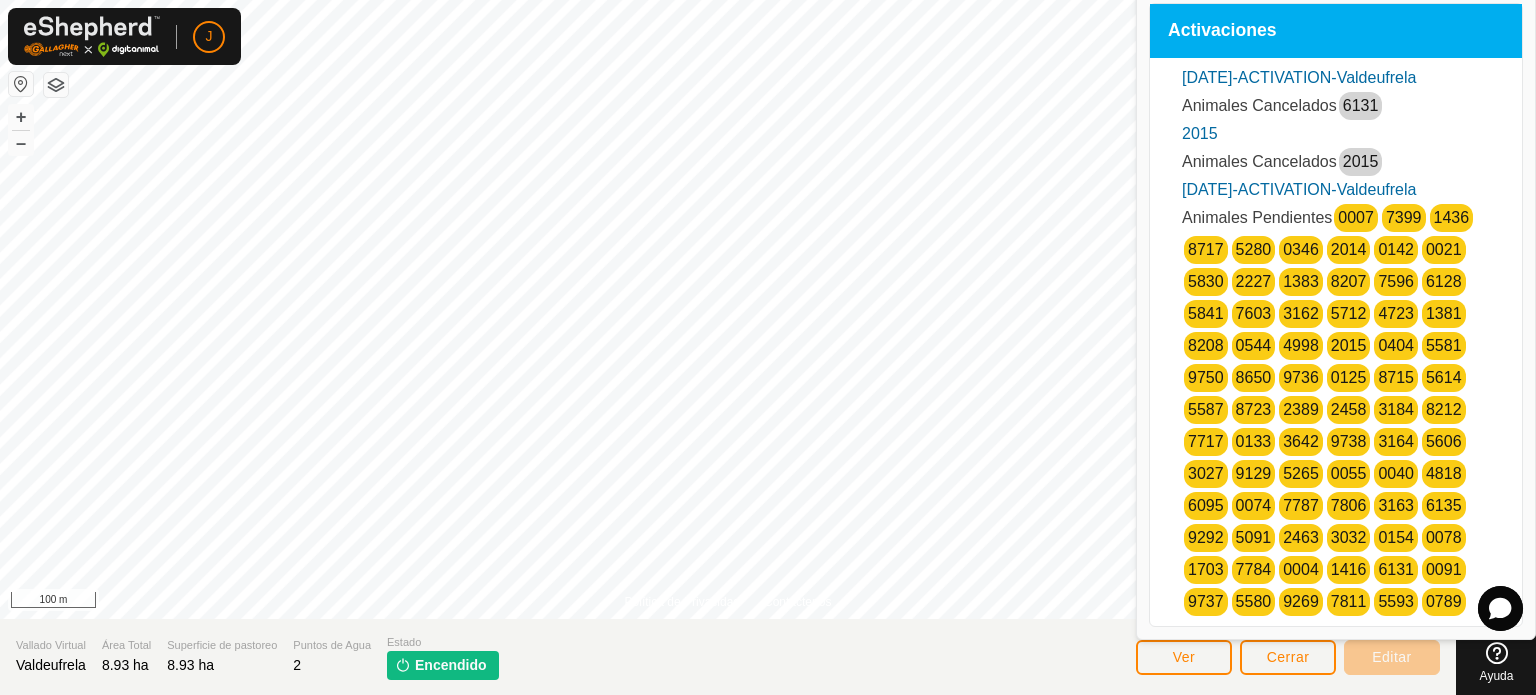 click on "2015" at bounding box center [1361, 161] 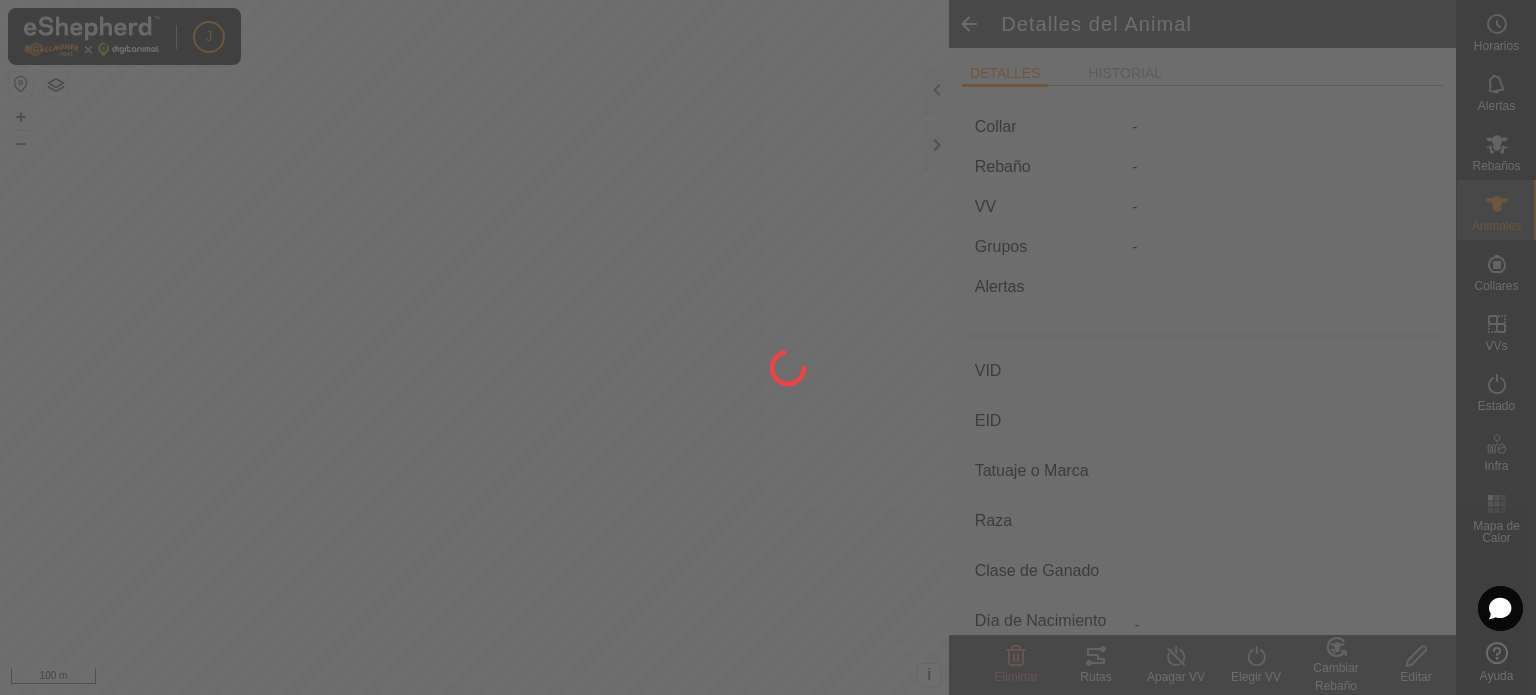 type on "2015" 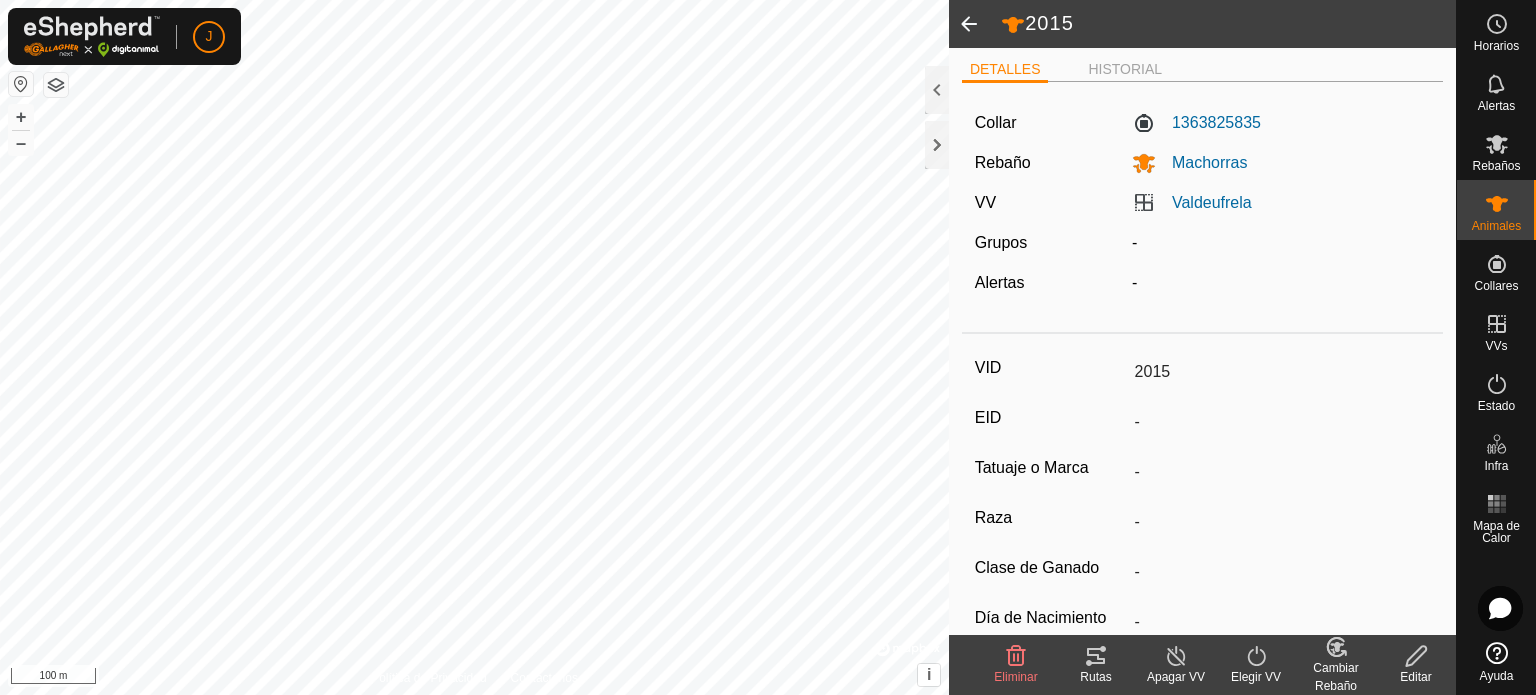 scroll, scrollTop: 0, scrollLeft: 0, axis: both 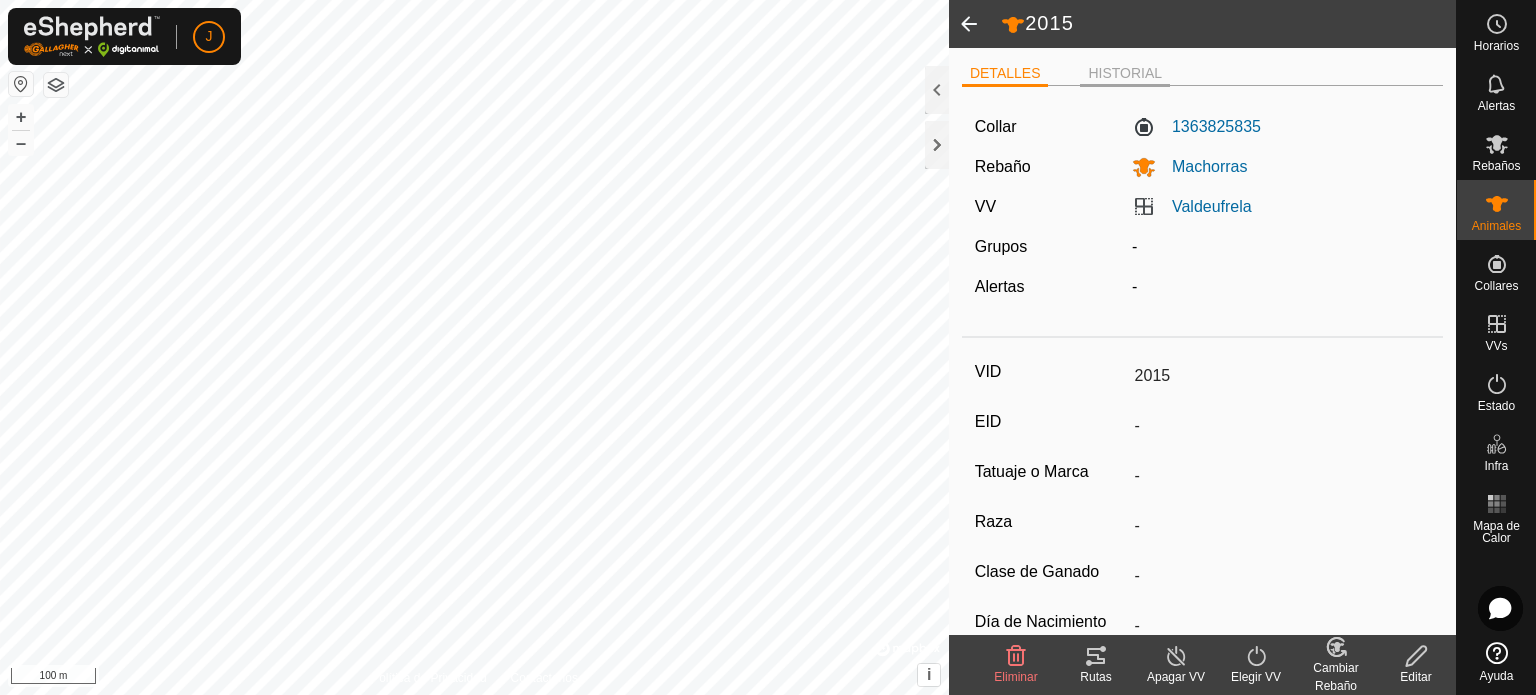 click on "HISTORIAL" 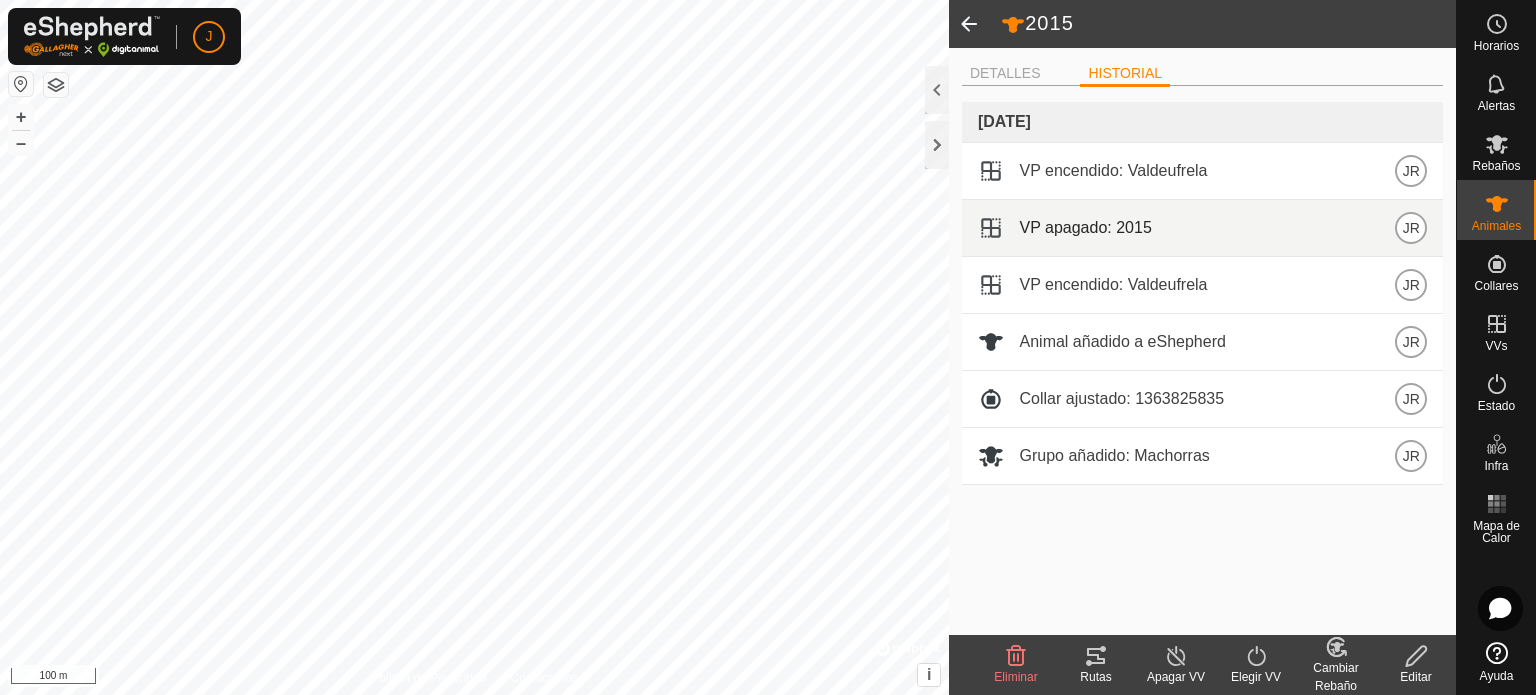 click on "VP apagado: 2015" at bounding box center (1086, 228) 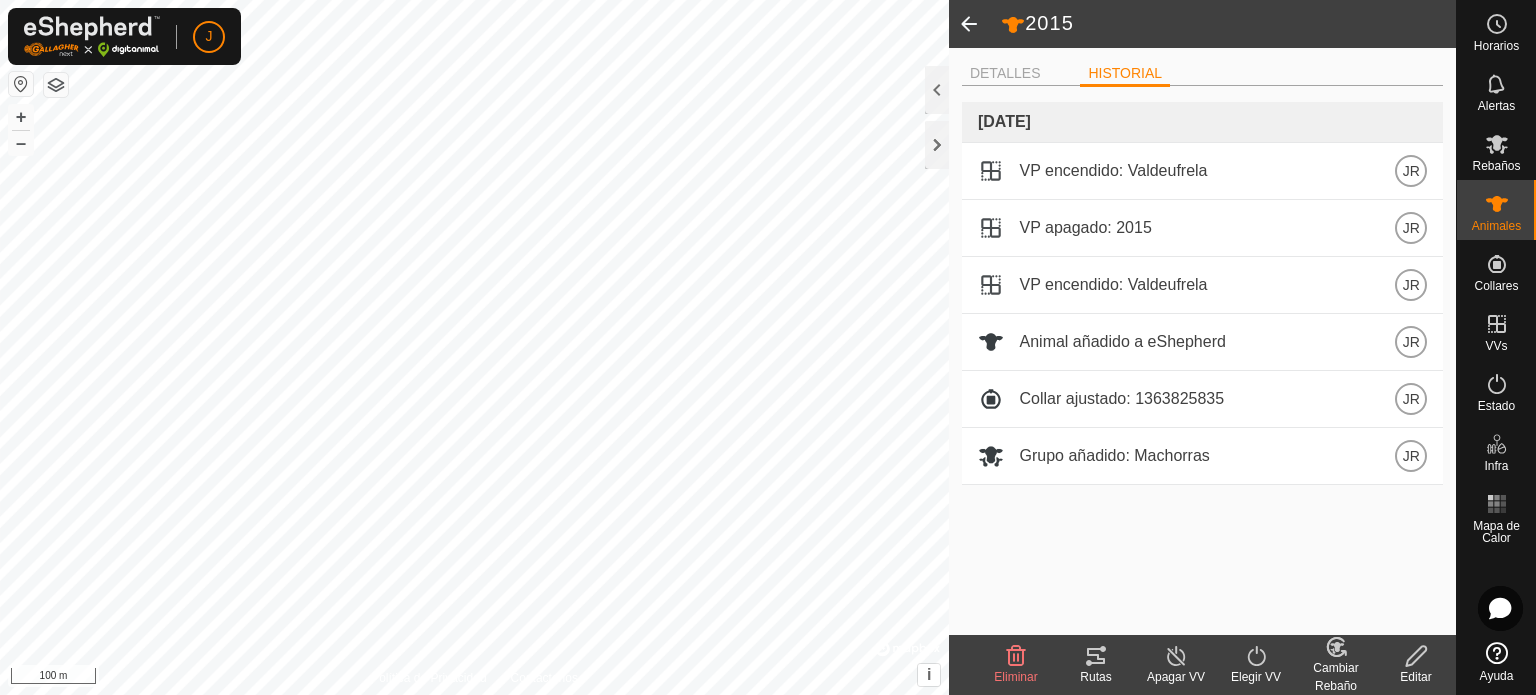 click 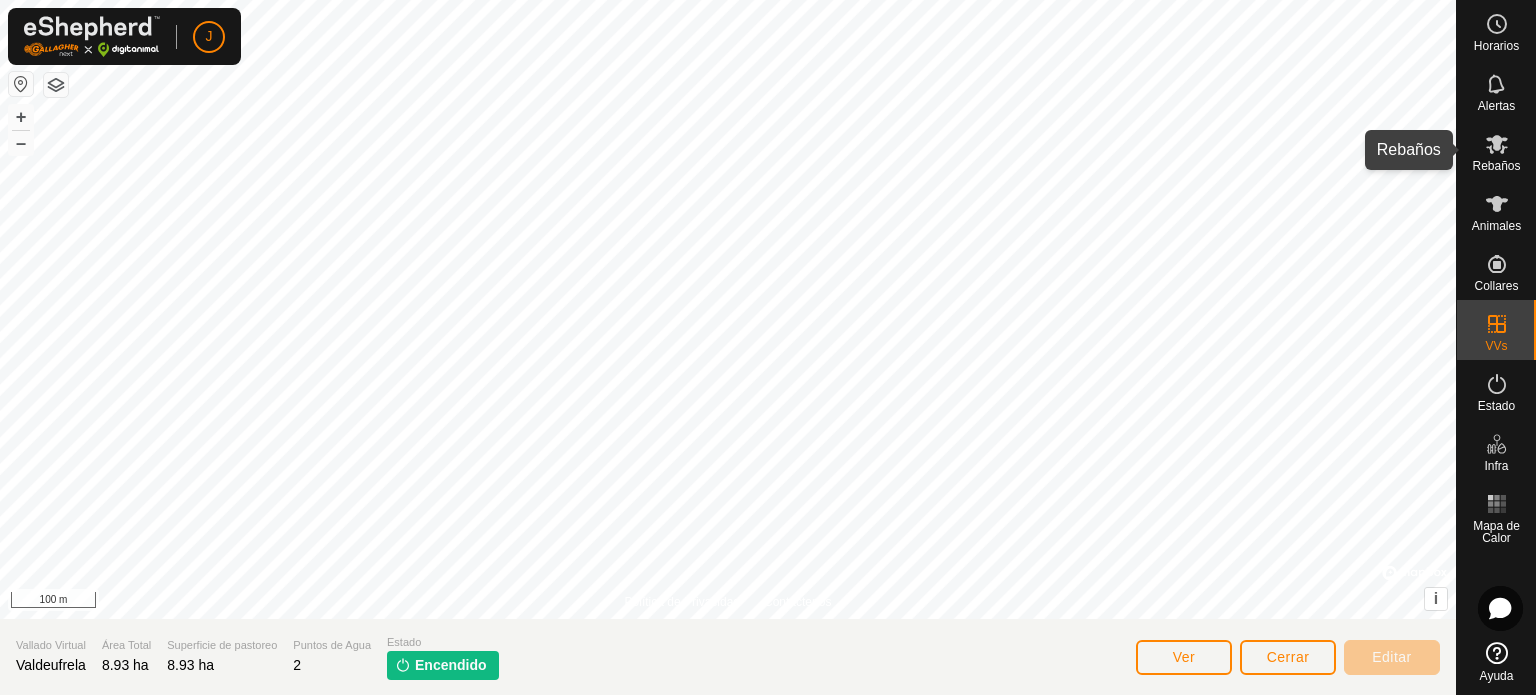 click on "Rebaños" at bounding box center (1496, 150) 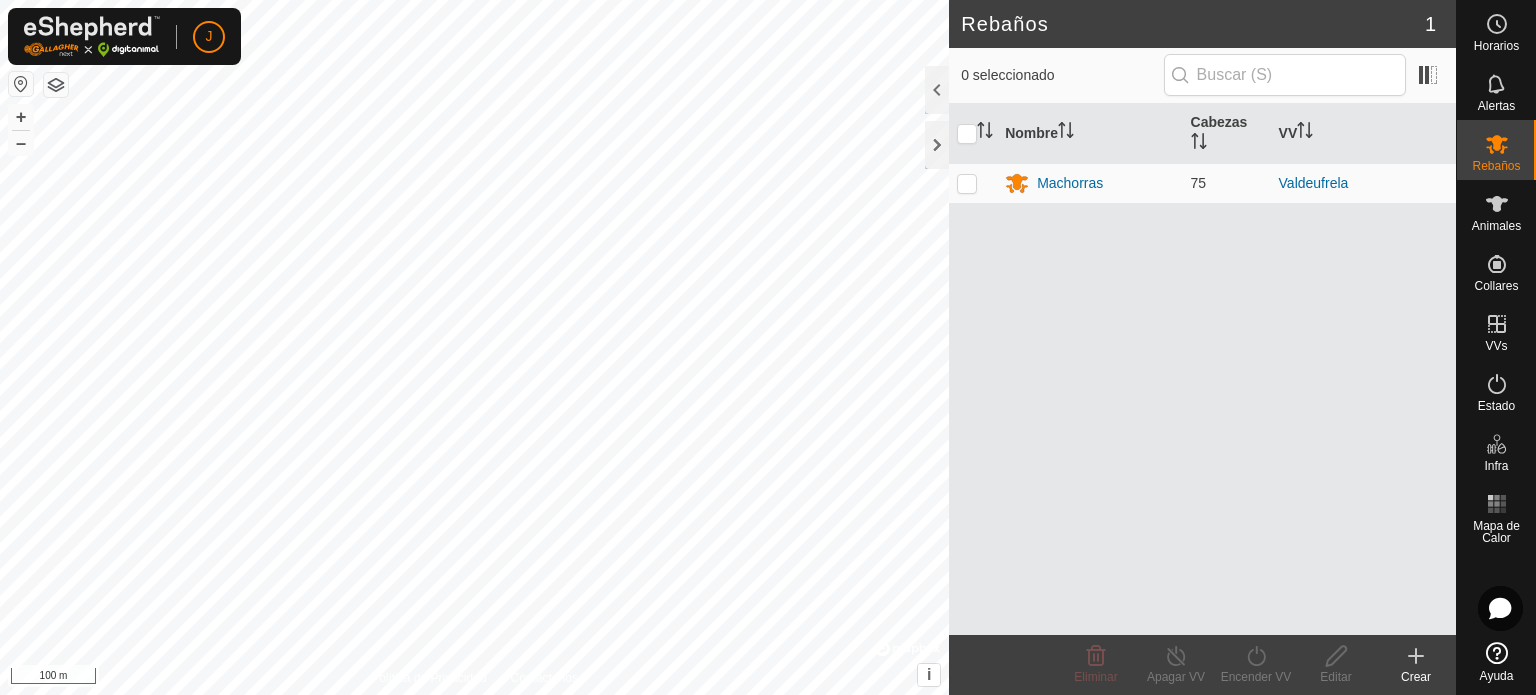 click on "1" 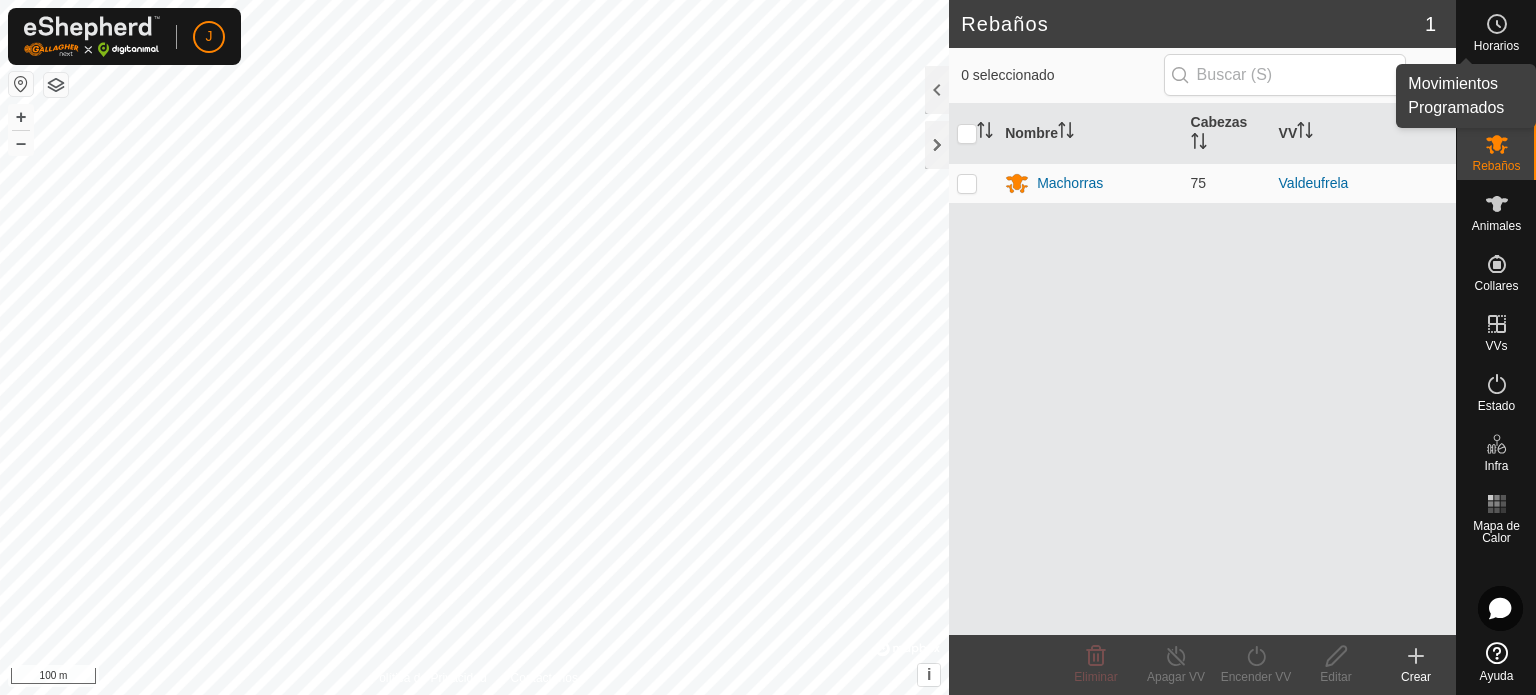 click on "Horarios" at bounding box center [1496, 46] 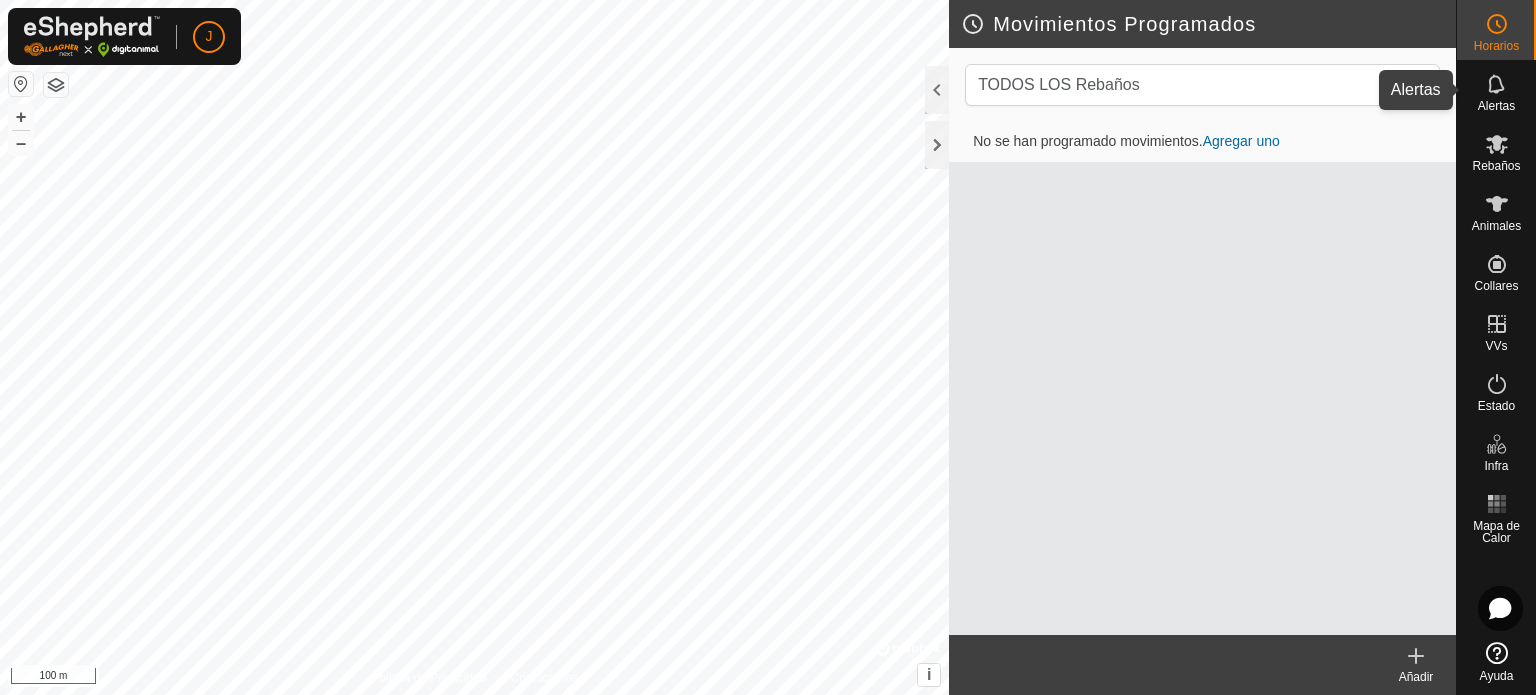 click at bounding box center (1497, 84) 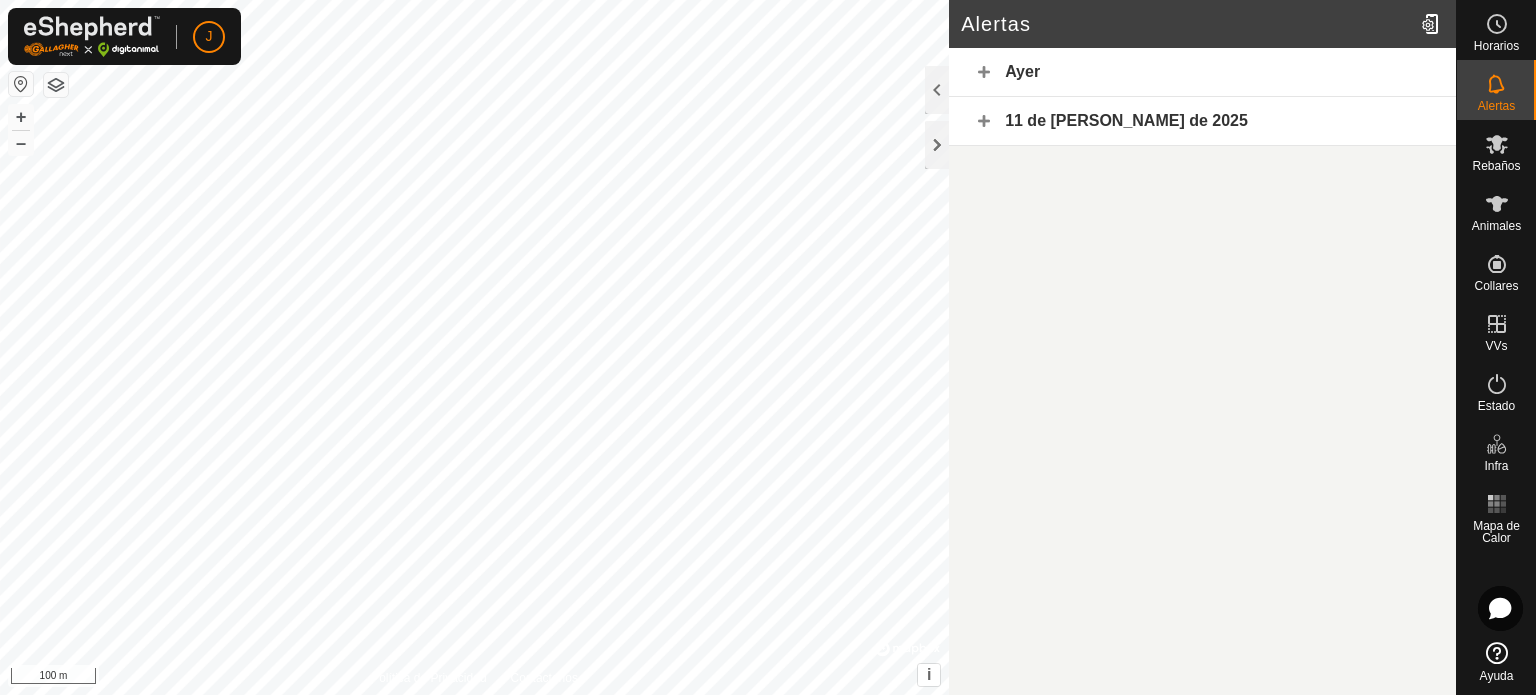 click on "Ayer" 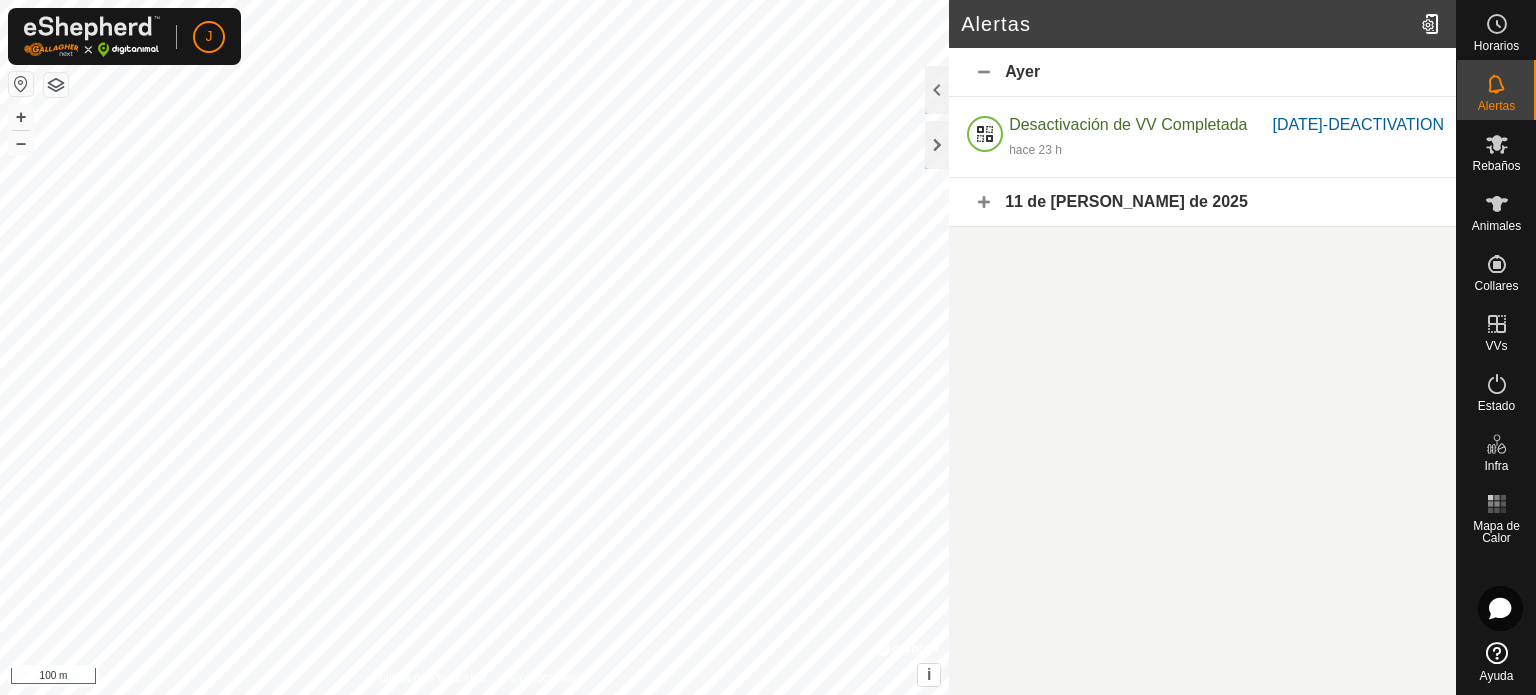 click on "Ayer" 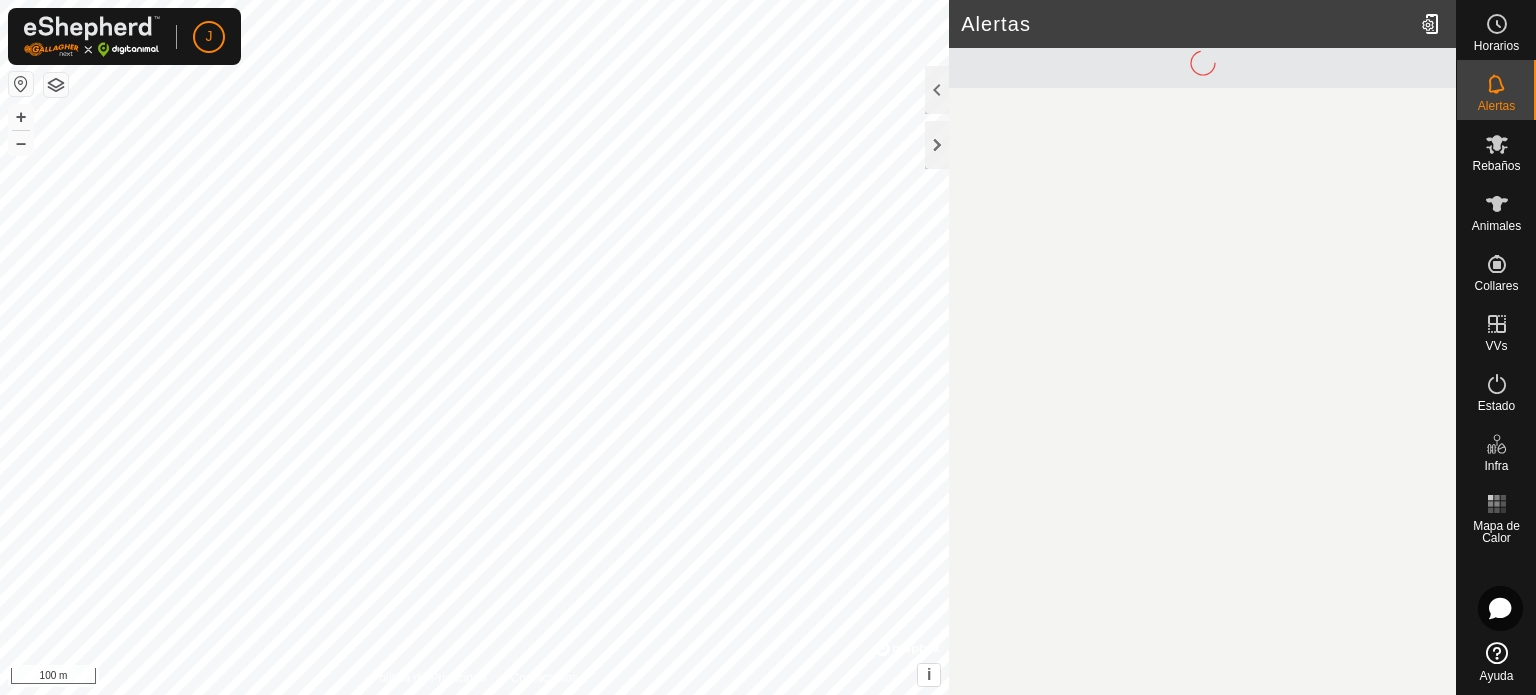 scroll, scrollTop: 0, scrollLeft: 0, axis: both 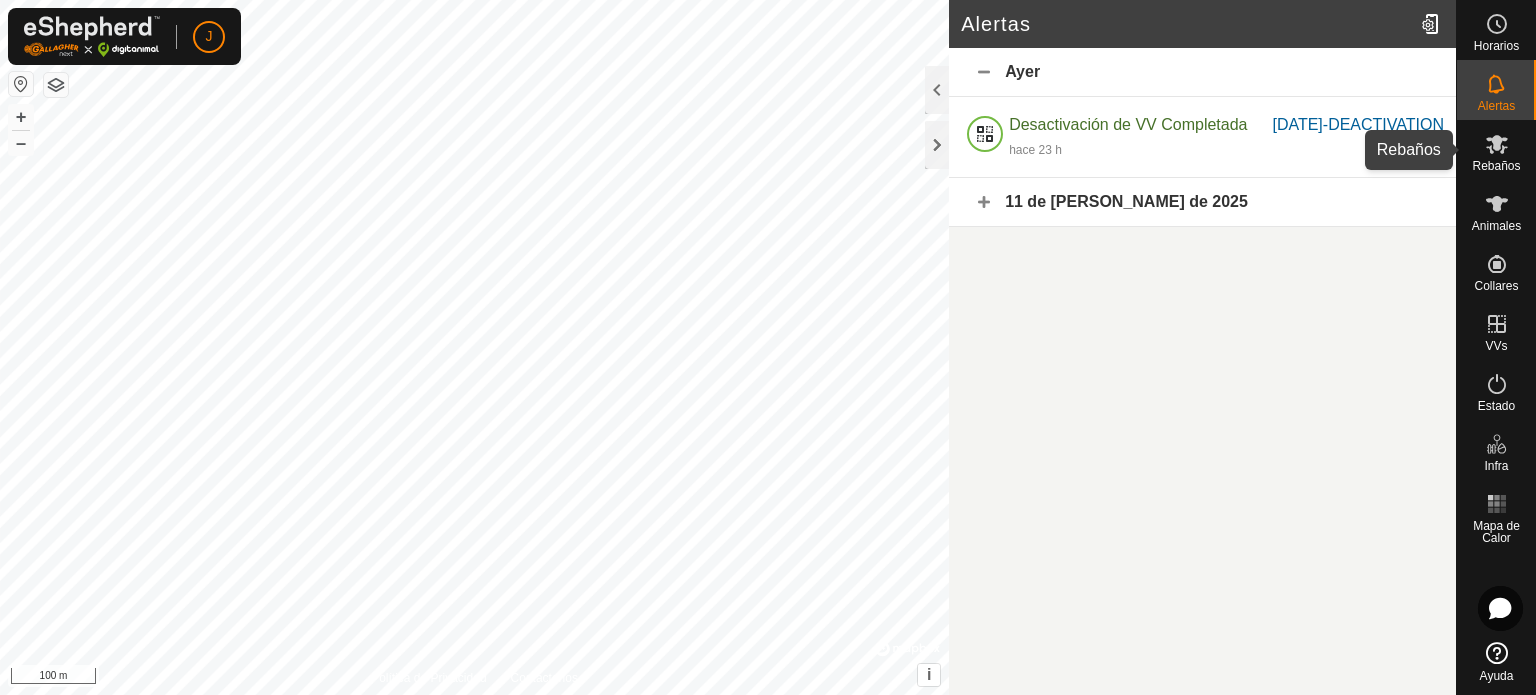 click at bounding box center [1497, 144] 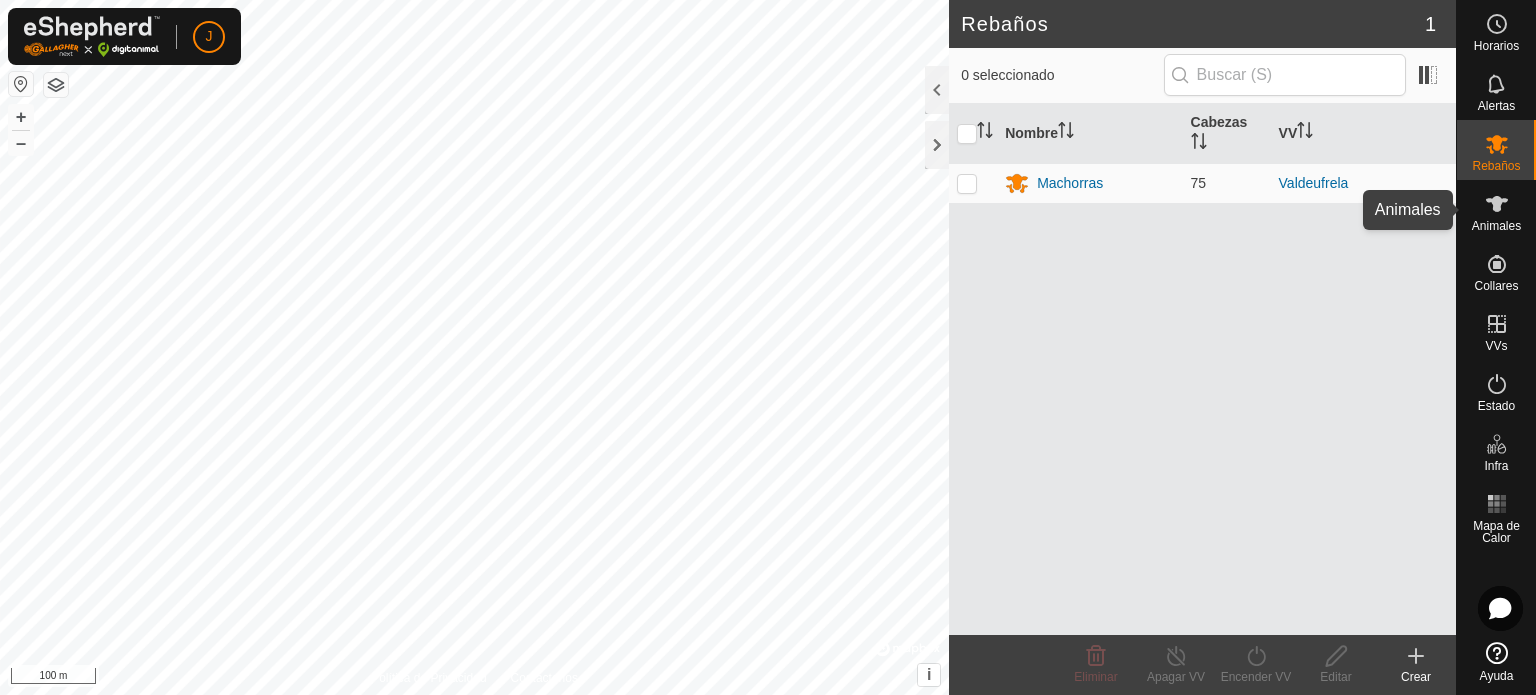 click on "Animales" at bounding box center (1496, 226) 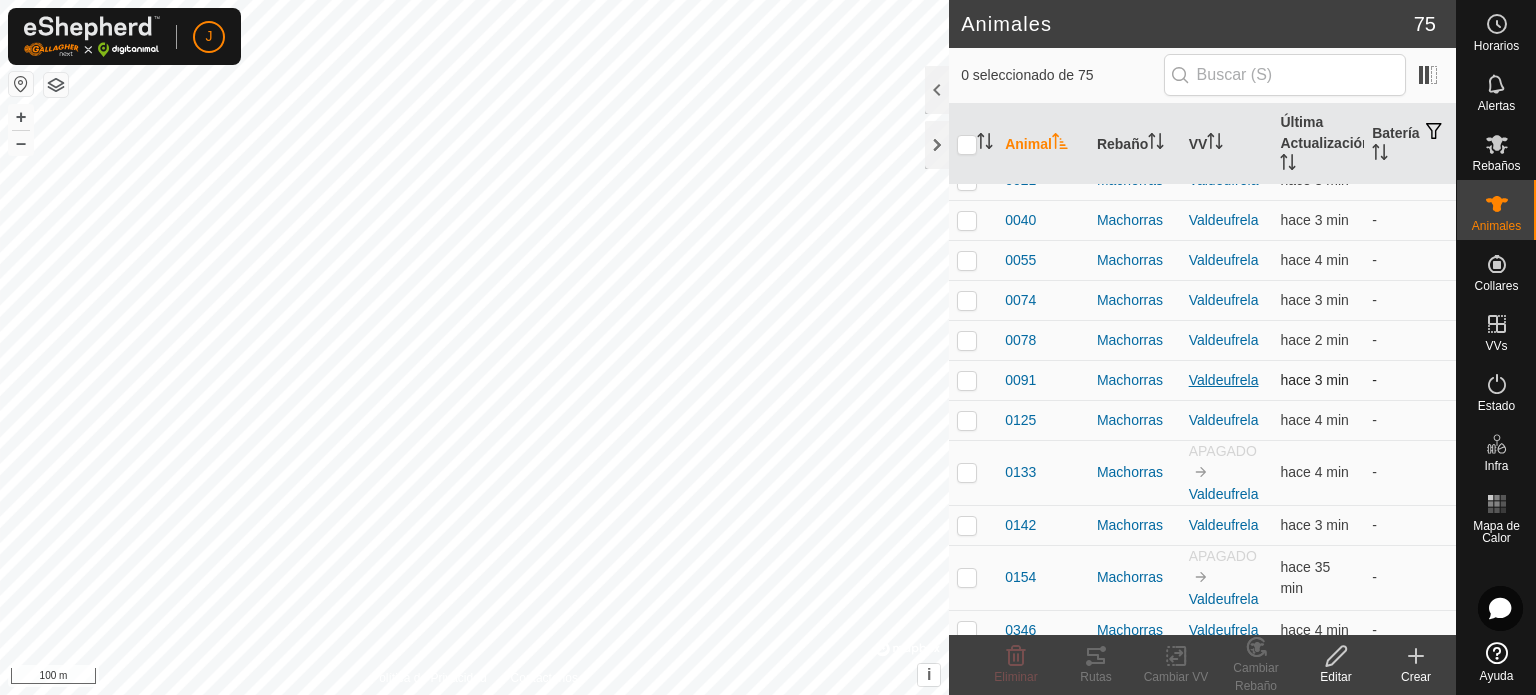 scroll, scrollTop: 106, scrollLeft: 0, axis: vertical 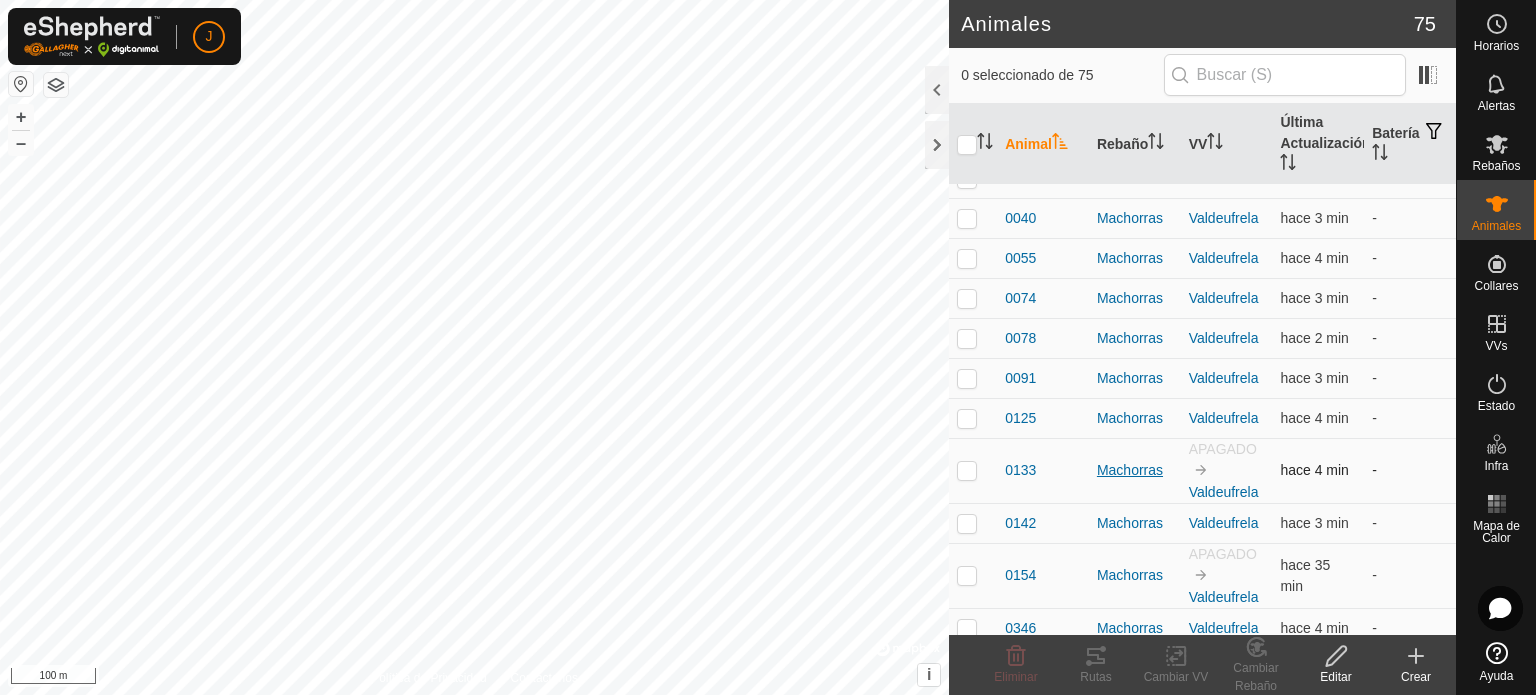 click on "Machorras" at bounding box center (1135, 470) 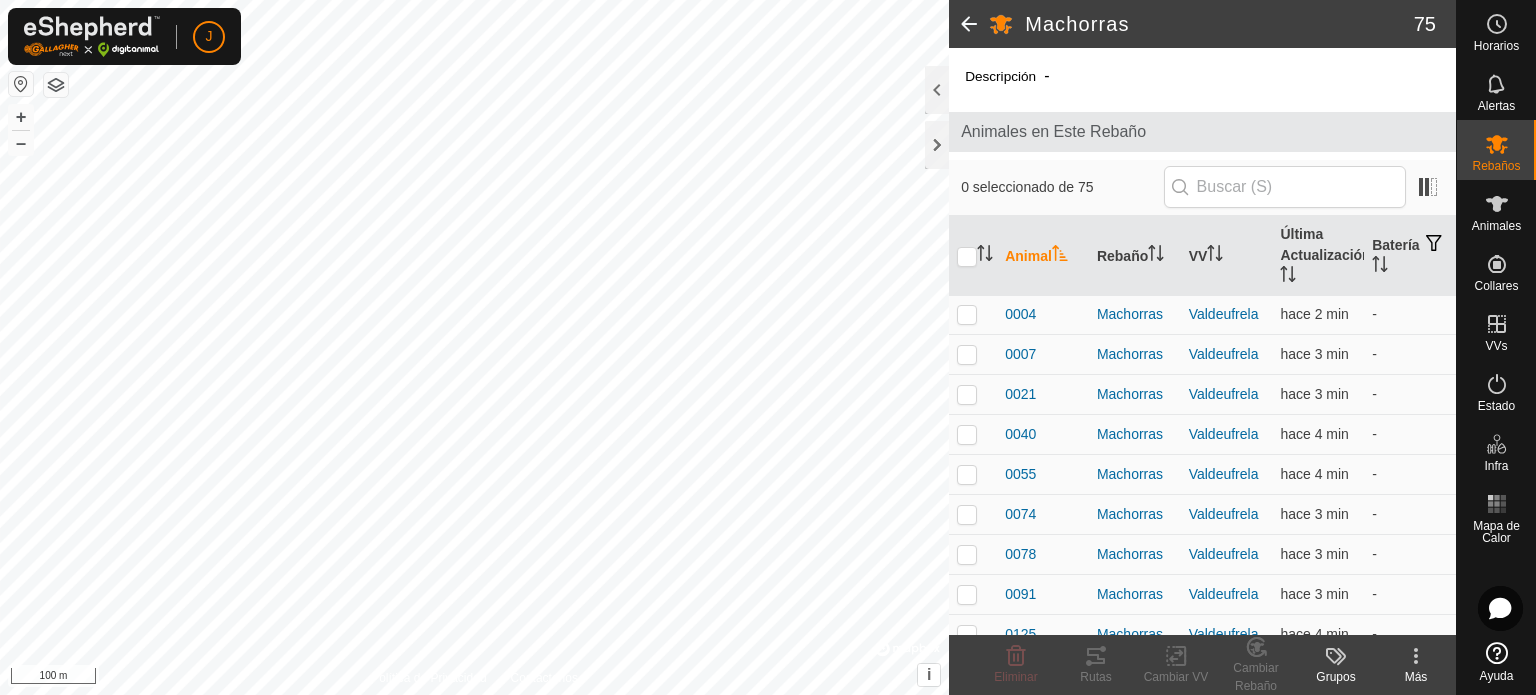 scroll, scrollTop: 0, scrollLeft: 0, axis: both 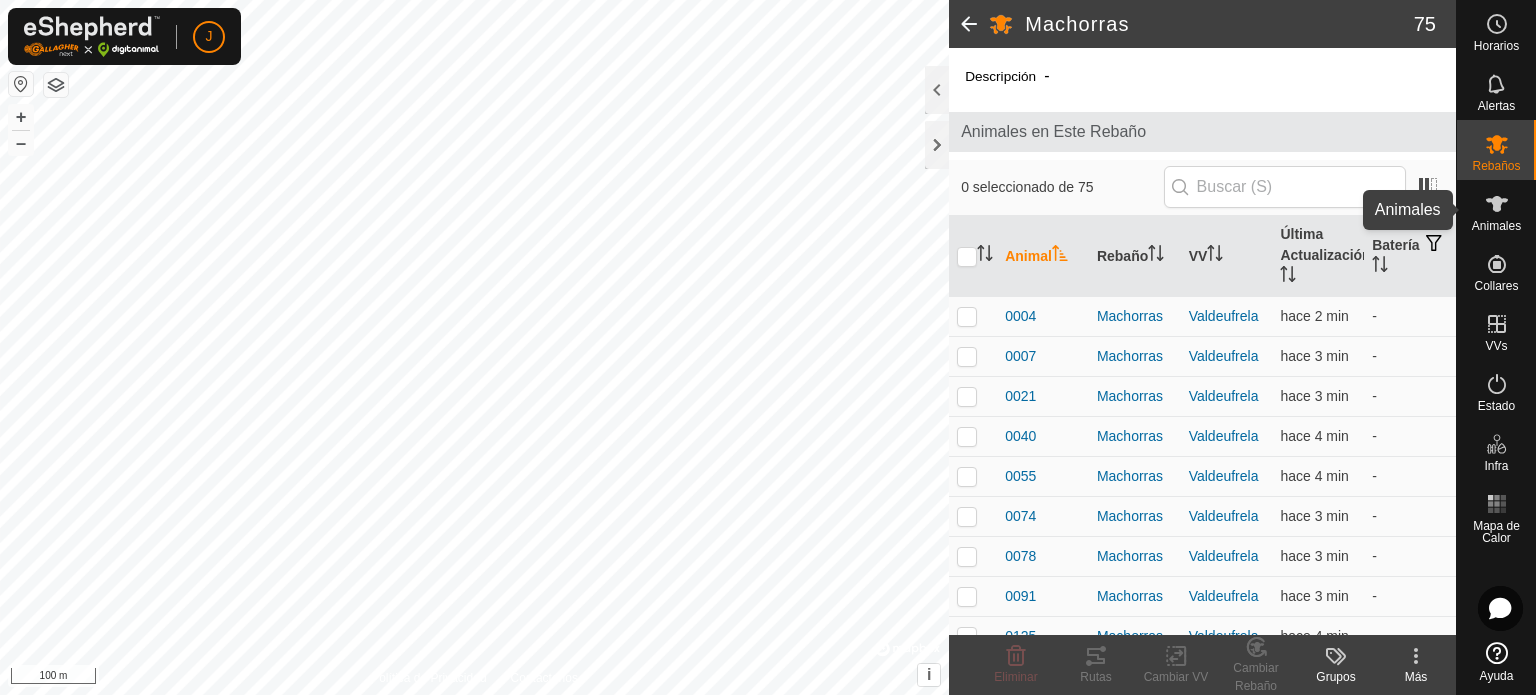 click on "Animales" at bounding box center [1496, 226] 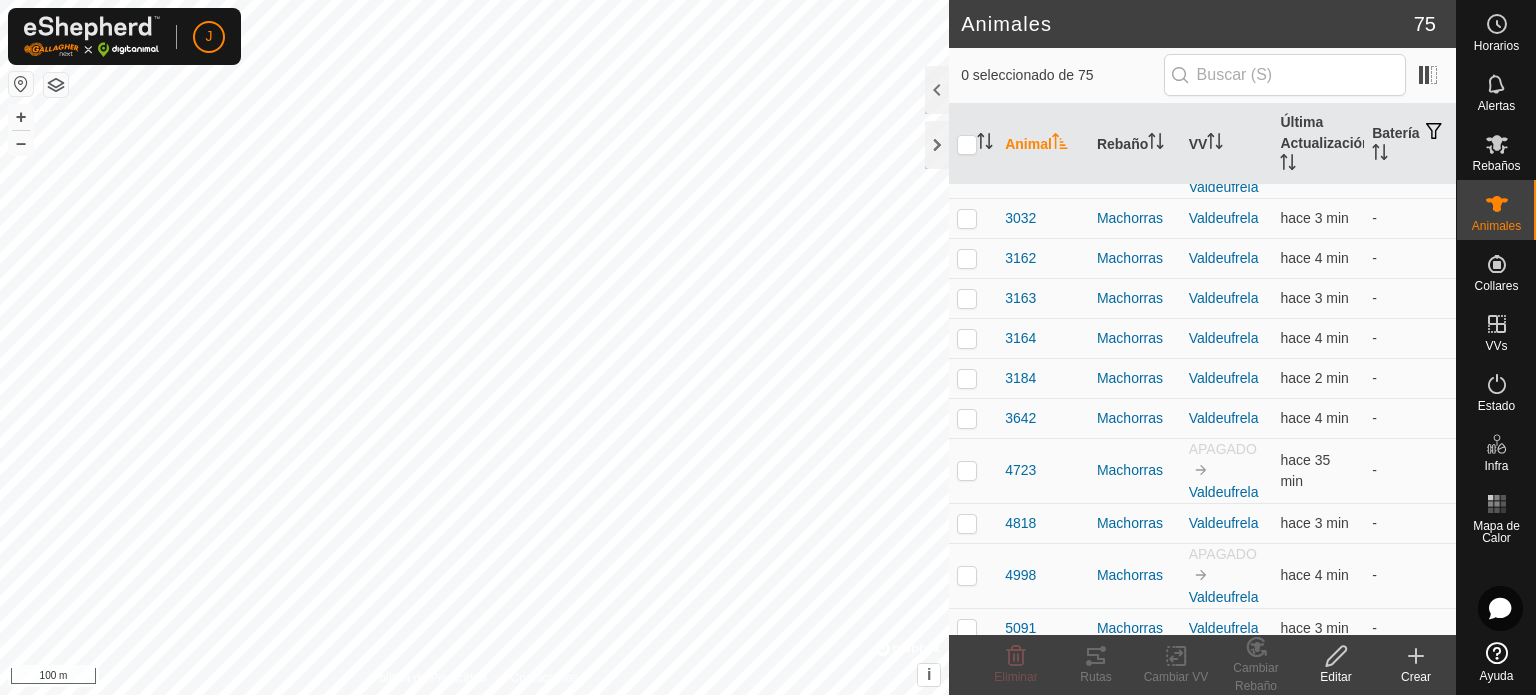 scroll, scrollTop: 1232, scrollLeft: 0, axis: vertical 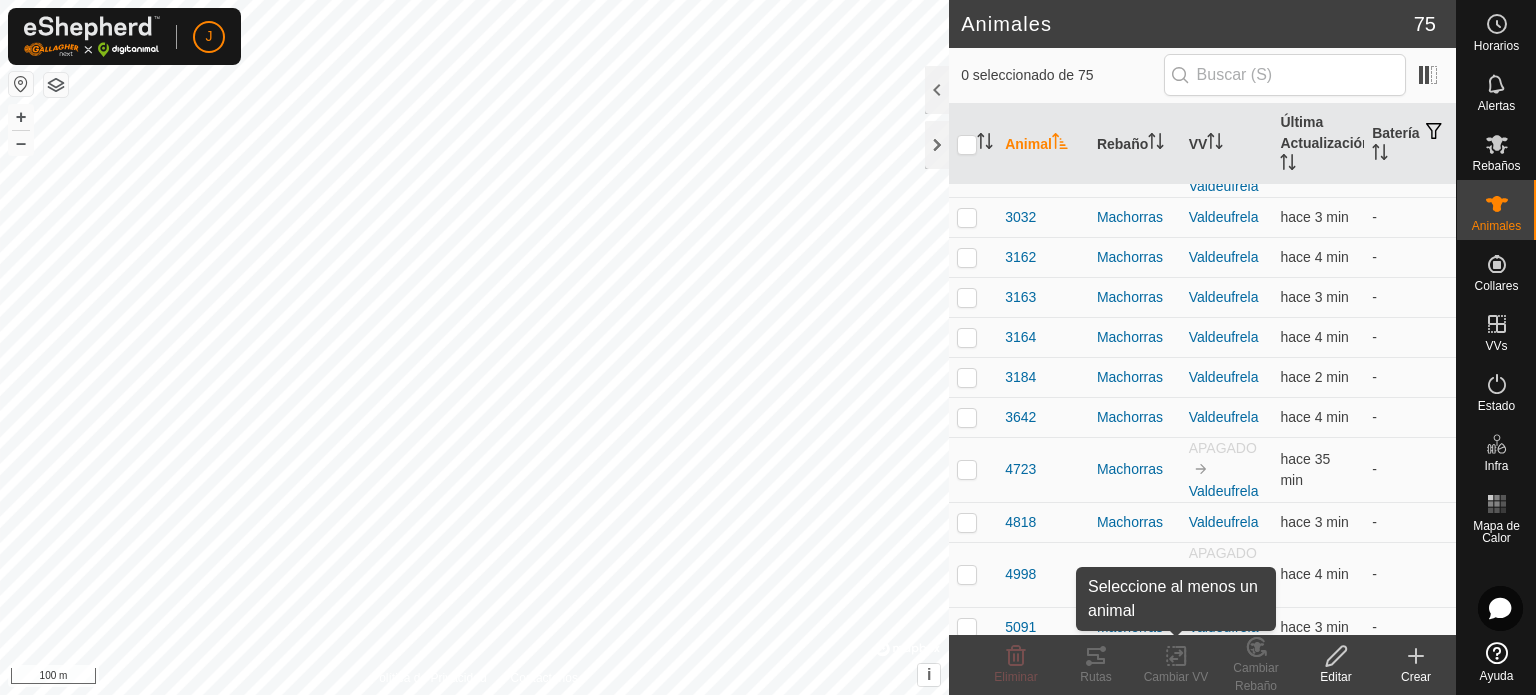 click 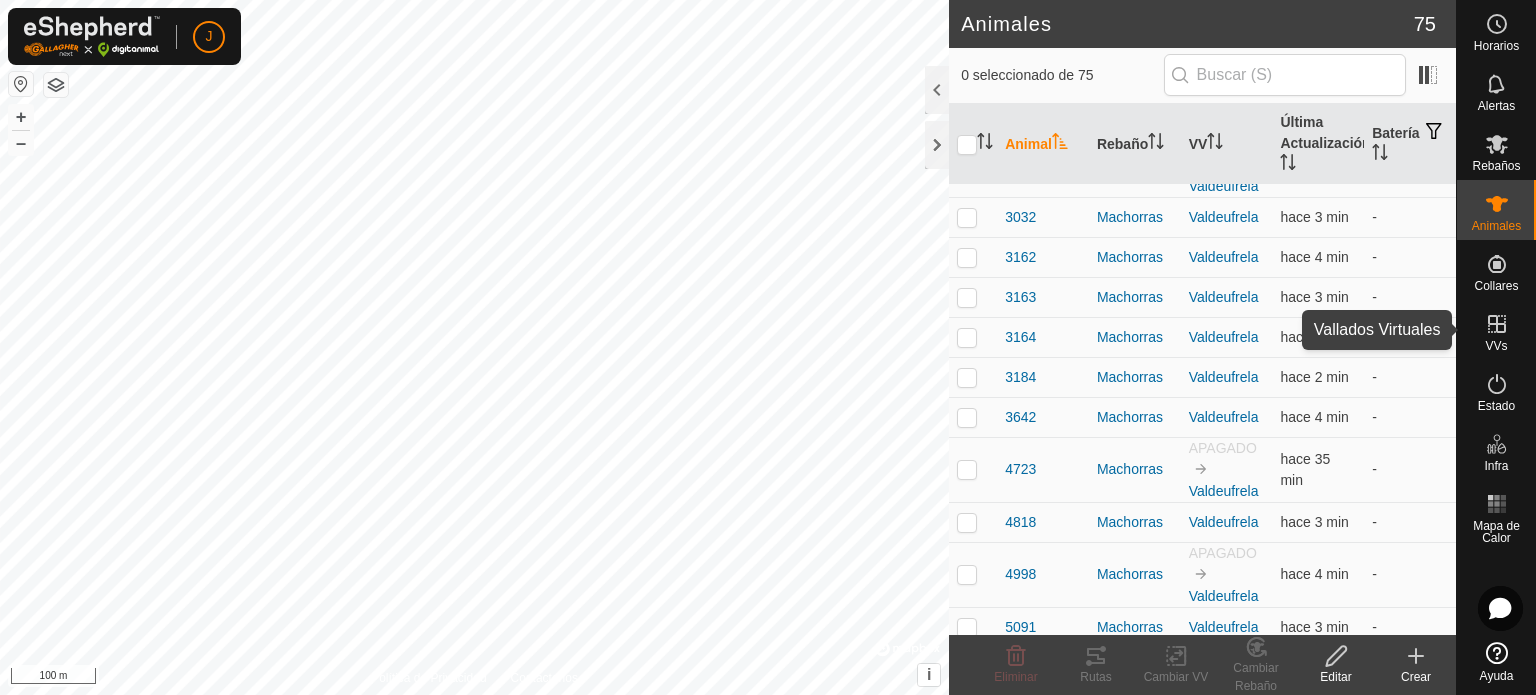 click on "VVs" at bounding box center (1496, 330) 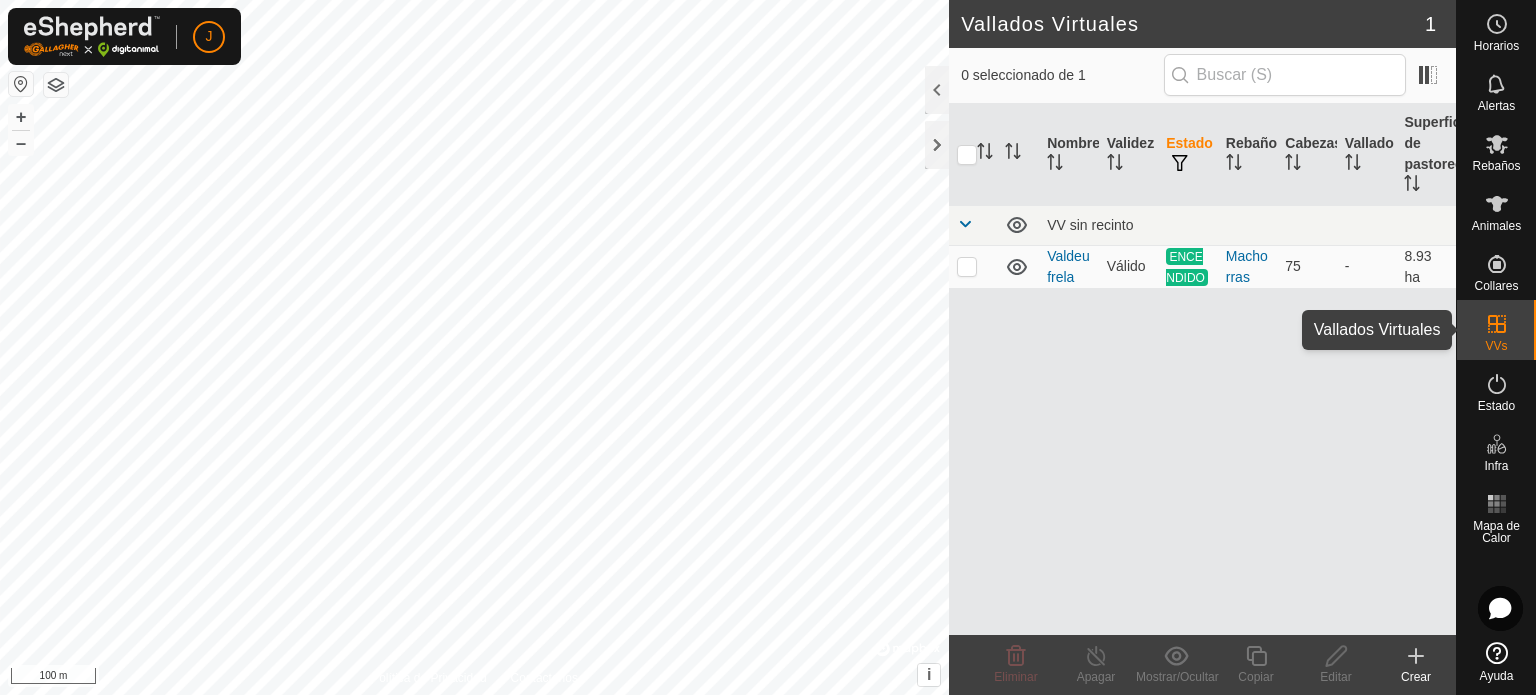 click on "VVs" at bounding box center [1496, 346] 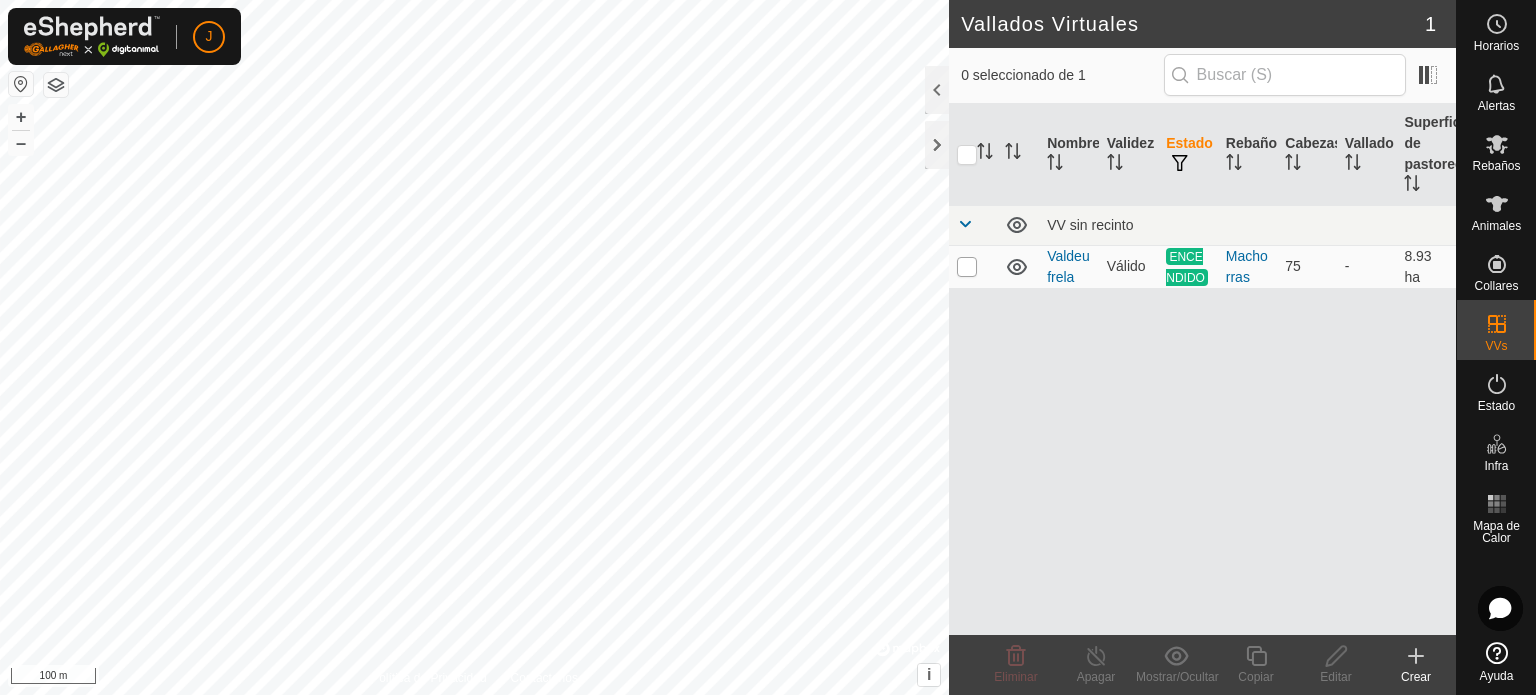 click at bounding box center [967, 267] 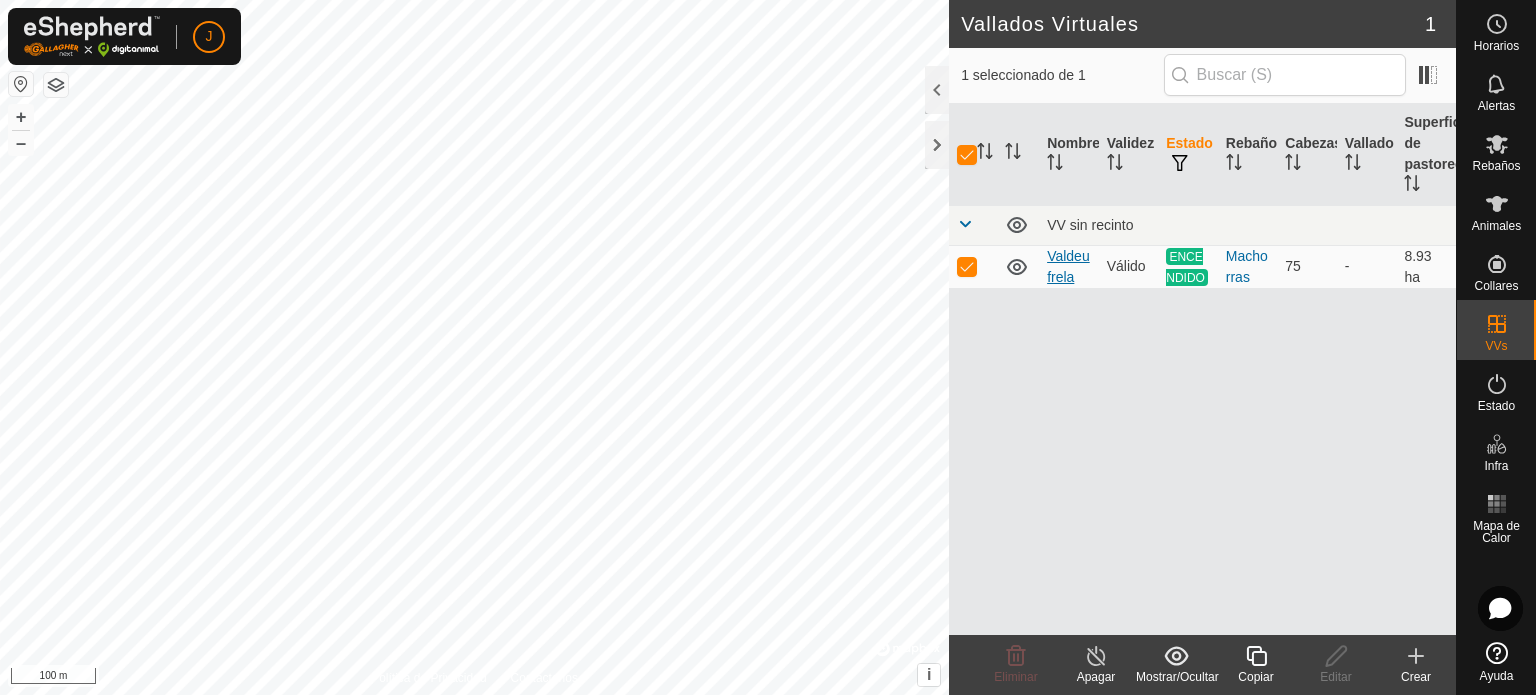 click on "Valdeufrela" at bounding box center (1068, 266) 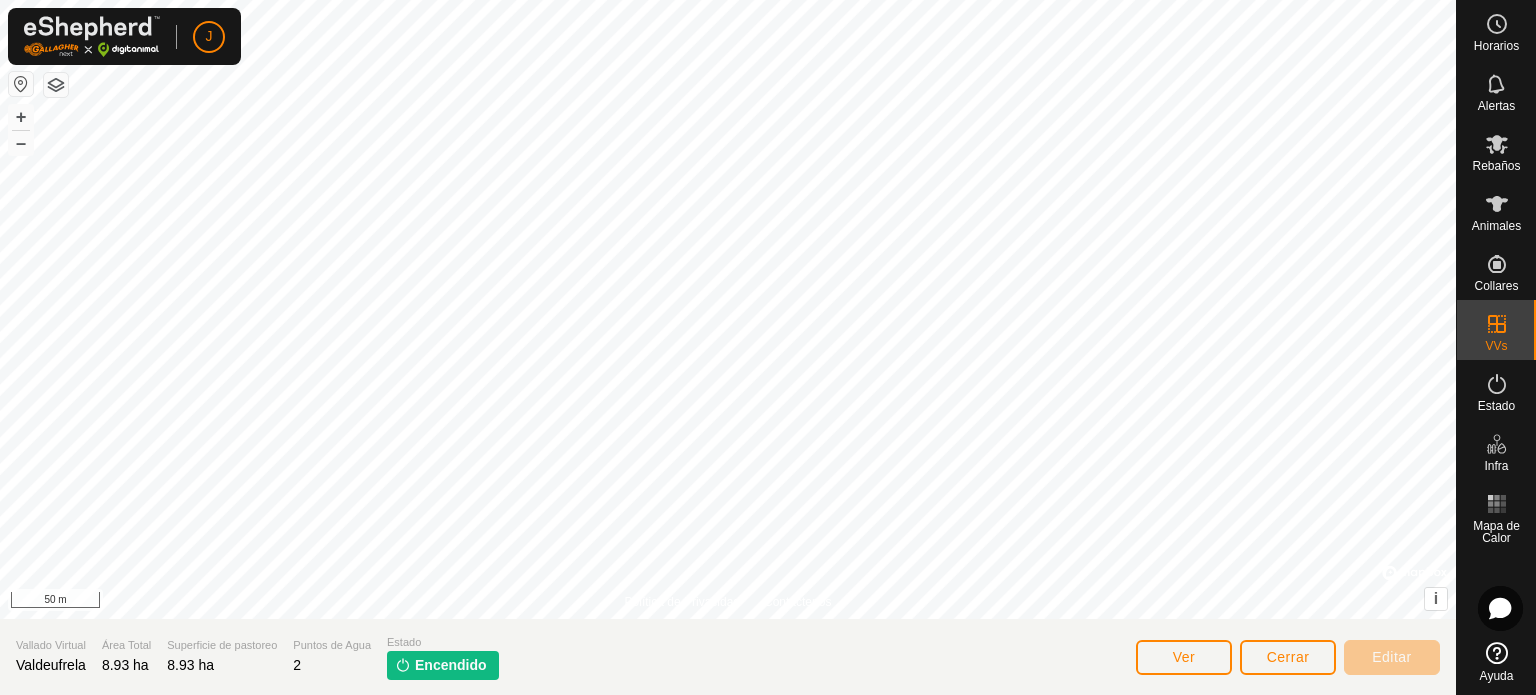 click on "Encendido" 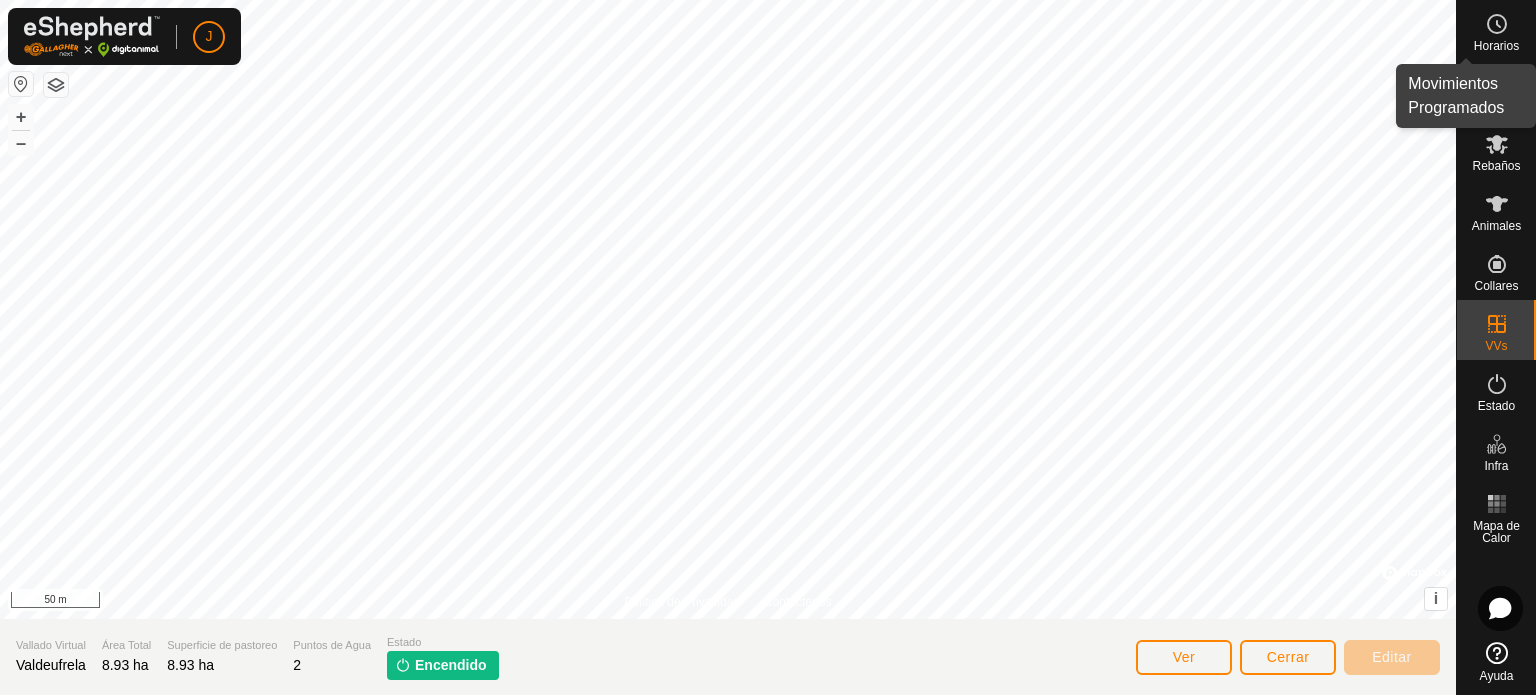 click 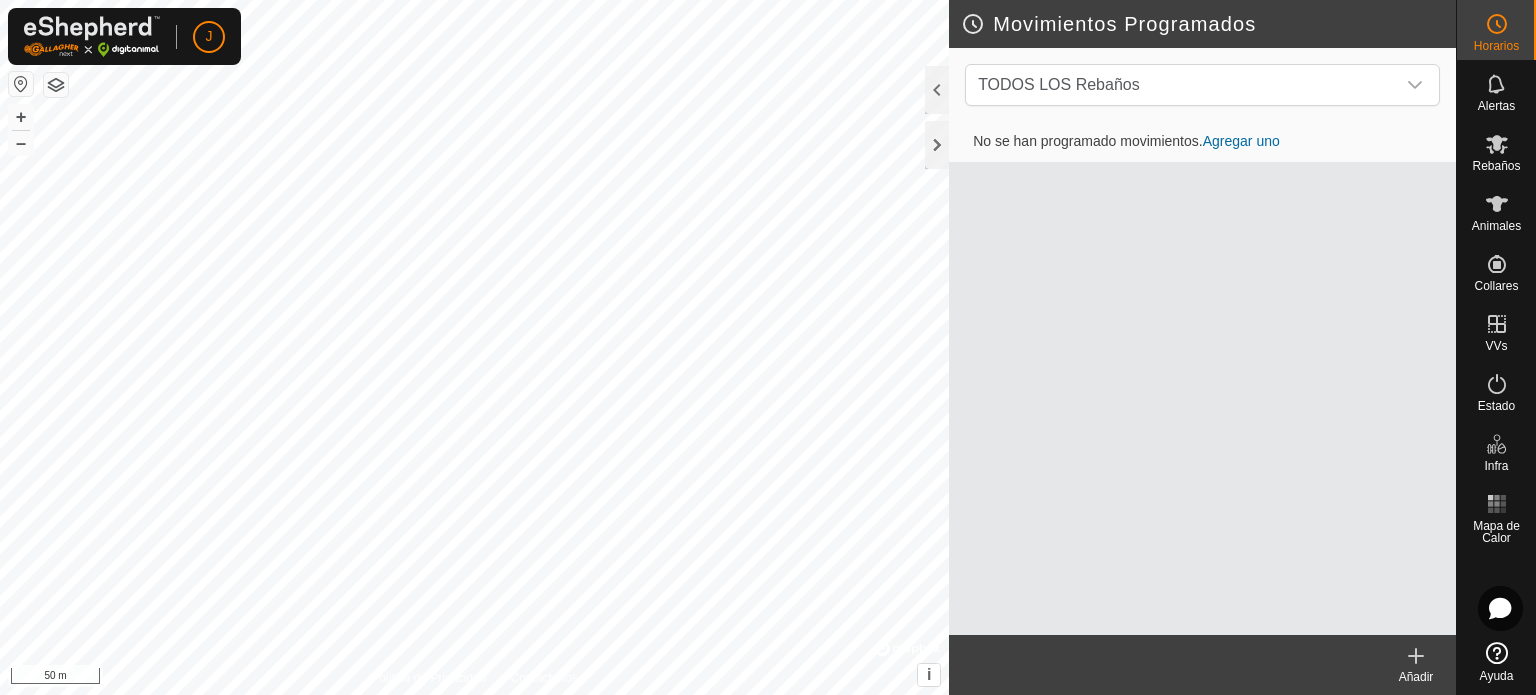 click on "Agregar uno" at bounding box center [1241, 141] 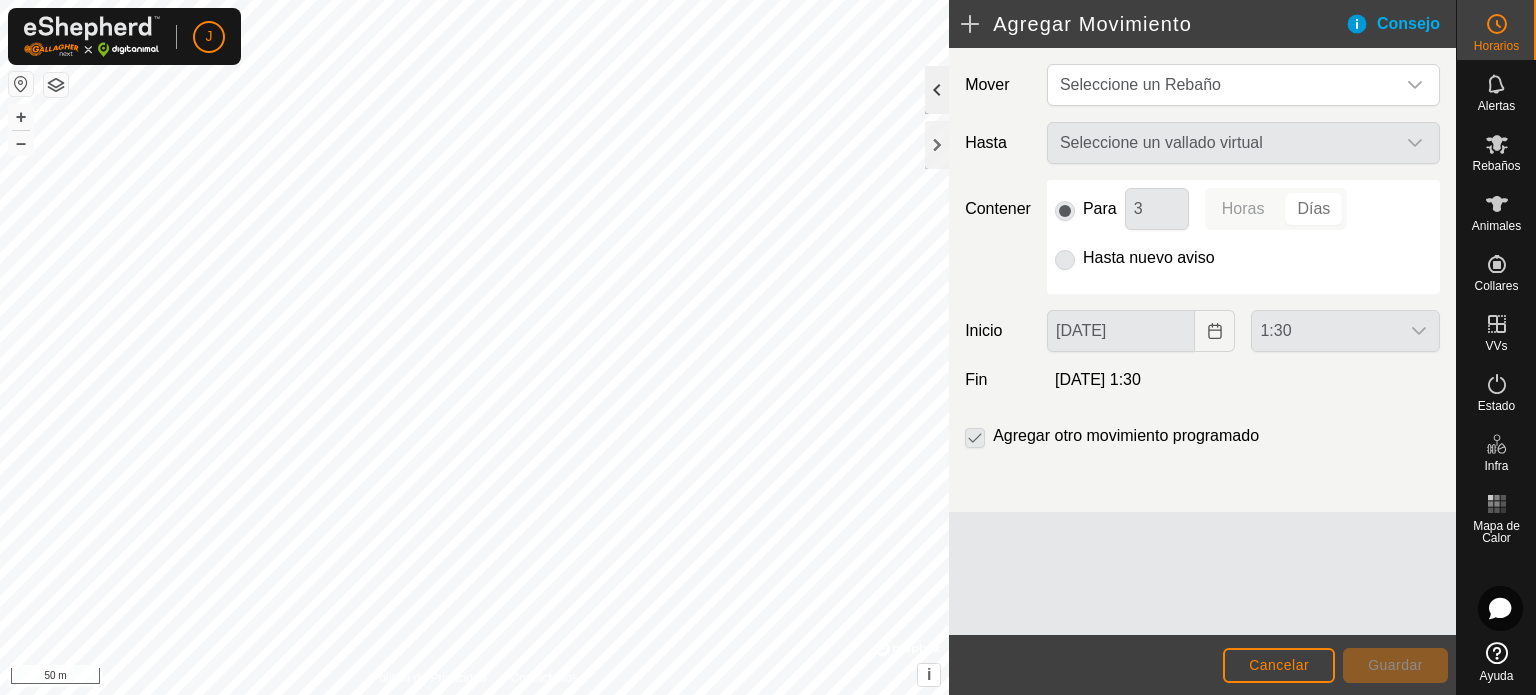 click 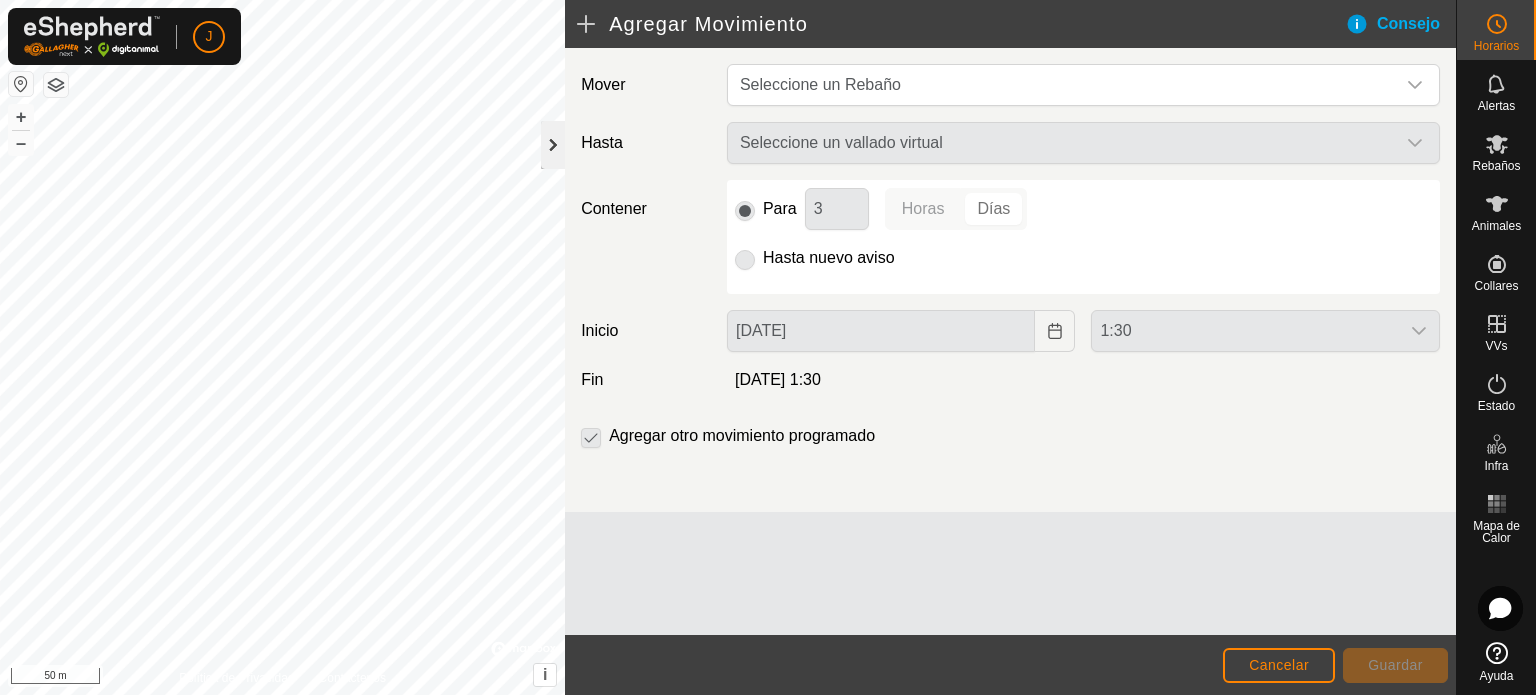 click 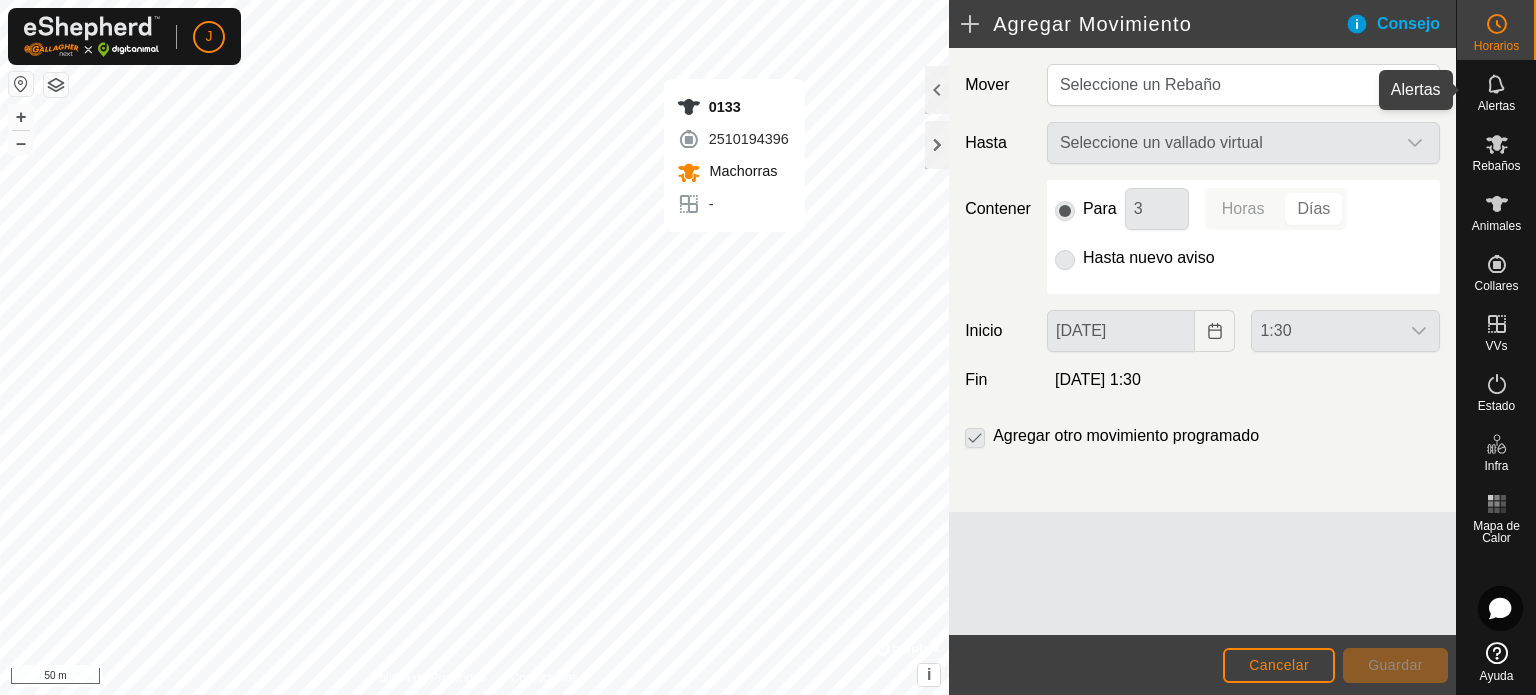 click 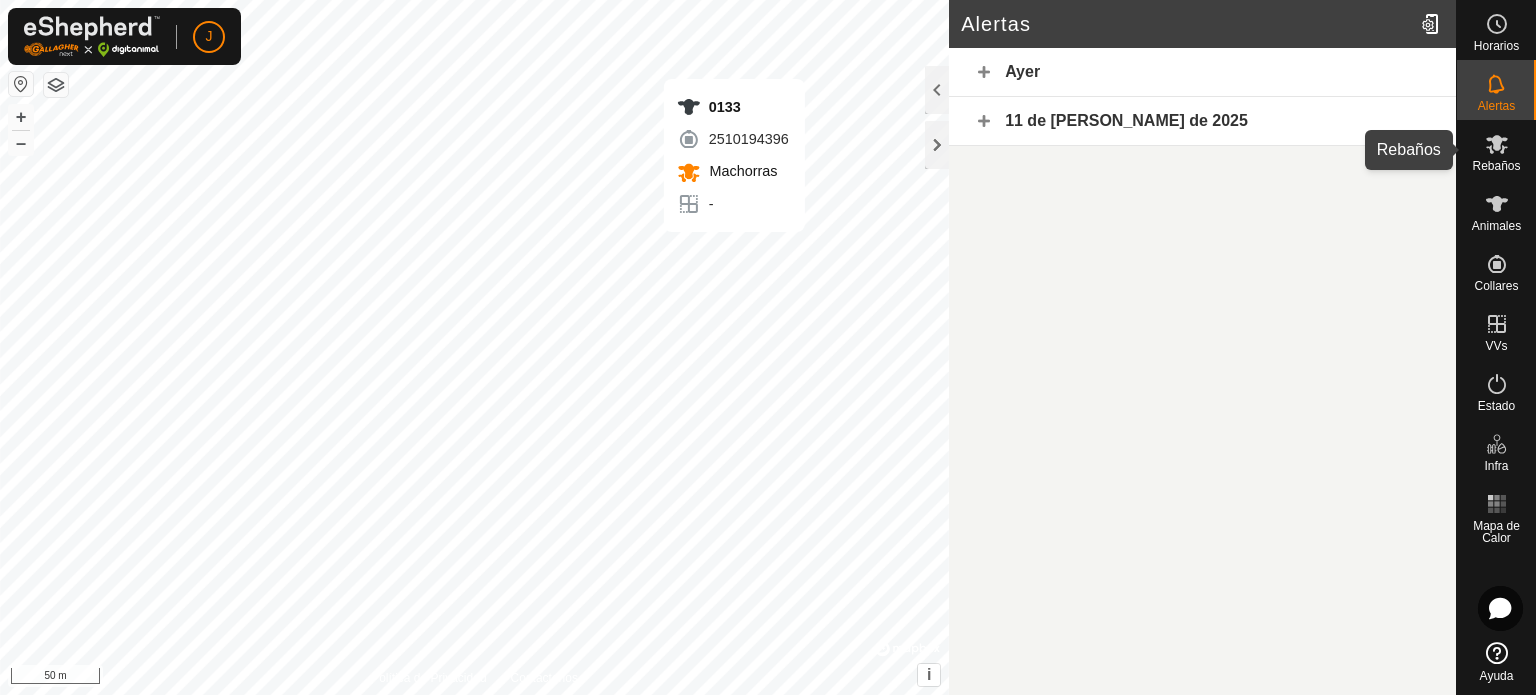 click 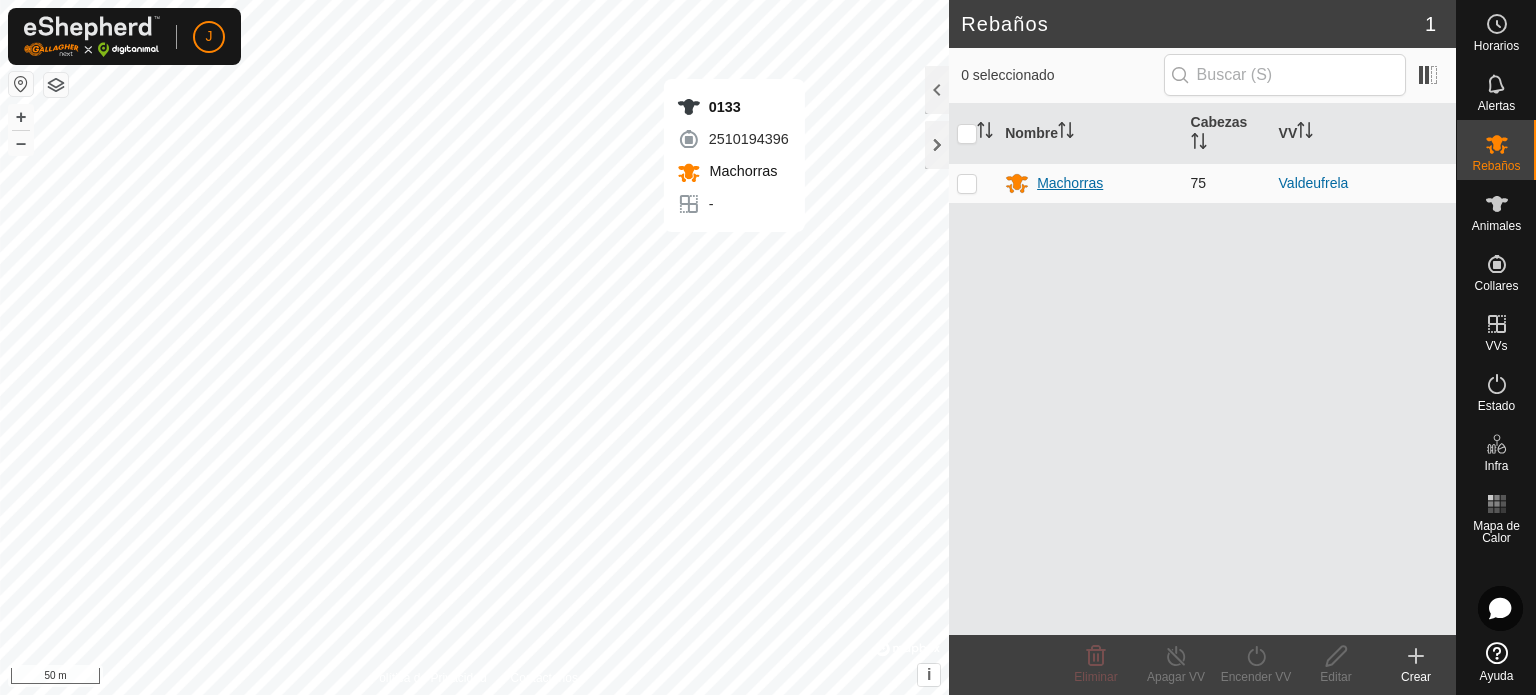 click on "Machorras" at bounding box center (1070, 183) 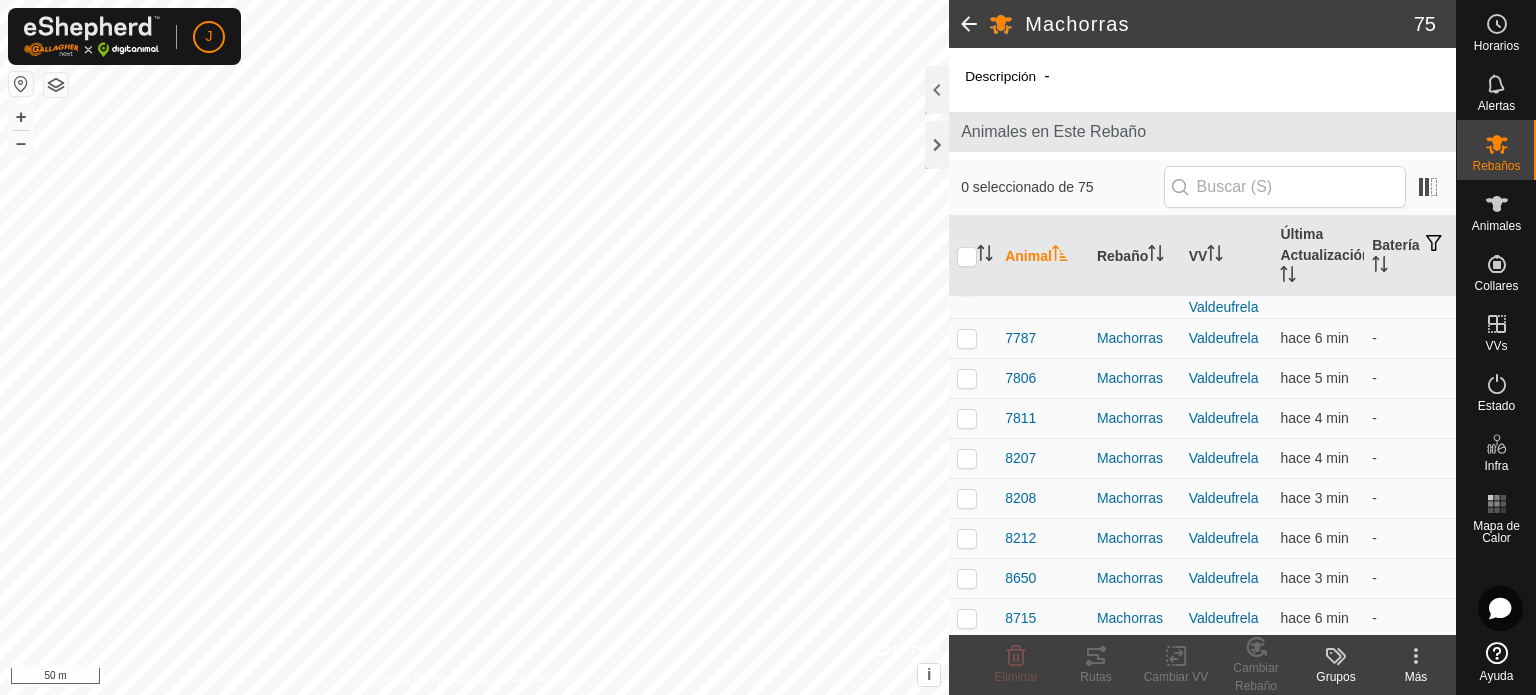 scroll, scrollTop: 2931, scrollLeft: 0, axis: vertical 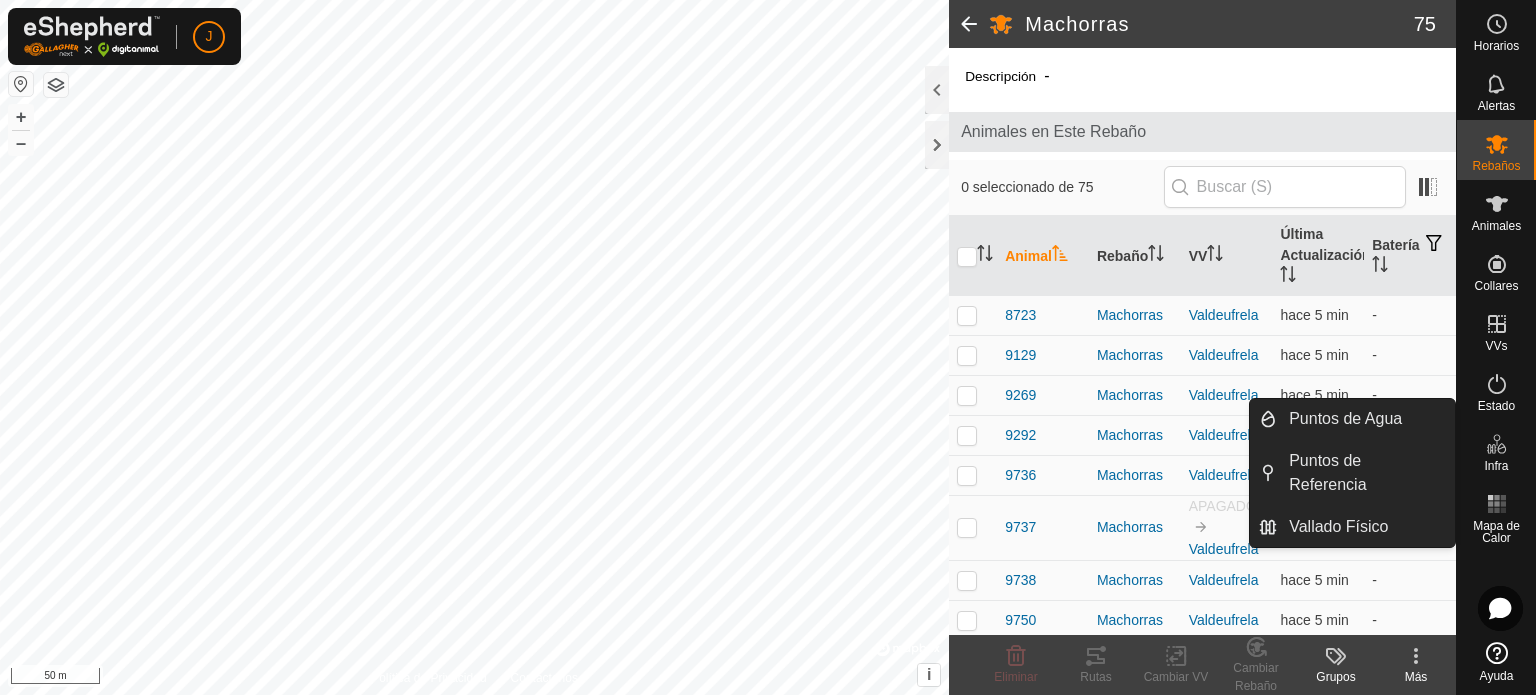 click on "Infra" at bounding box center [1496, 450] 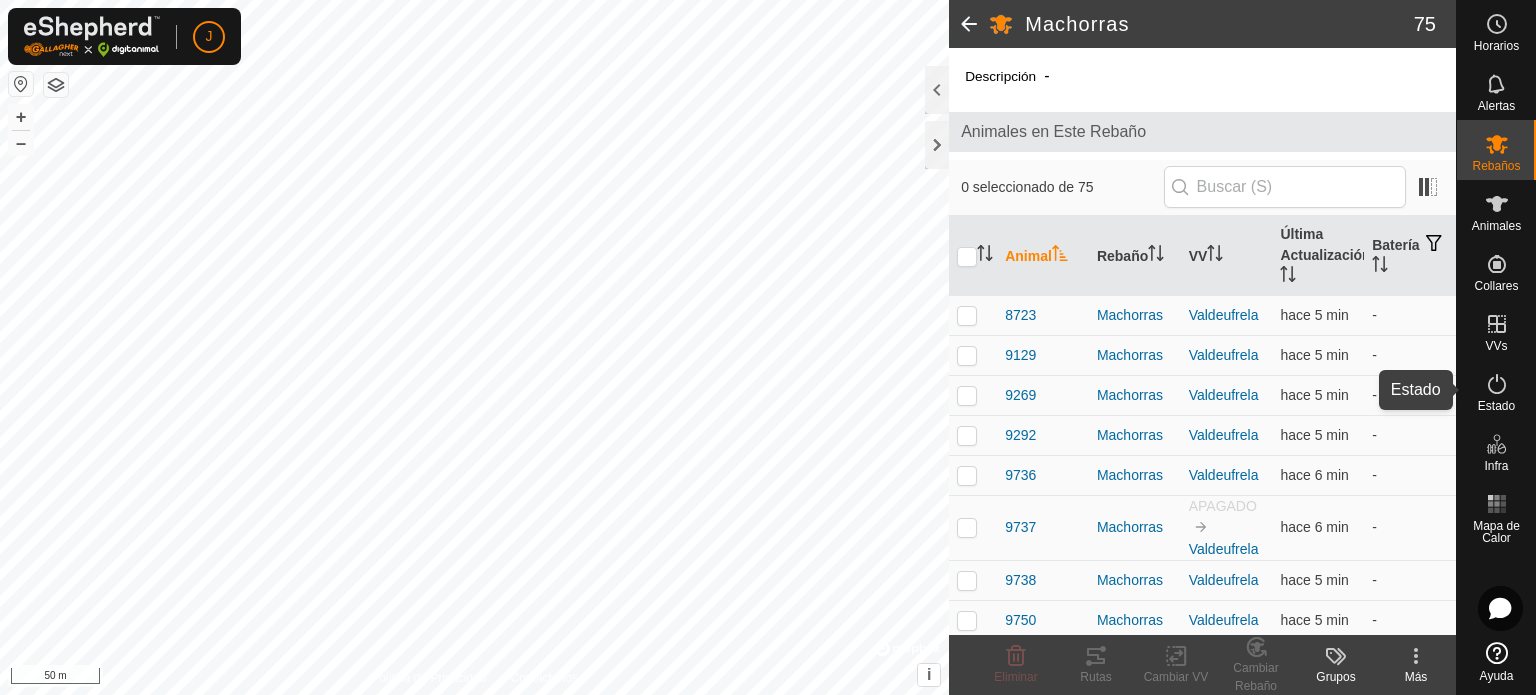 click on "Estado" at bounding box center [1496, 406] 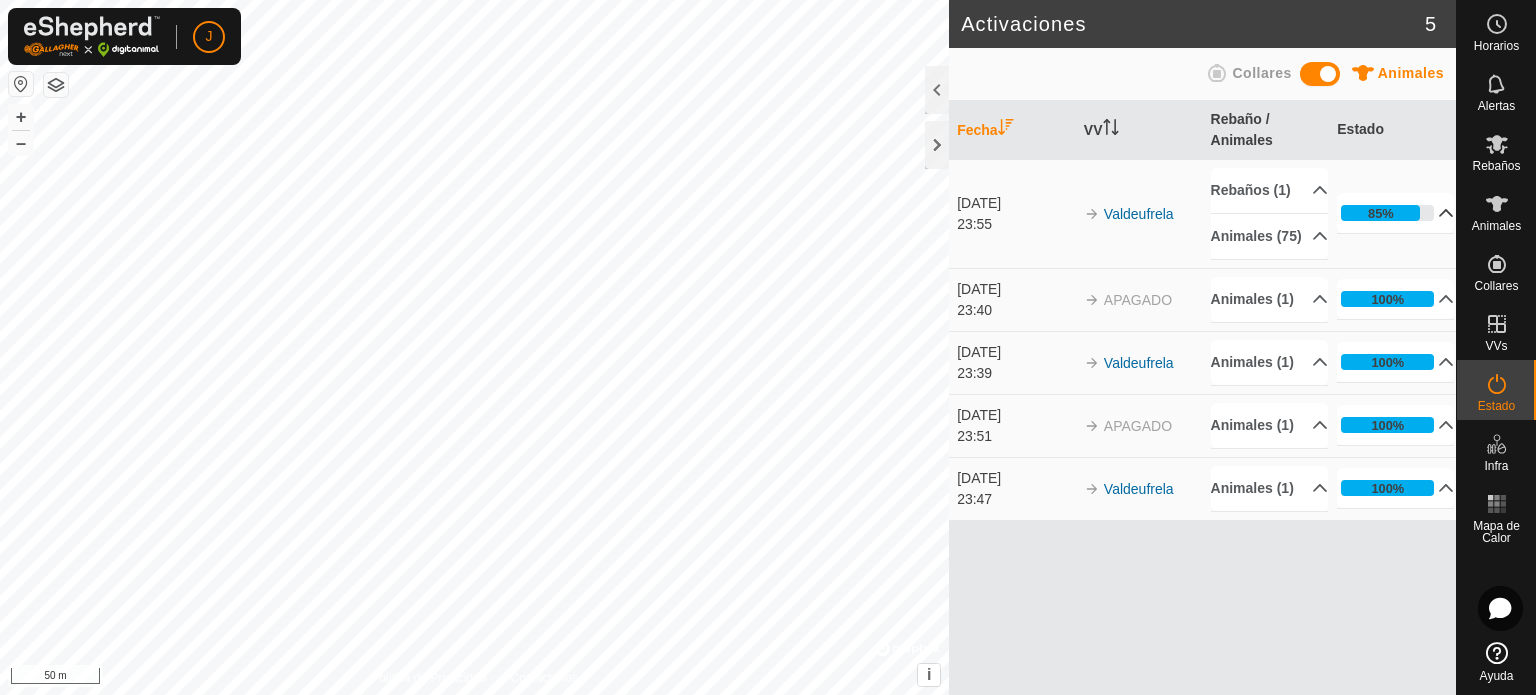 click on "85%" at bounding box center (1395, 213) 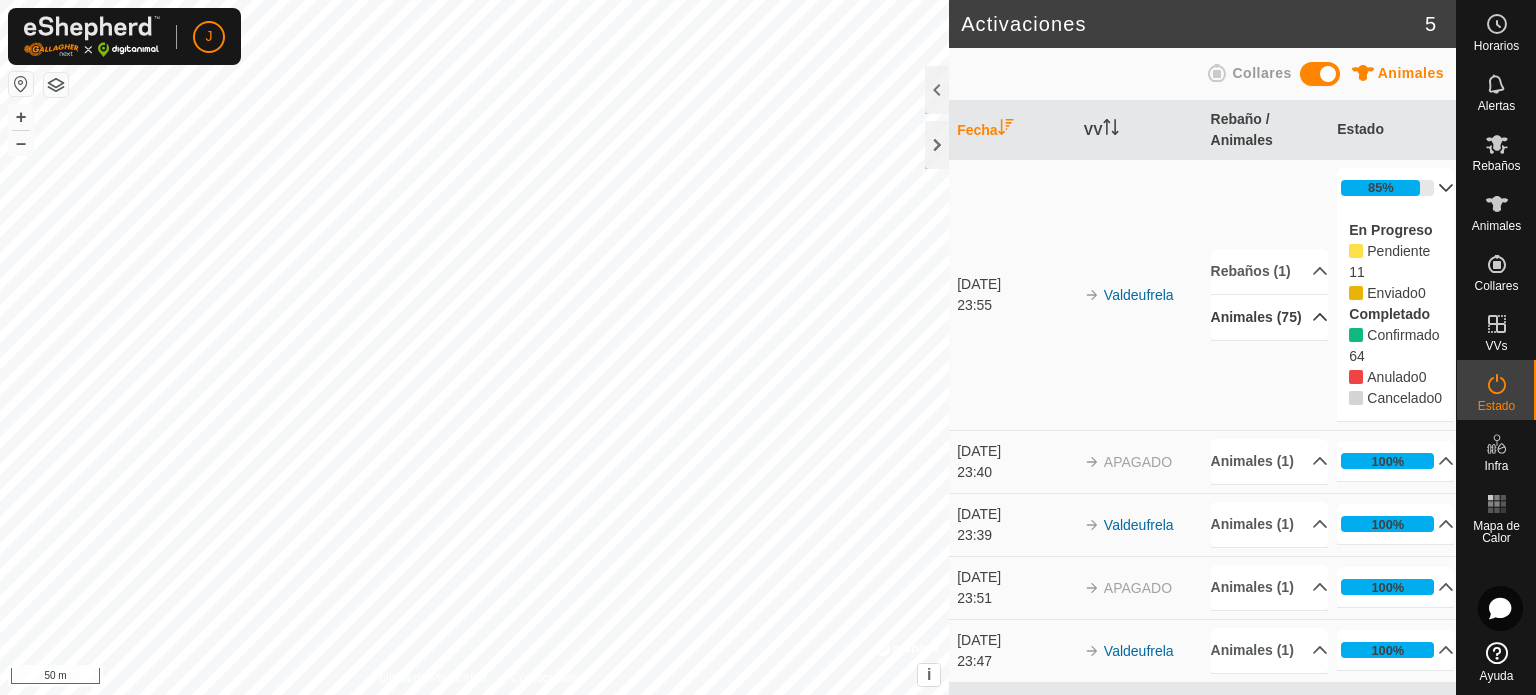 scroll, scrollTop: 0, scrollLeft: 0, axis: both 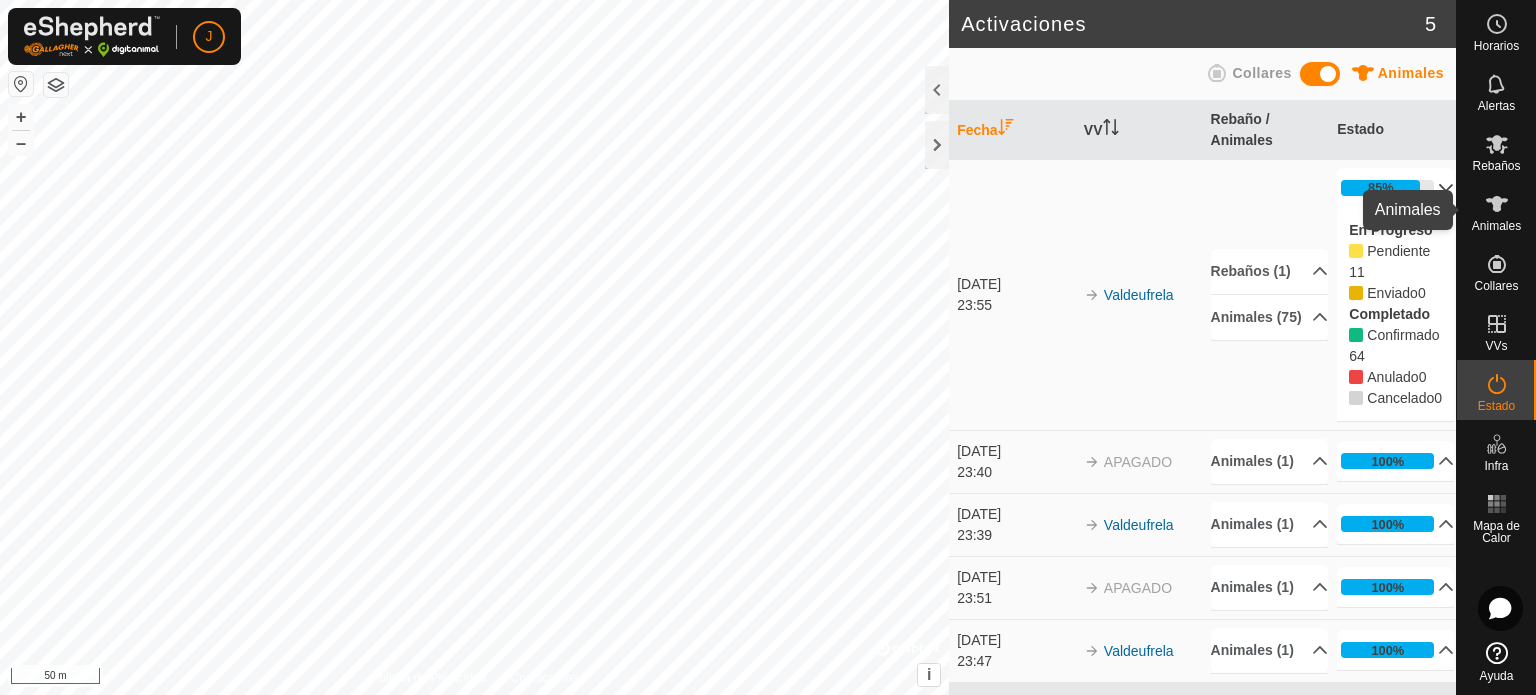 click at bounding box center [1497, 204] 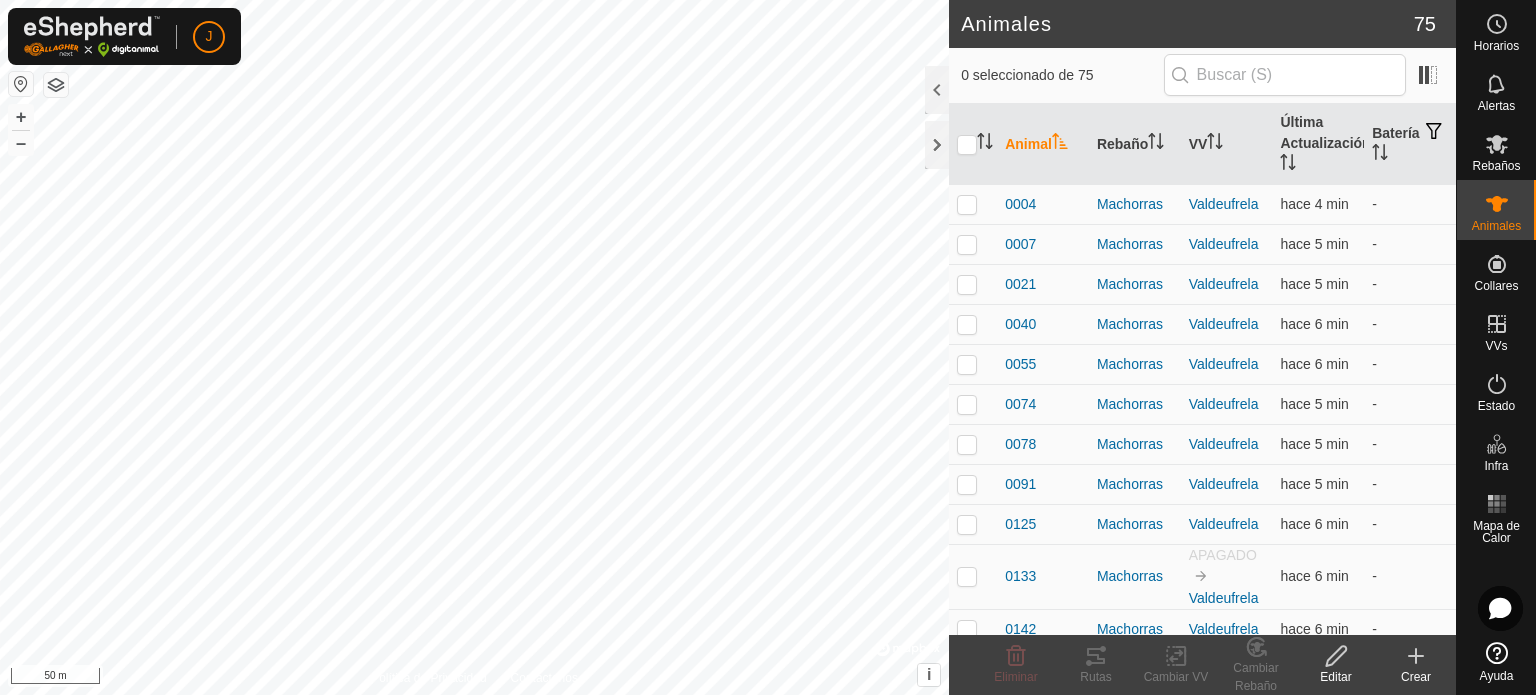 click on "Crear" 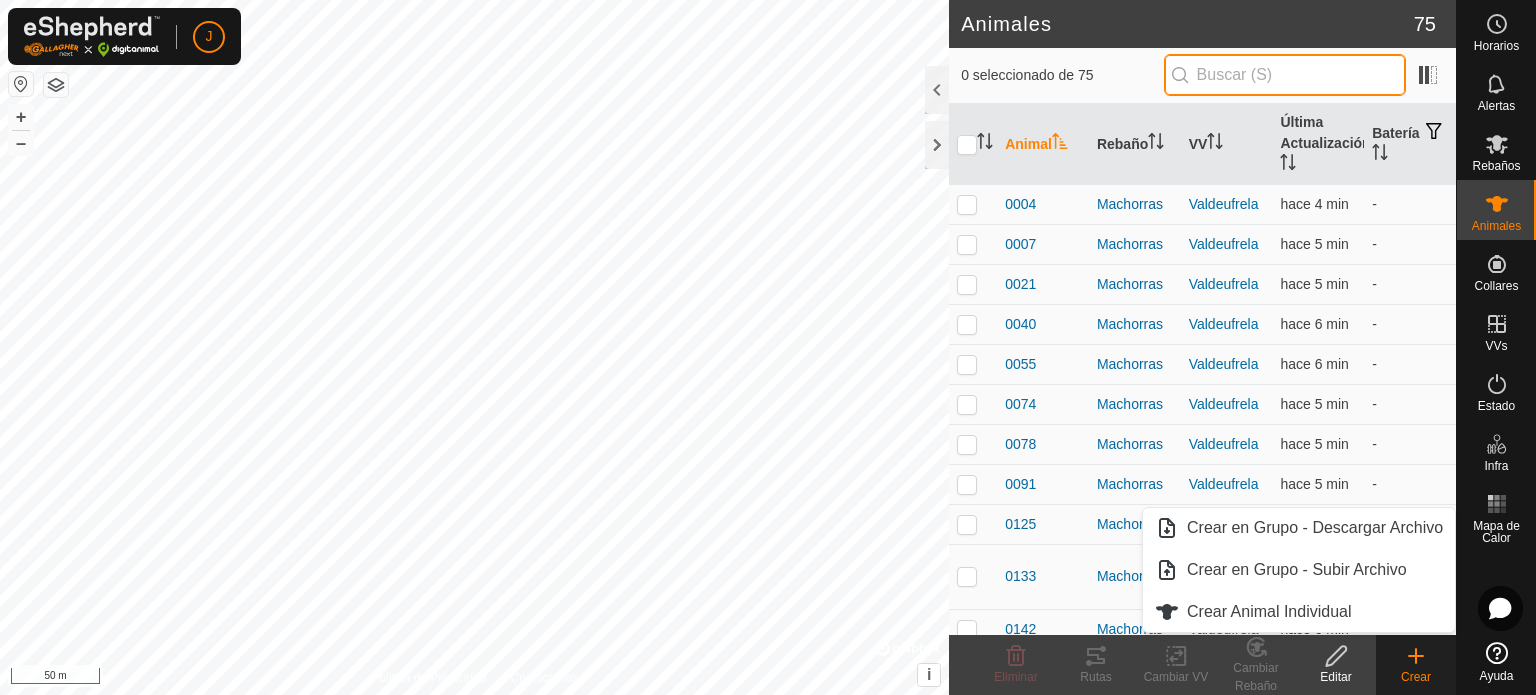 click at bounding box center (1285, 75) 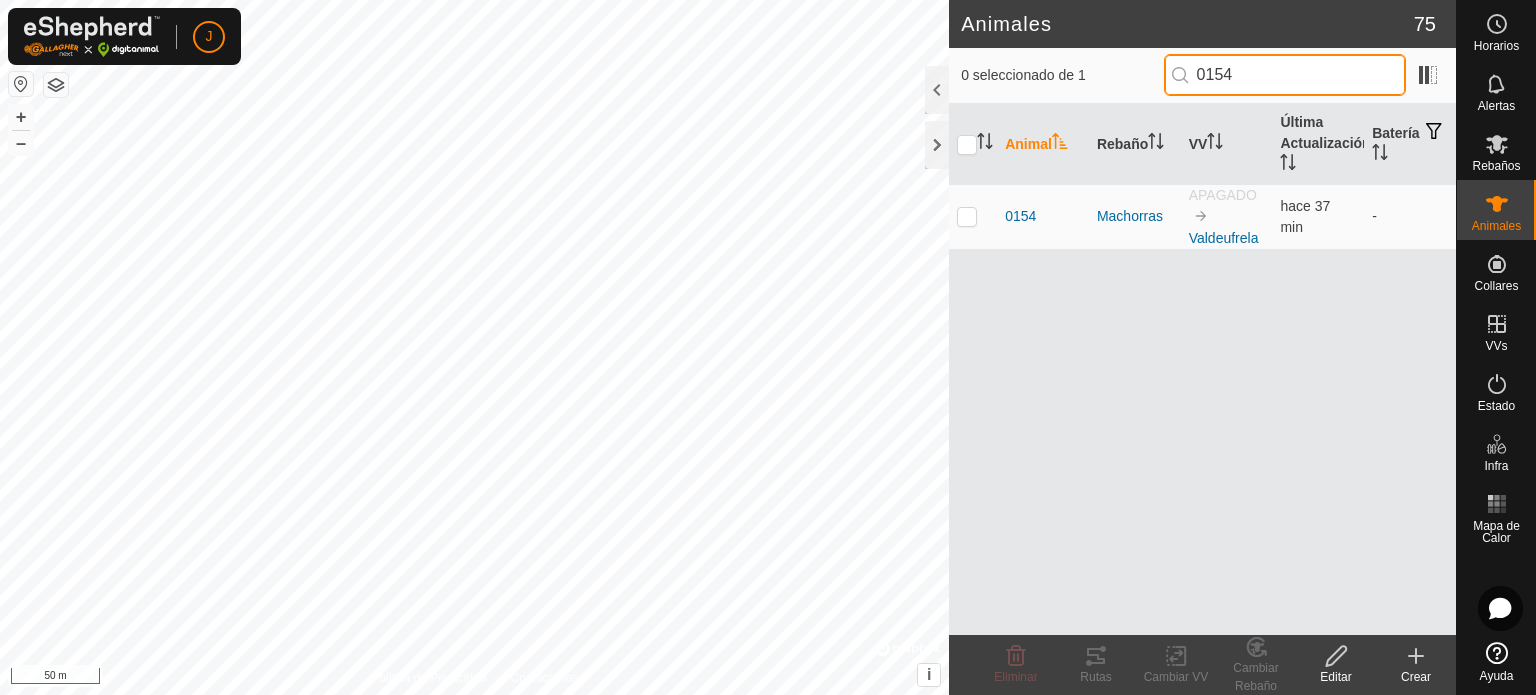 type on "0154" 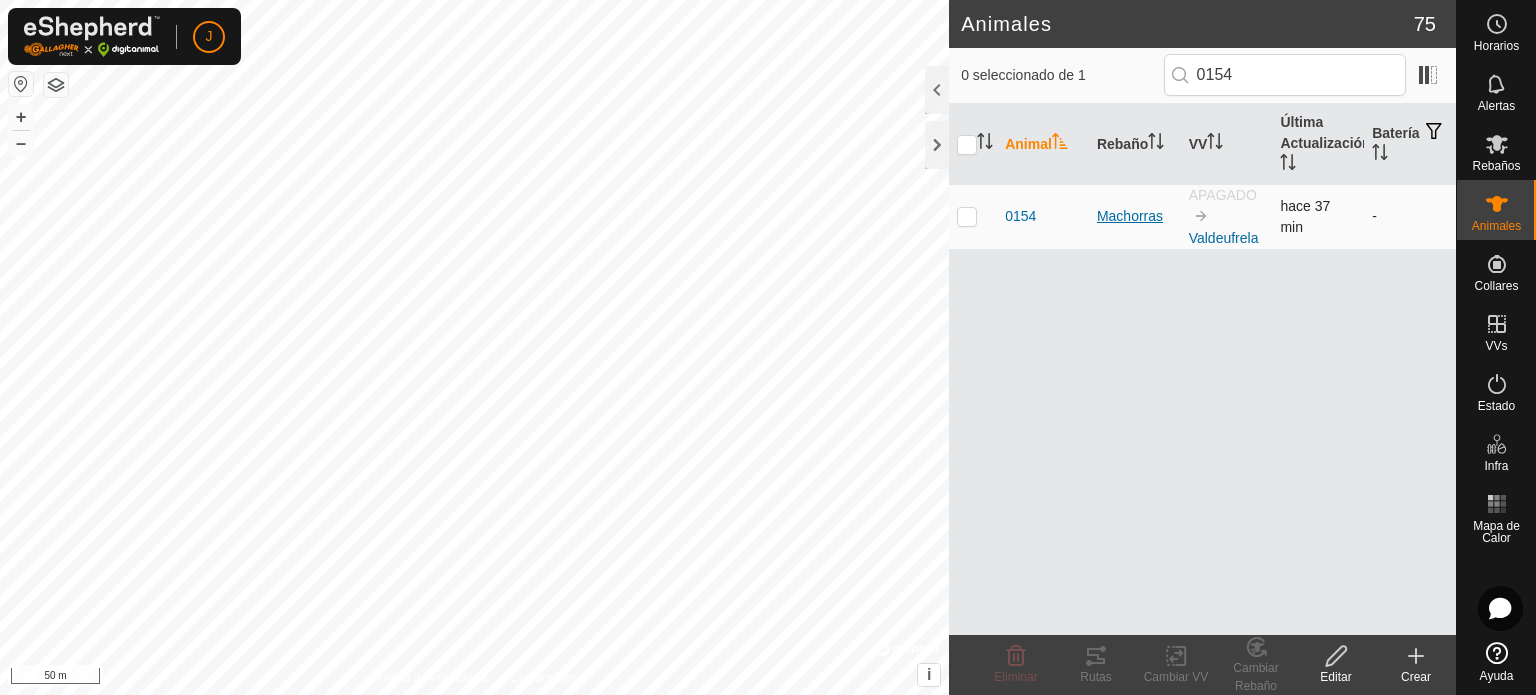 click on "Machorras" at bounding box center [1135, 216] 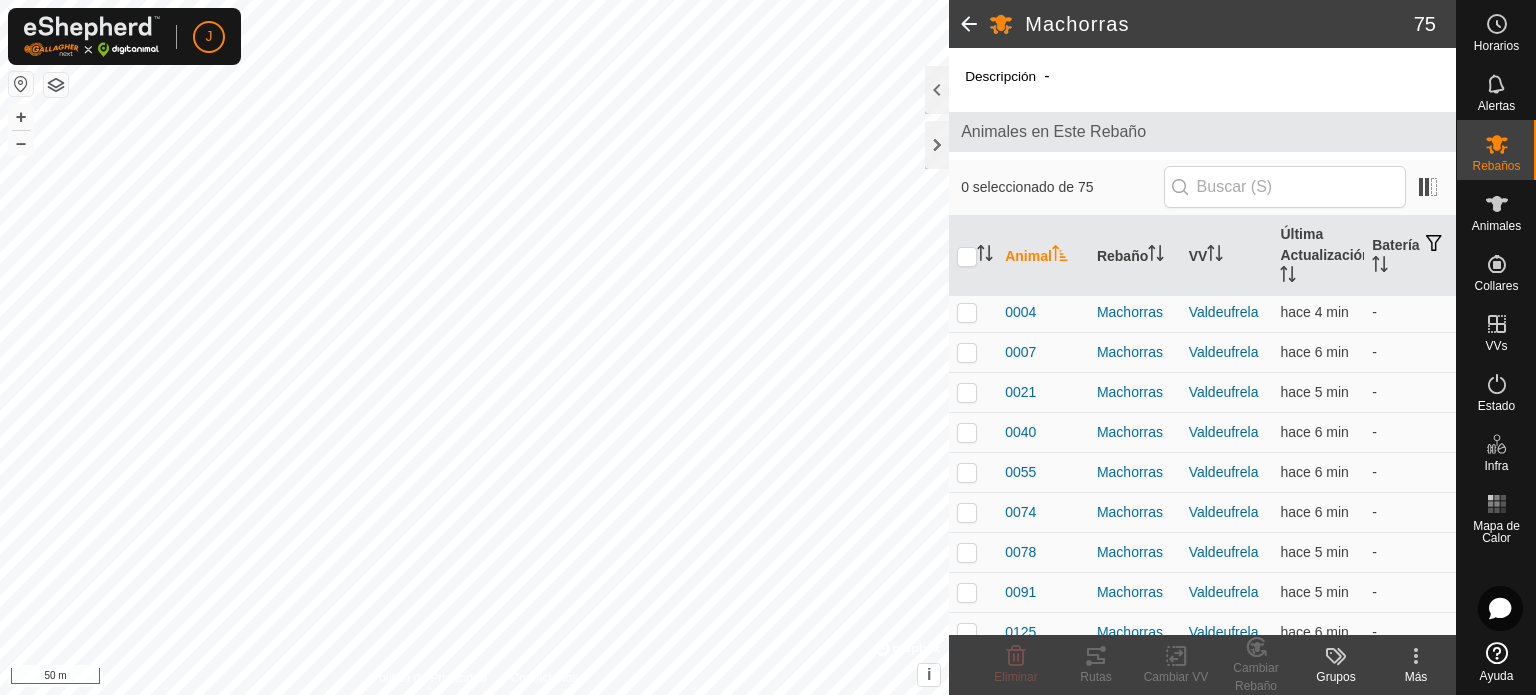 scroll, scrollTop: 0, scrollLeft: 0, axis: both 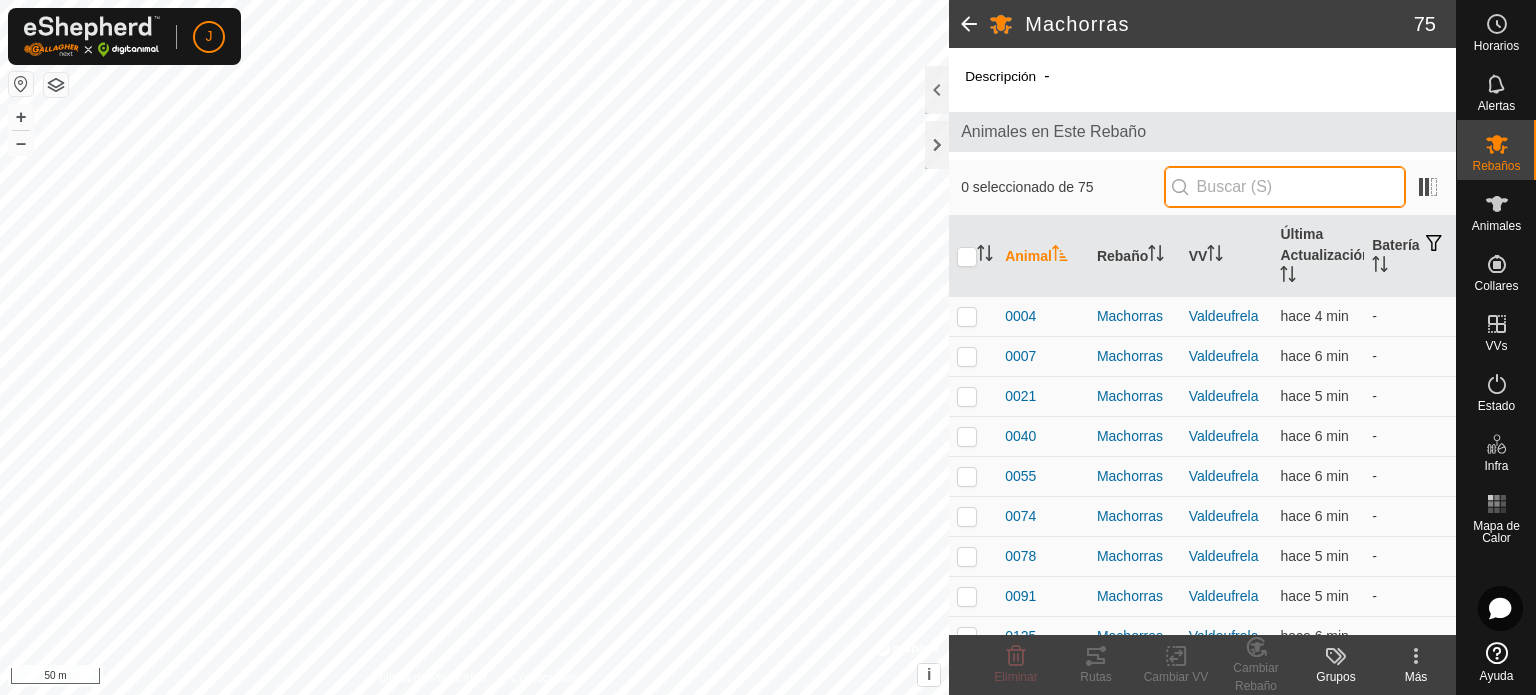 click at bounding box center (1285, 187) 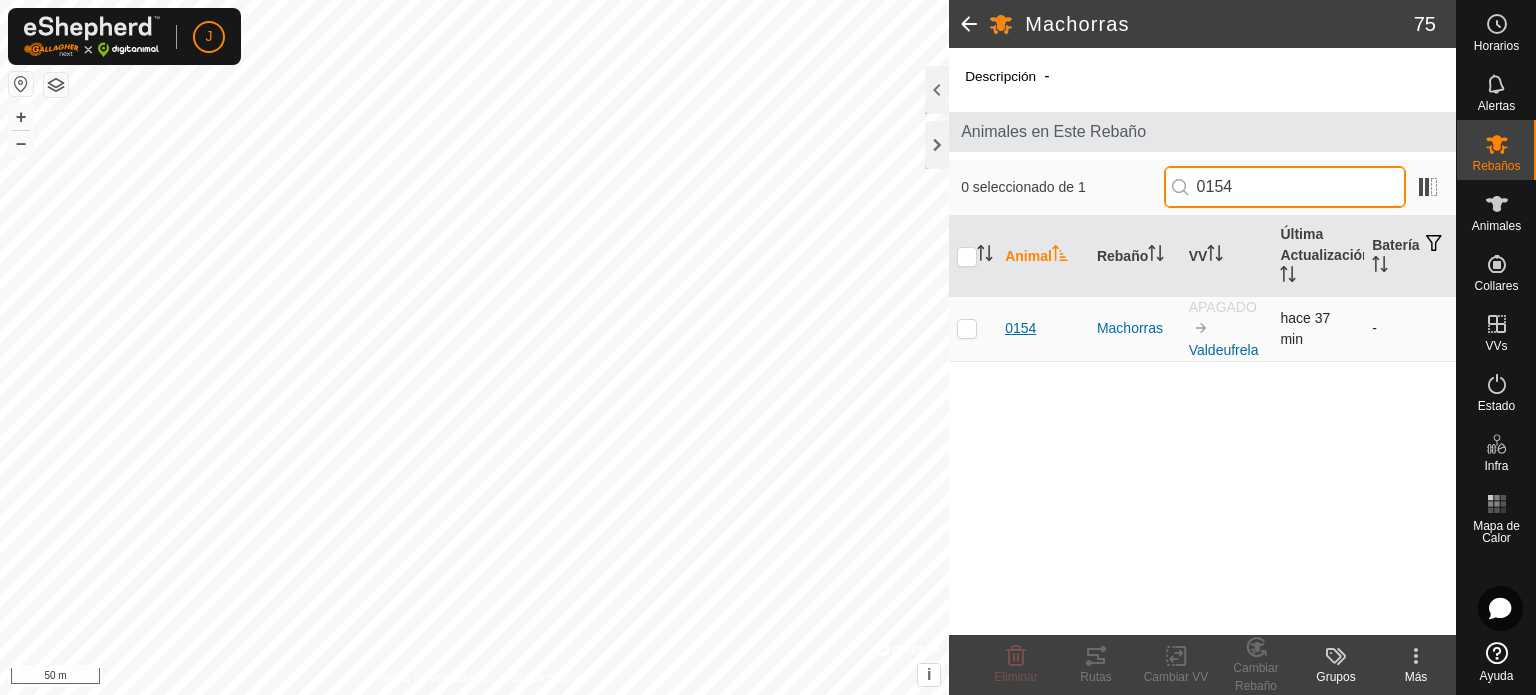 type on "0154" 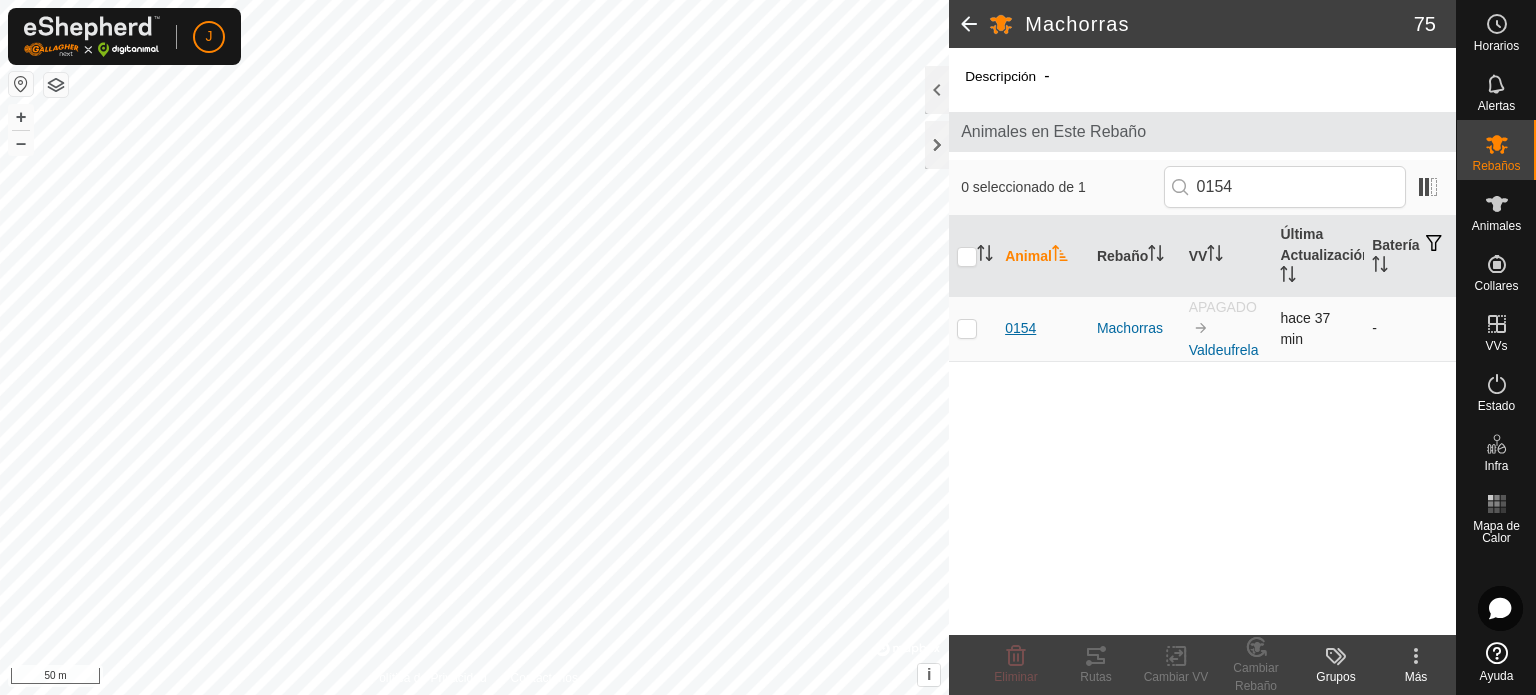 click on "0154" at bounding box center (1020, 328) 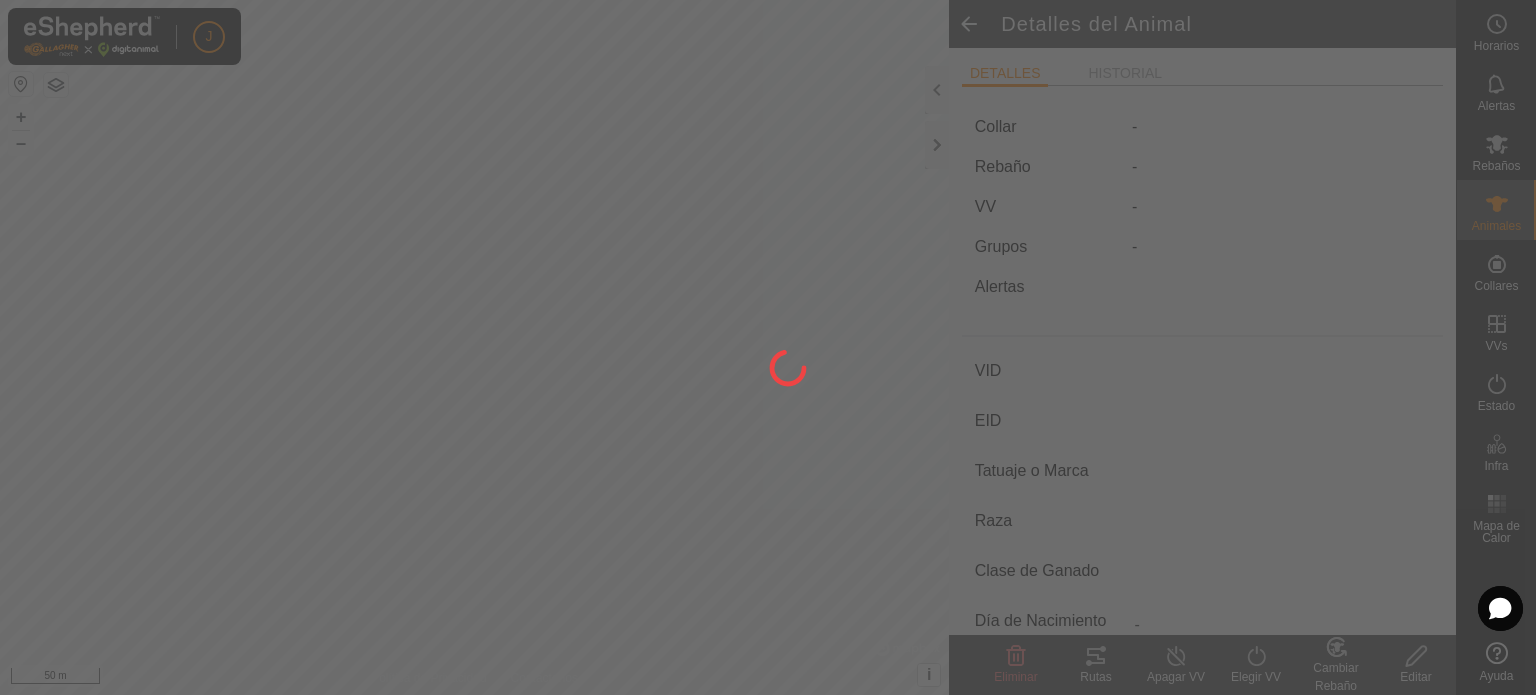 type on "0154" 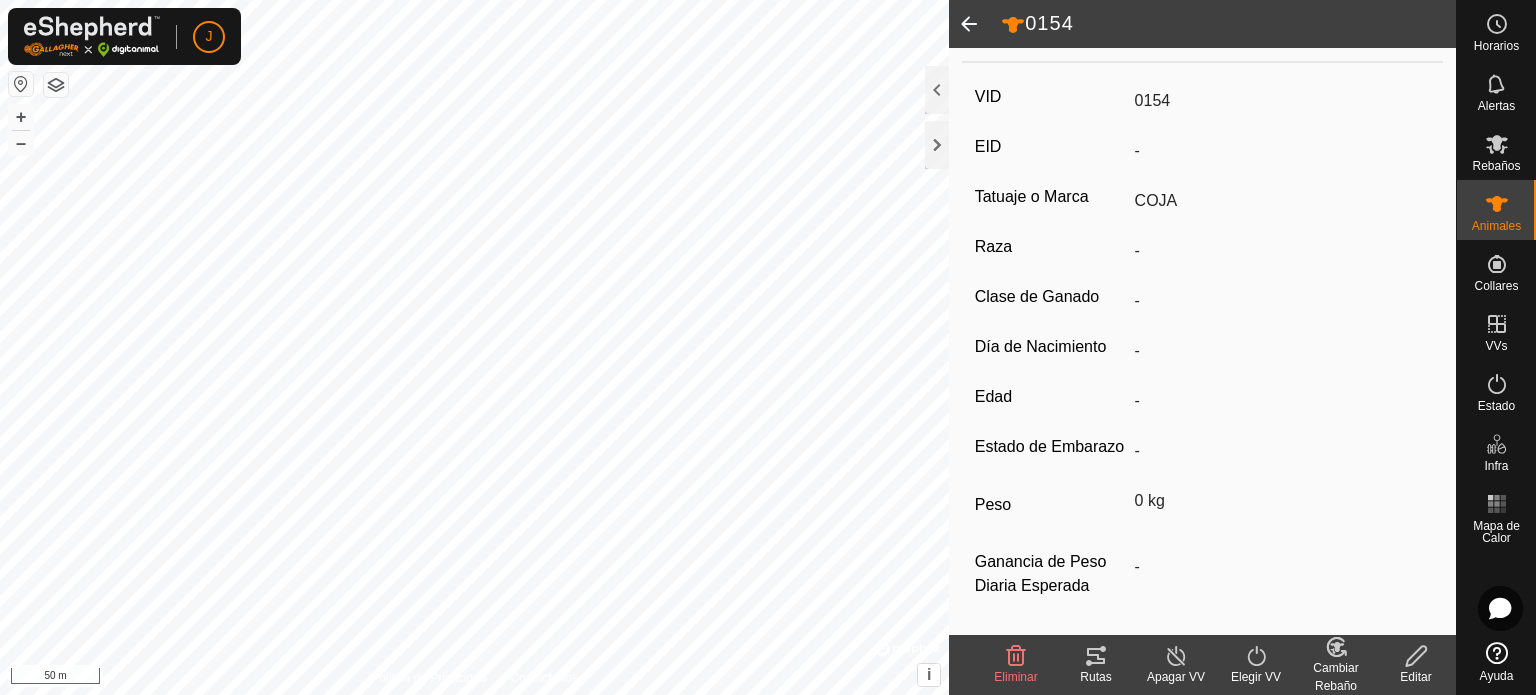 scroll, scrollTop: 306, scrollLeft: 0, axis: vertical 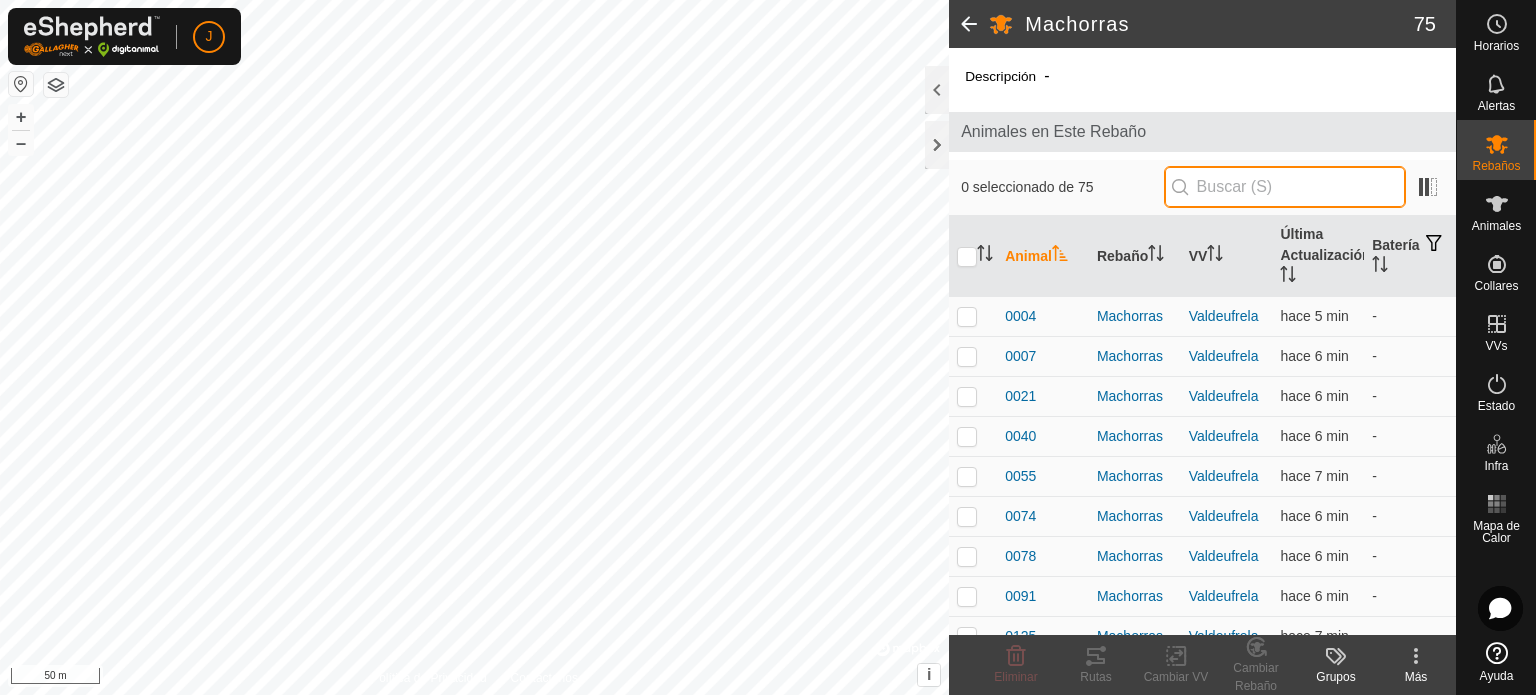 click at bounding box center (1285, 187) 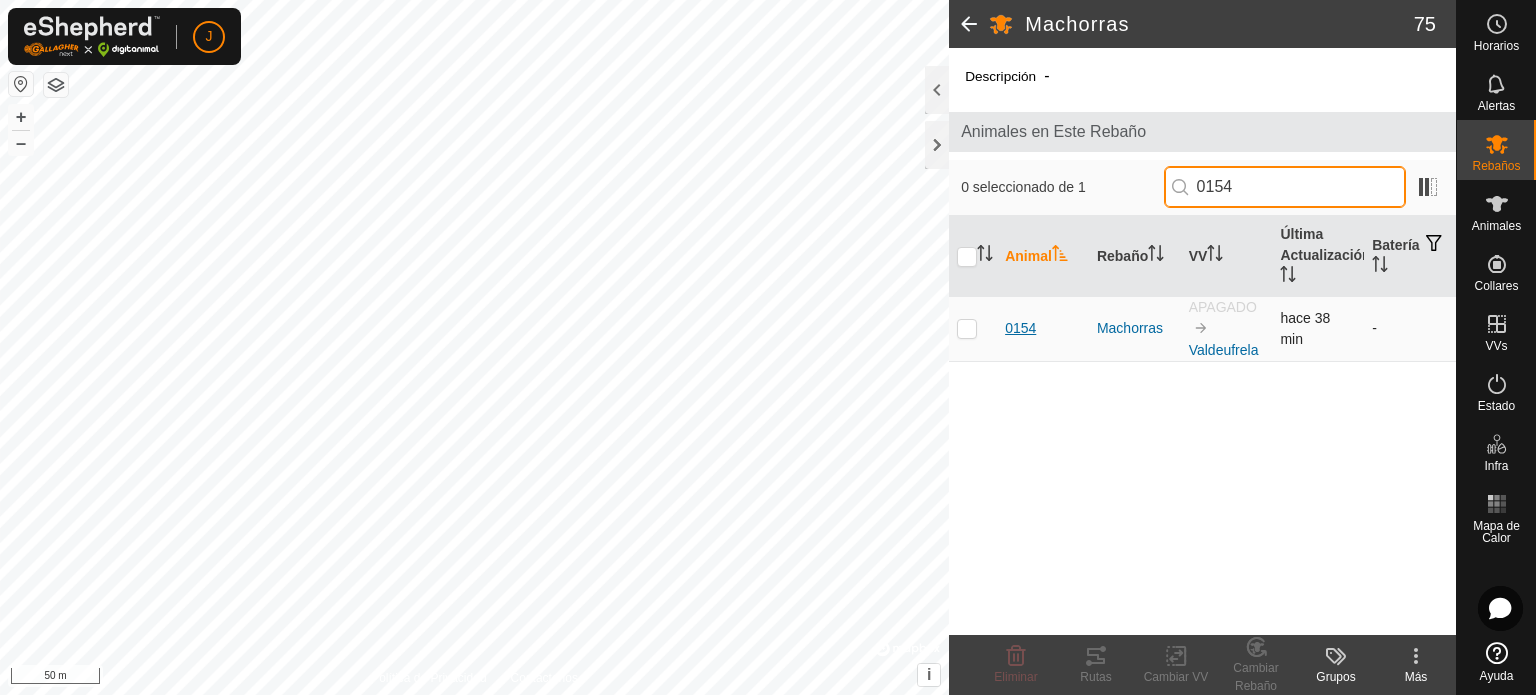 type on "0154" 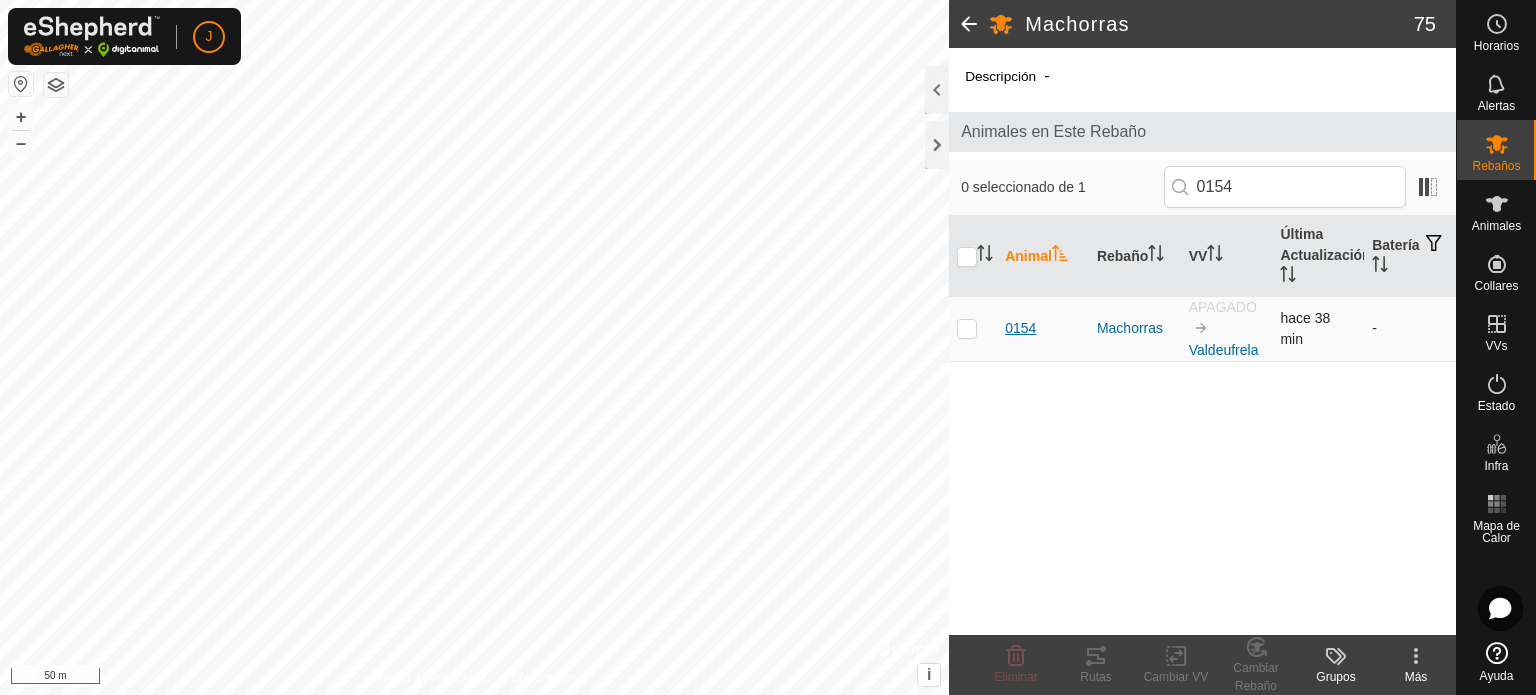 click on "0154" at bounding box center (1020, 328) 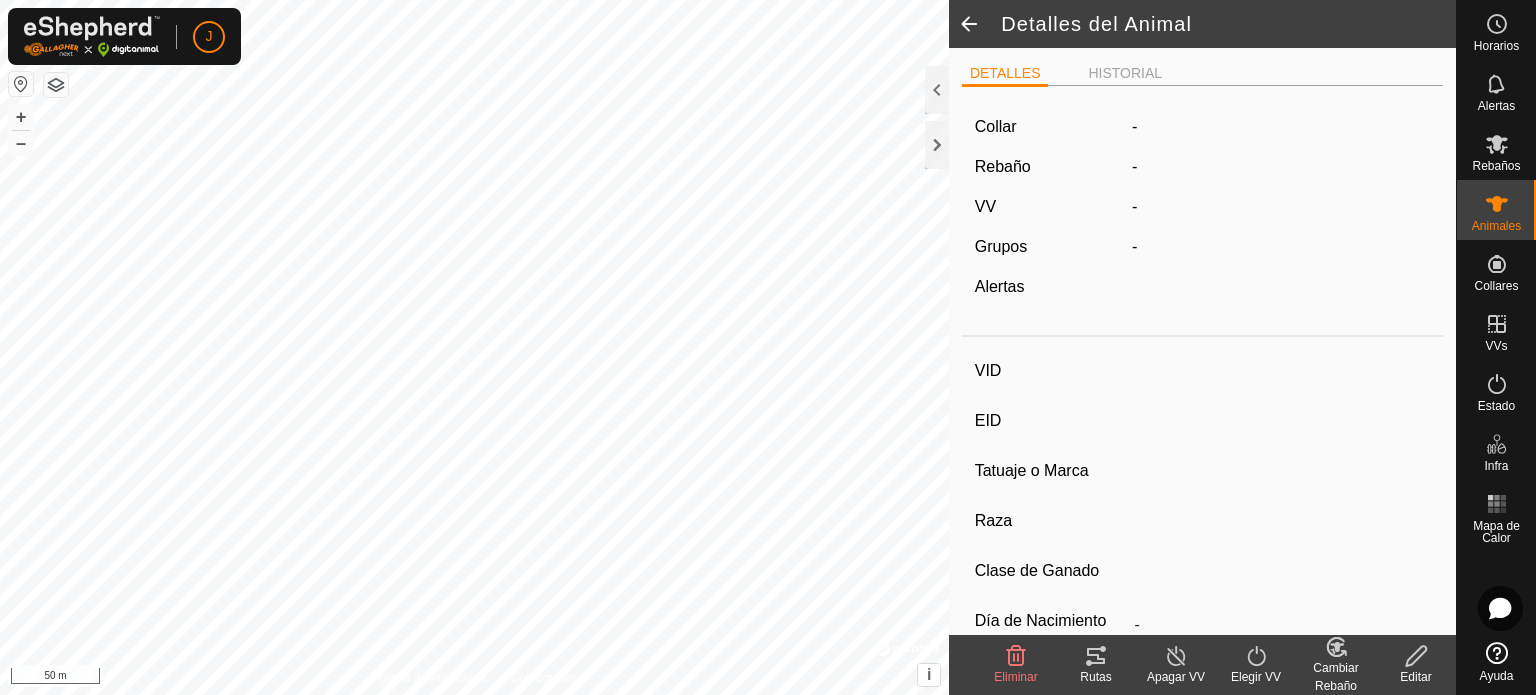 type on "0154" 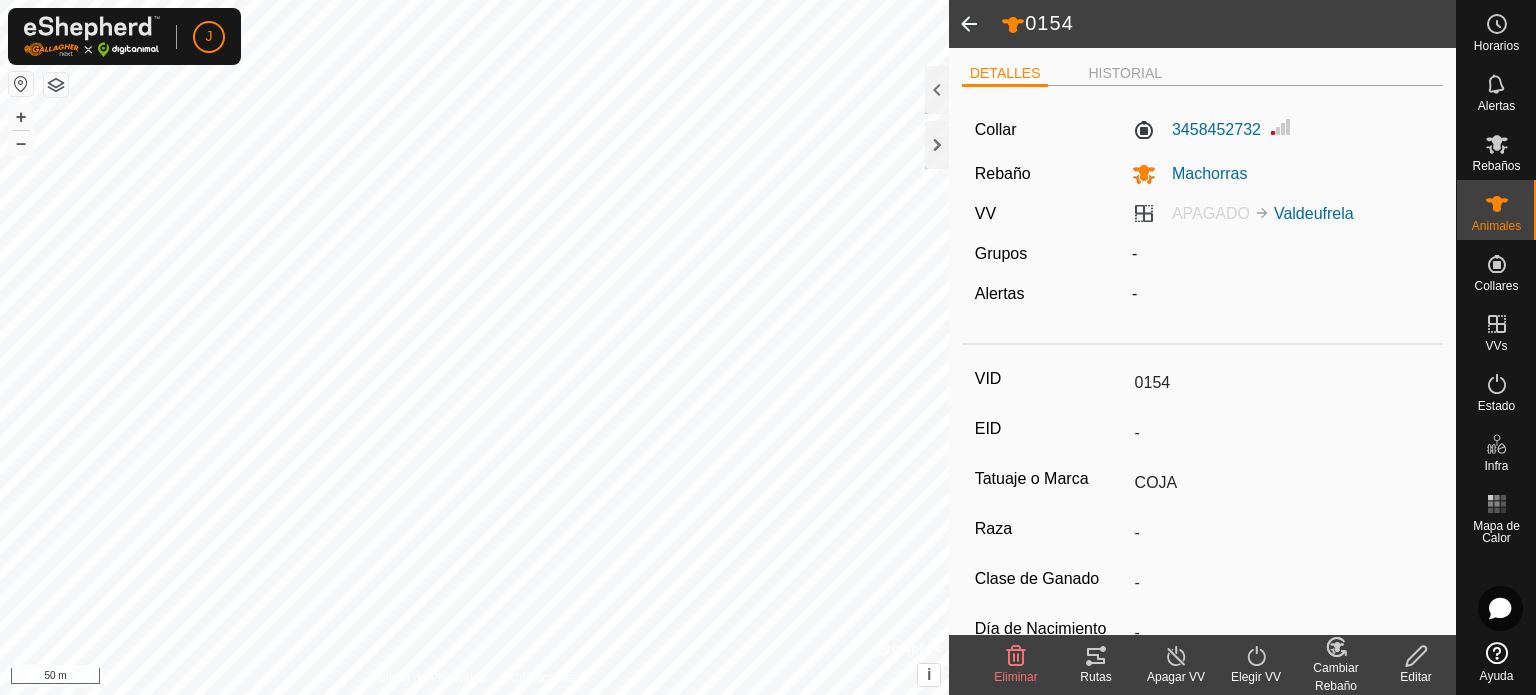 scroll, scrollTop: 306, scrollLeft: 0, axis: vertical 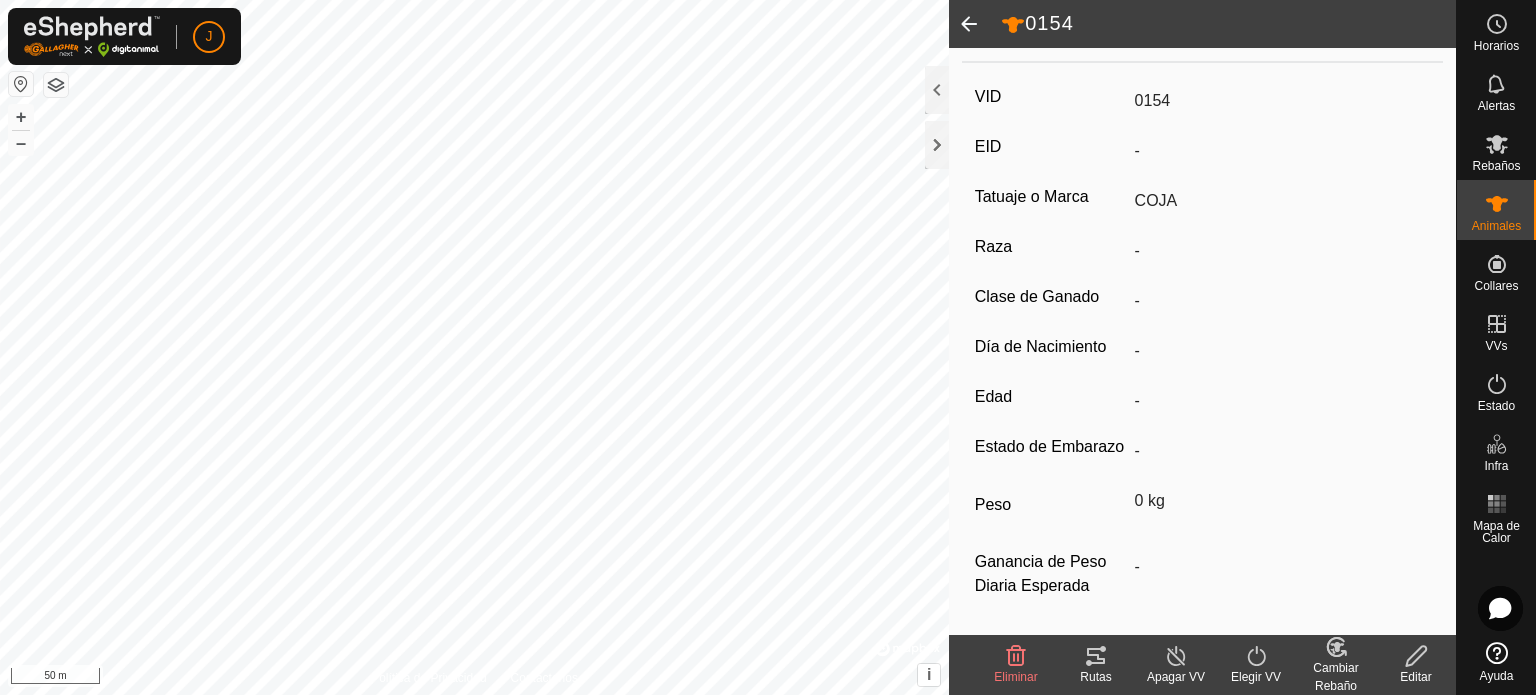 click 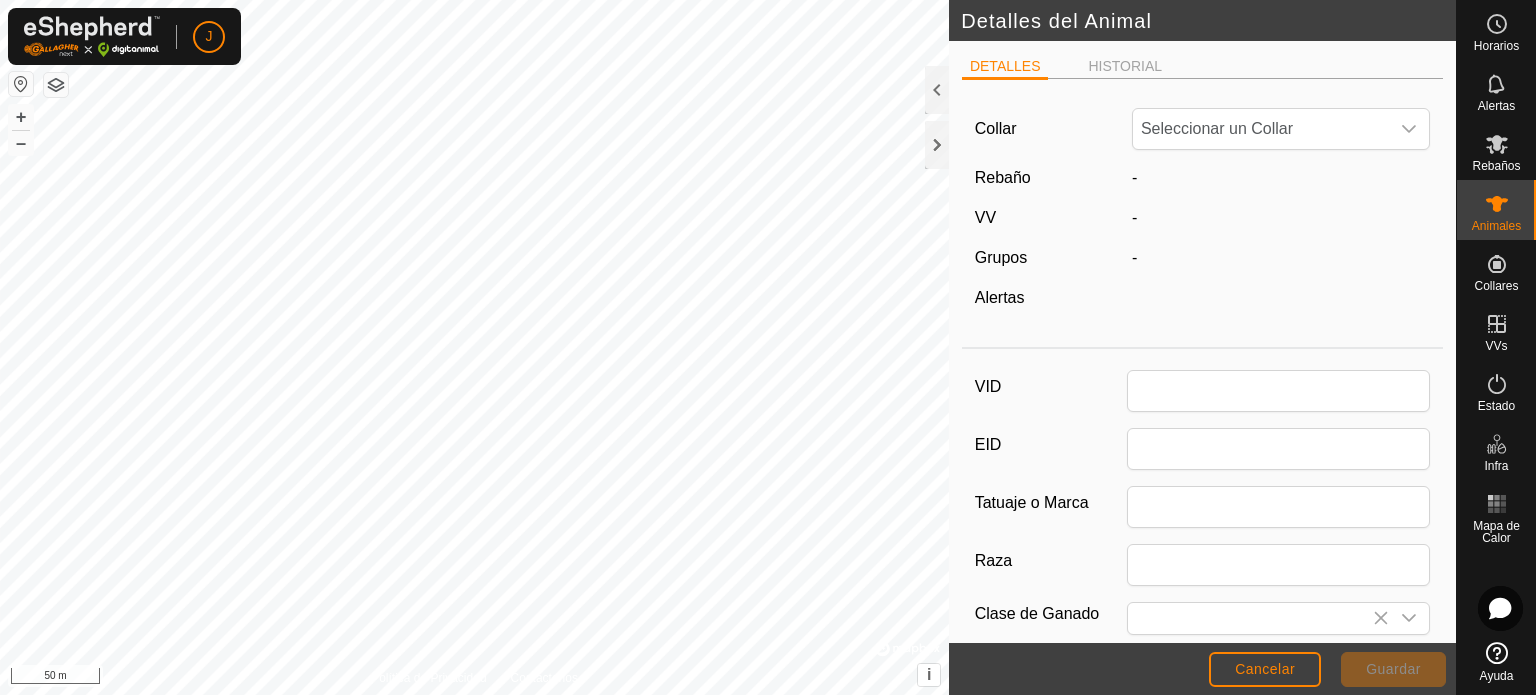 type on "0154" 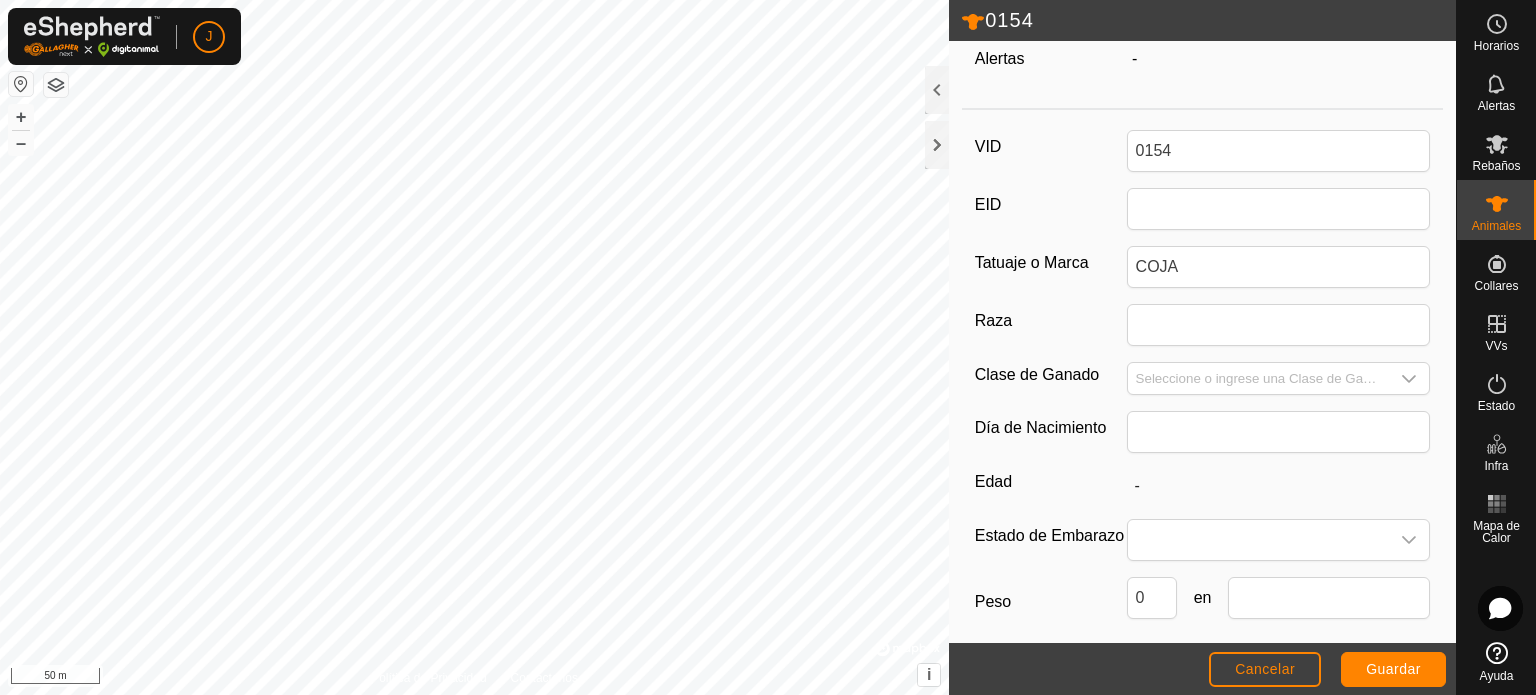 scroll, scrollTop: 216, scrollLeft: 0, axis: vertical 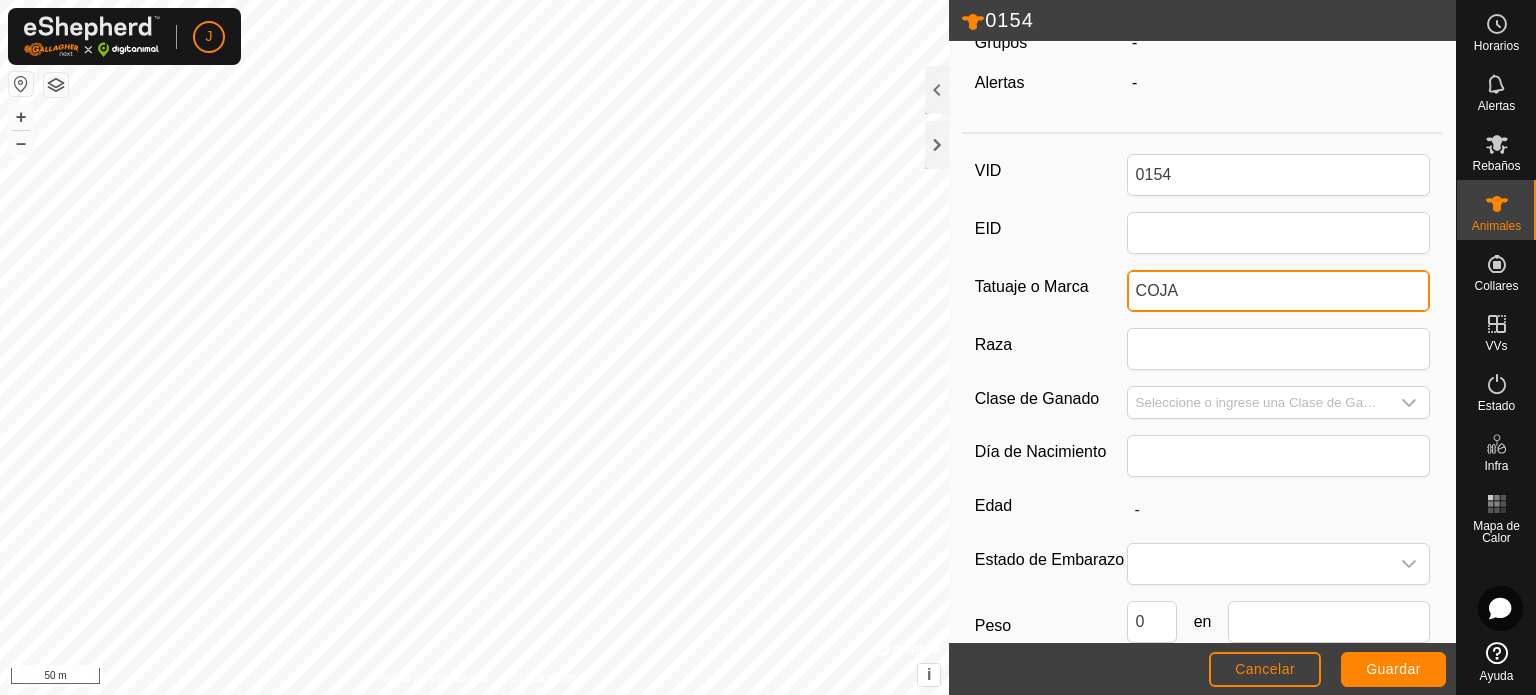 click on "COJA" at bounding box center (1279, 291) 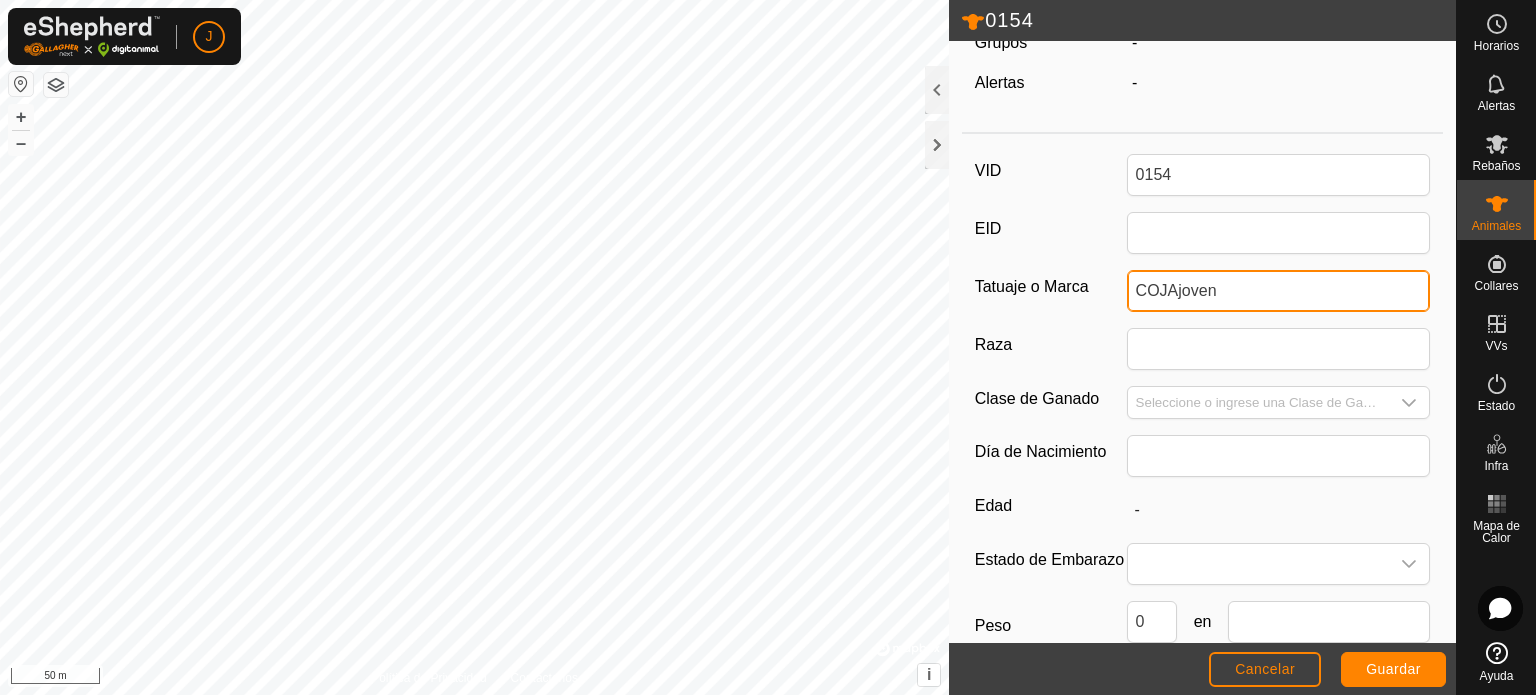 type on "COJAjoven" 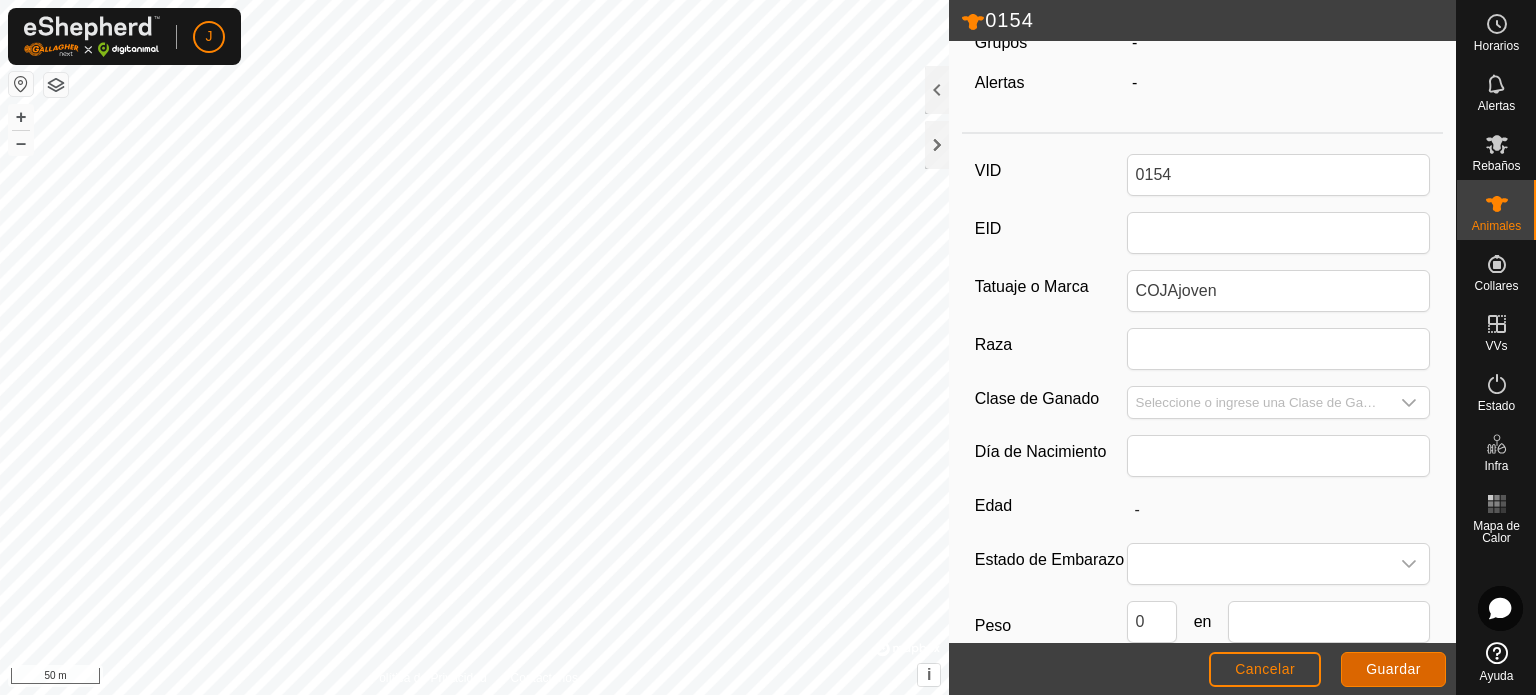 click on "Guardar" 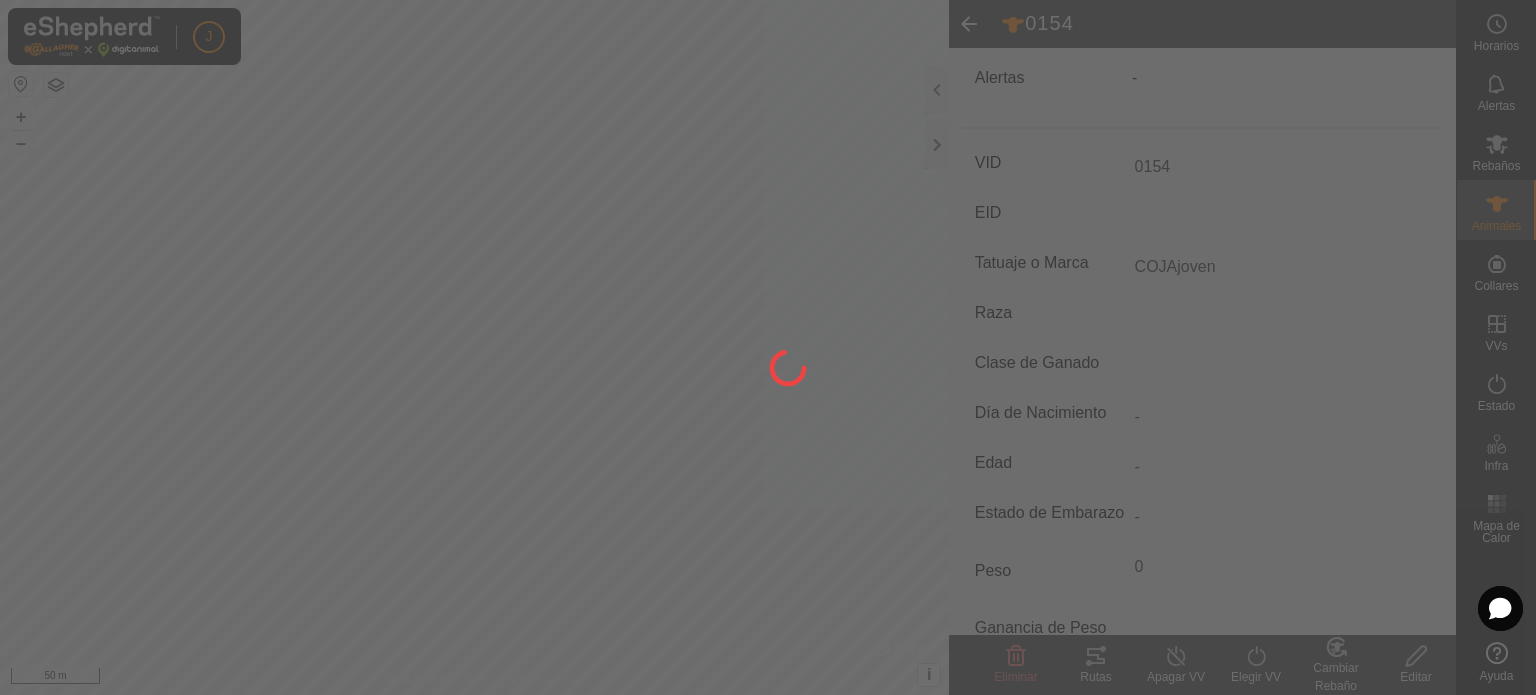 scroll, scrollTop: 204, scrollLeft: 0, axis: vertical 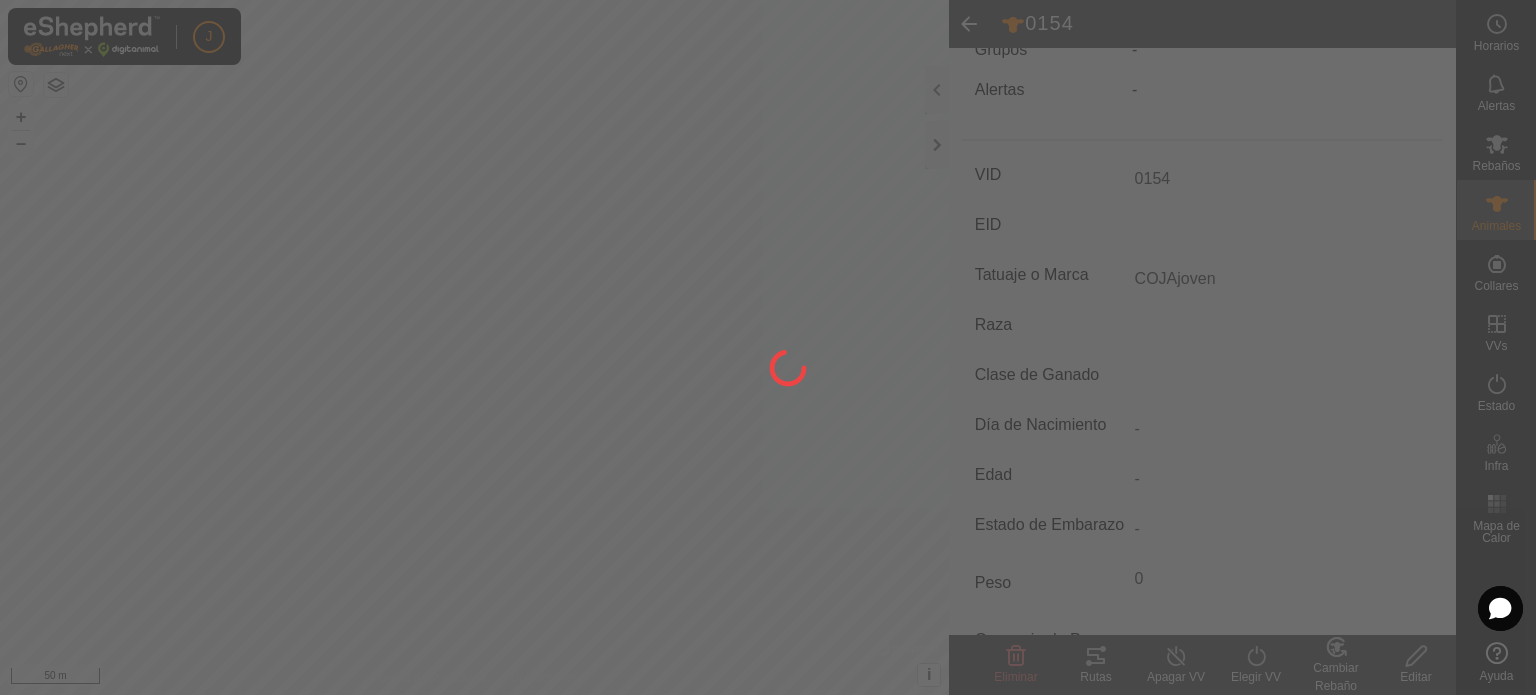 type on "-" 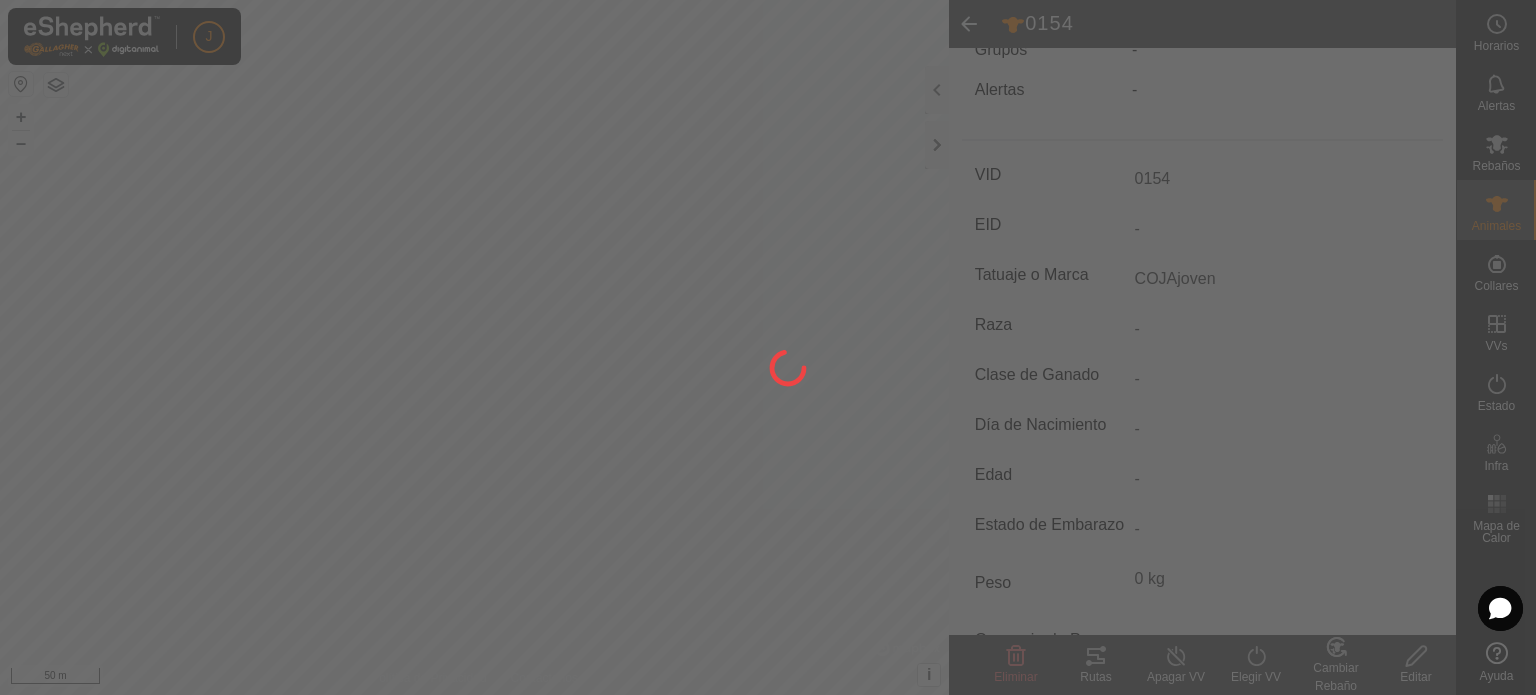 type on "COJA" 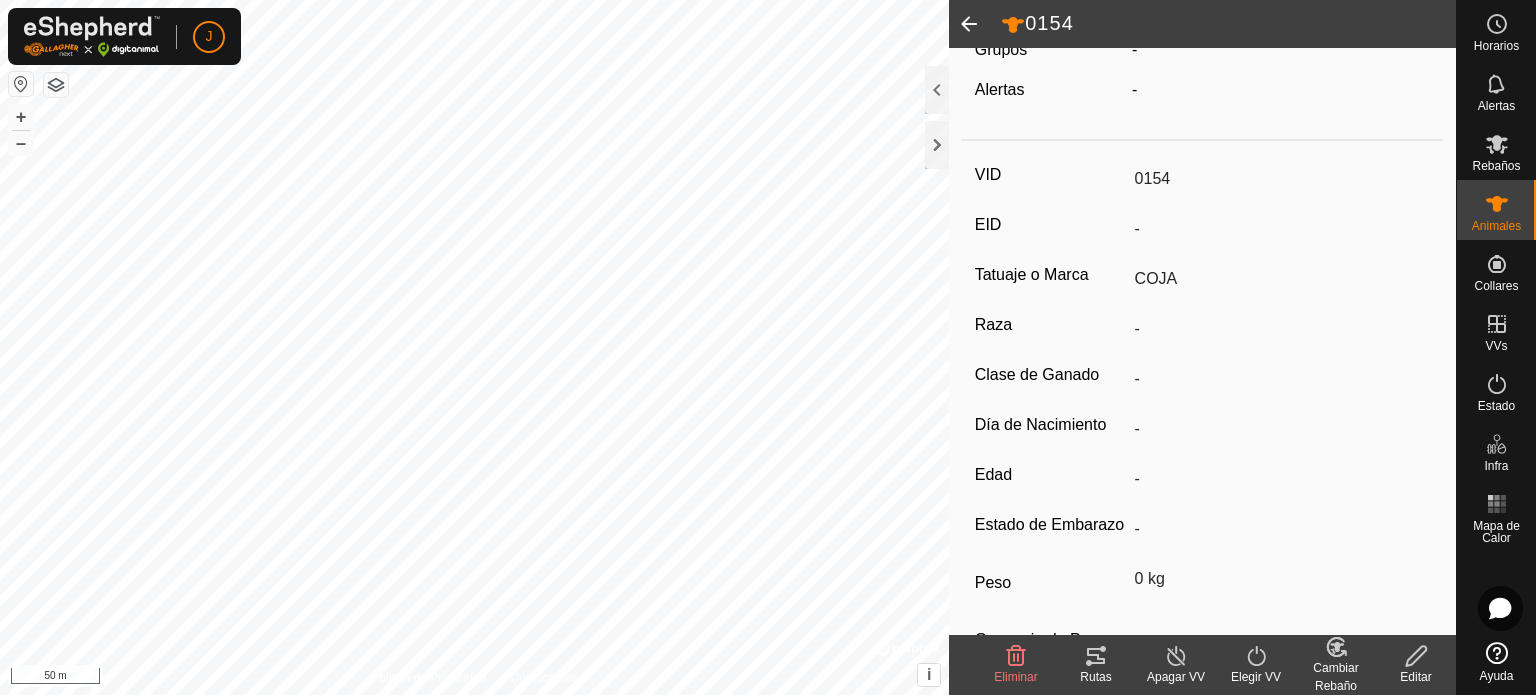 scroll, scrollTop: 0, scrollLeft: 0, axis: both 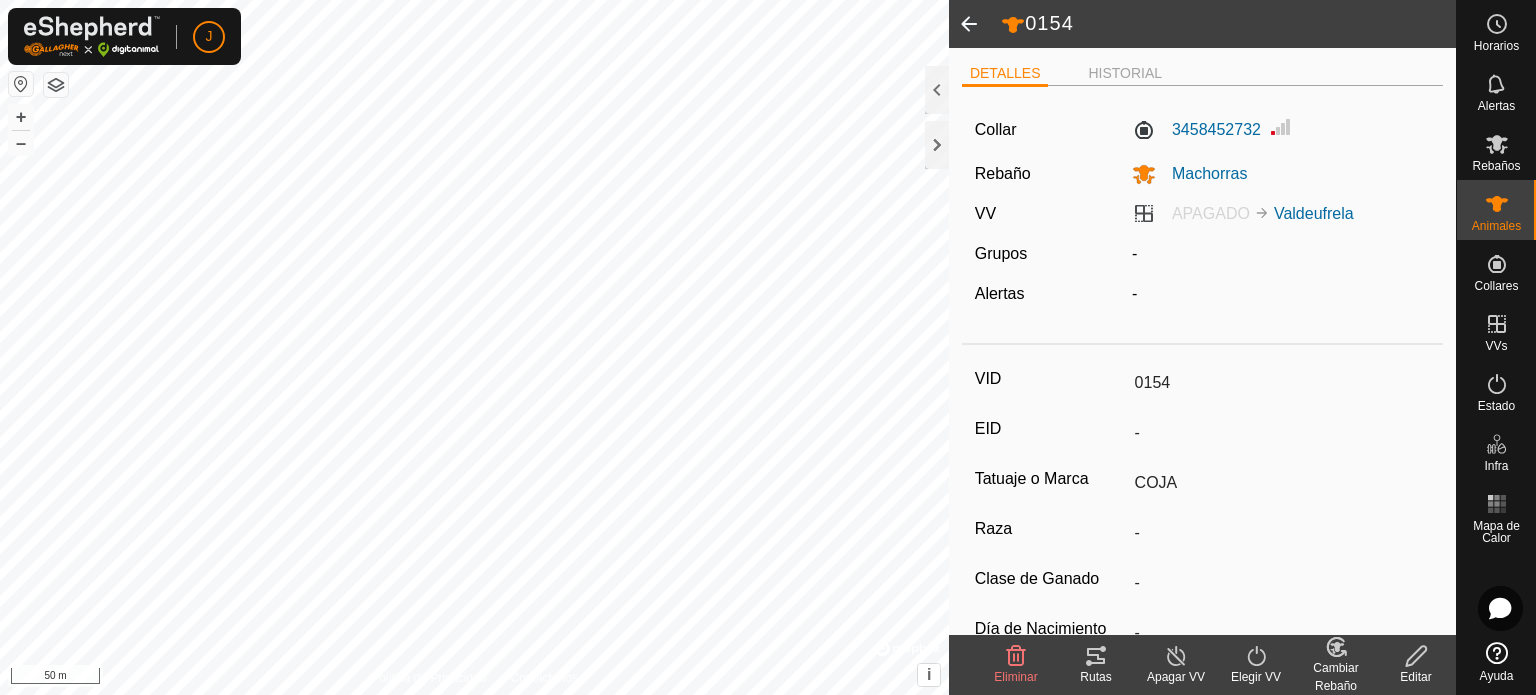 click 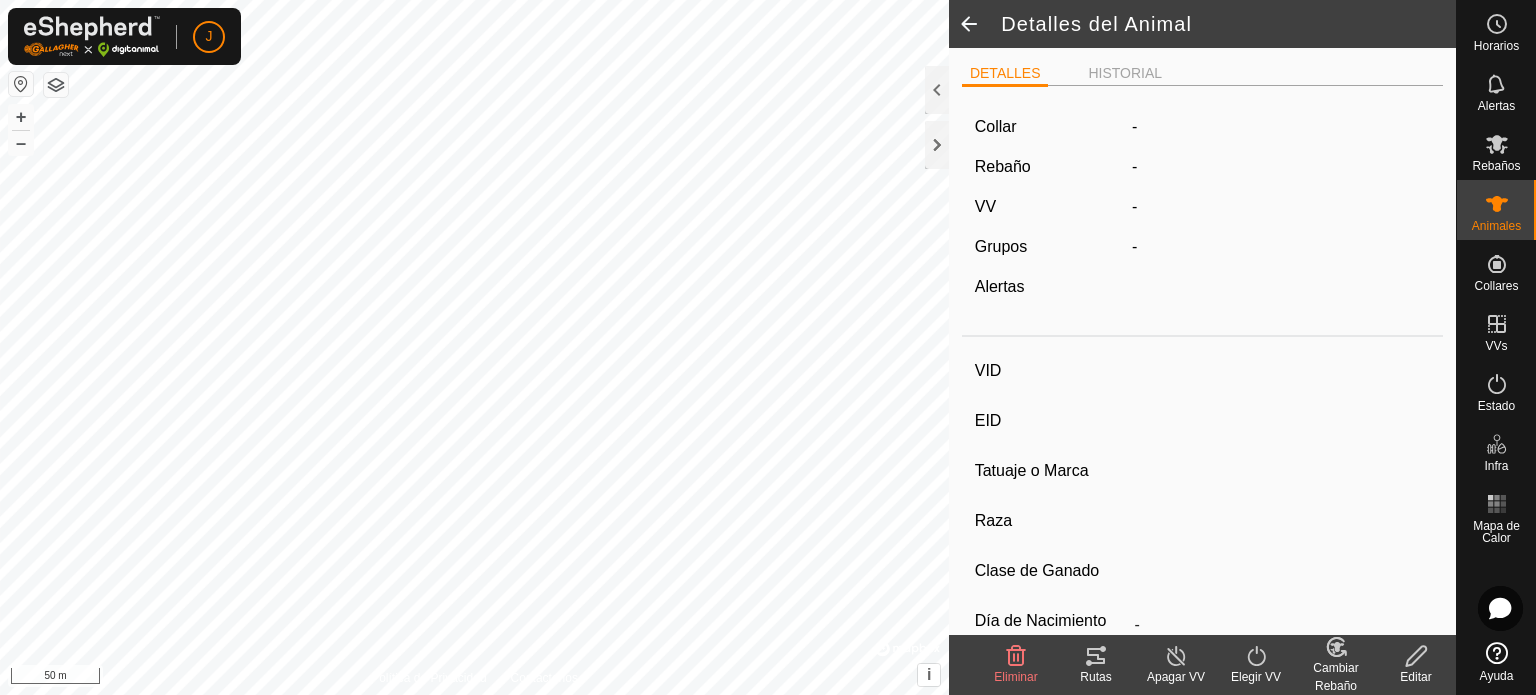 type on "0154" 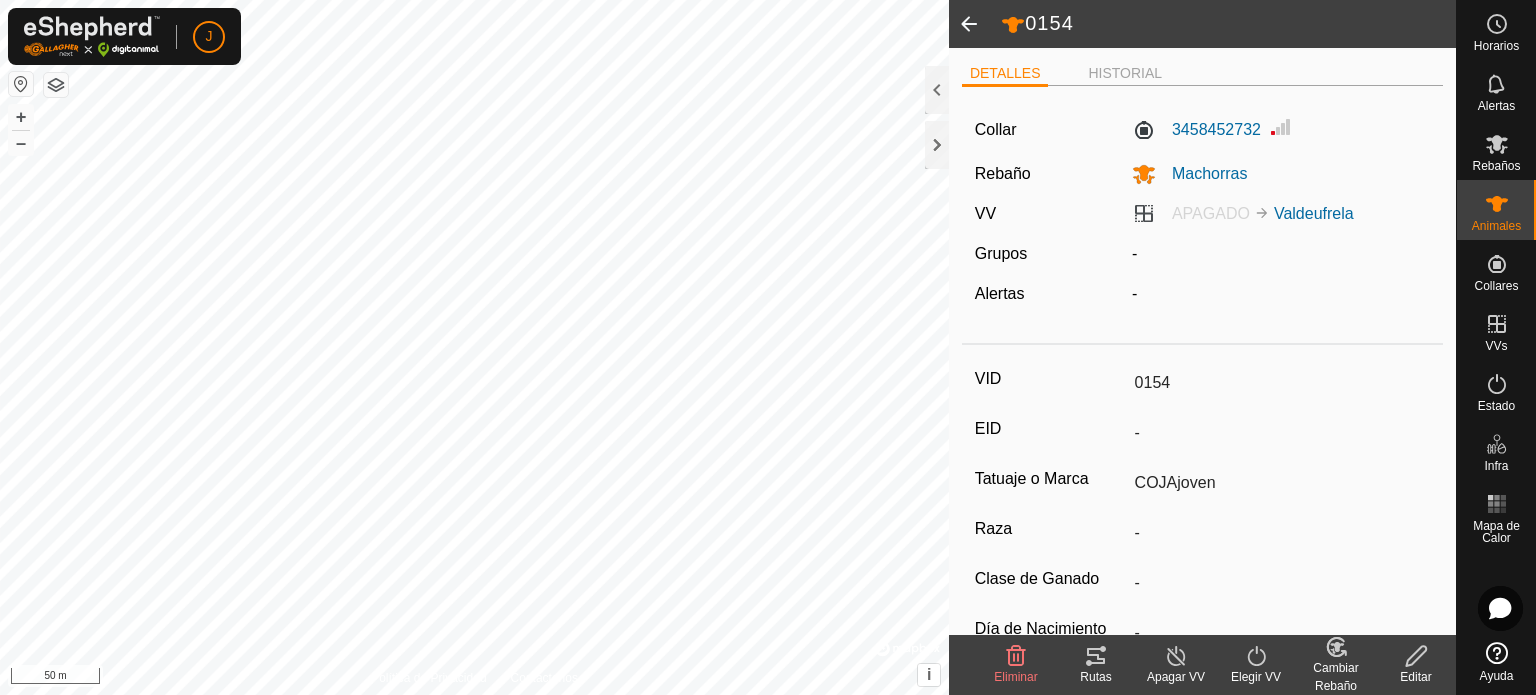 click 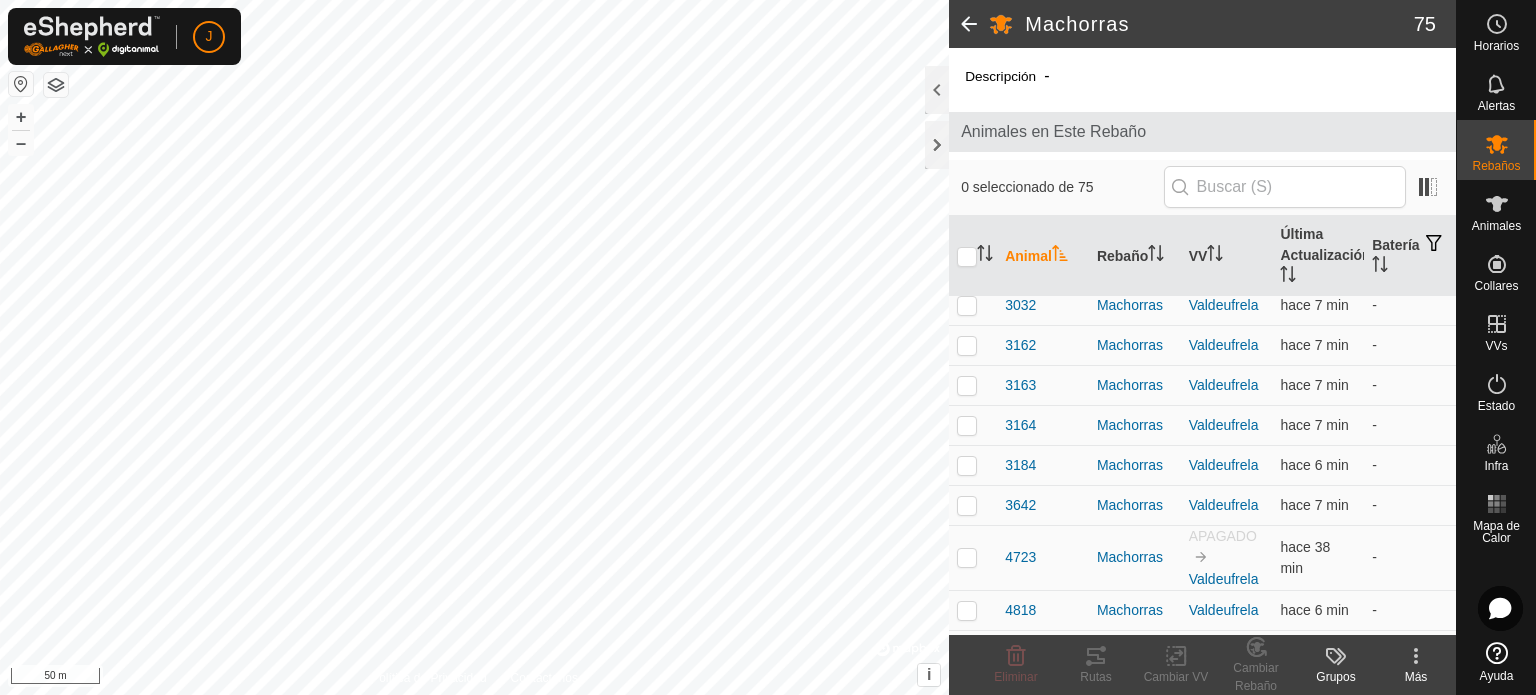 scroll, scrollTop: 1268, scrollLeft: 0, axis: vertical 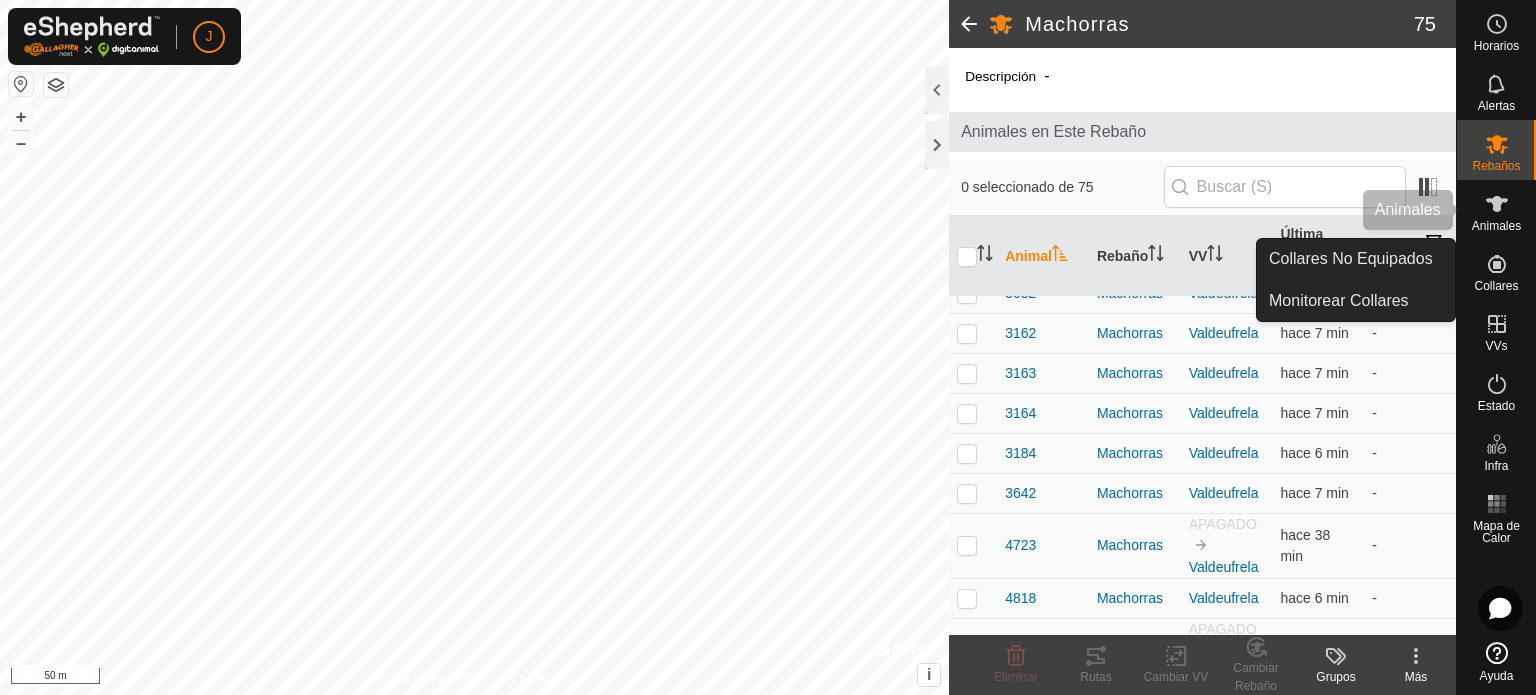 click 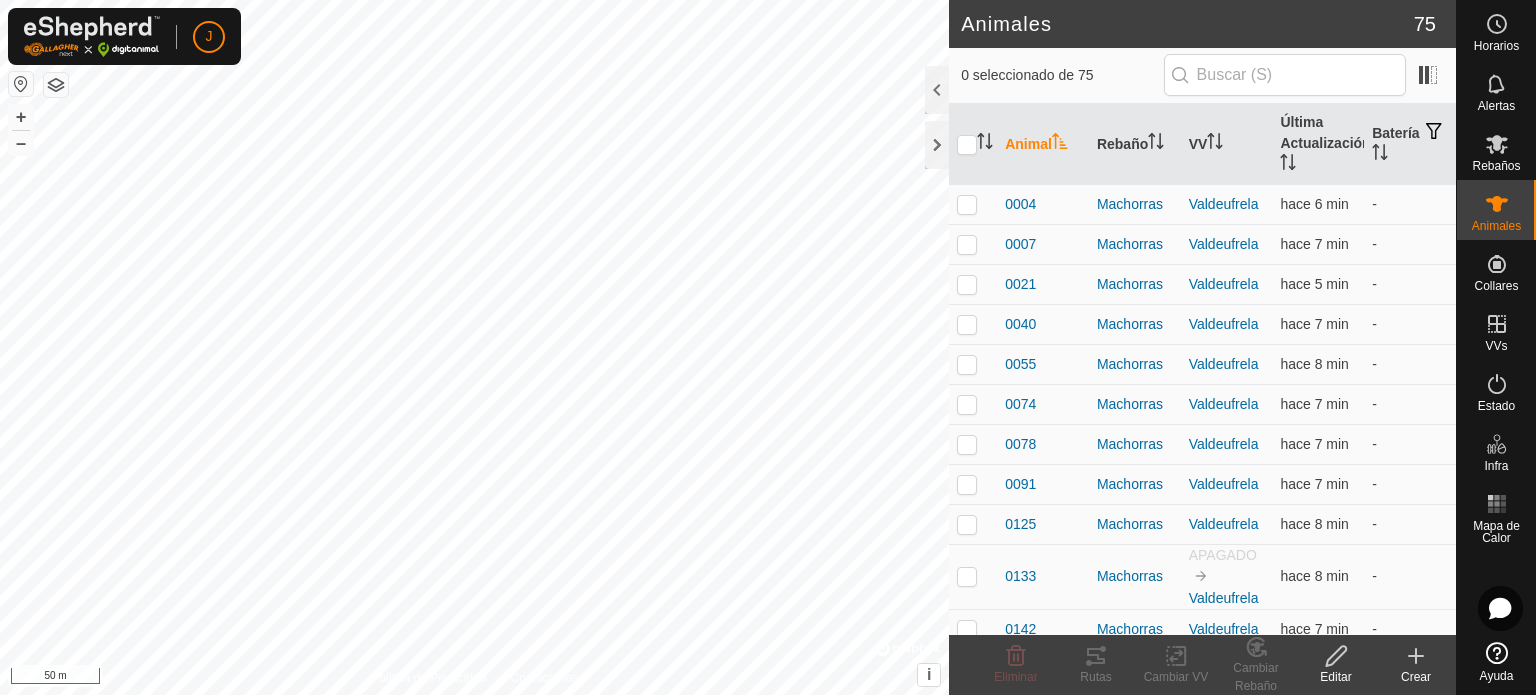 click on "Crear" 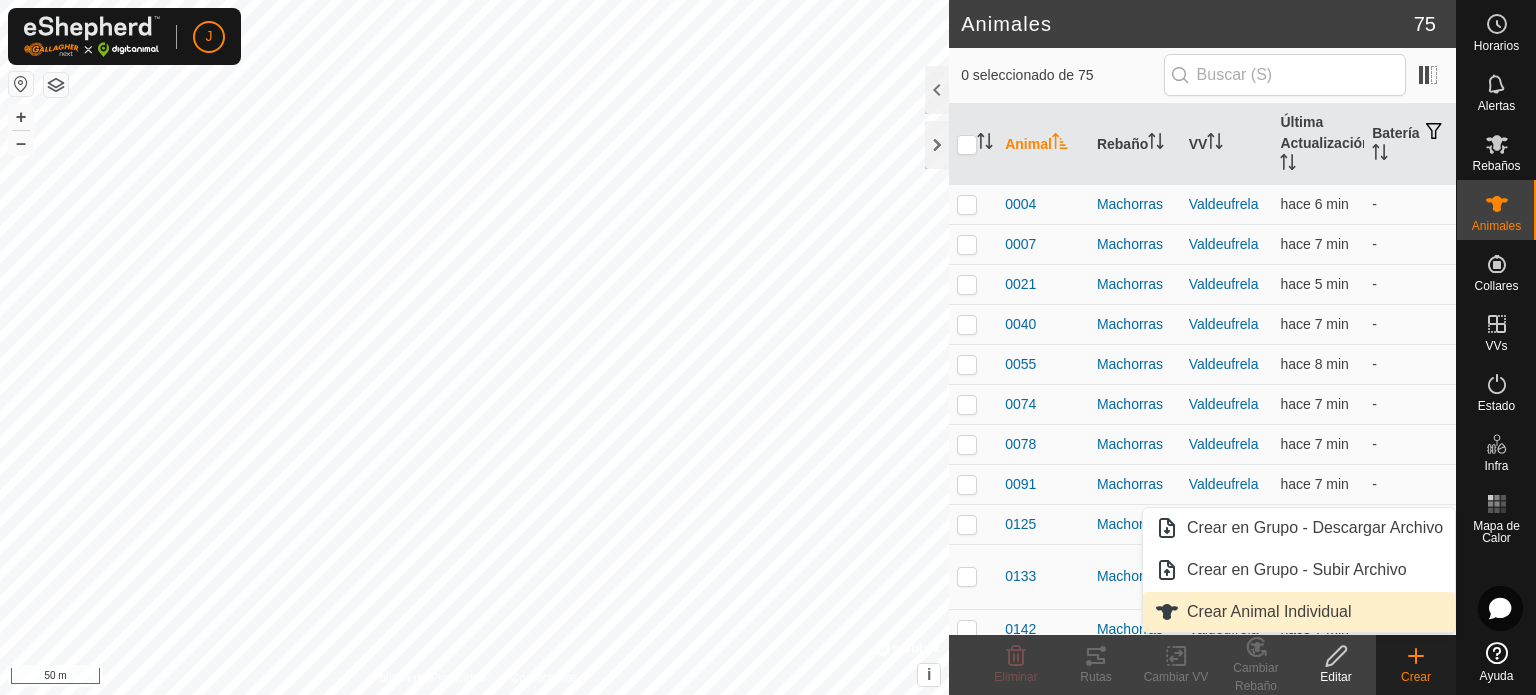 click on "Crear Animal Individual" at bounding box center [1299, 612] 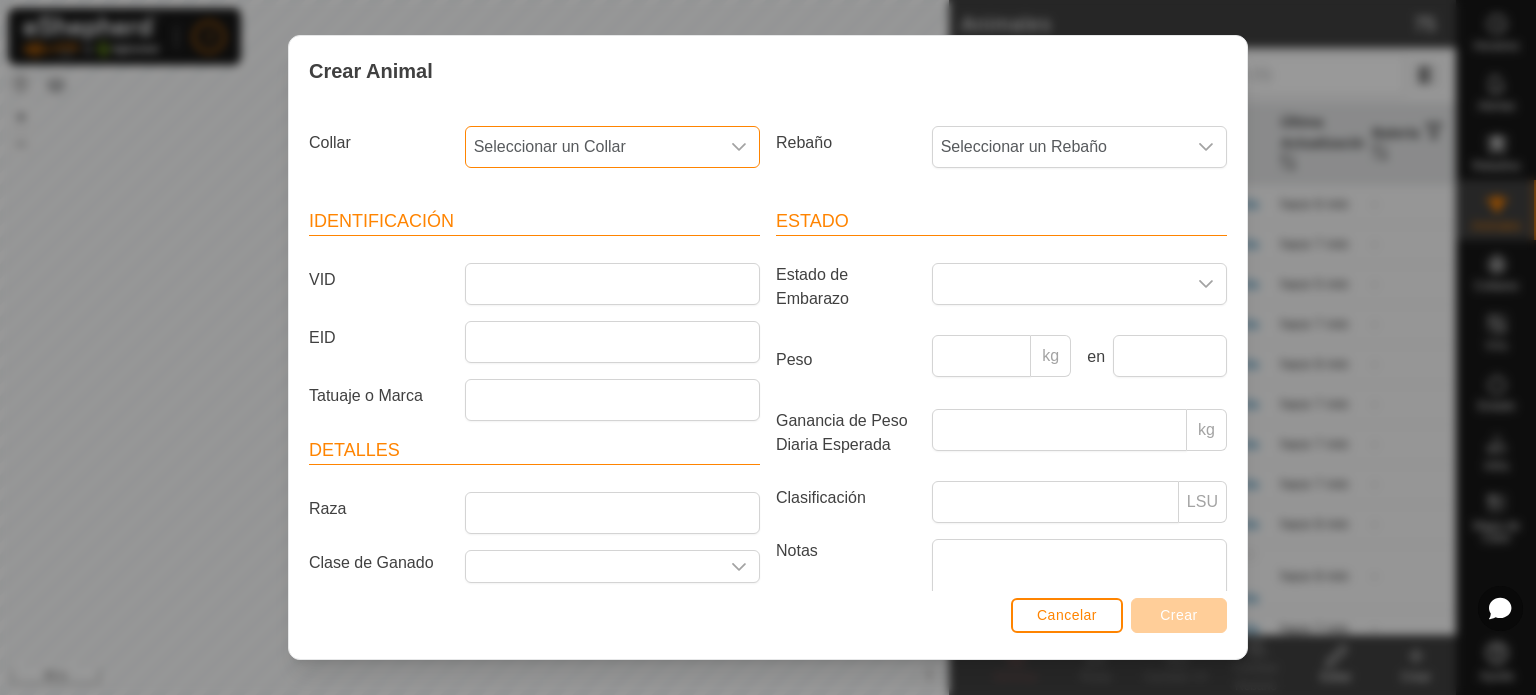 click on "Seleccionar un Collar" at bounding box center (592, 147) 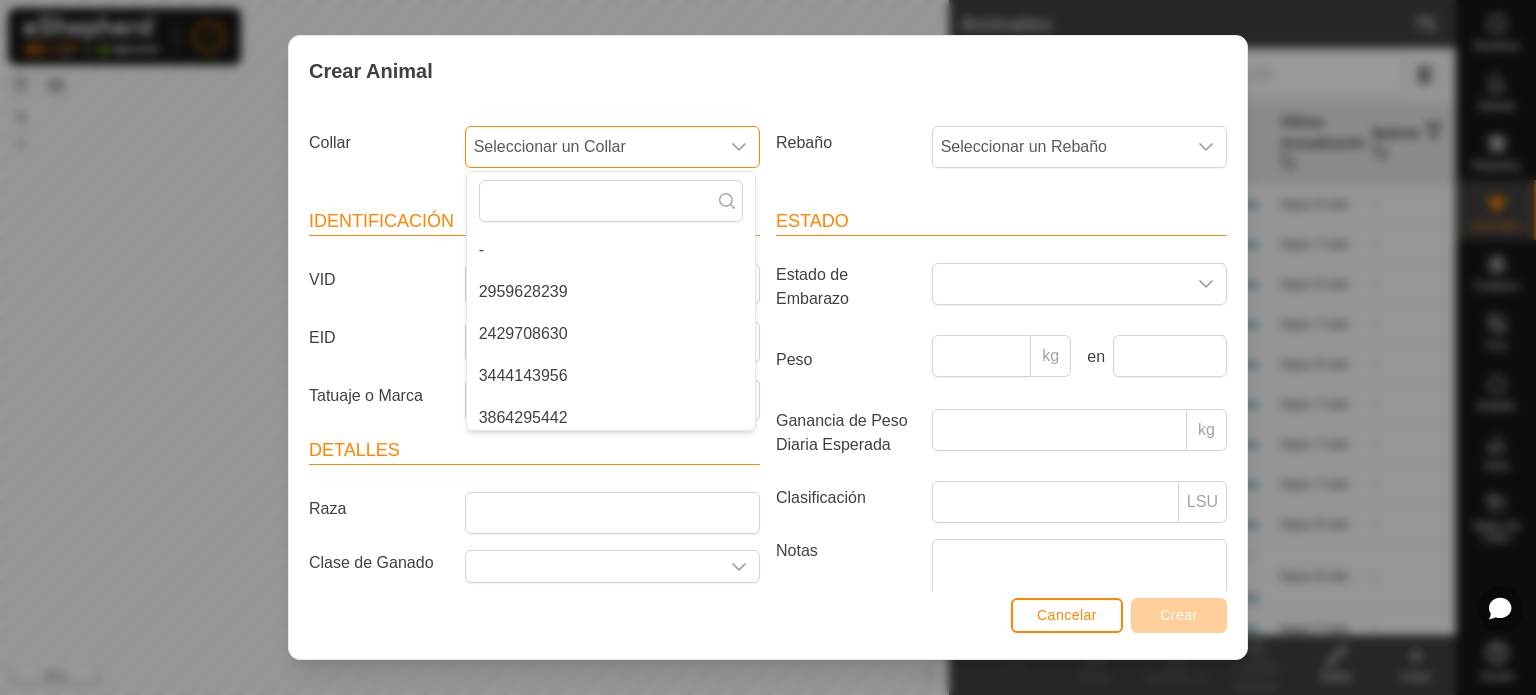 click on "Seleccionar un Collar" at bounding box center (592, 147) 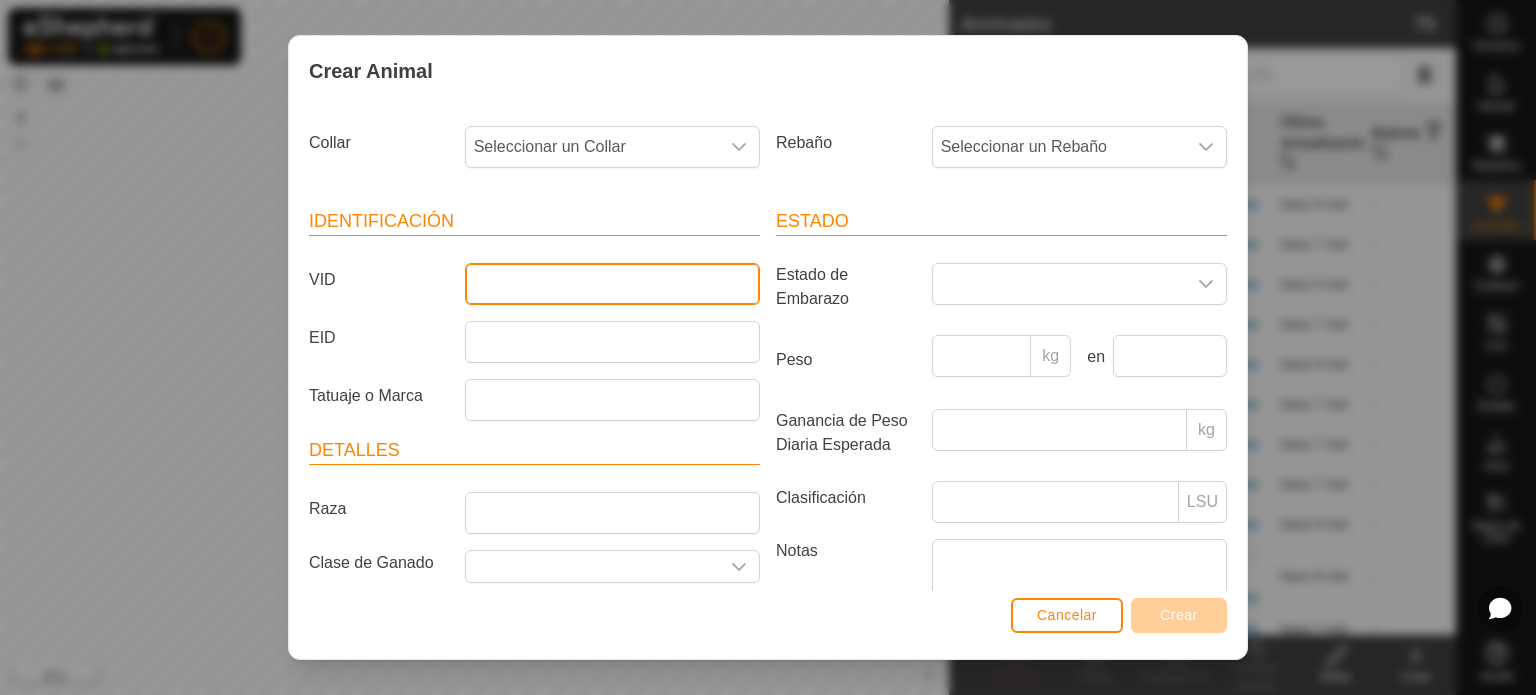 click on "VID" at bounding box center (612, 284) 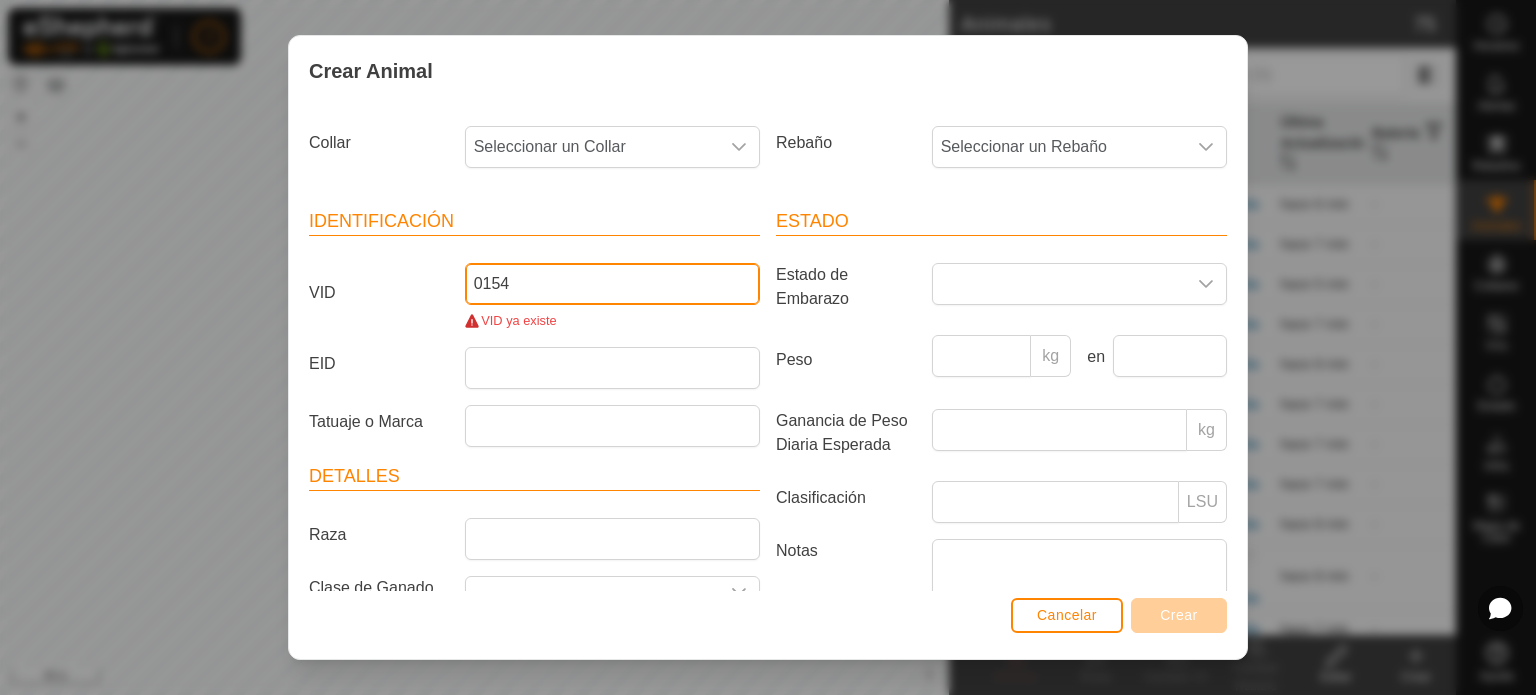 click on "0154" at bounding box center [612, 284] 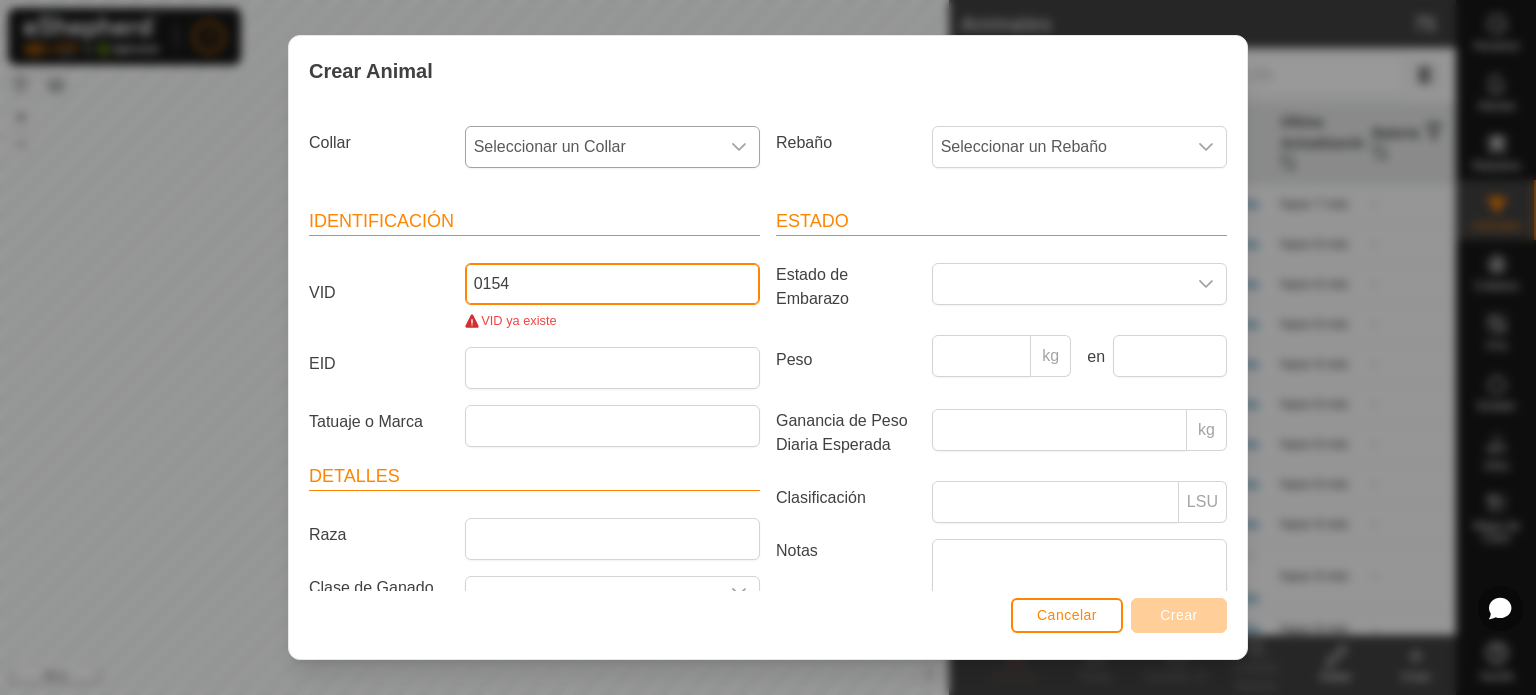 type on "0154" 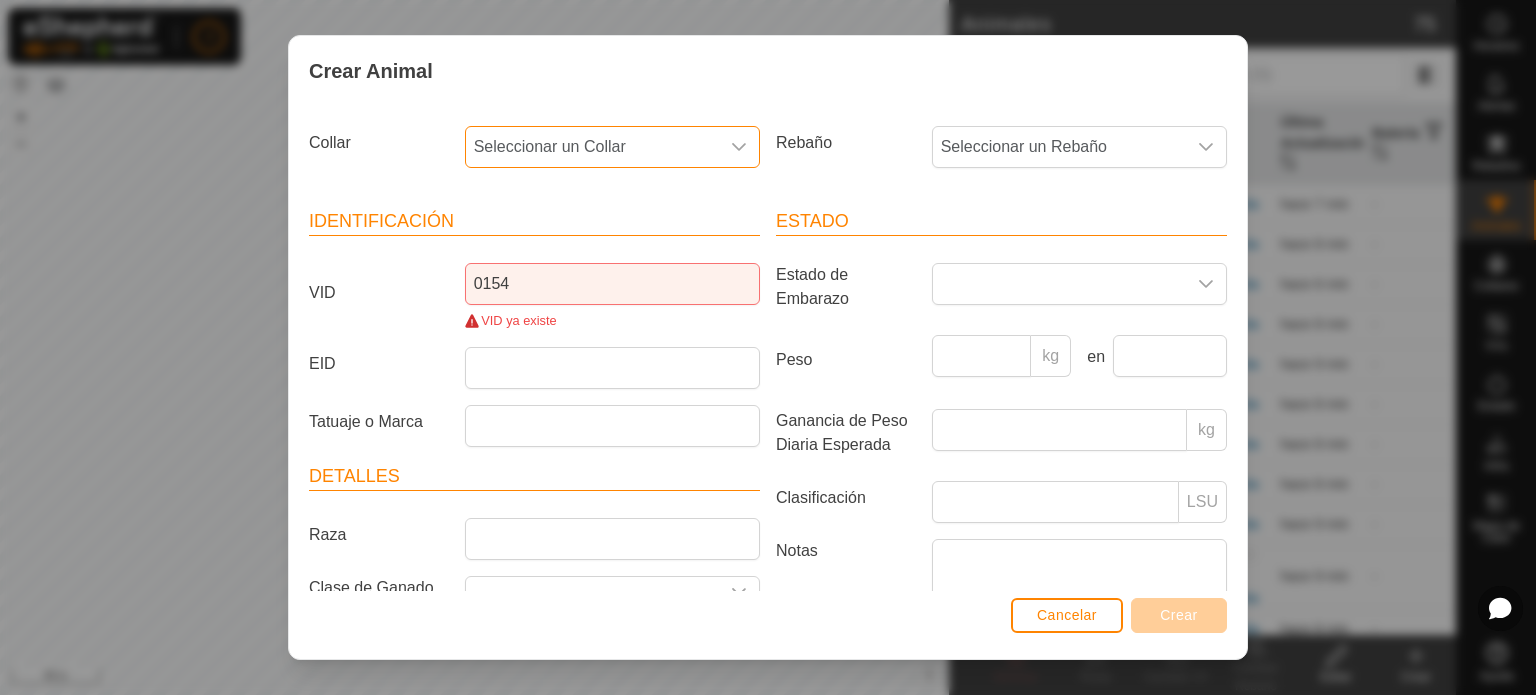 click on "Seleccionar un Collar" at bounding box center [592, 147] 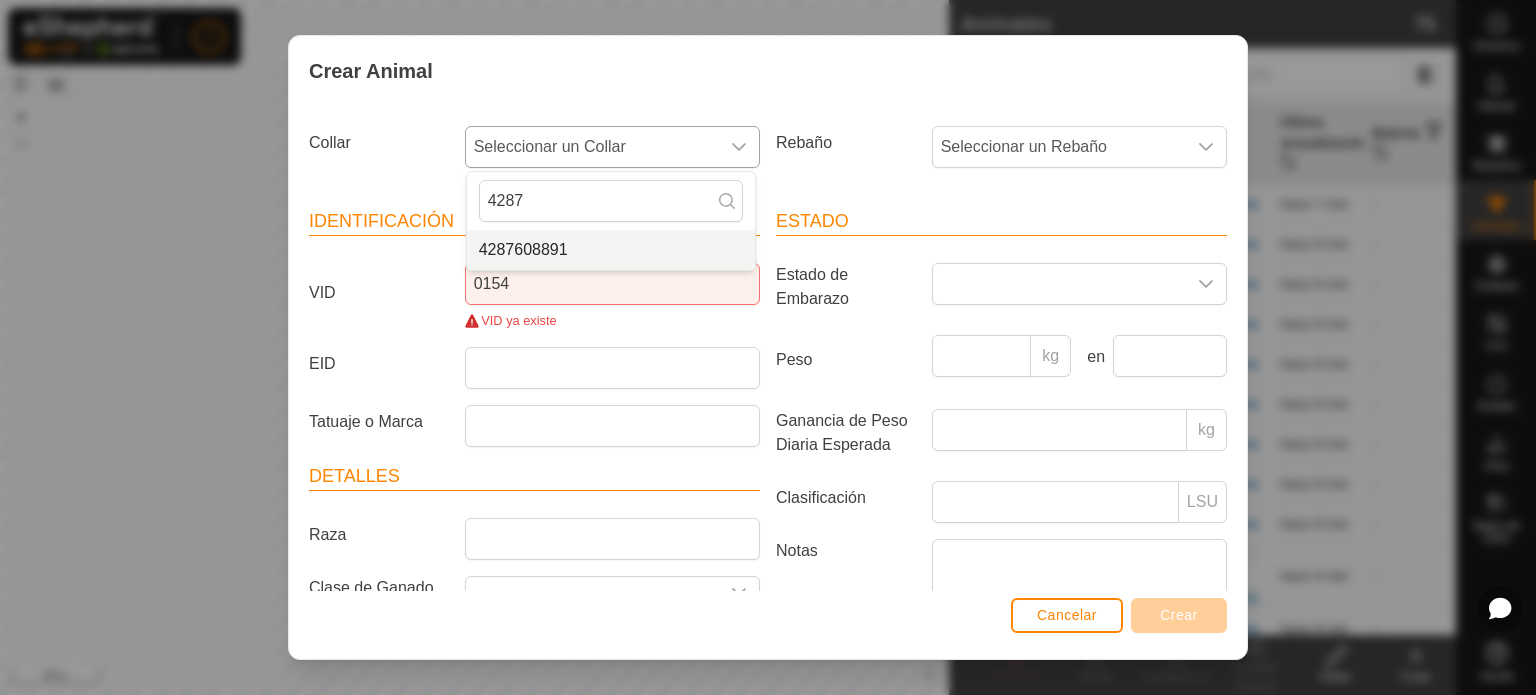 type on "4287" 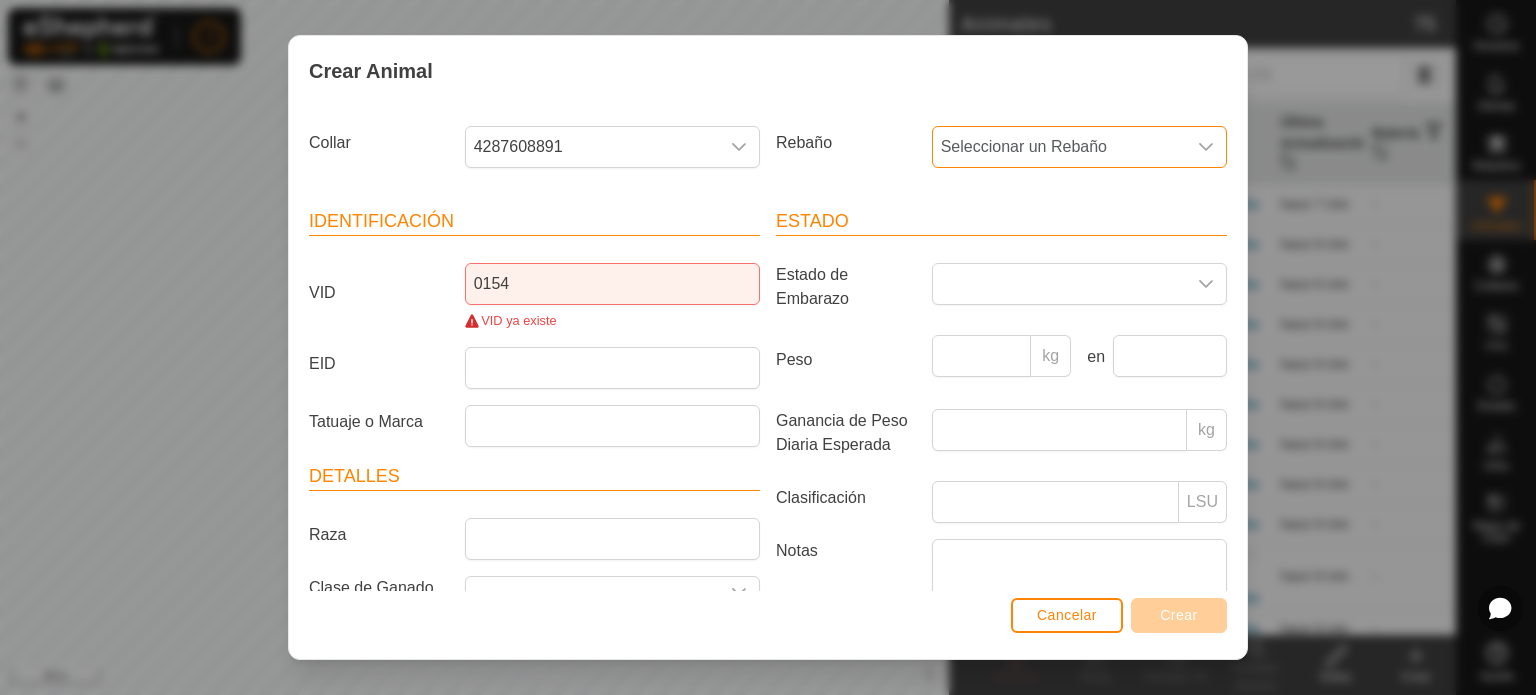 click on "Seleccionar un Rebaño" at bounding box center (1059, 147) 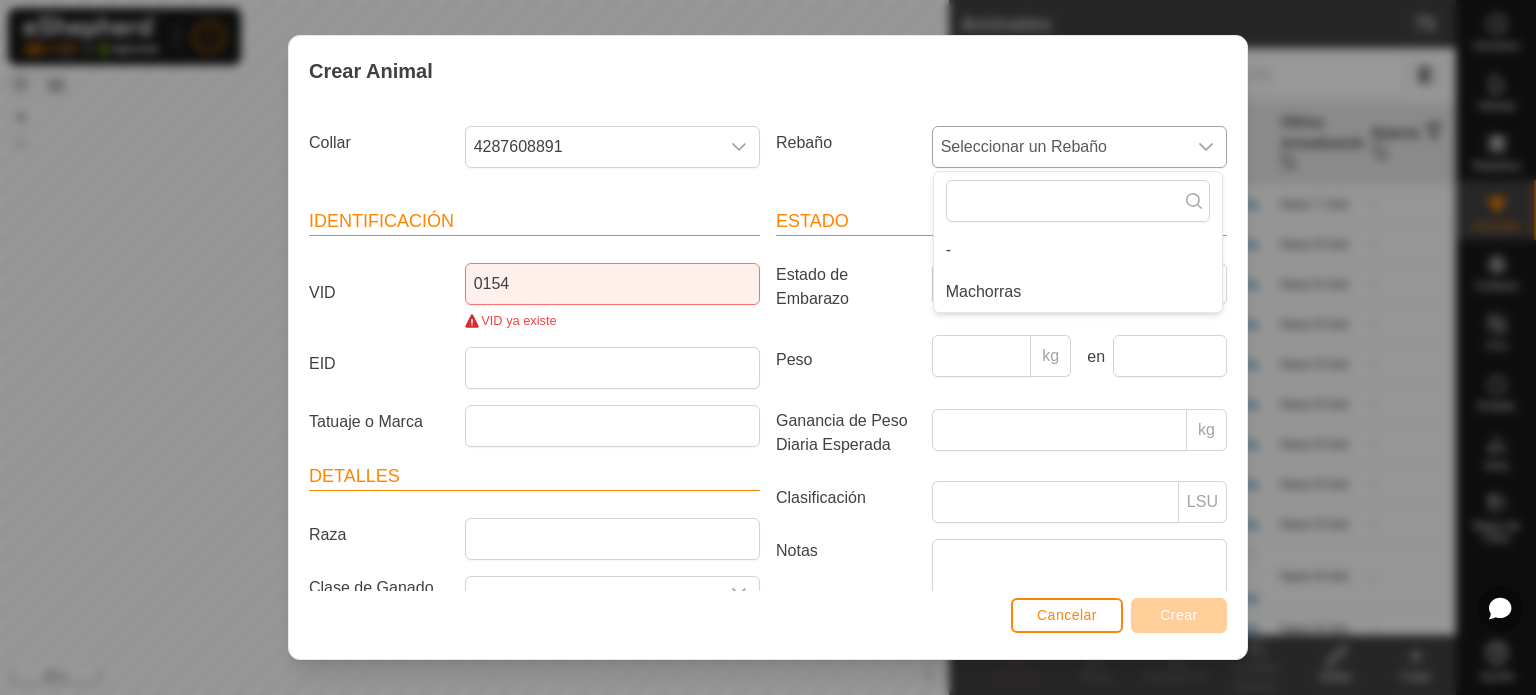 click on "Machorras" at bounding box center [1078, 292] 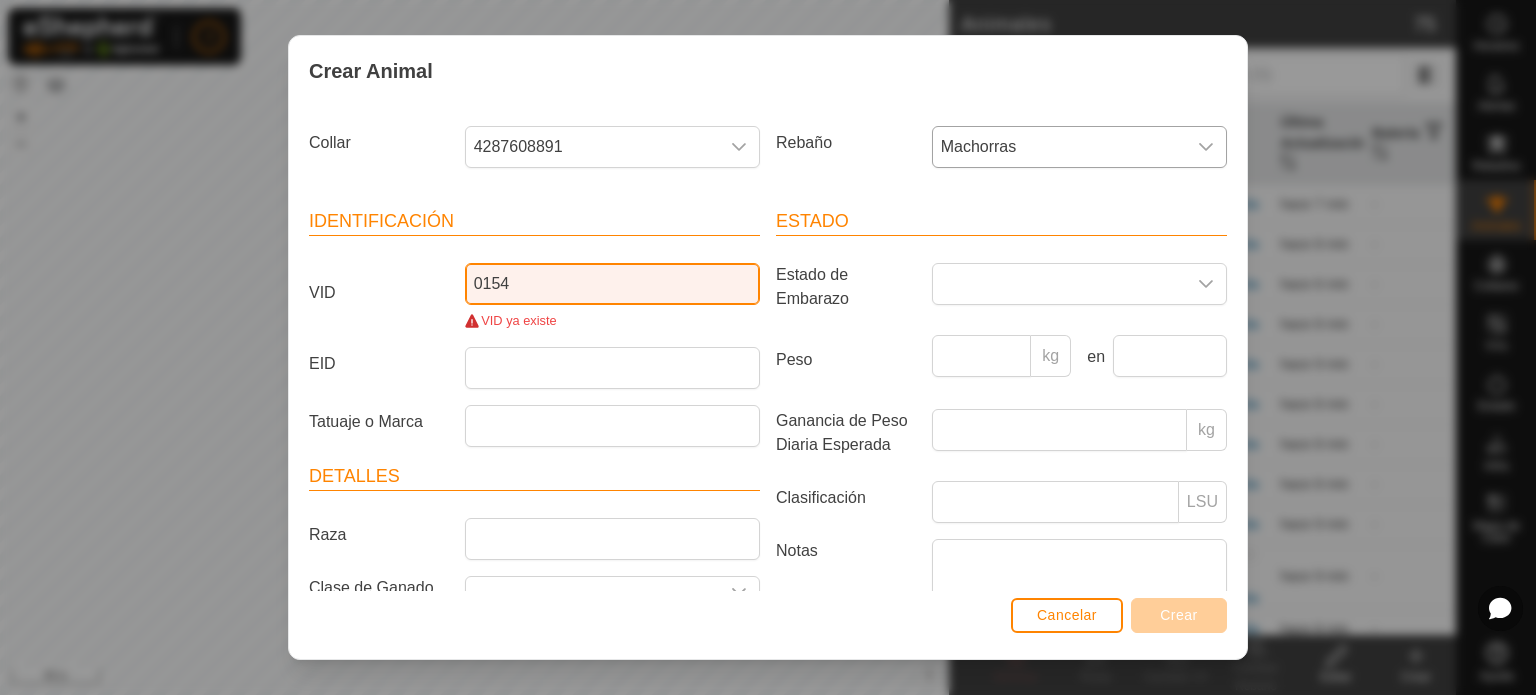 click on "0154" at bounding box center (612, 284) 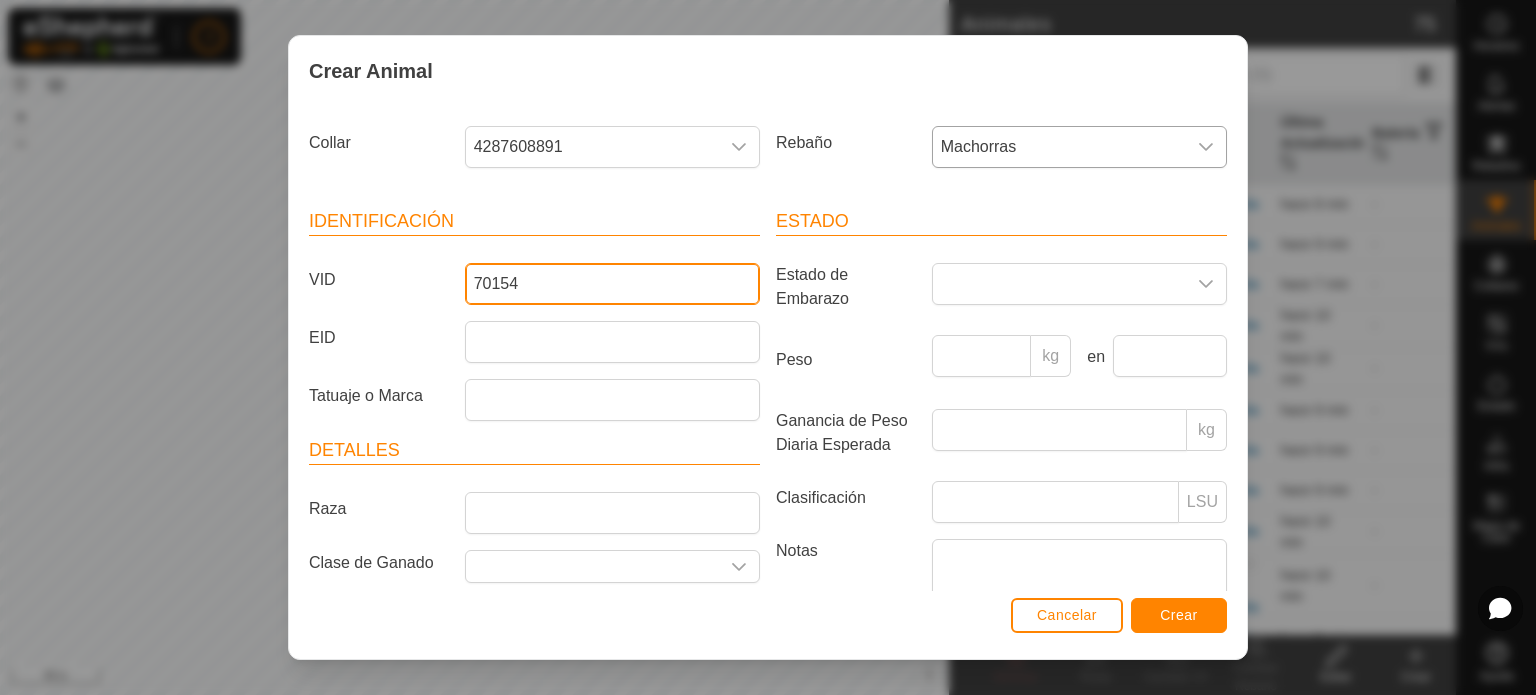 type on "70154" 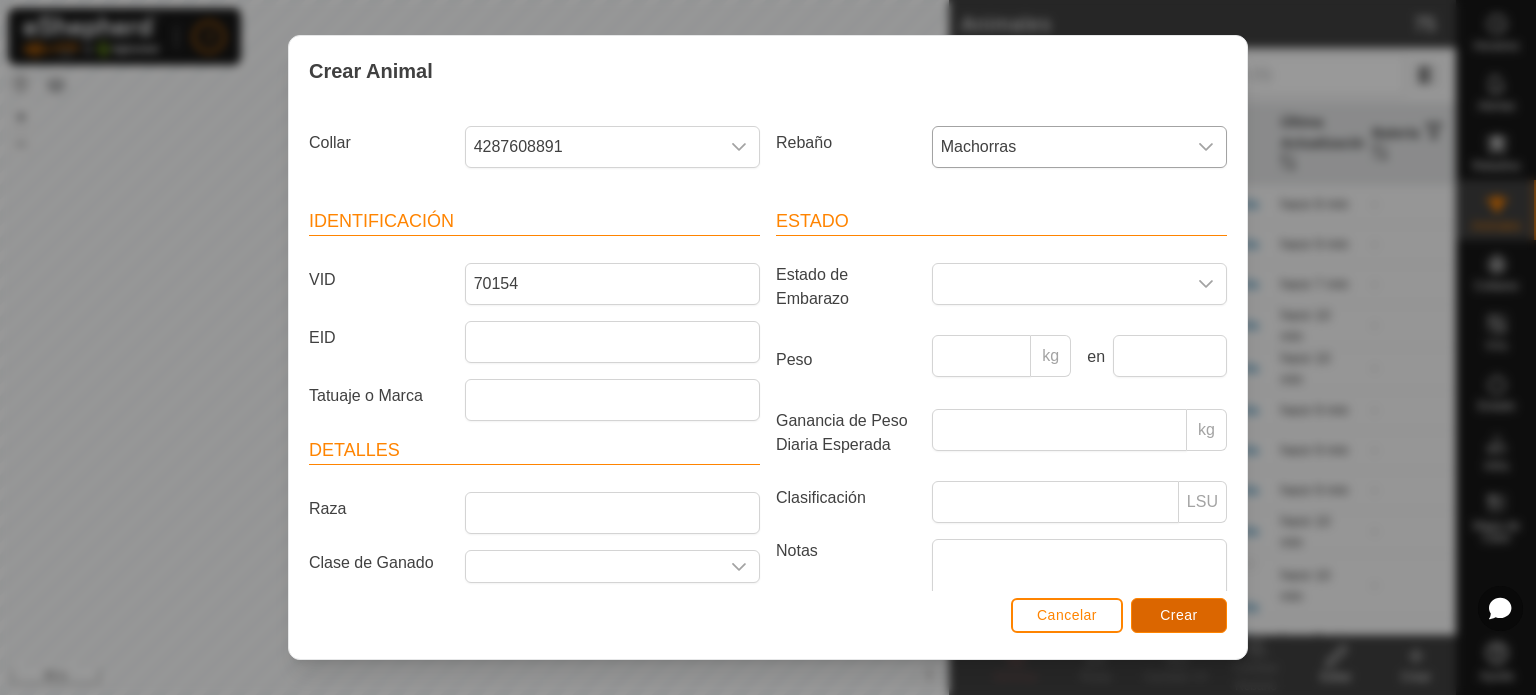 click on "Crear" at bounding box center [1179, 615] 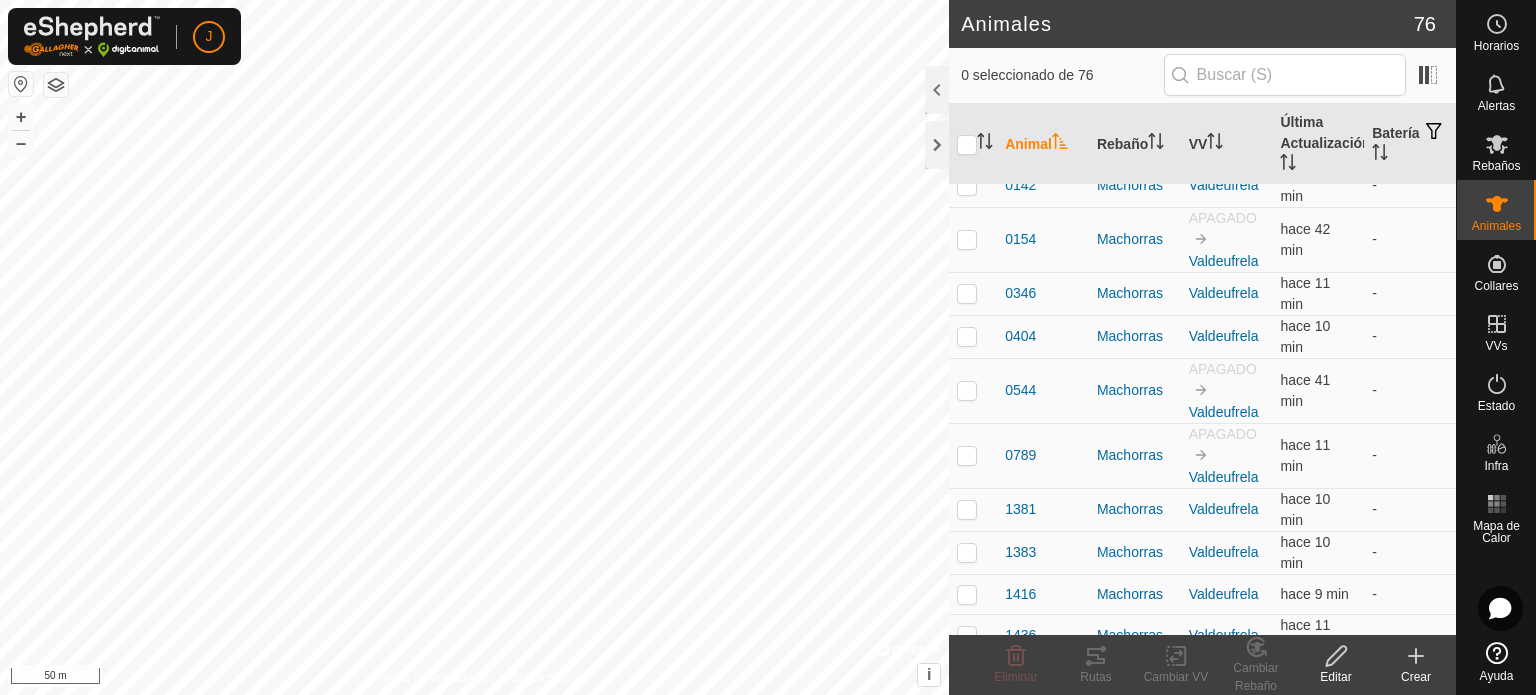 scroll, scrollTop: 0, scrollLeft: 0, axis: both 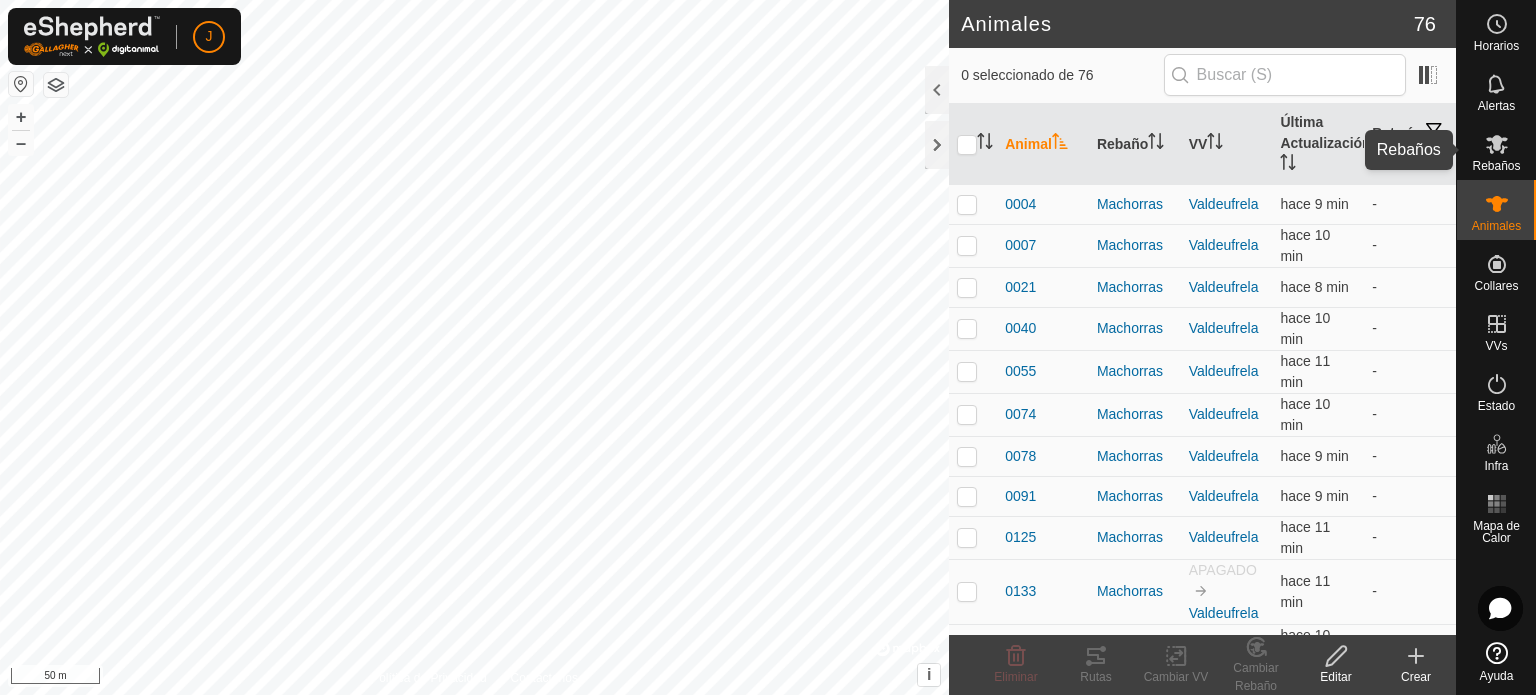 click on "Rebaños" at bounding box center (1496, 150) 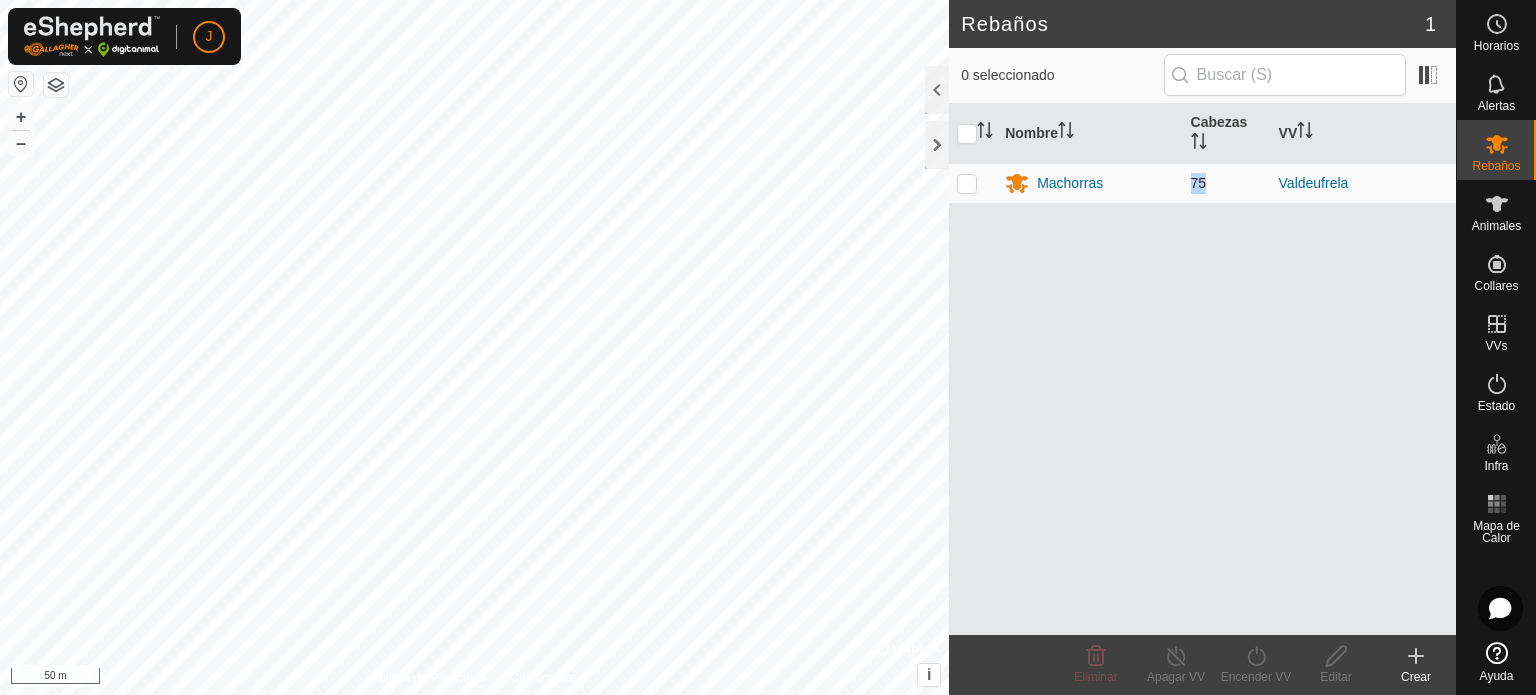drag, startPoint x: 1207, startPoint y: 183, endPoint x: 1184, endPoint y: 187, distance: 23.345236 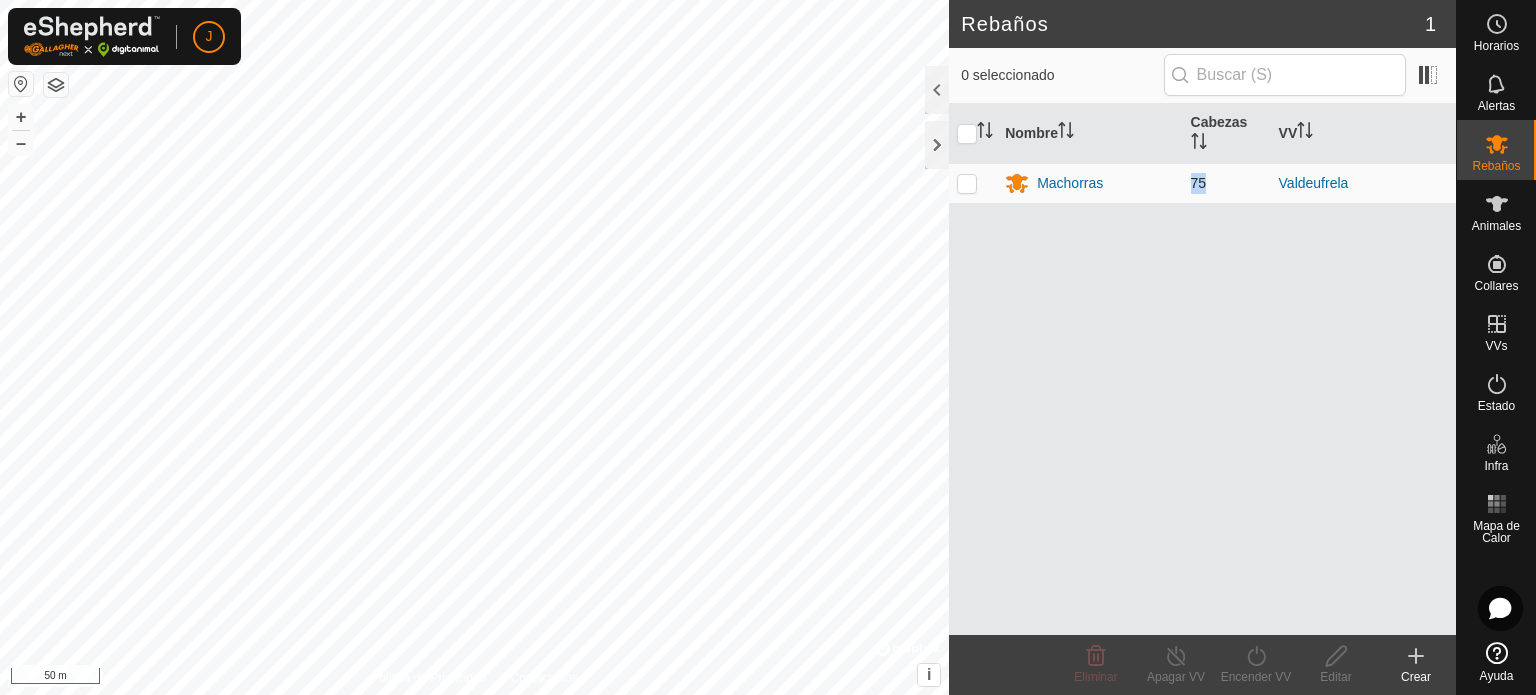 click on "75" at bounding box center [1227, 183] 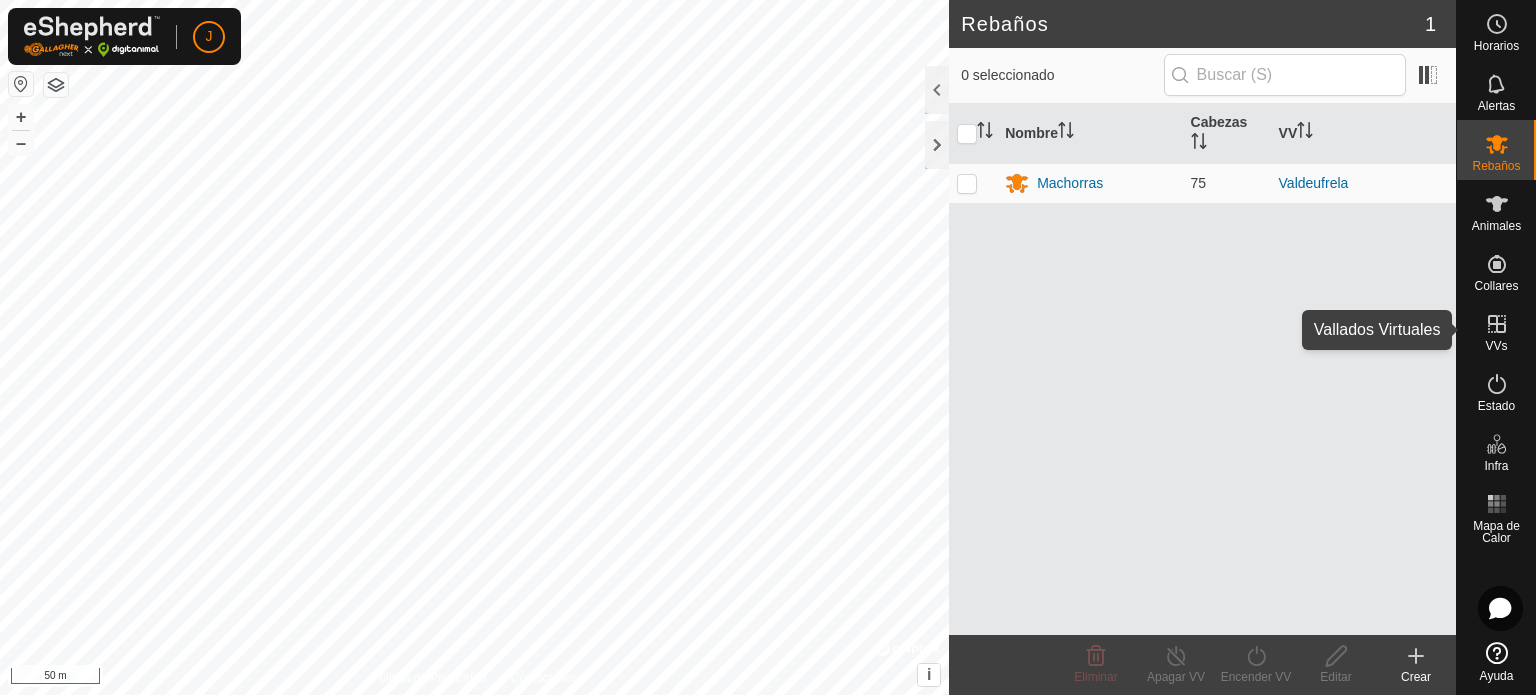 click on "VVs" at bounding box center (1496, 330) 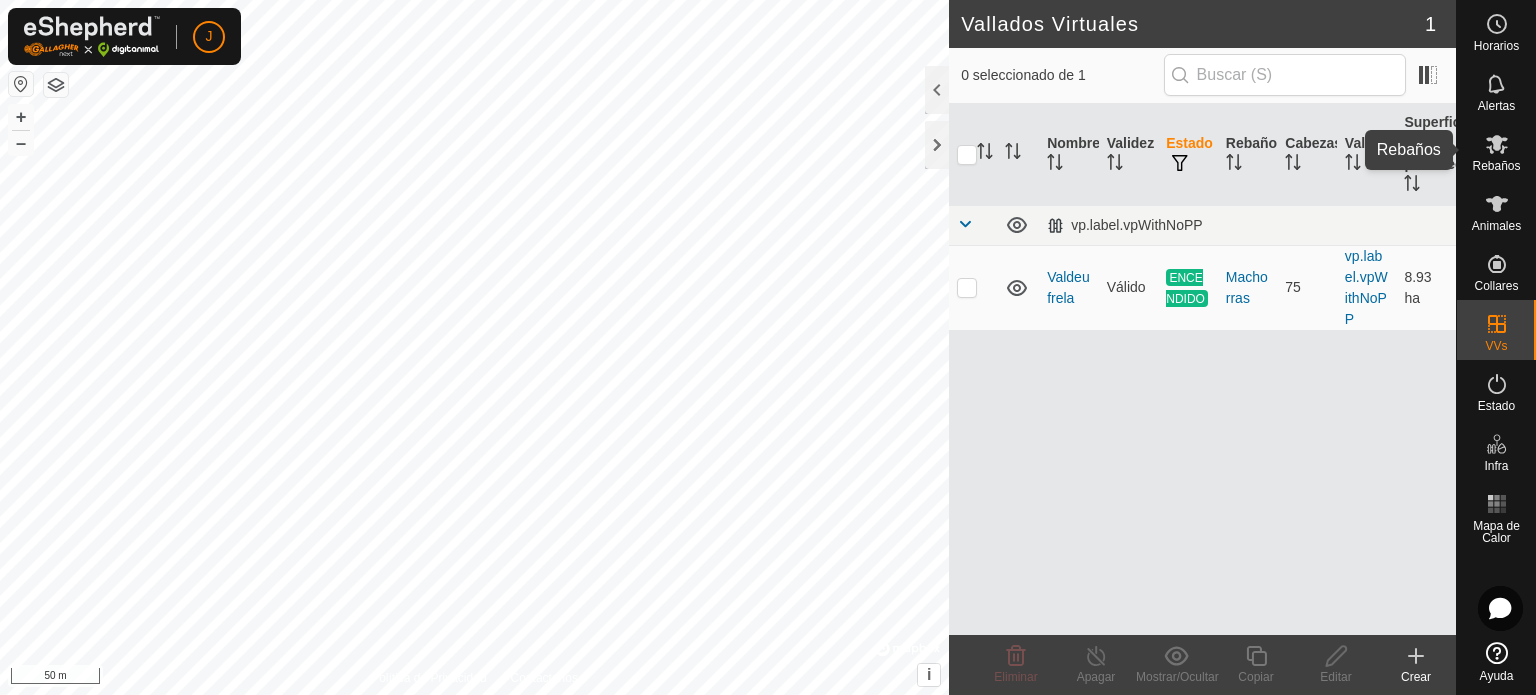 click 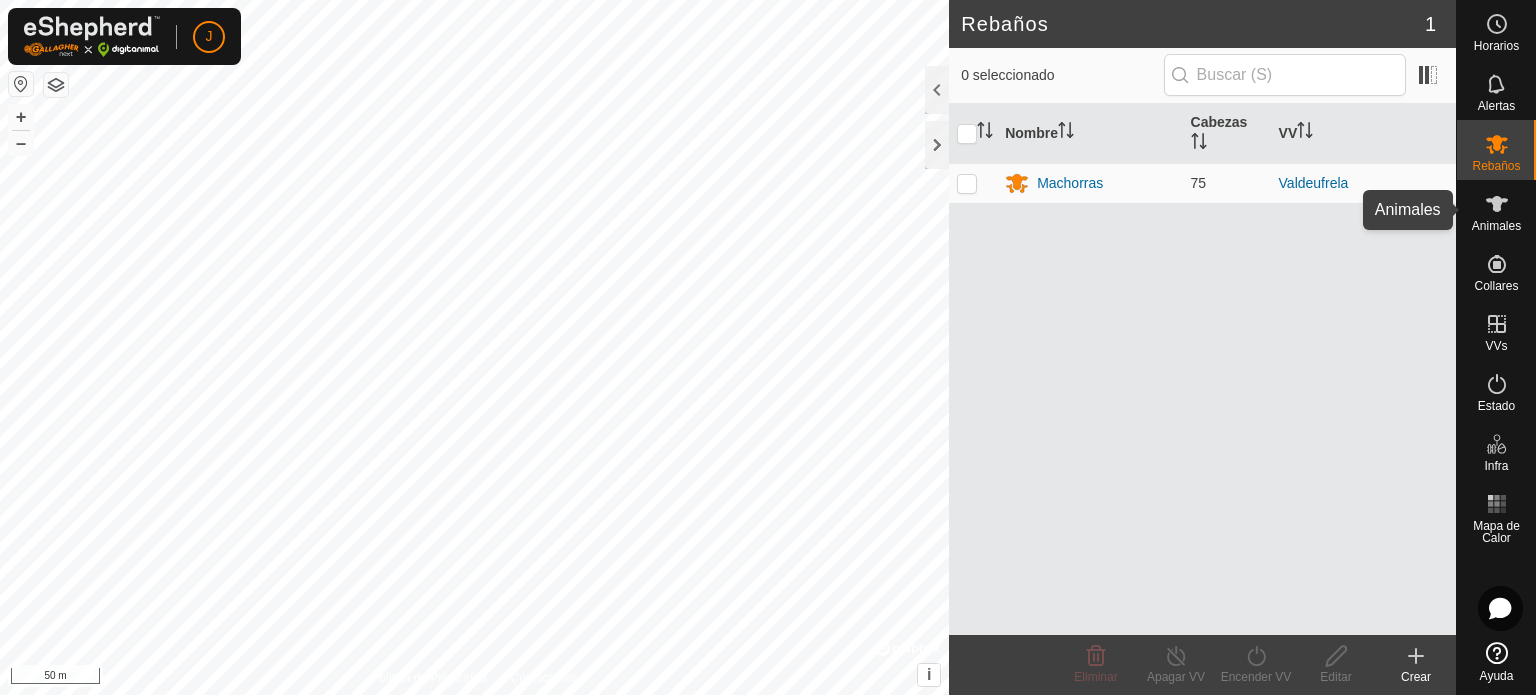 click 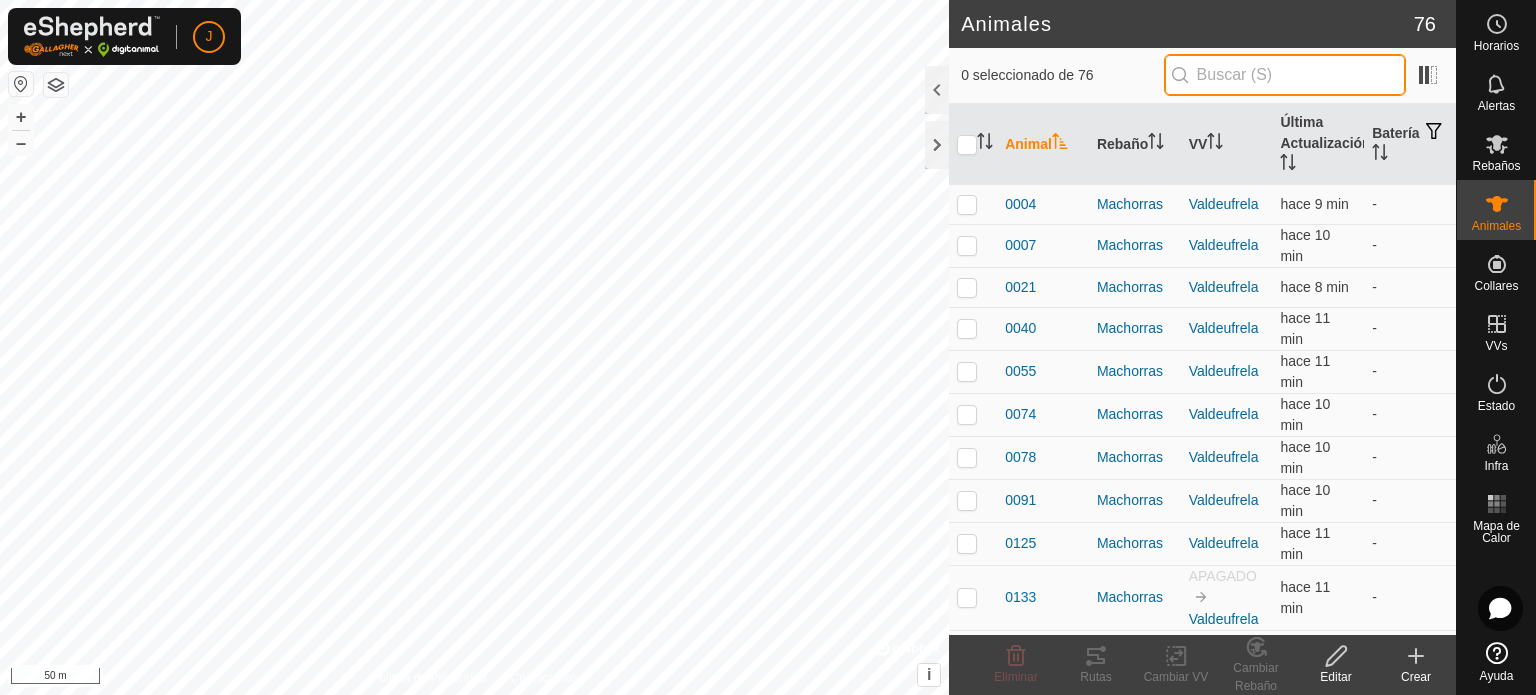 click at bounding box center (1285, 75) 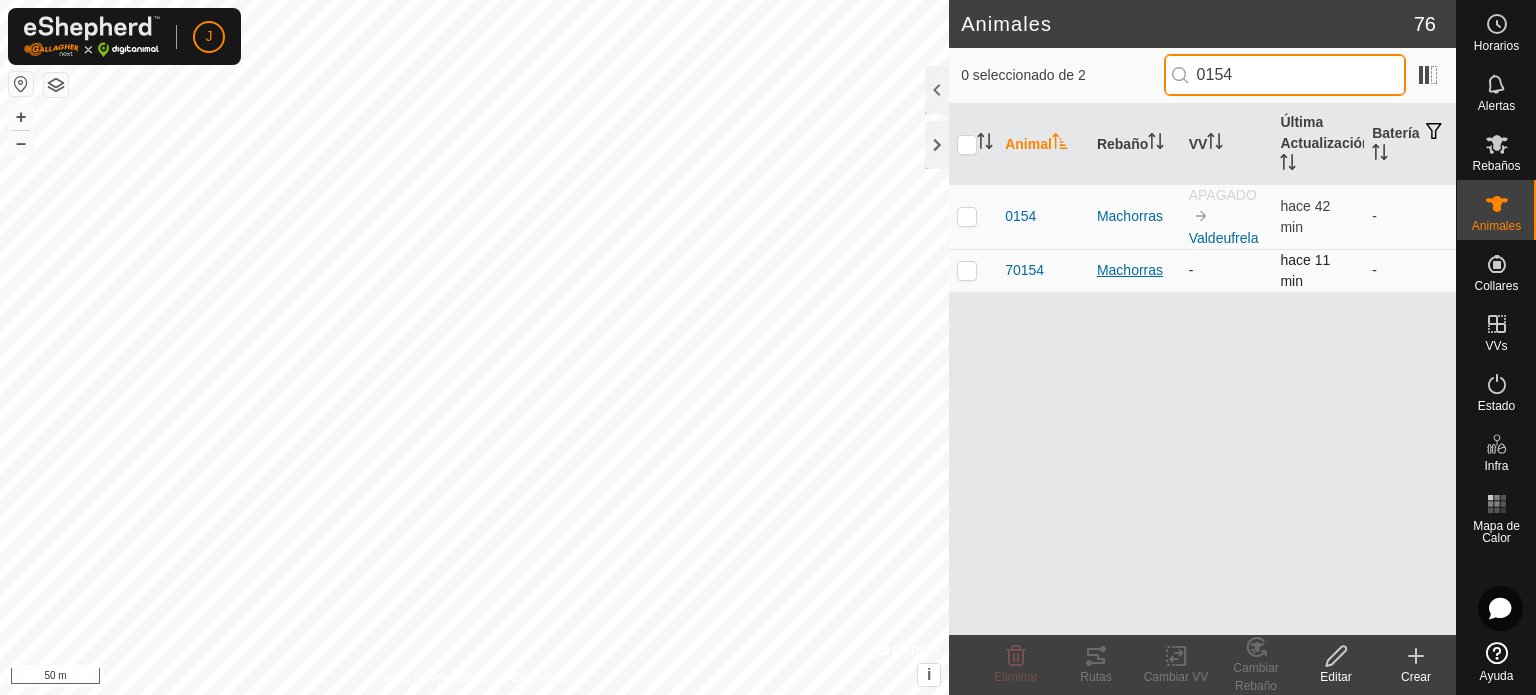 type on "0154" 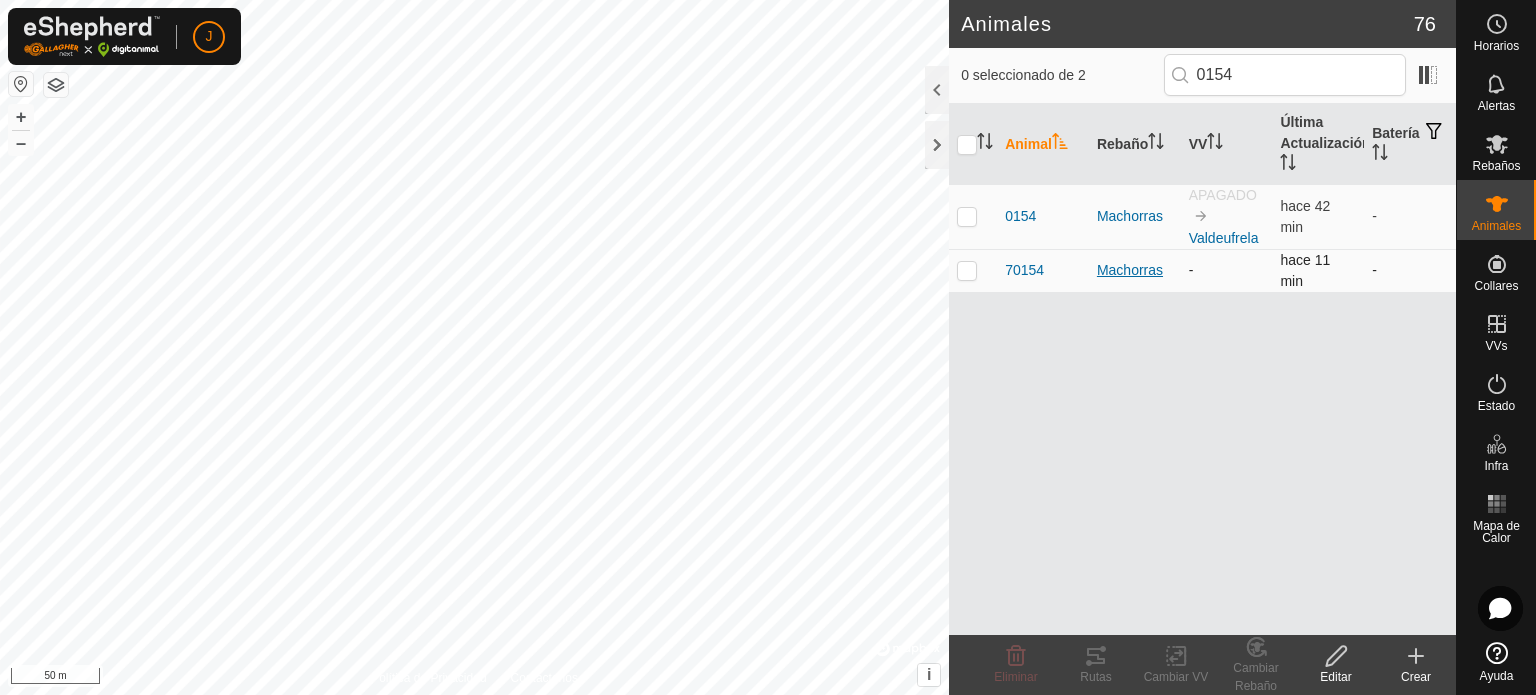 click on "Machorras" at bounding box center [1135, 270] 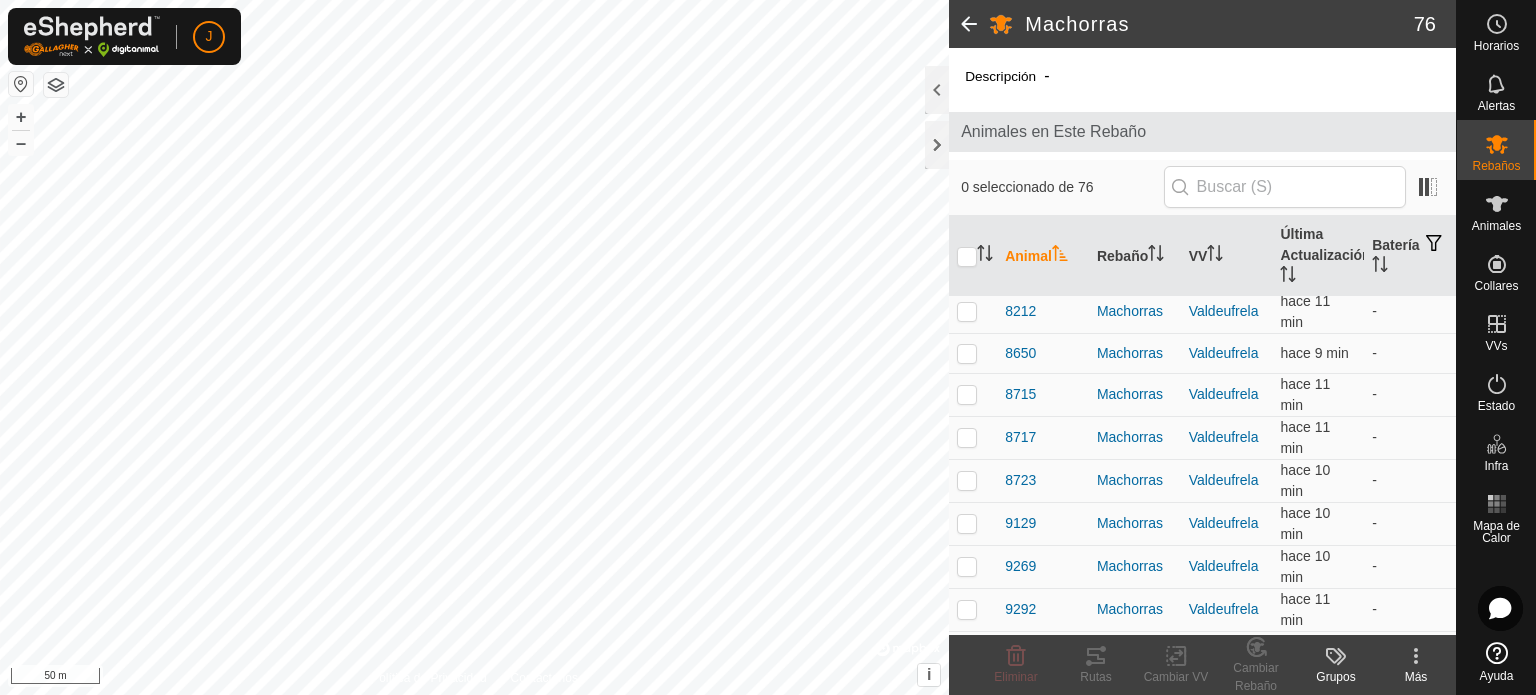 scroll, scrollTop: 3122, scrollLeft: 0, axis: vertical 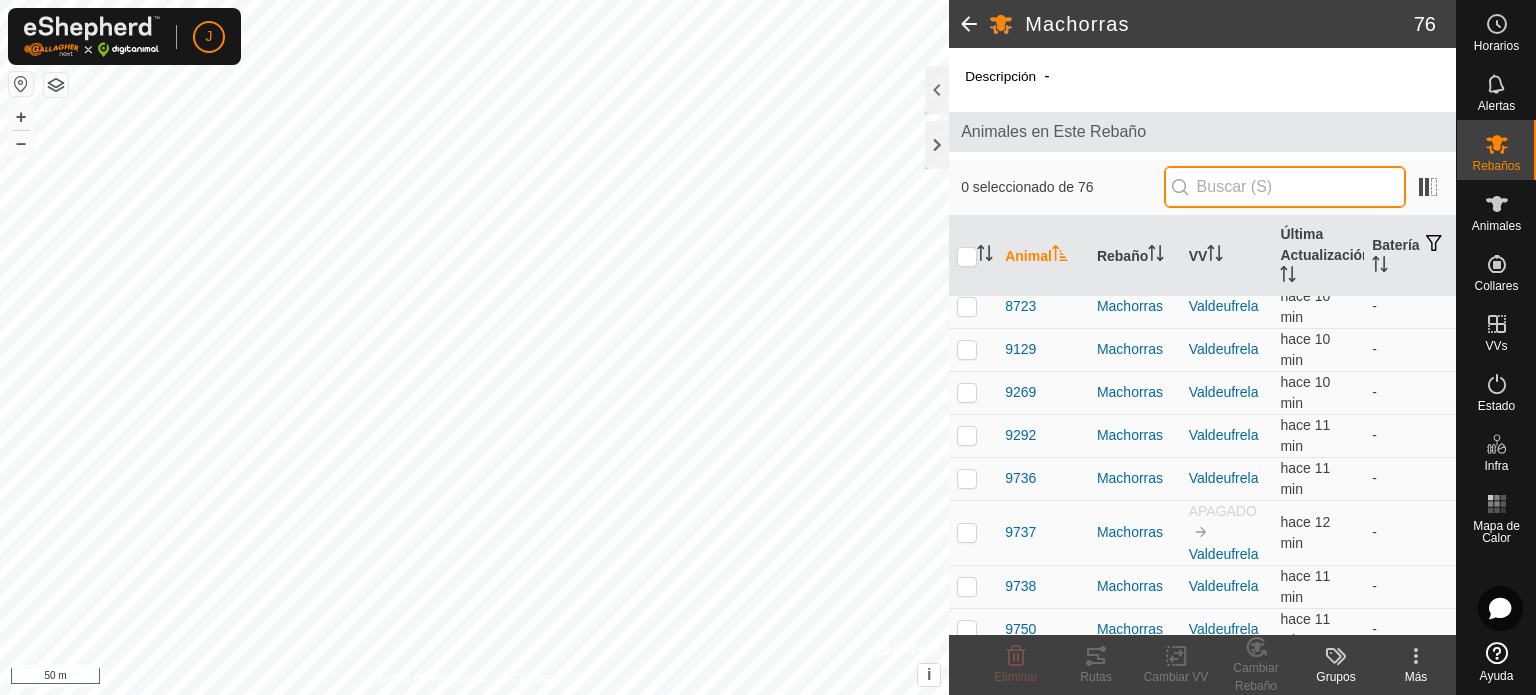 click at bounding box center (1285, 187) 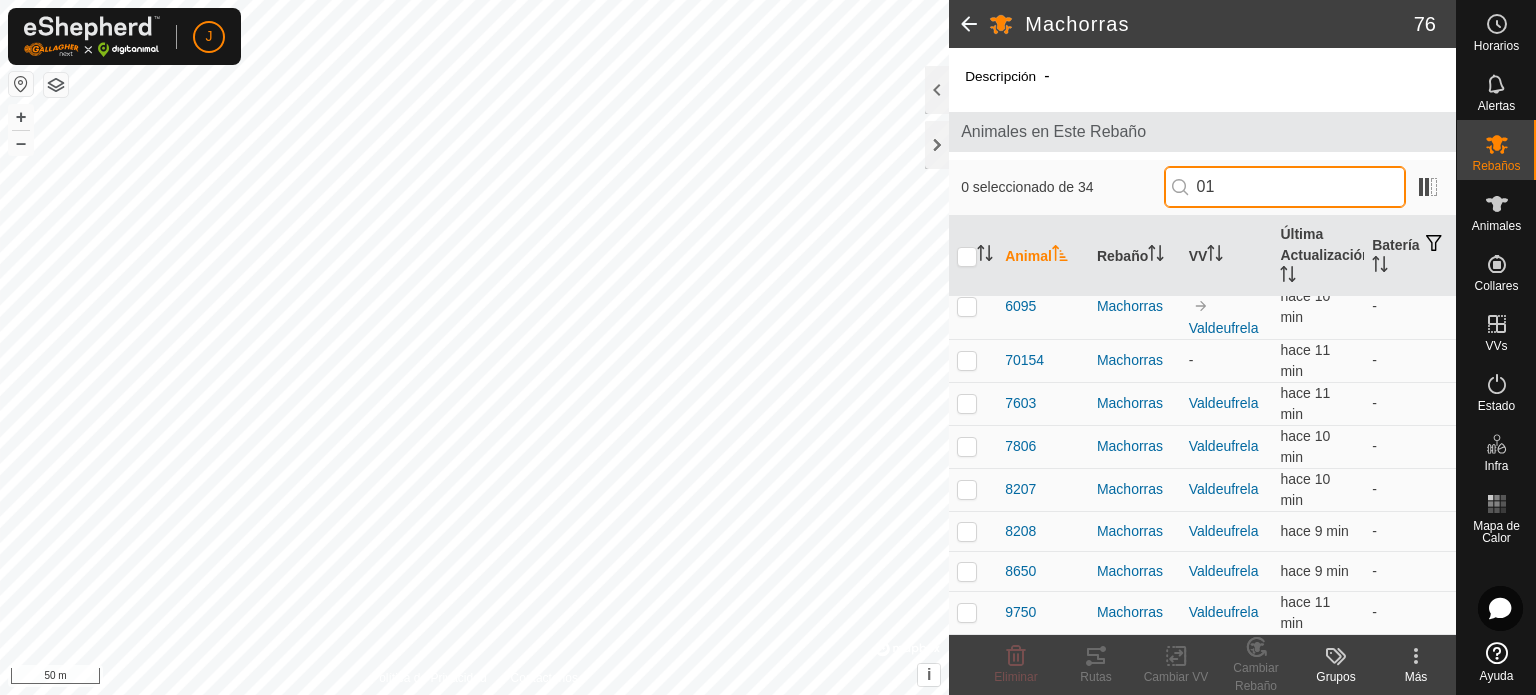 scroll, scrollTop: 0, scrollLeft: 0, axis: both 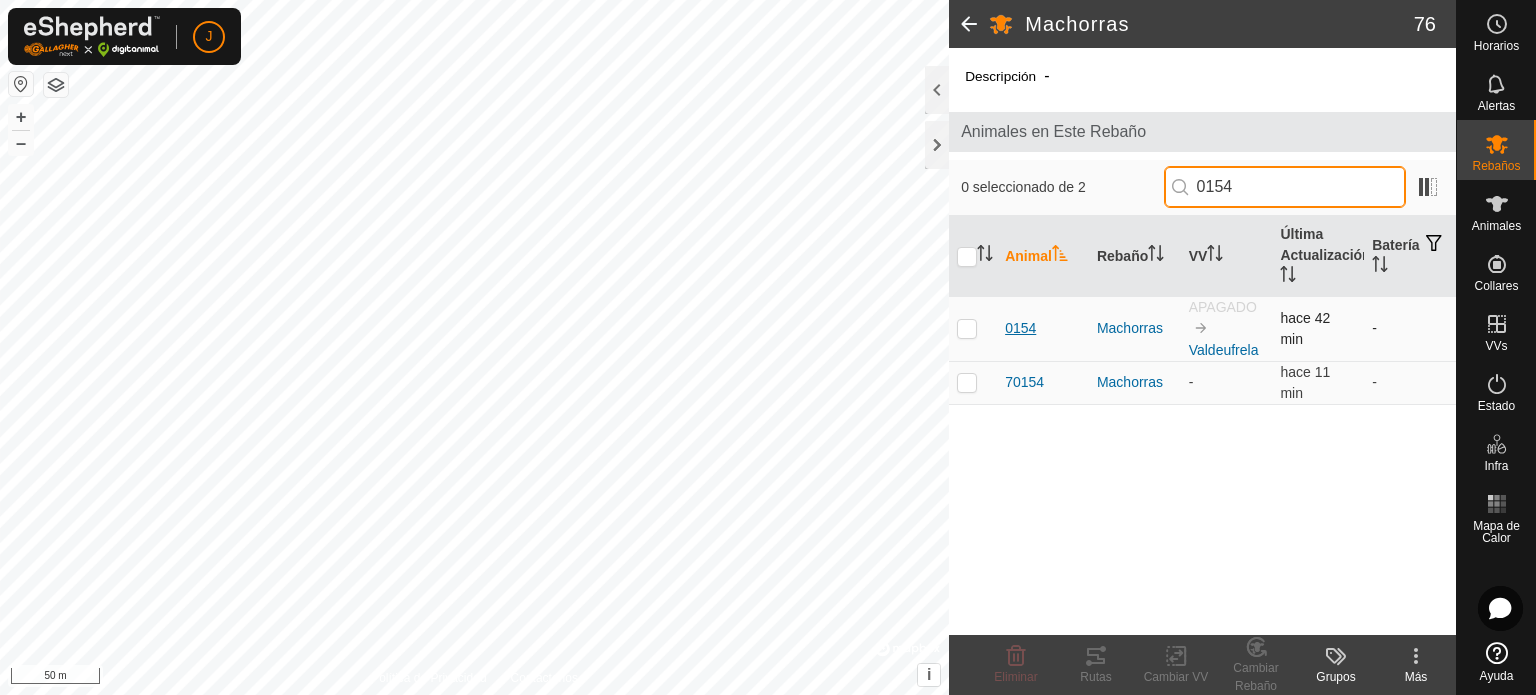type on "0154" 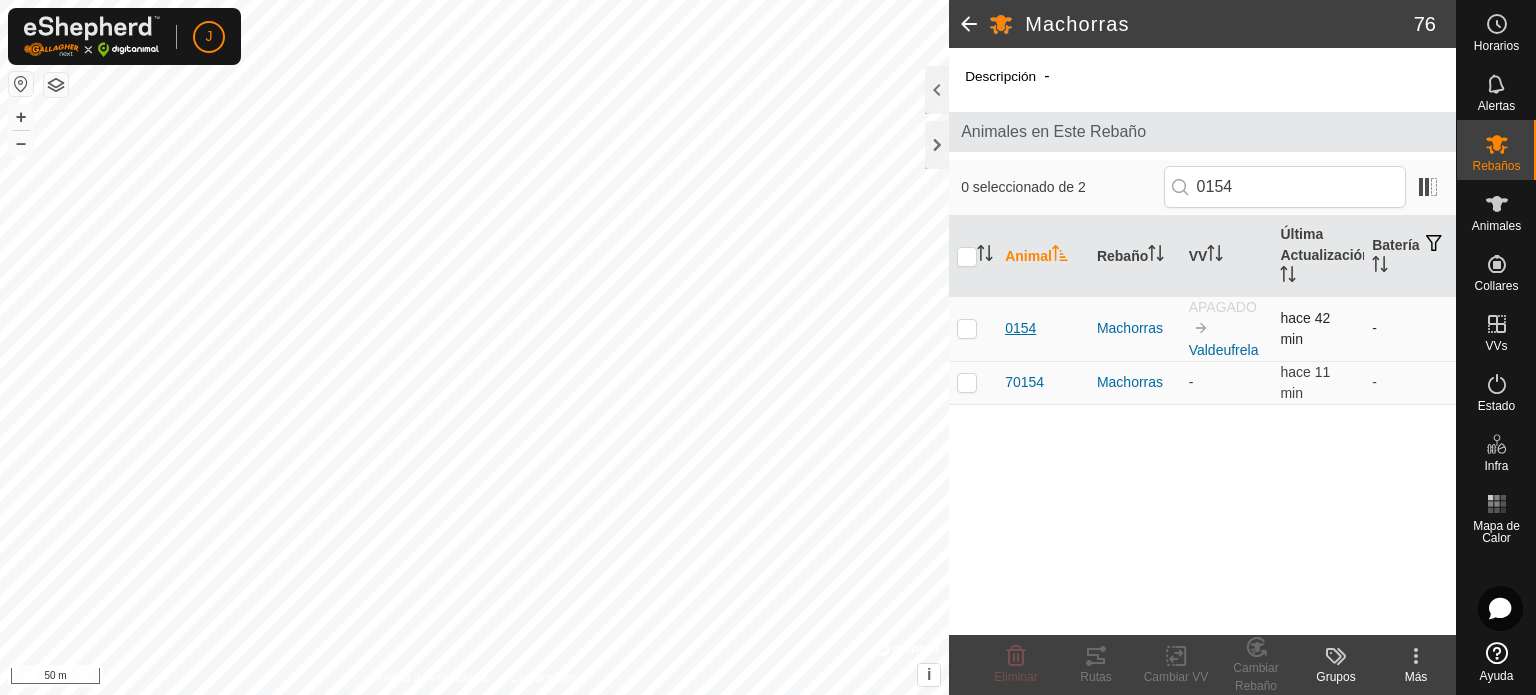 click on "0154" at bounding box center [1020, 328] 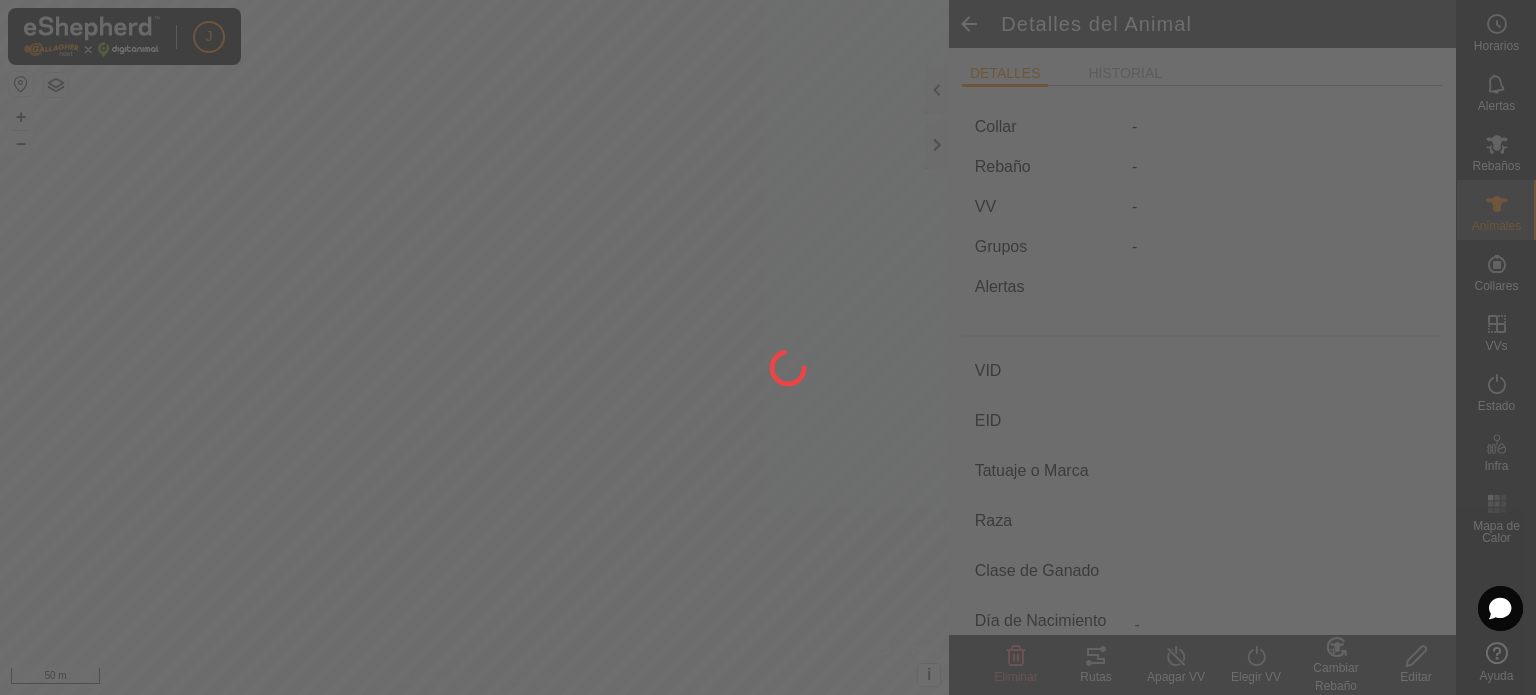 type on "0154" 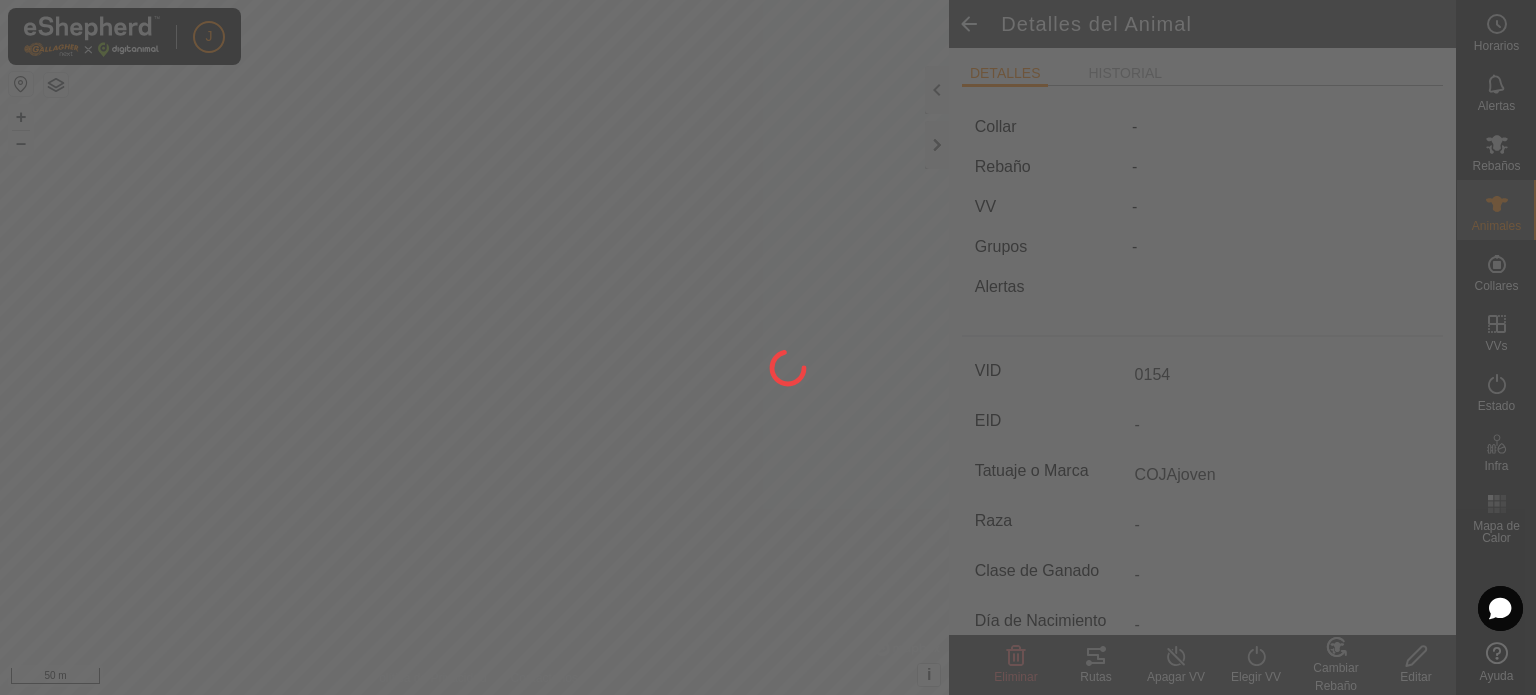 type on "0 kg" 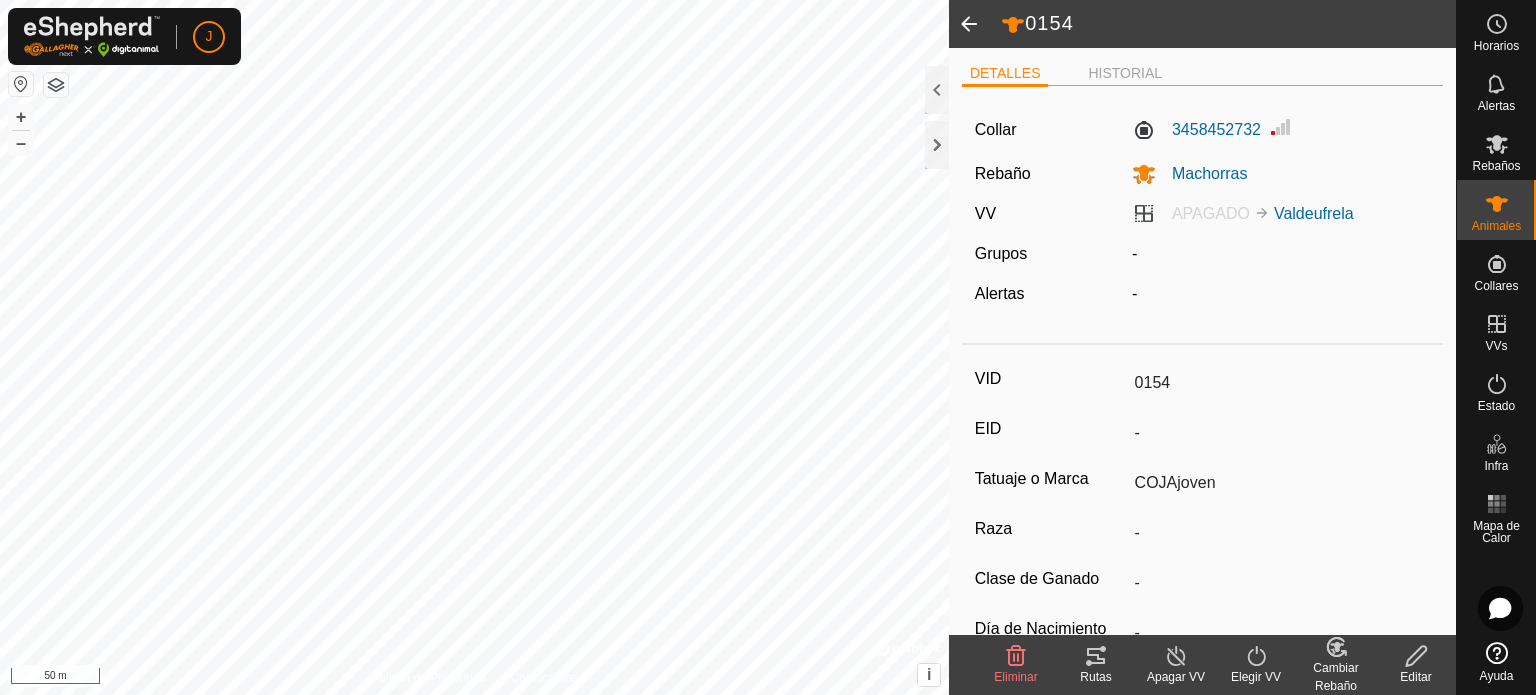 scroll, scrollTop: 306, scrollLeft: 0, axis: vertical 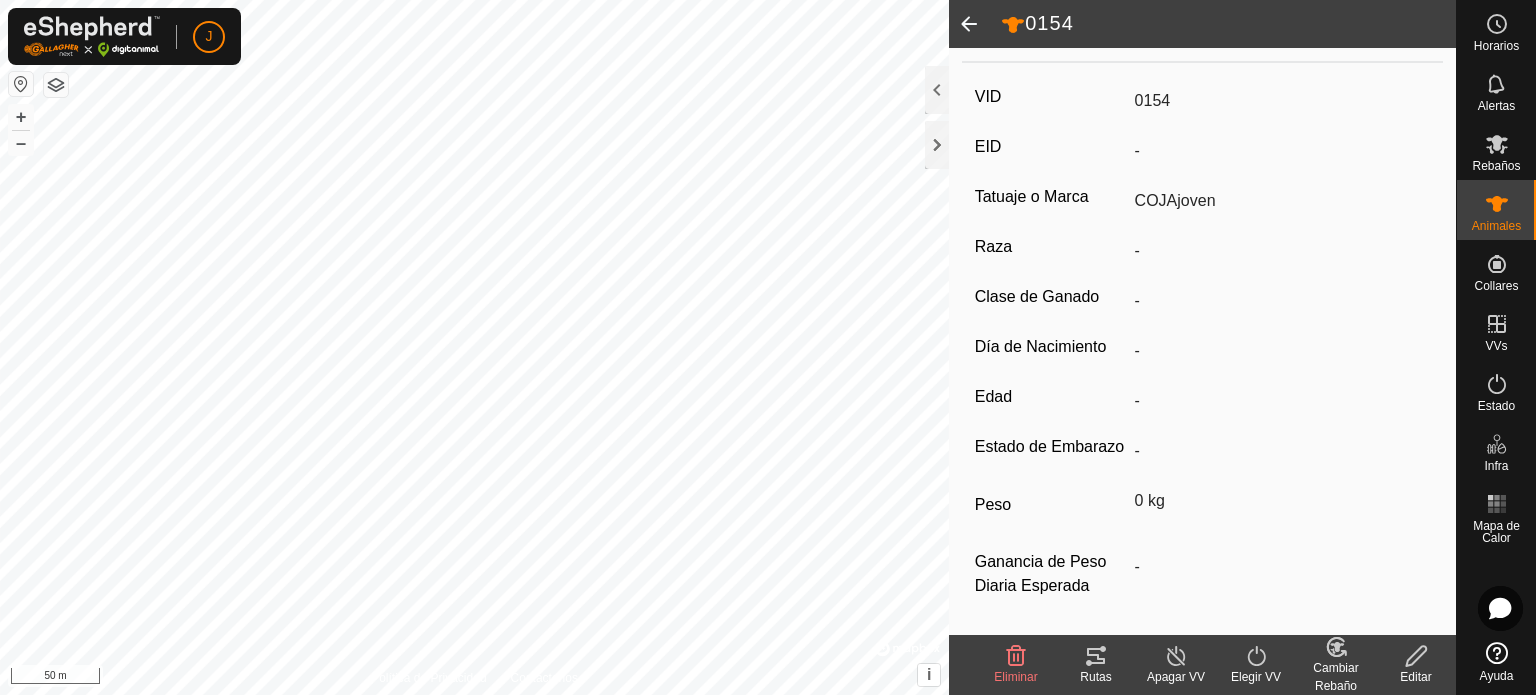 click 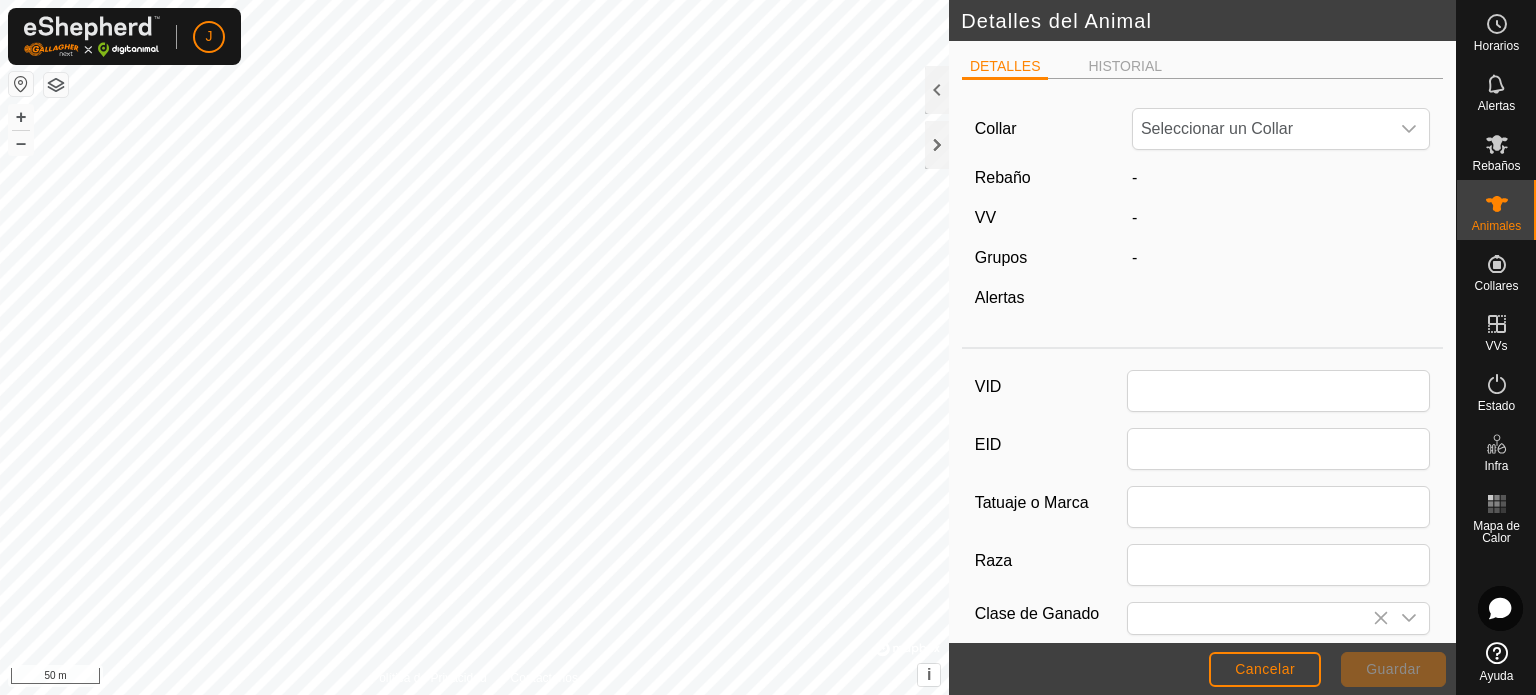 type on "0154" 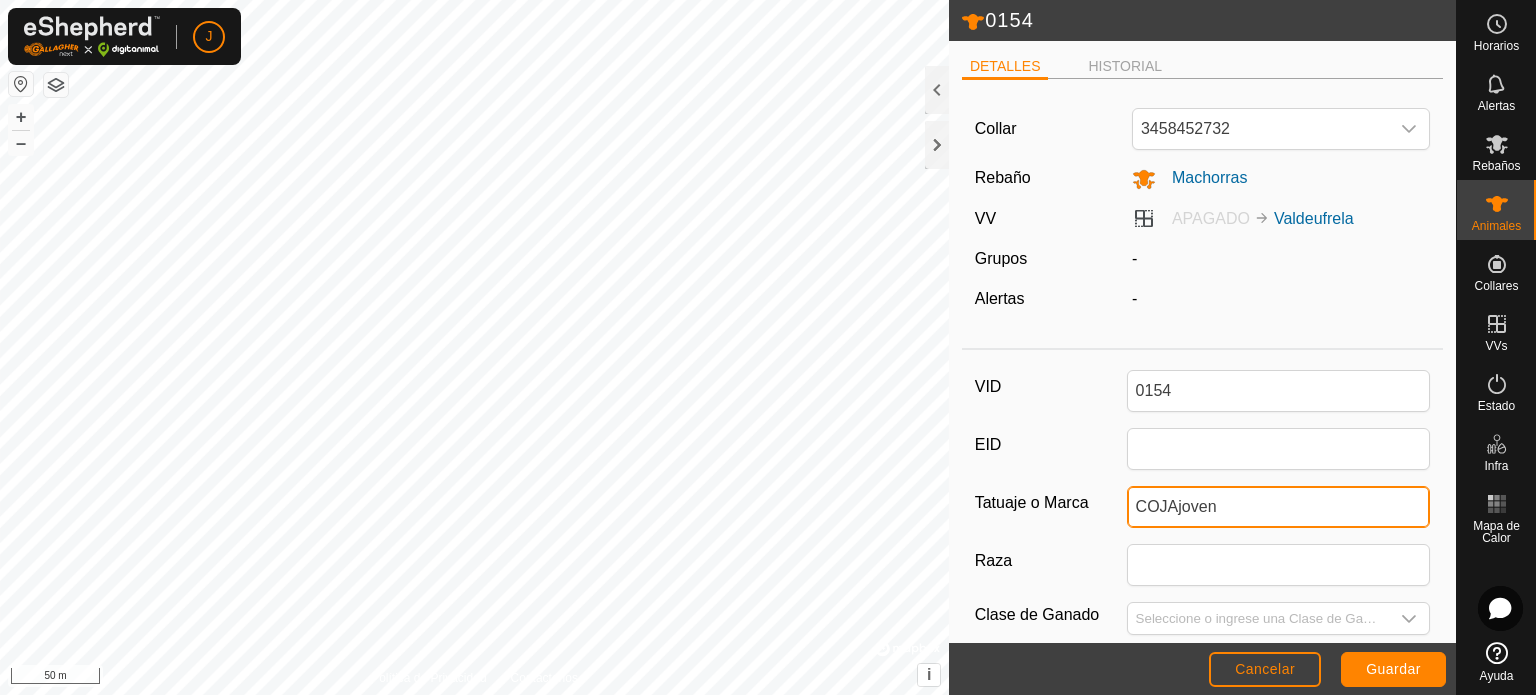 click on "COJAjoven" at bounding box center (1279, 507) 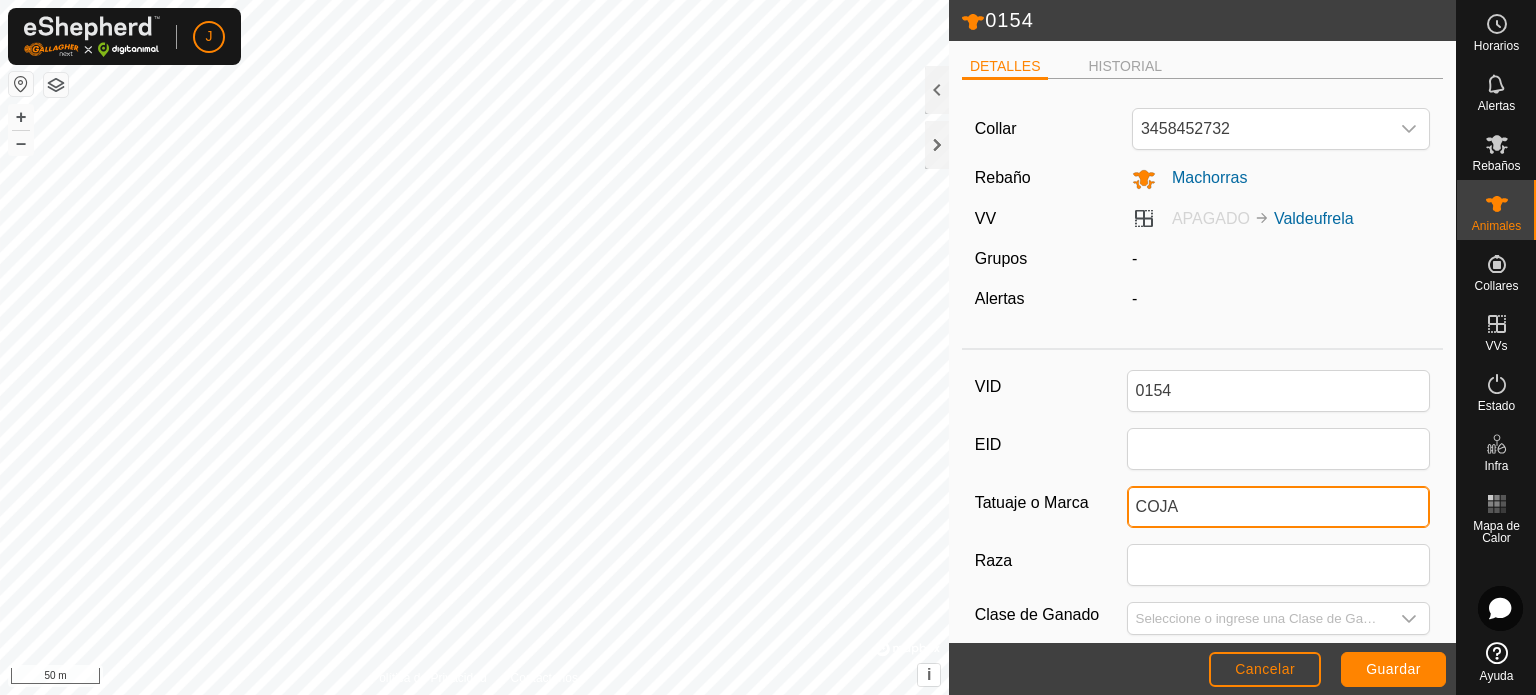 type on "COJA" 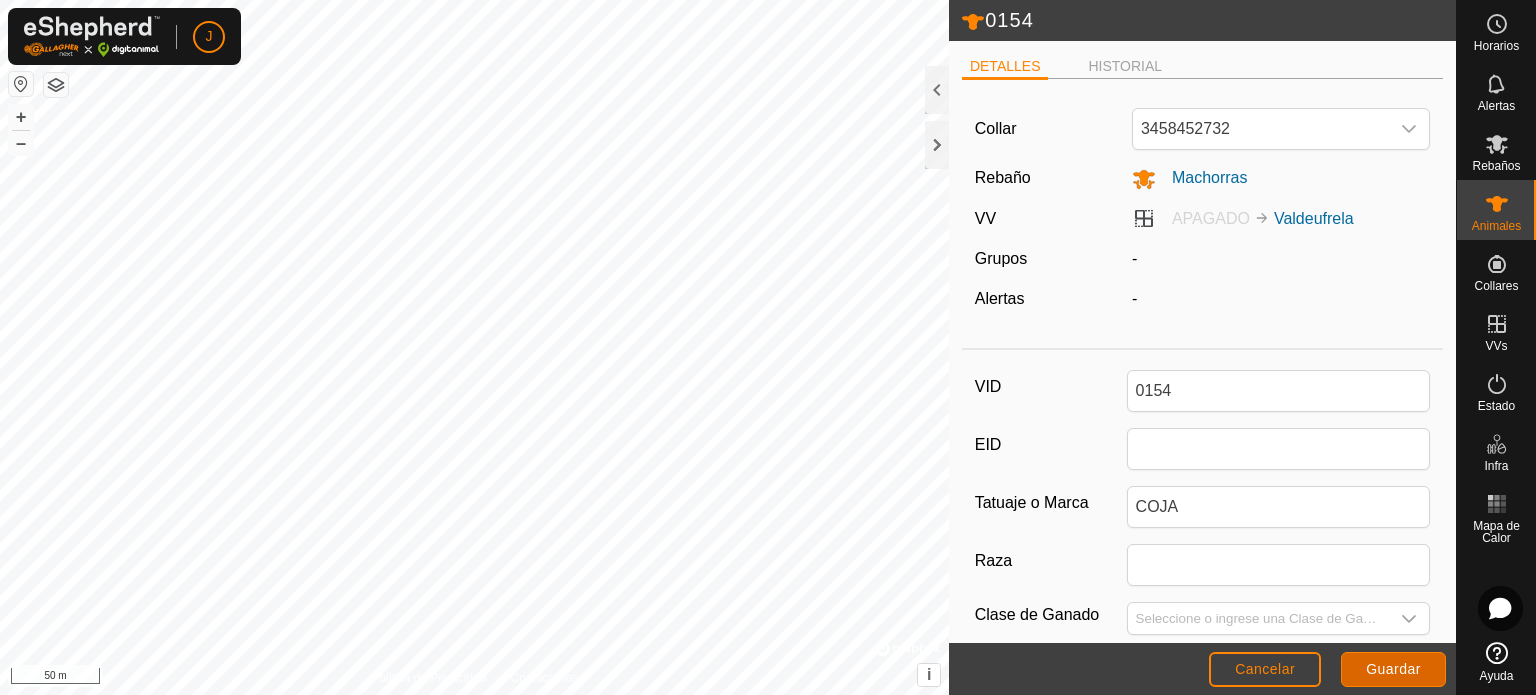 click on "Guardar" 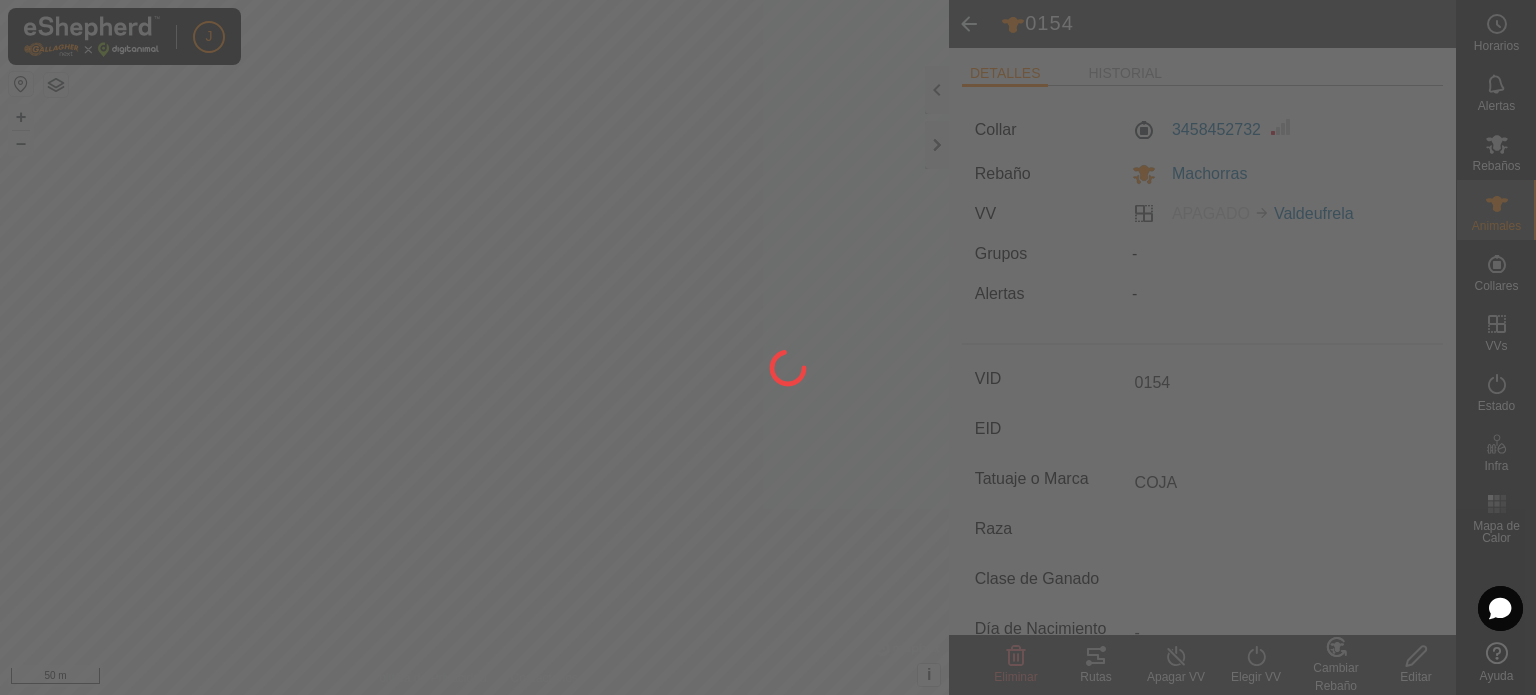 type on "-" 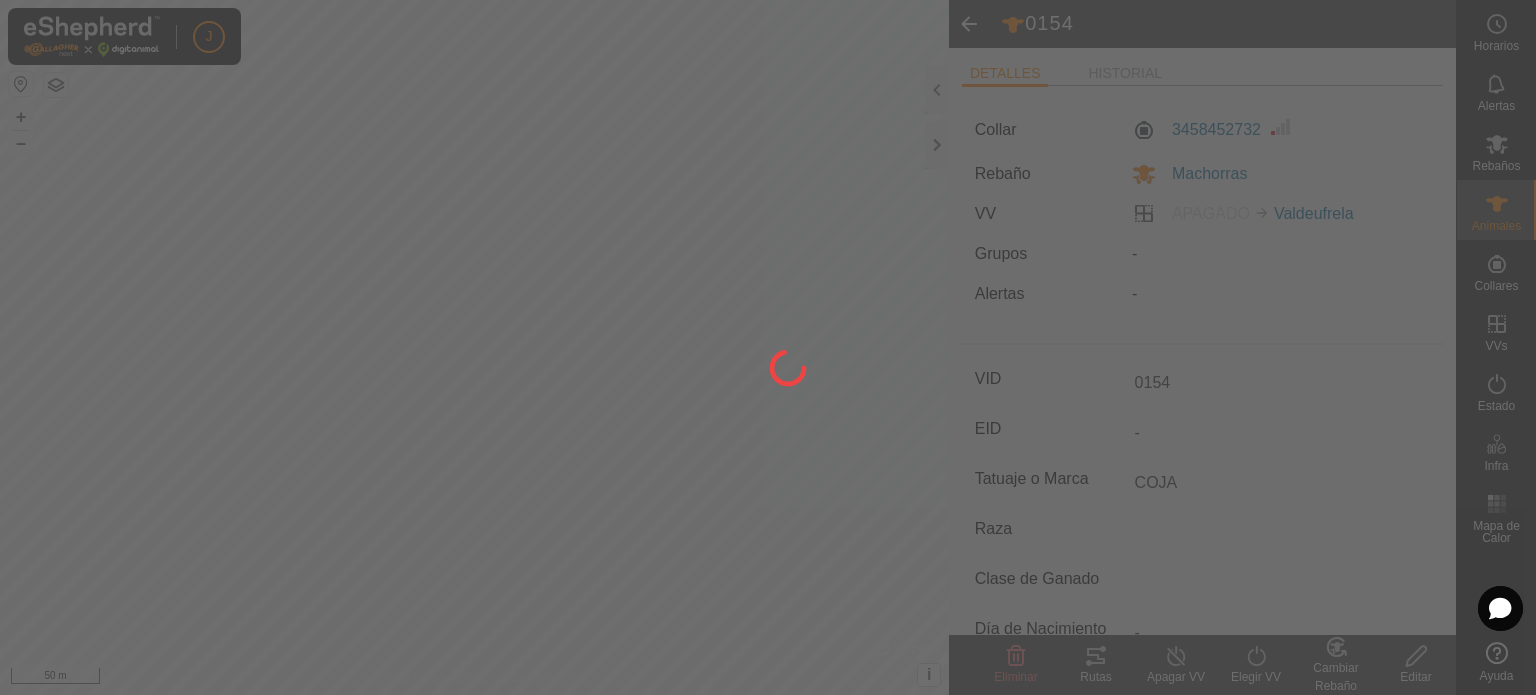 type on "-" 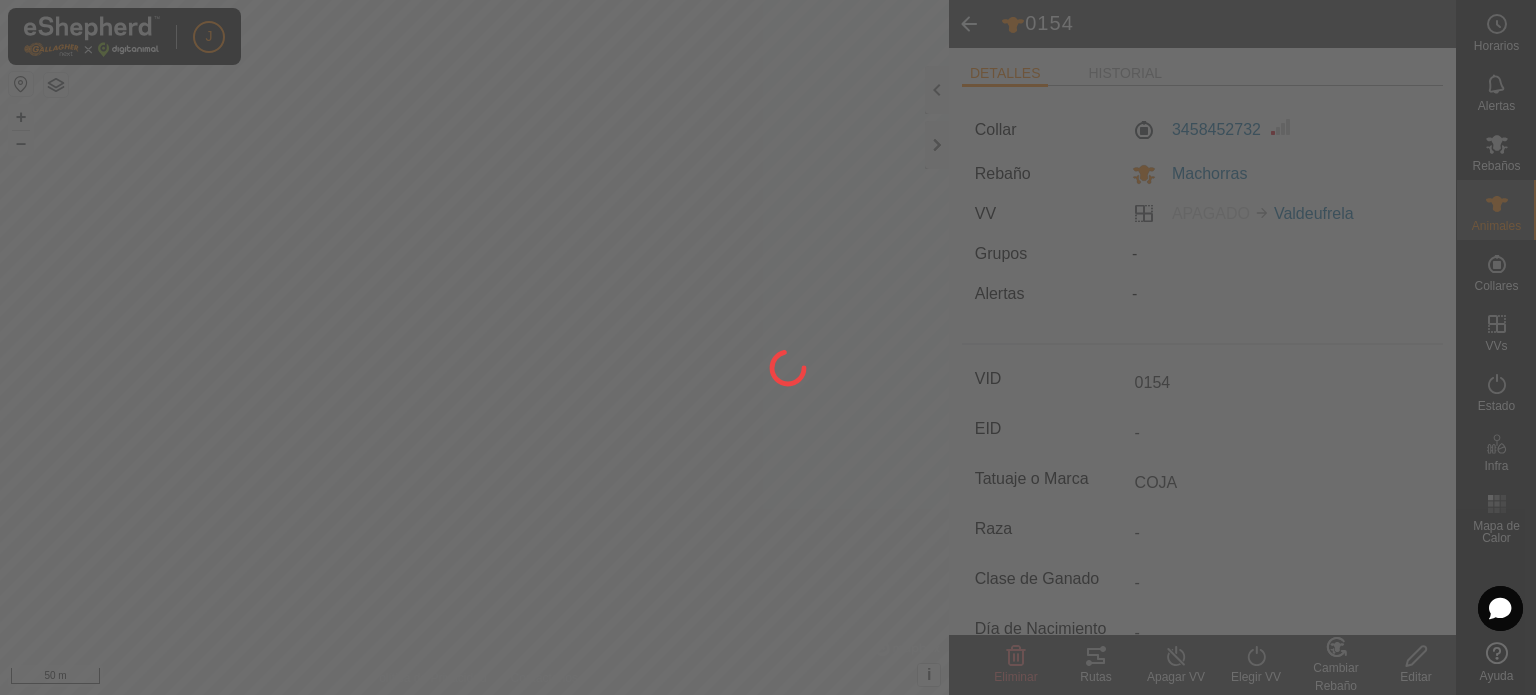 type on "COJAjoven" 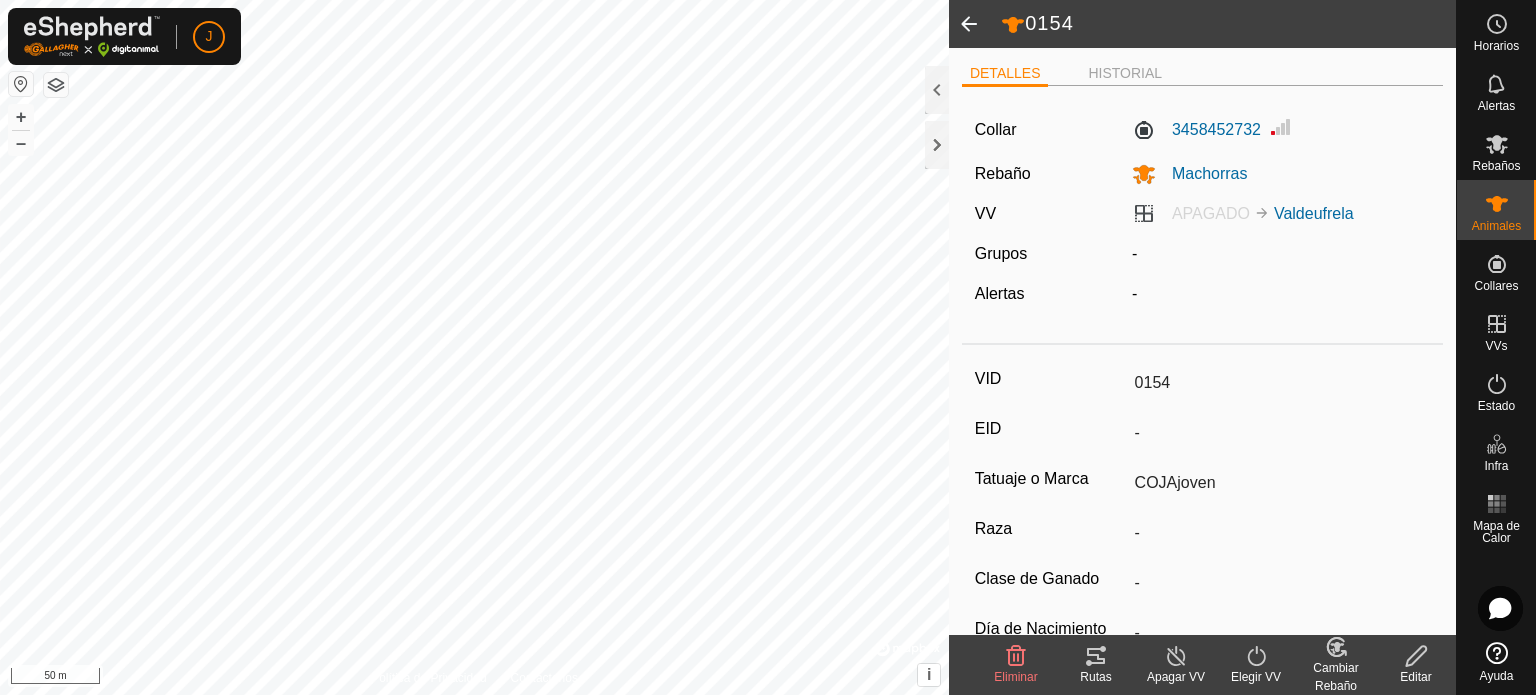 click 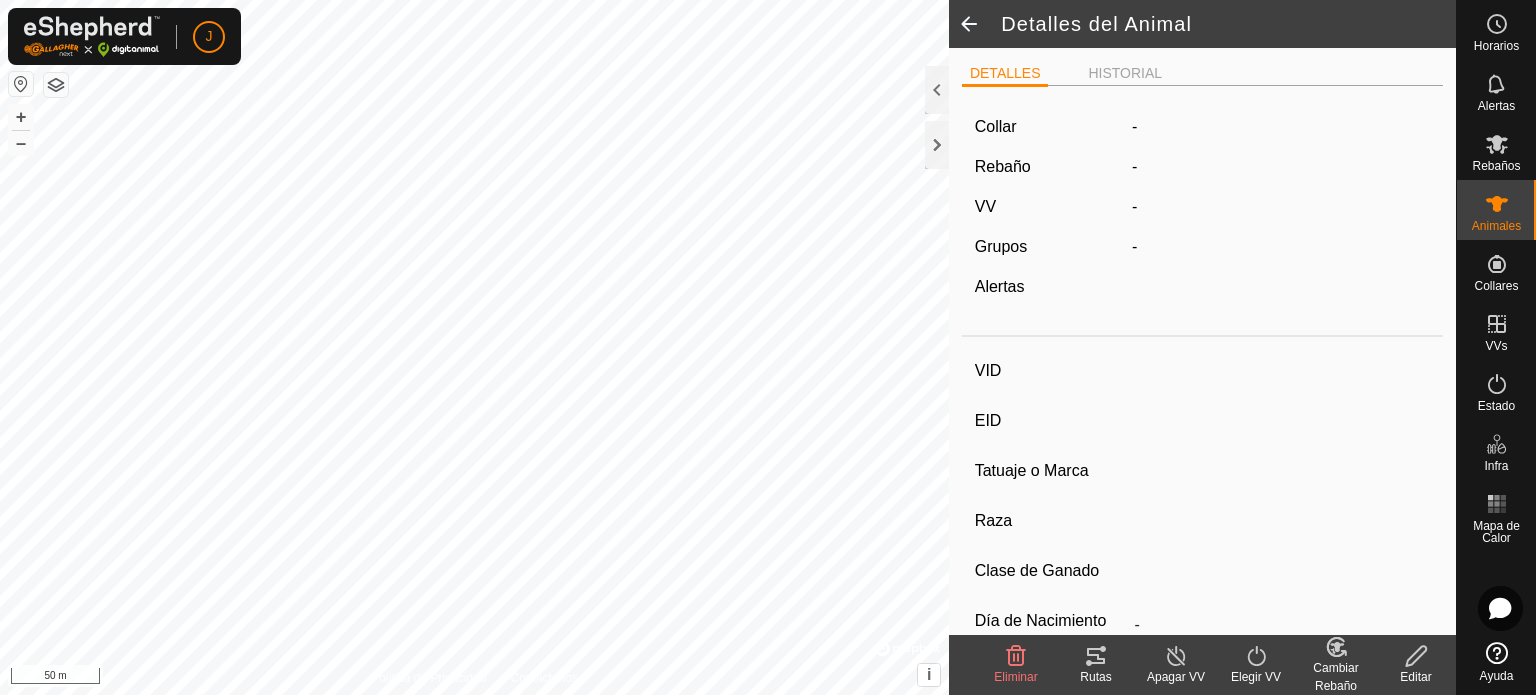 type on "0154" 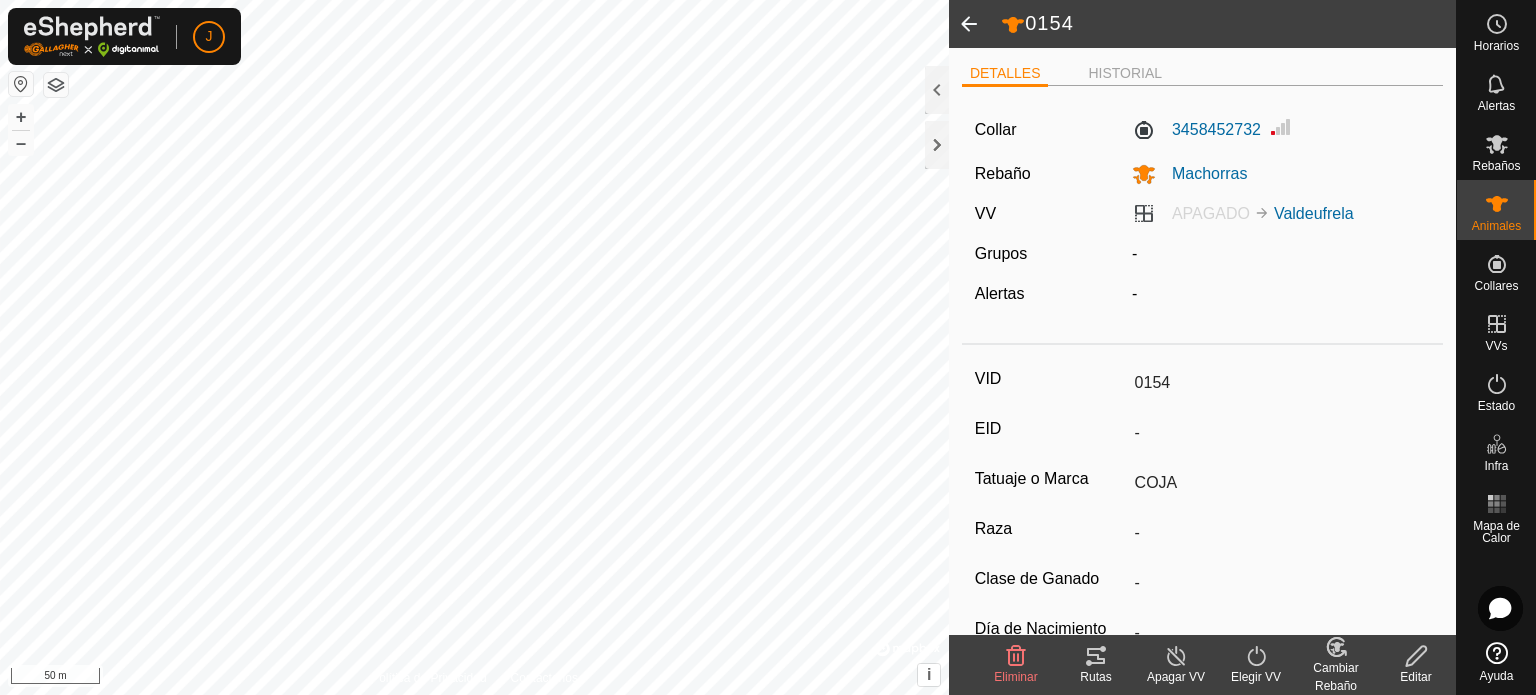 click 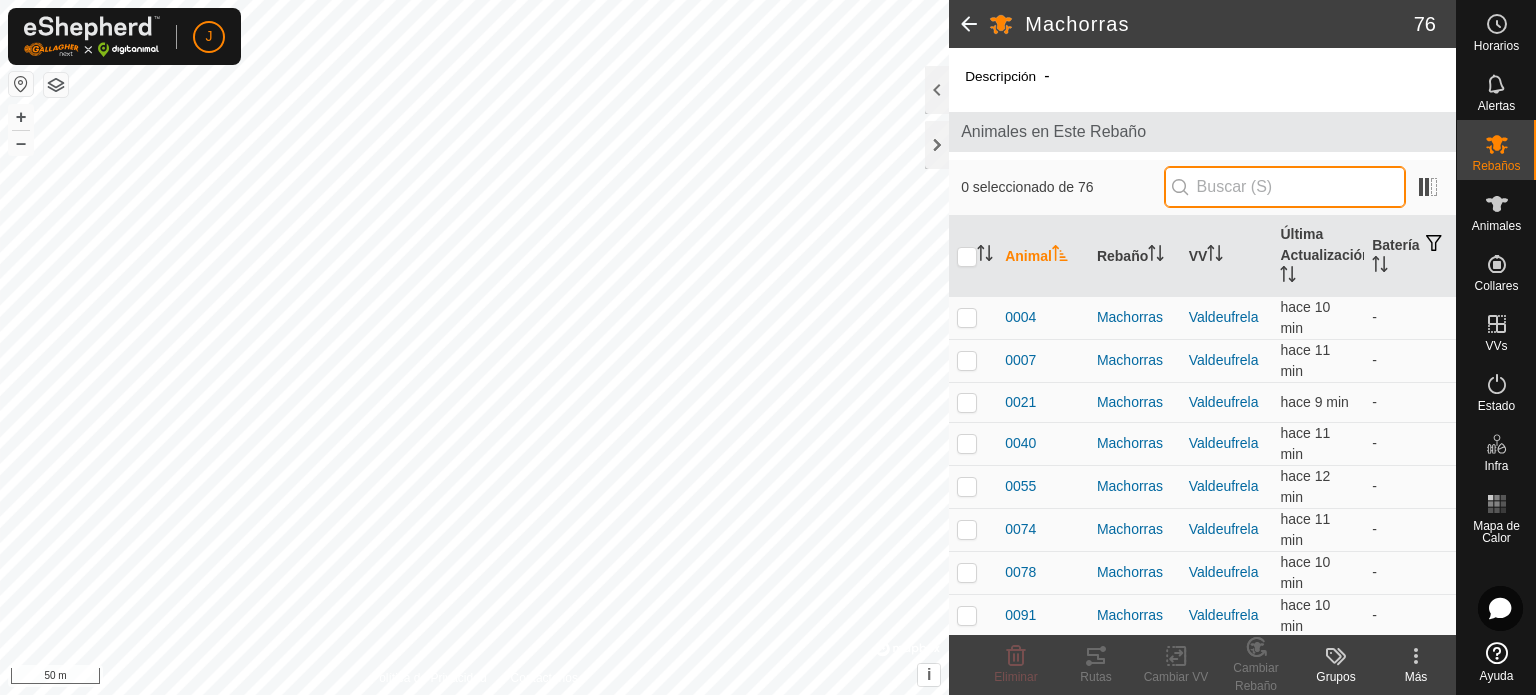 click at bounding box center [1285, 187] 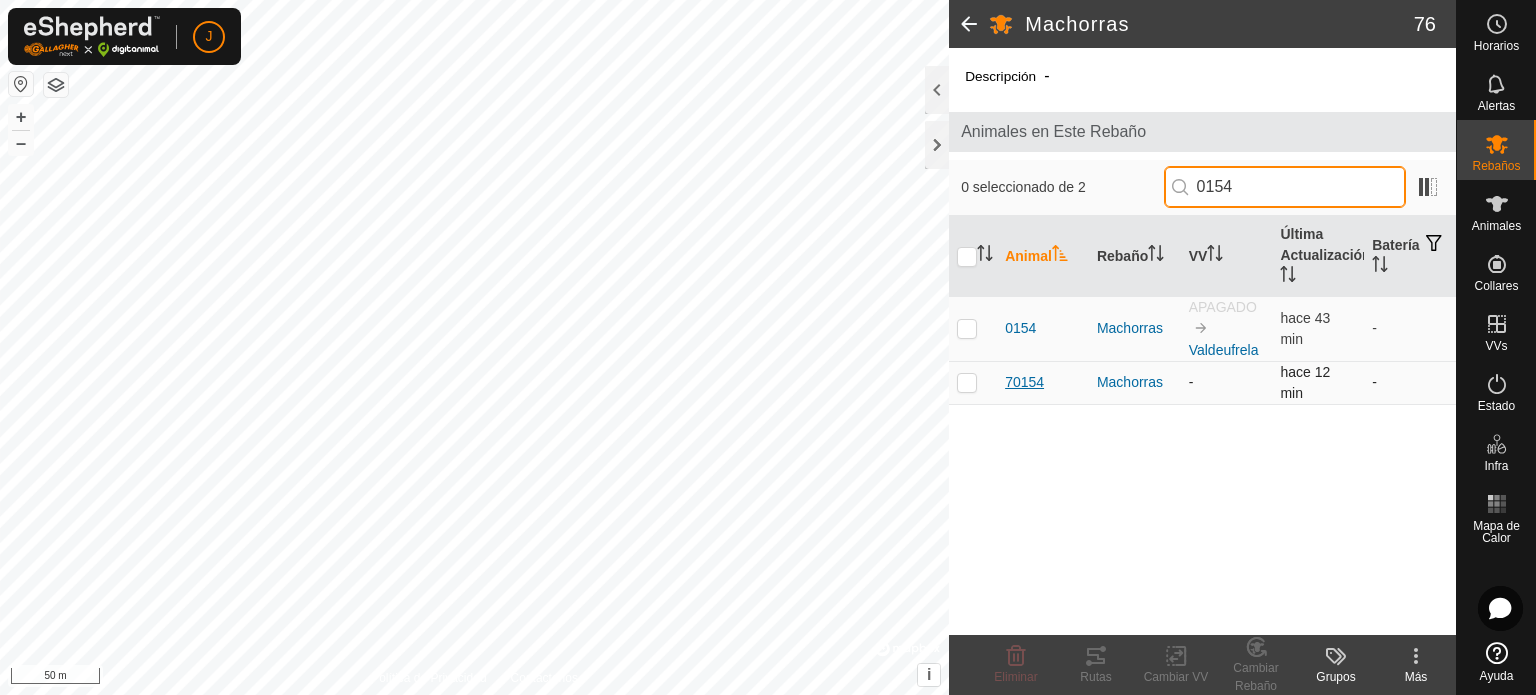 type on "0154" 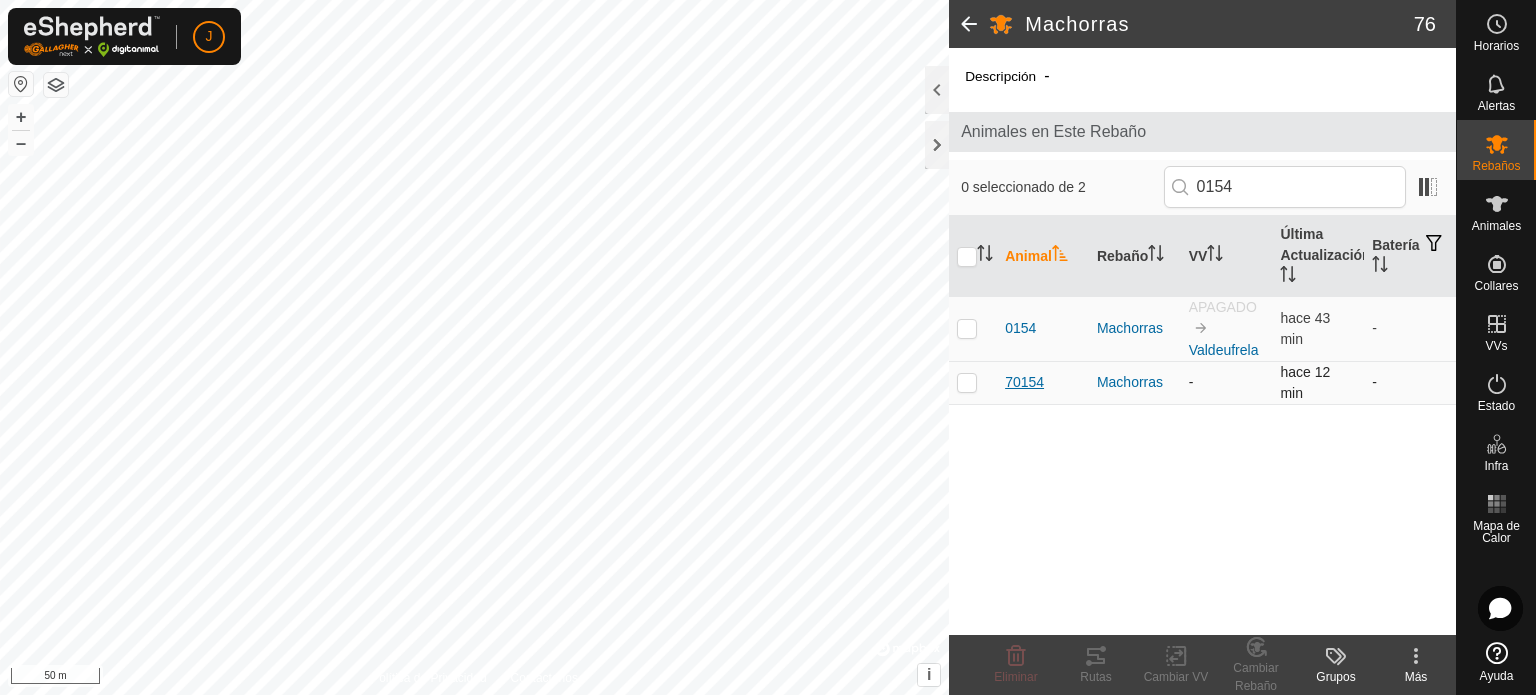 click on "70154" at bounding box center [1024, 382] 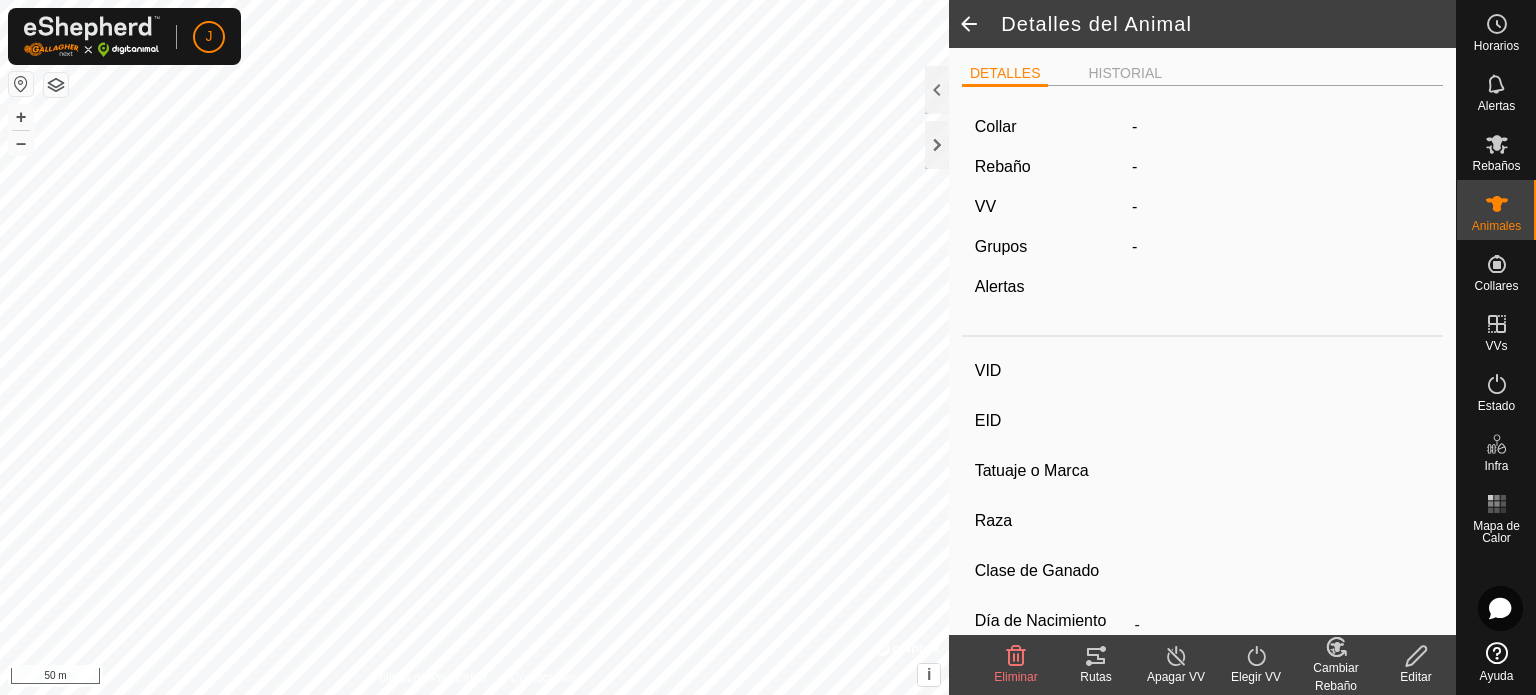 type on "70154" 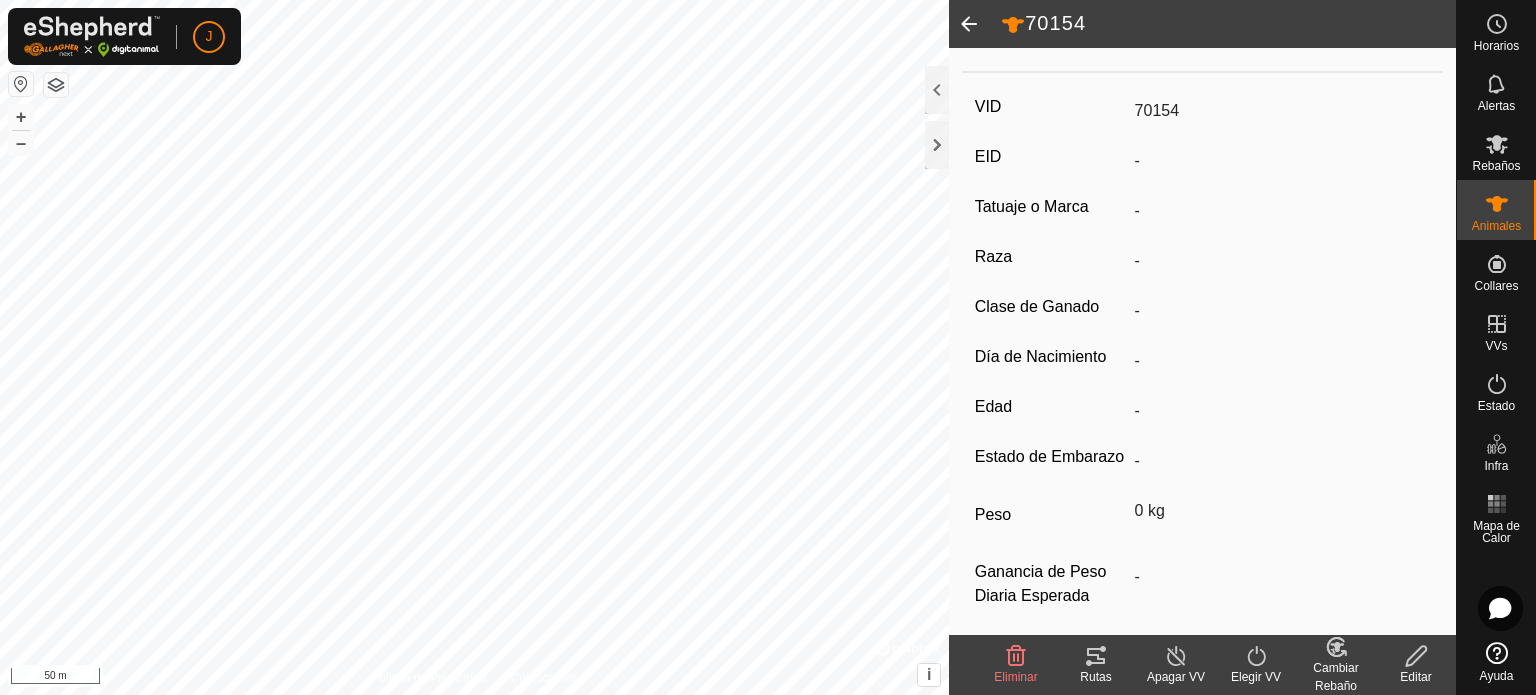 scroll, scrollTop: 0, scrollLeft: 0, axis: both 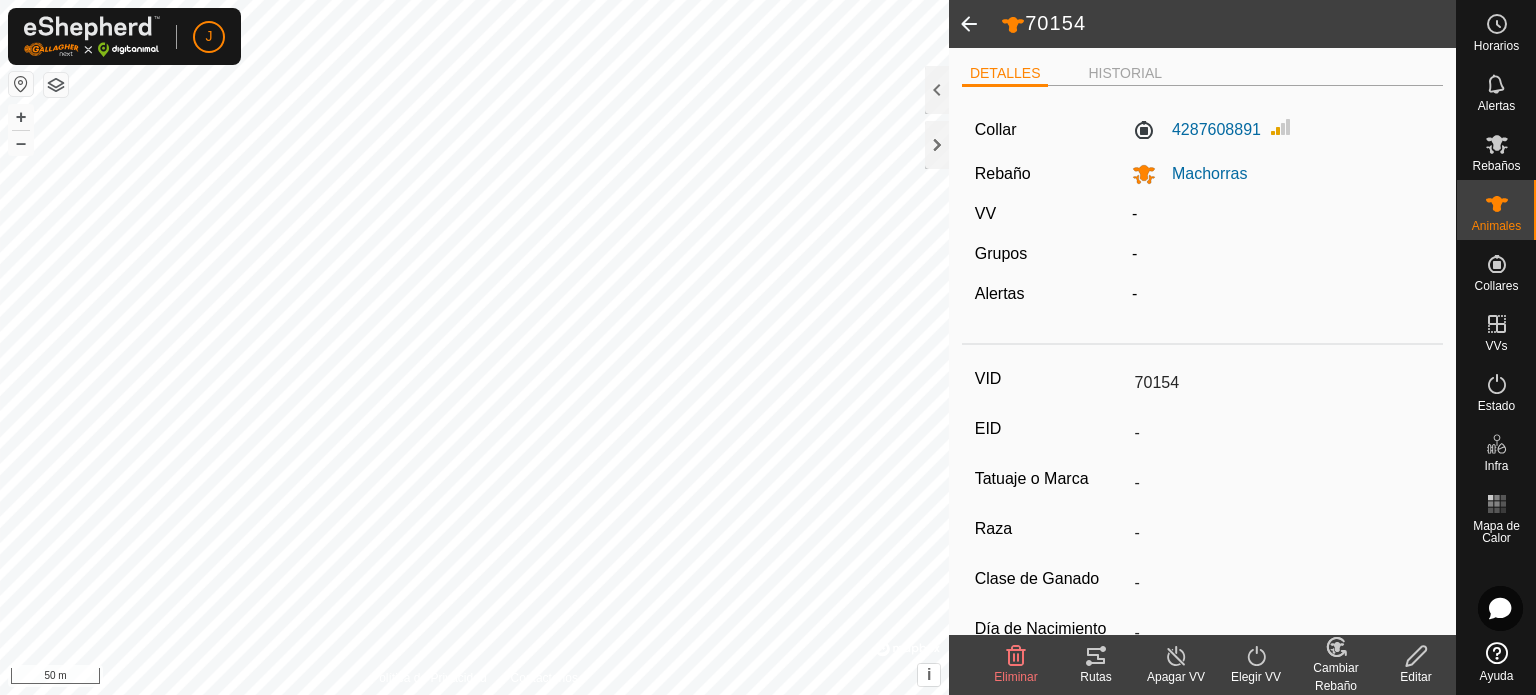 click 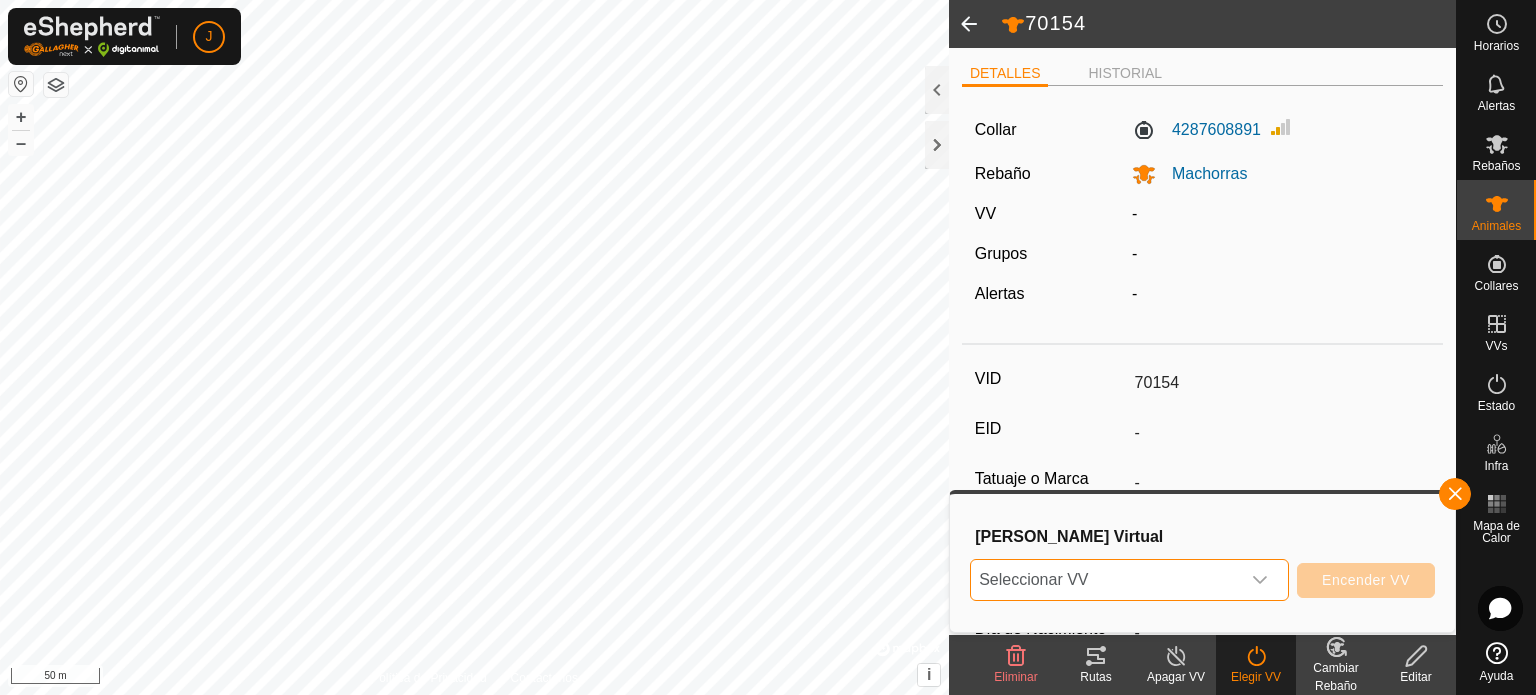 click on "Seleccionar VV" at bounding box center [1105, 580] 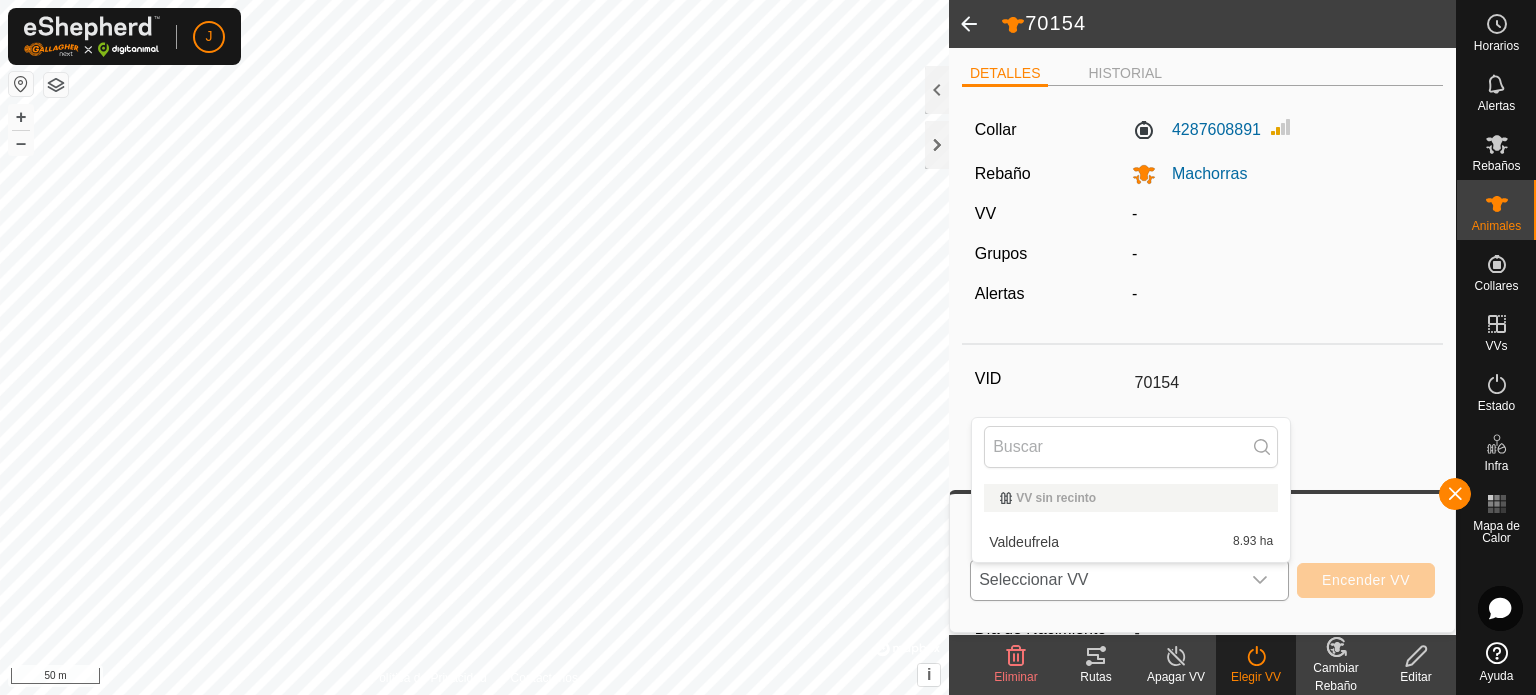 click on "Valdeufrela  8.93 ha" at bounding box center [1131, 542] 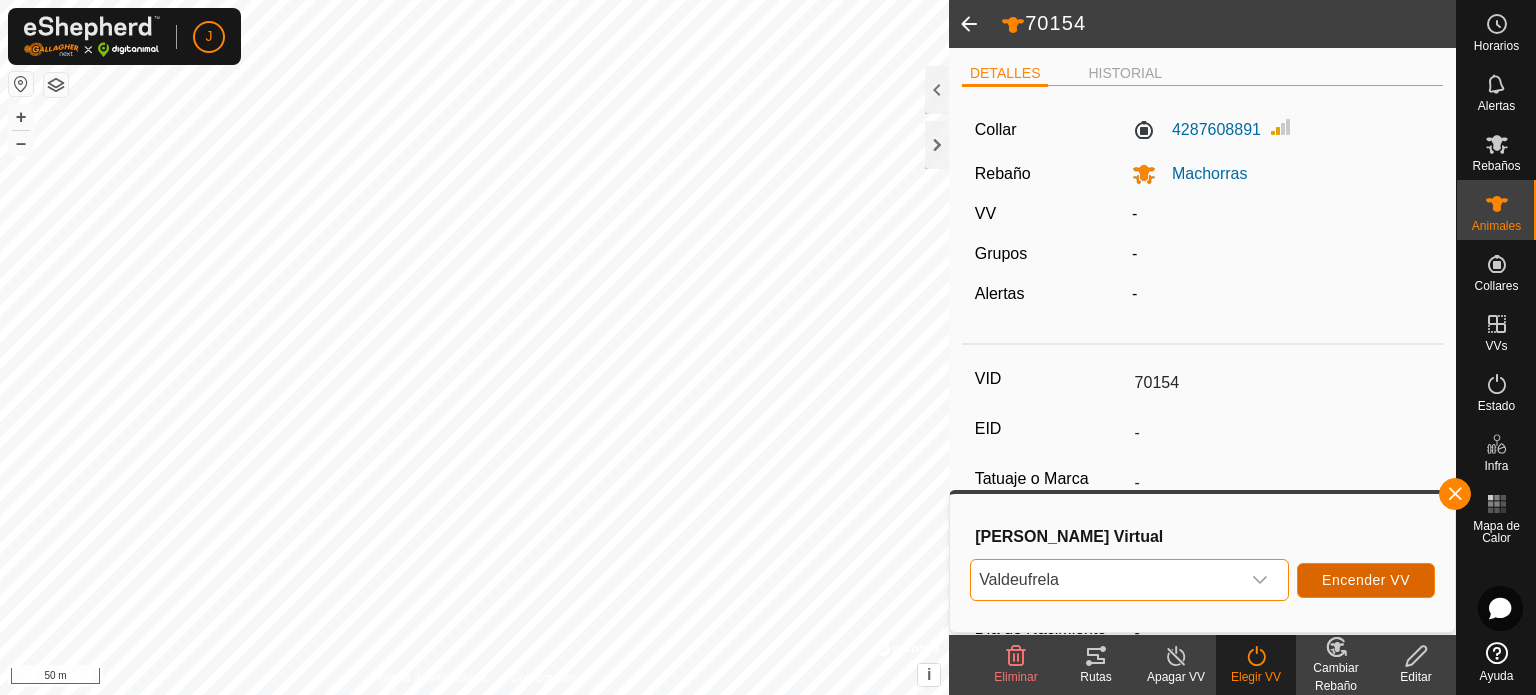 click on "Encender VV" at bounding box center (1366, 580) 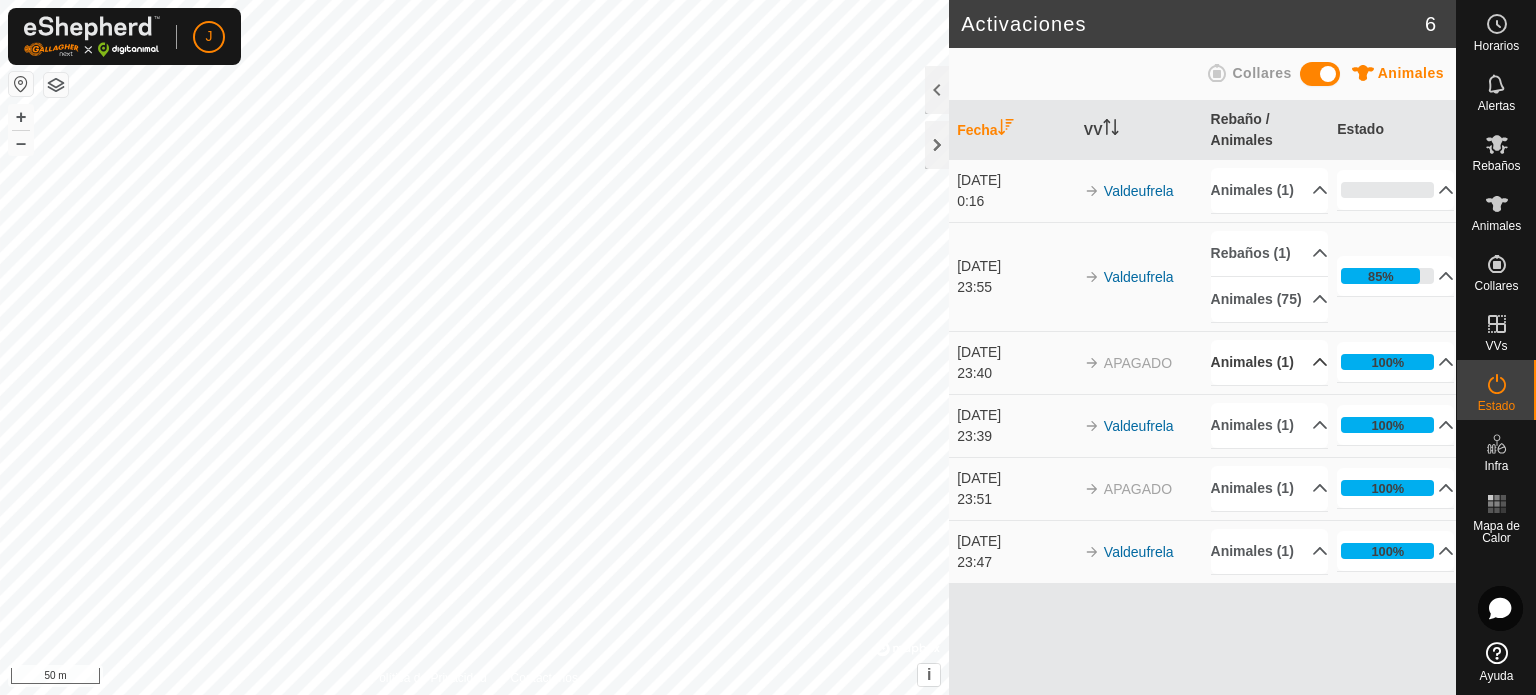 scroll, scrollTop: 32, scrollLeft: 0, axis: vertical 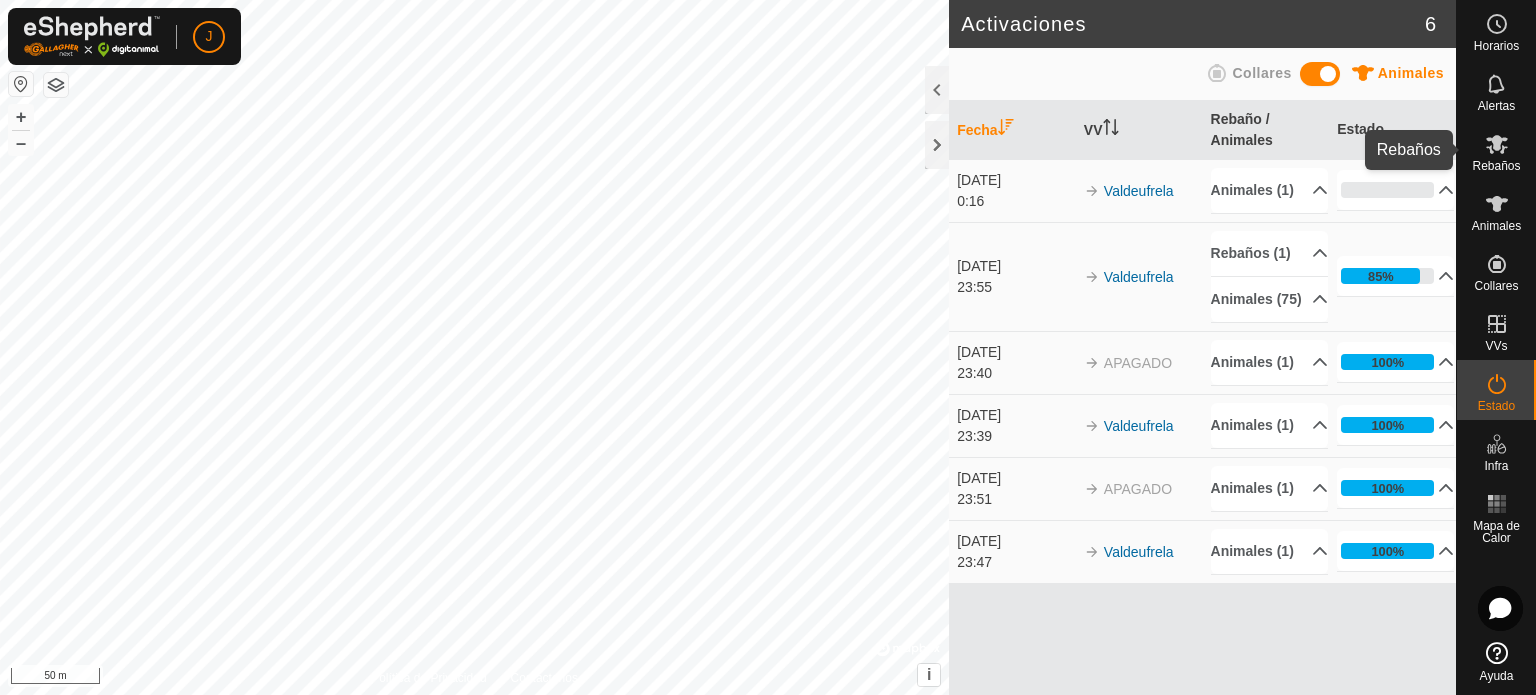 click on "Rebaños" at bounding box center (1496, 150) 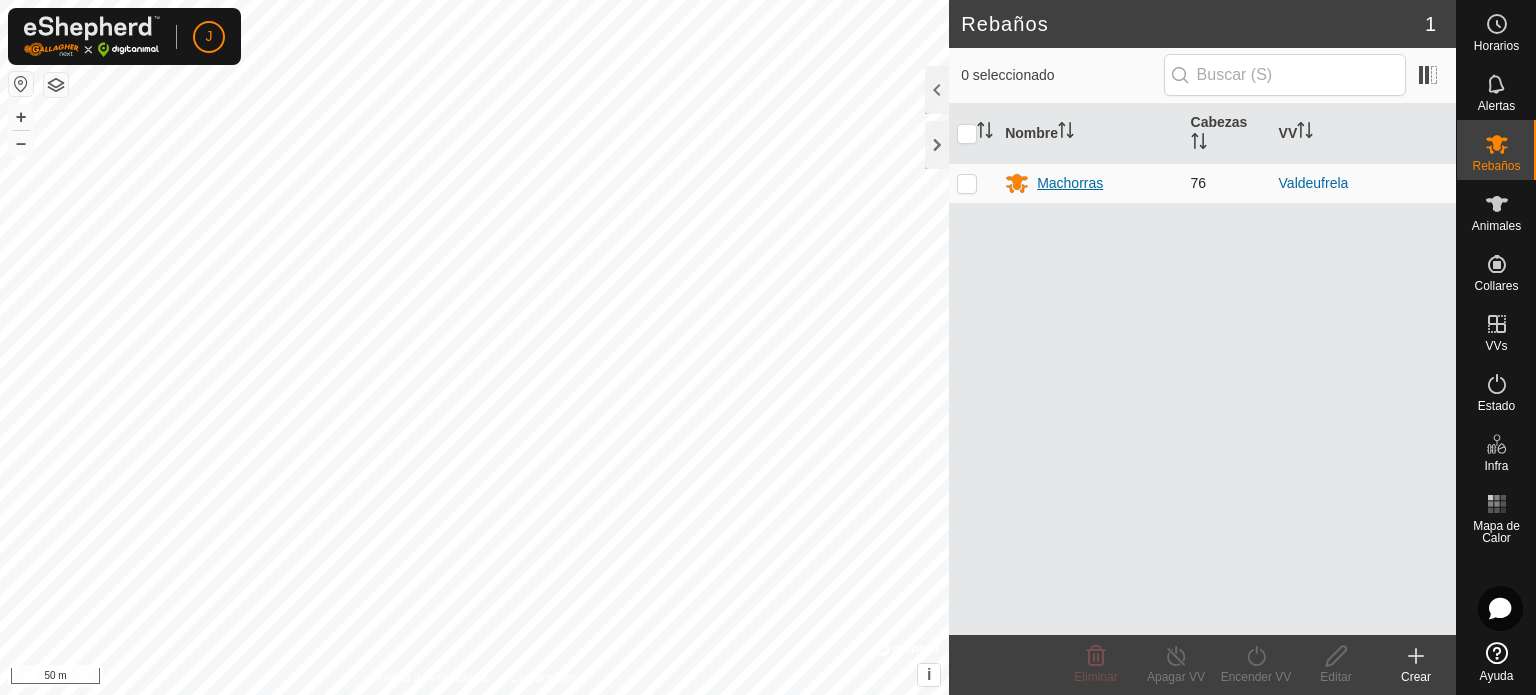 click on "Machorras" at bounding box center (1070, 183) 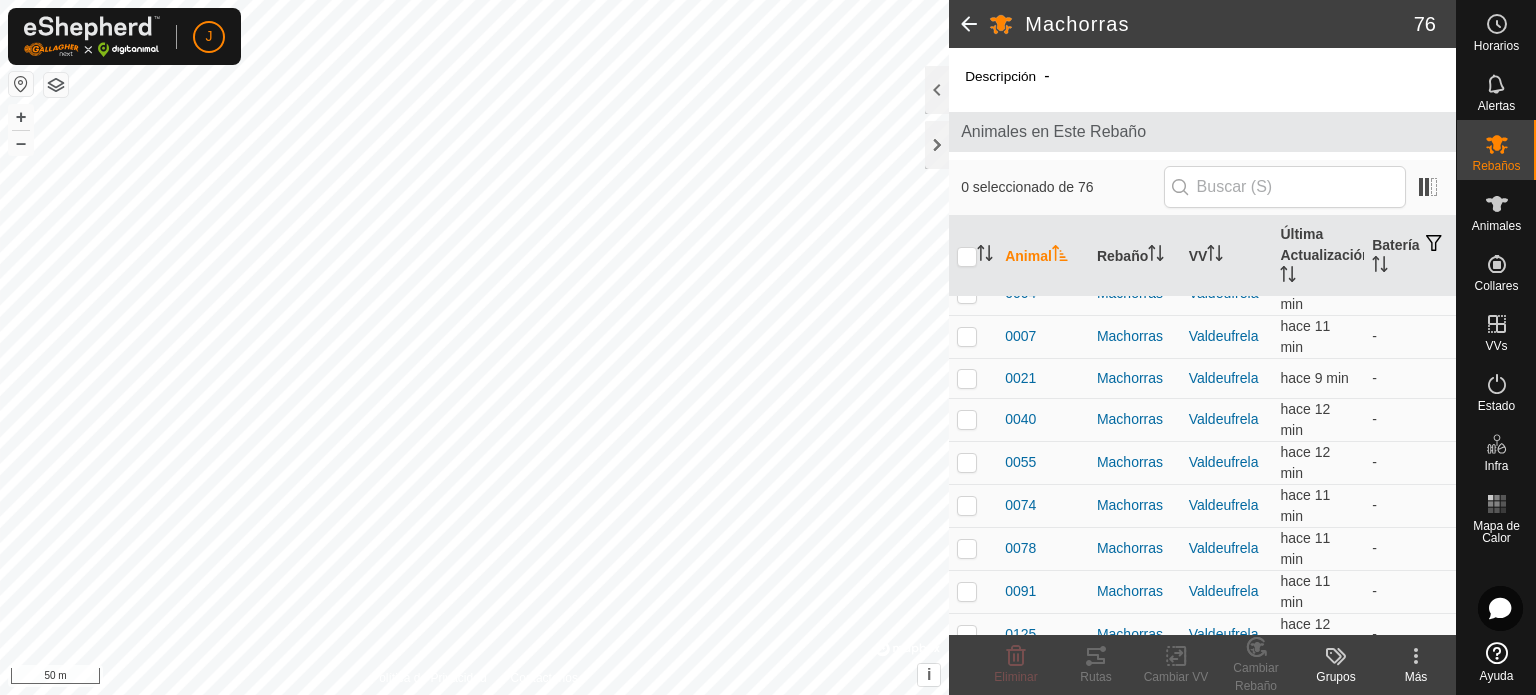 scroll, scrollTop: 0, scrollLeft: 0, axis: both 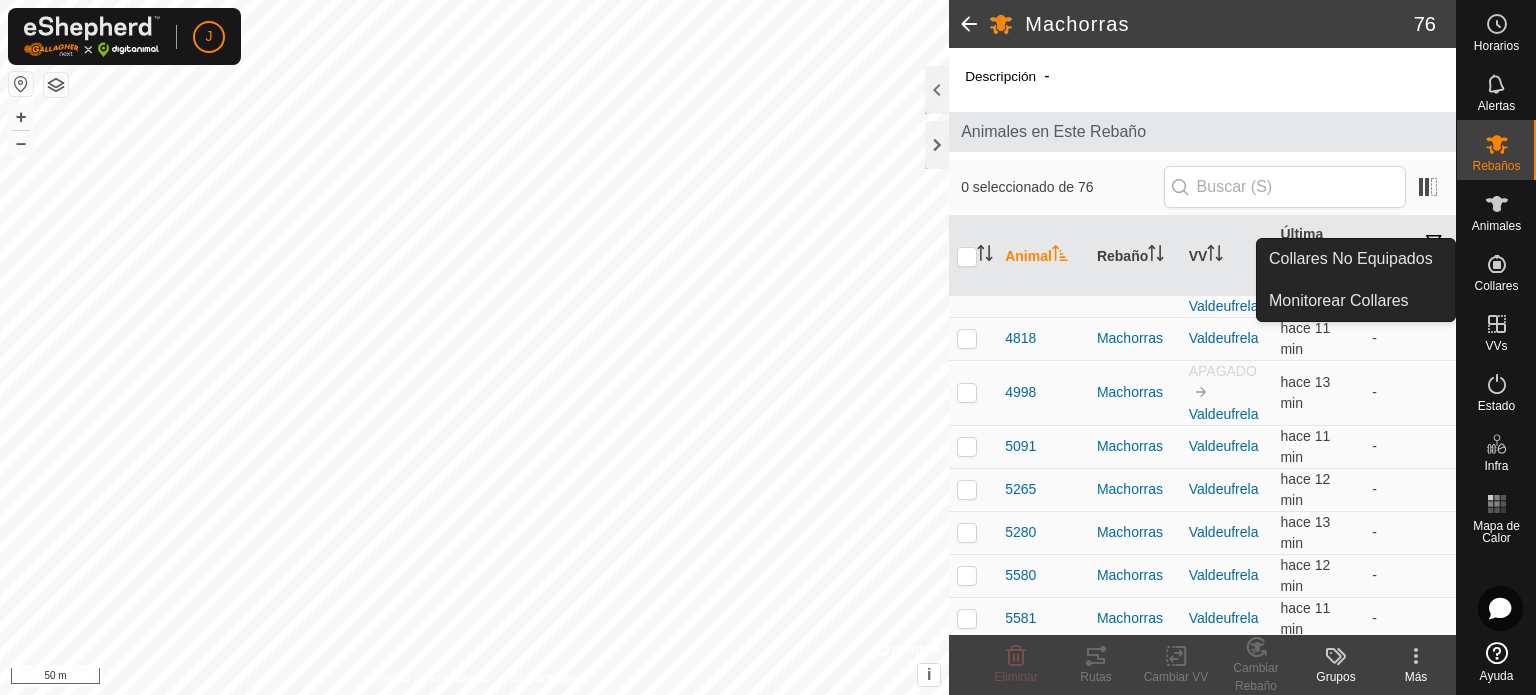 click on "Collares" at bounding box center [1496, 286] 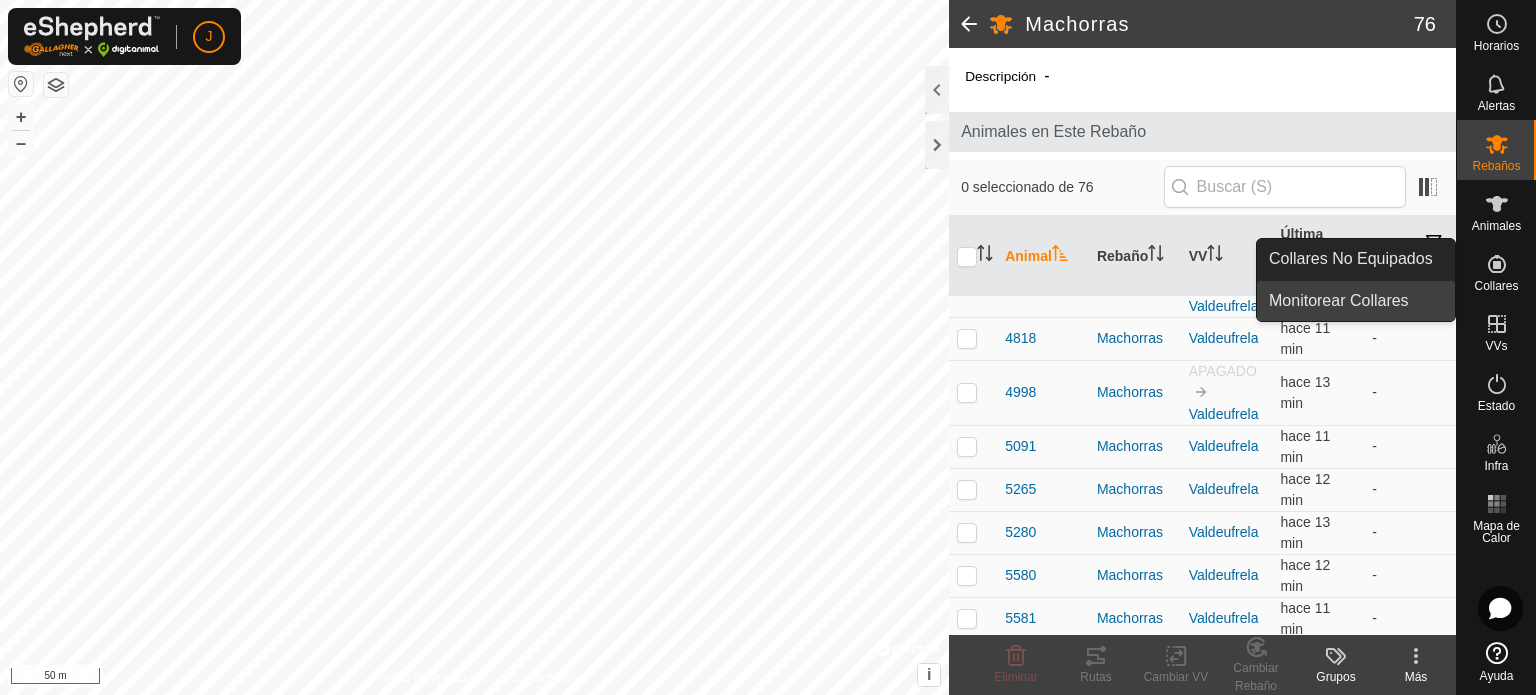 click on "Monitorear Collares" at bounding box center (1356, 301) 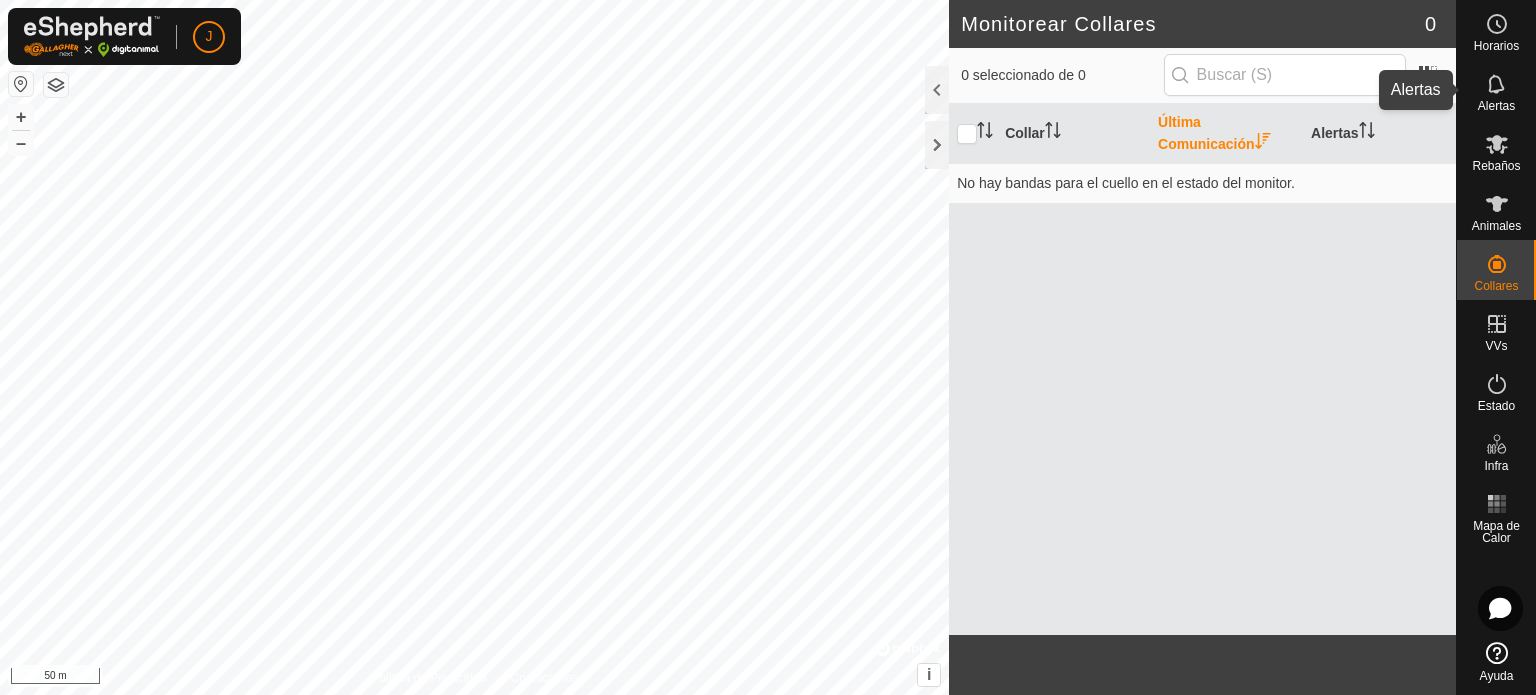 click 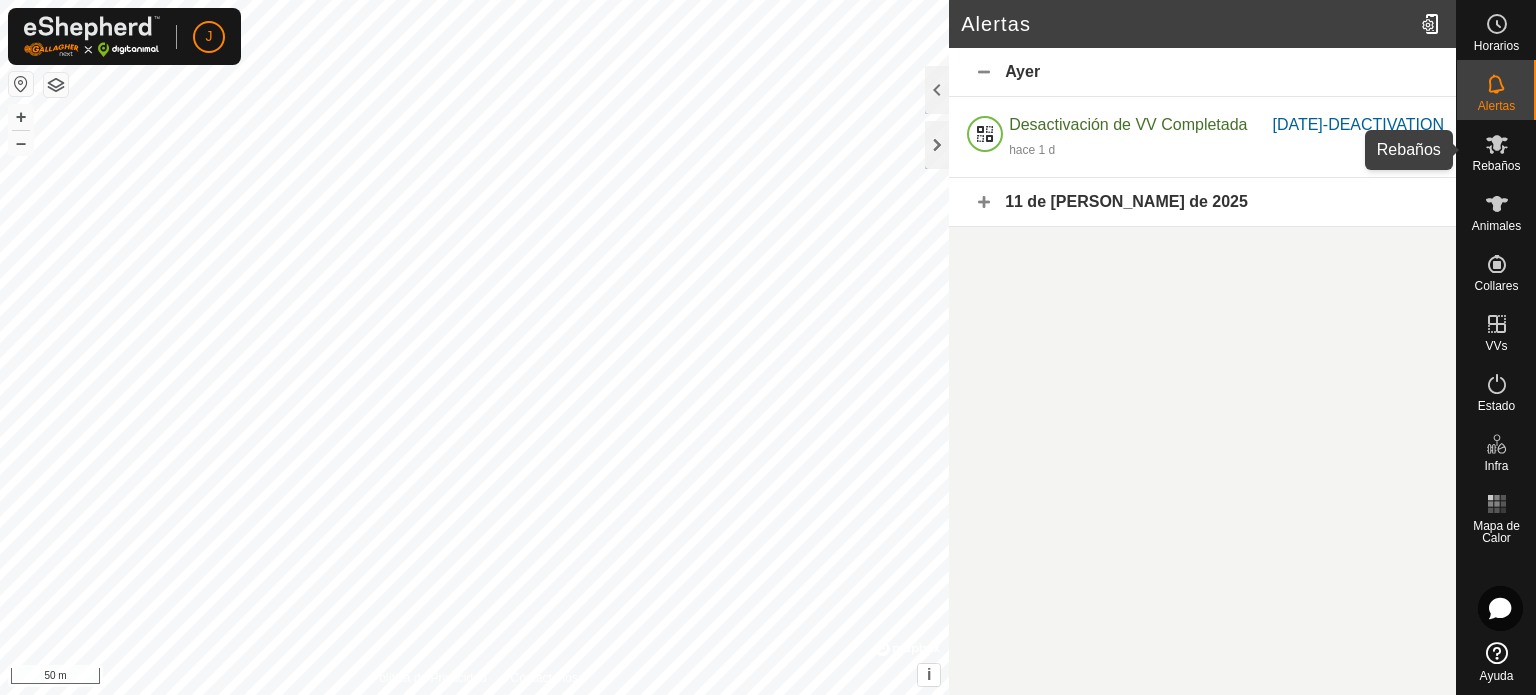 click on "Rebaños" at bounding box center [1496, 150] 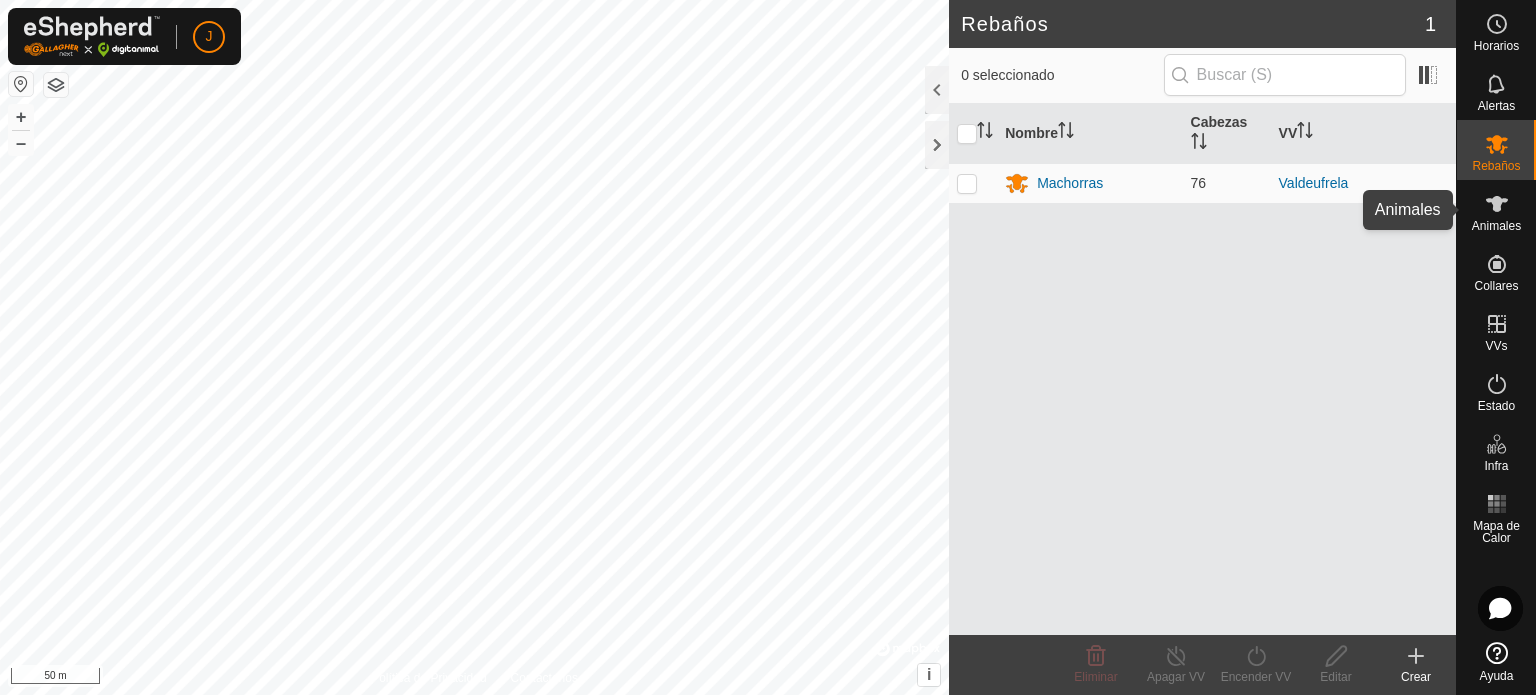 click at bounding box center (1497, 204) 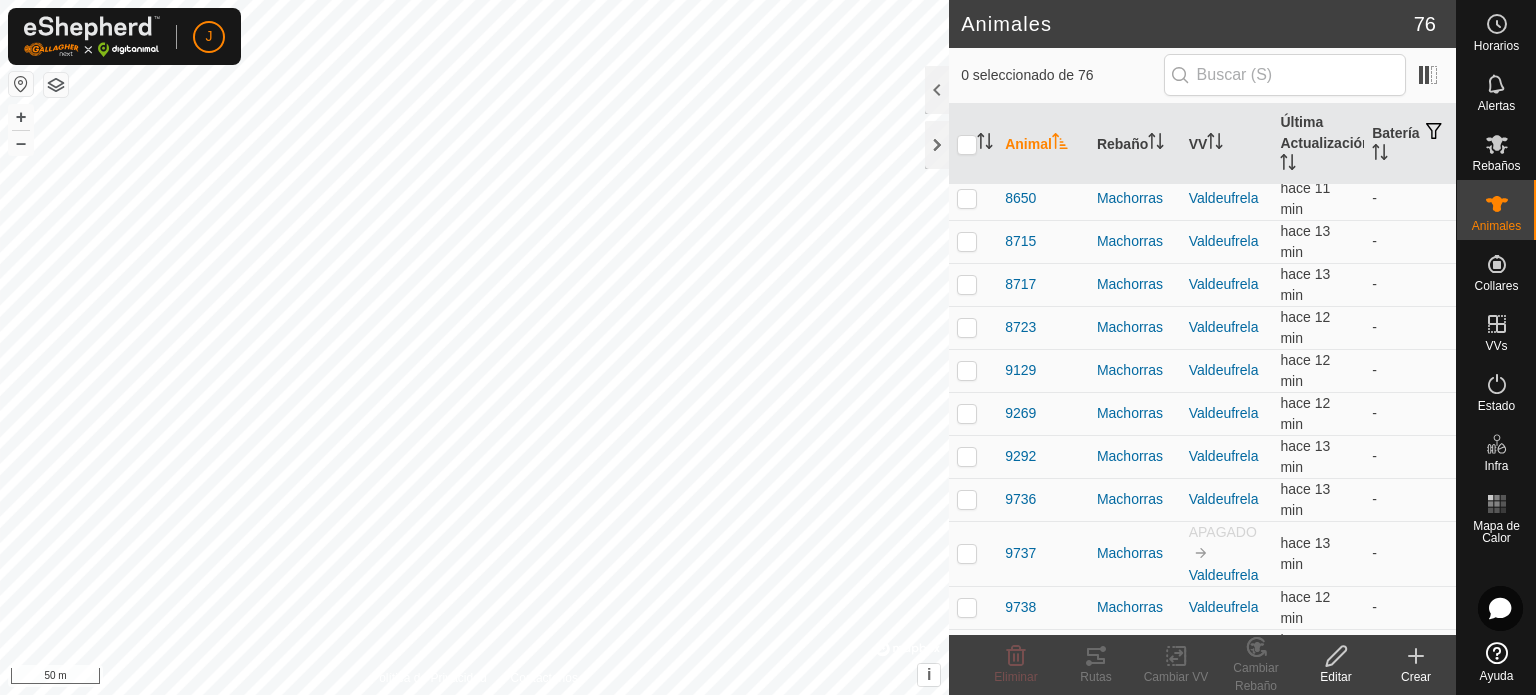 scroll, scrollTop: 3063, scrollLeft: 0, axis: vertical 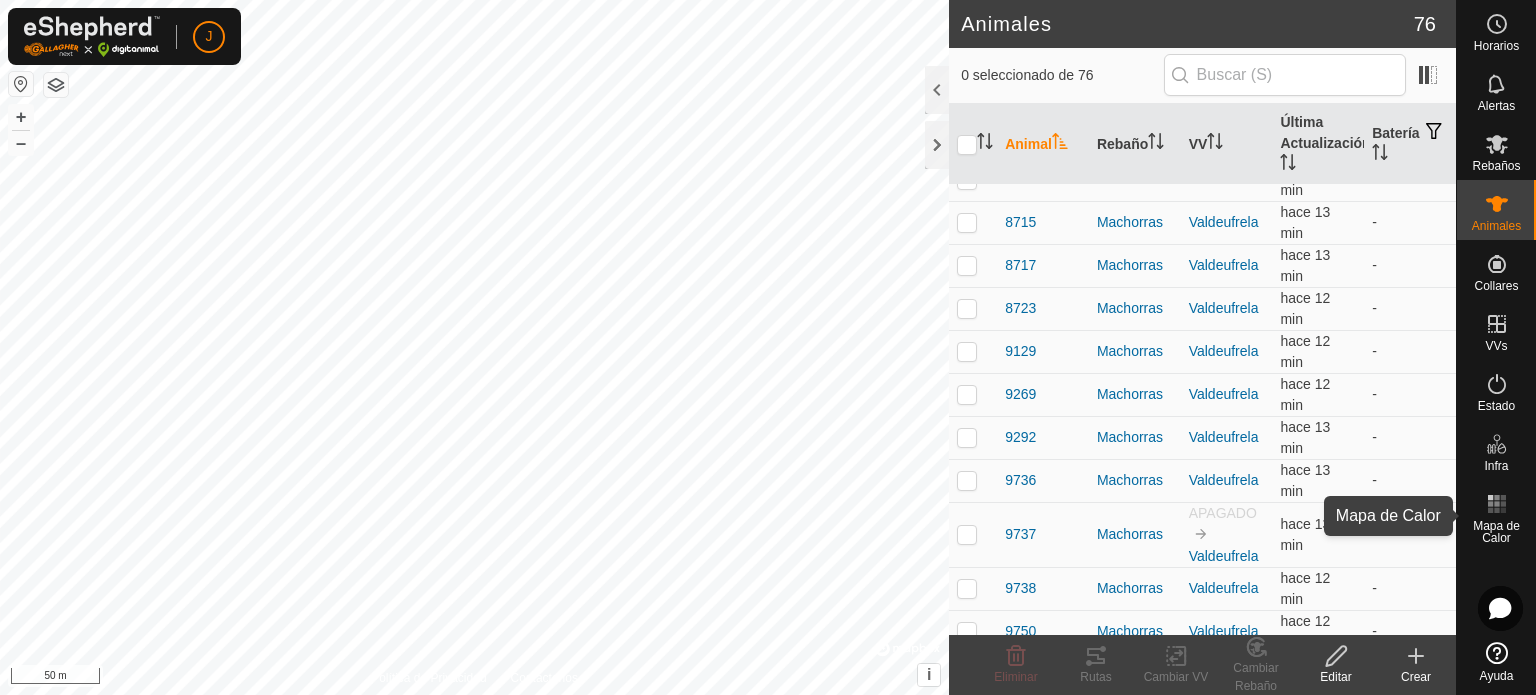 click at bounding box center [1497, 504] 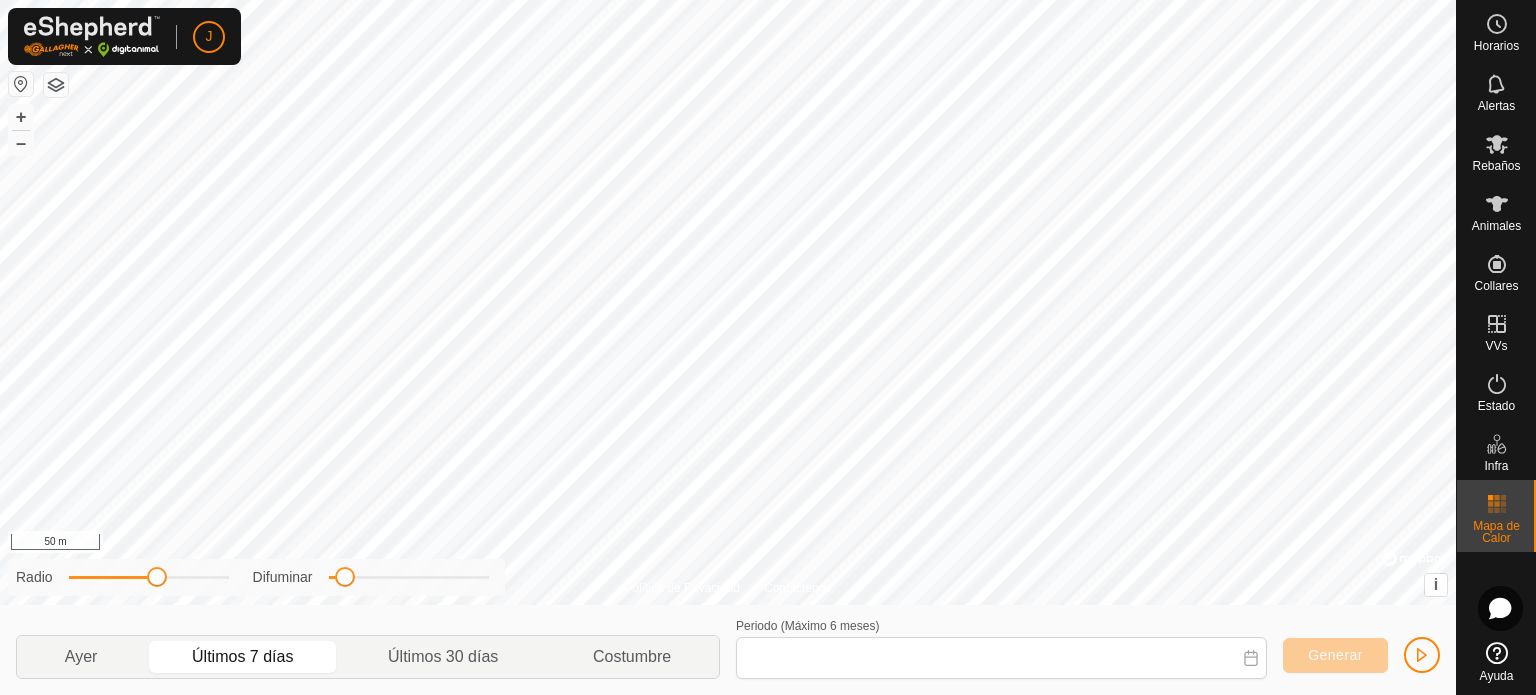 type on "06 Jul, 2025 - 12 Jul, 2025" 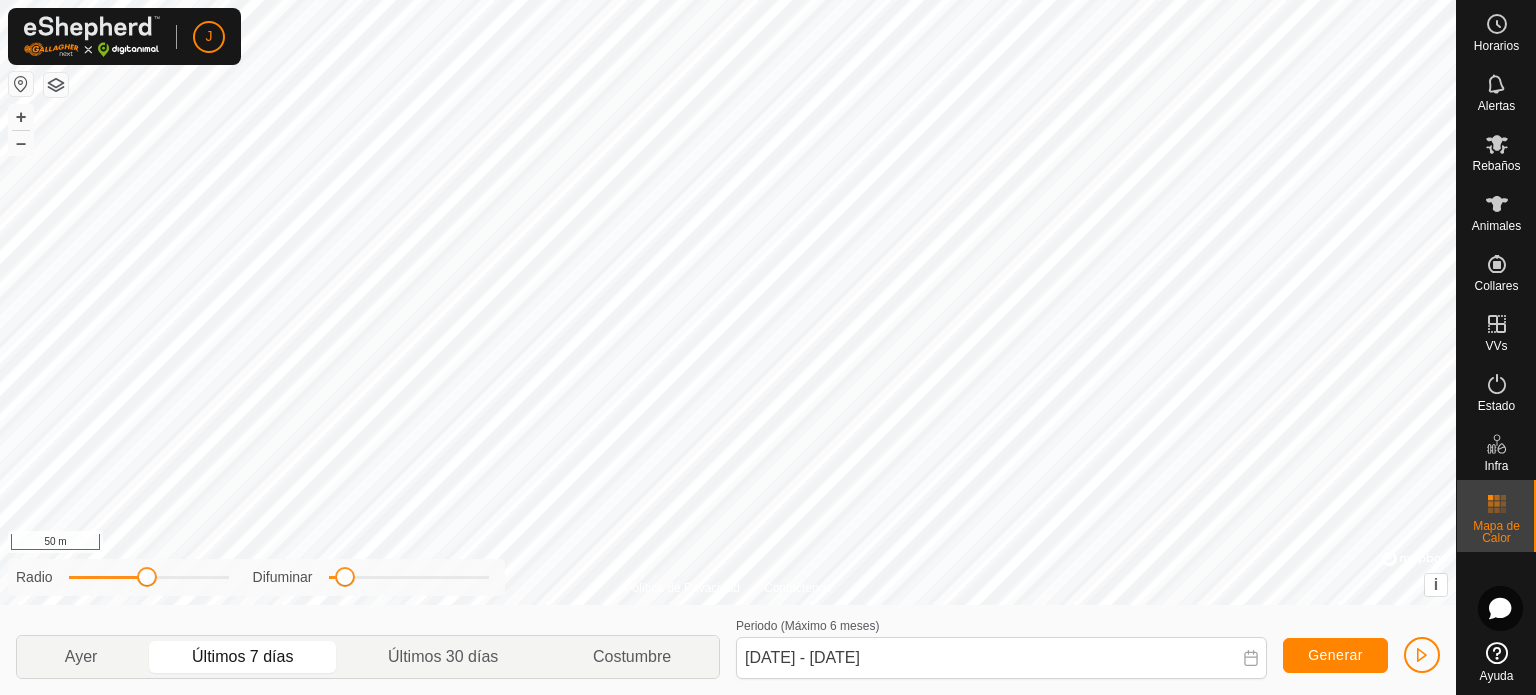 click 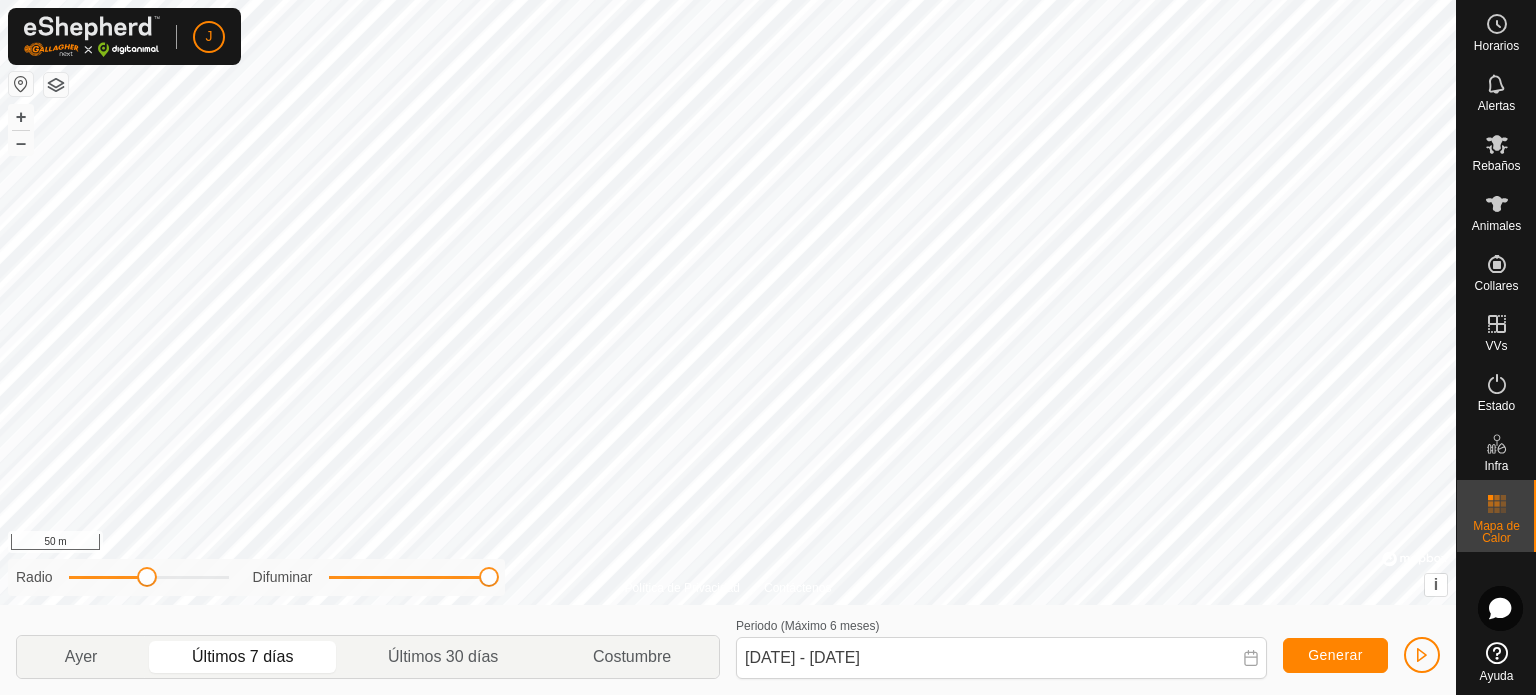 click on "Política de Privacidad Contáctenos + – ⇧ i ©  Mapbox , ©  OpenStreetMap ,  Improve this map 50 m Radio Difuminar Ayer Últimos 7 días Últimos 30 días Costumbre Periodo (Máximo 6 meses)  06 Jul, 2025 - 12 Jul, 2025 Generar" 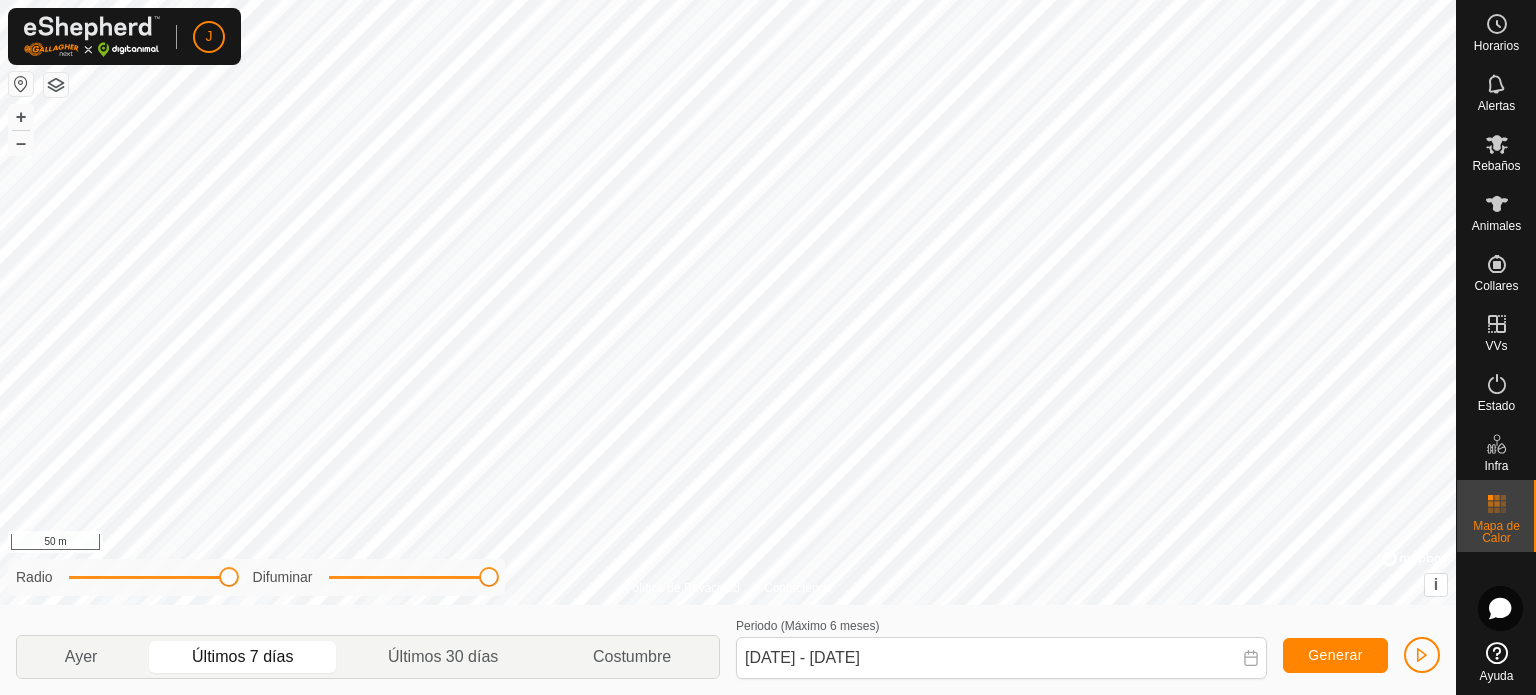 drag, startPoint x: 140, startPoint y: 583, endPoint x: 284, endPoint y: 611, distance: 146.69696 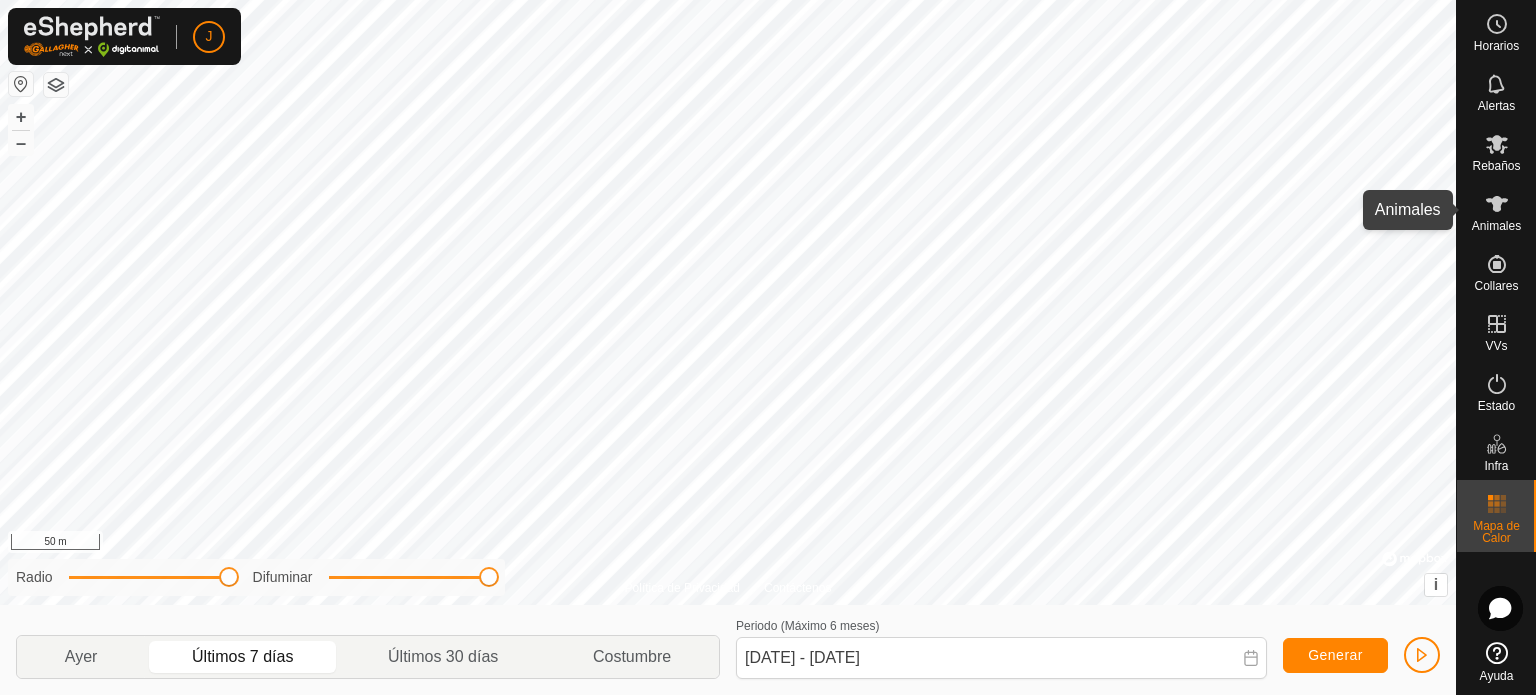 click on "Animales" at bounding box center (1496, 210) 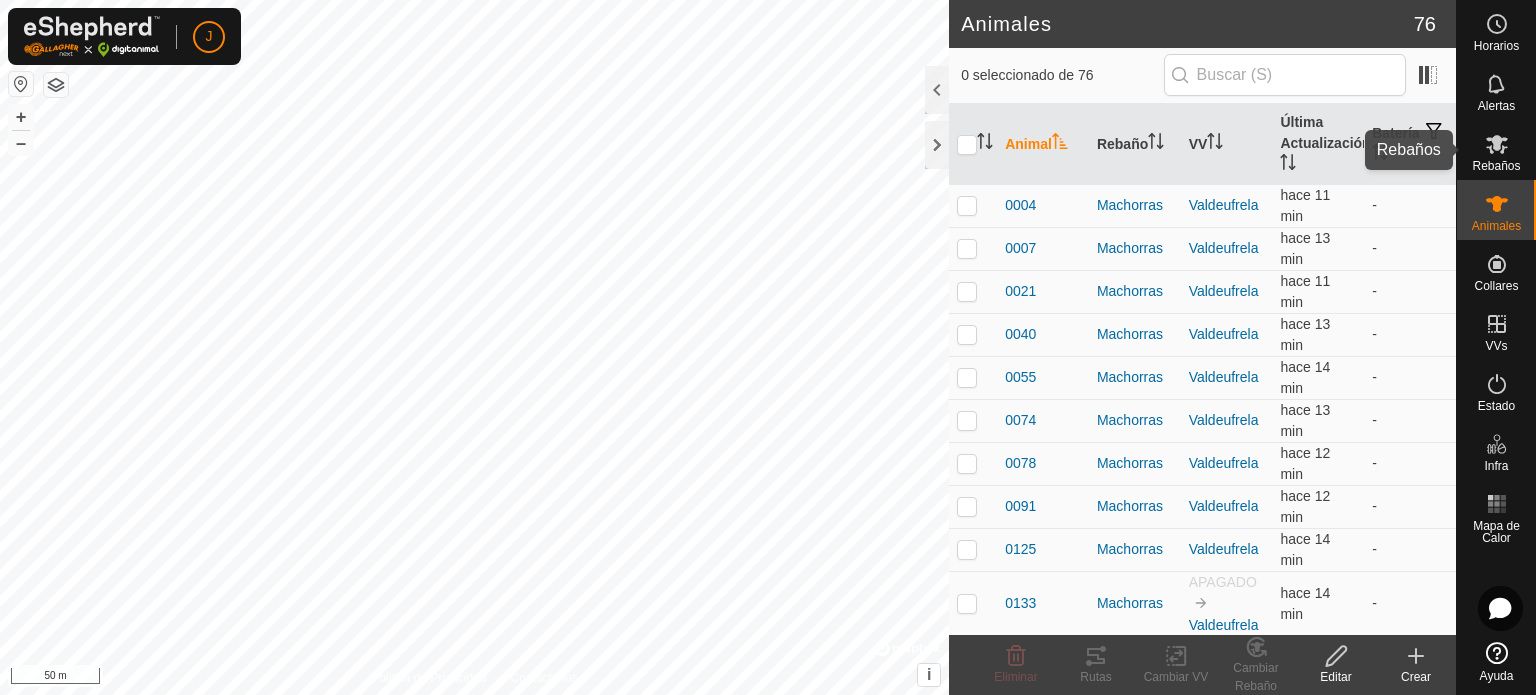 click 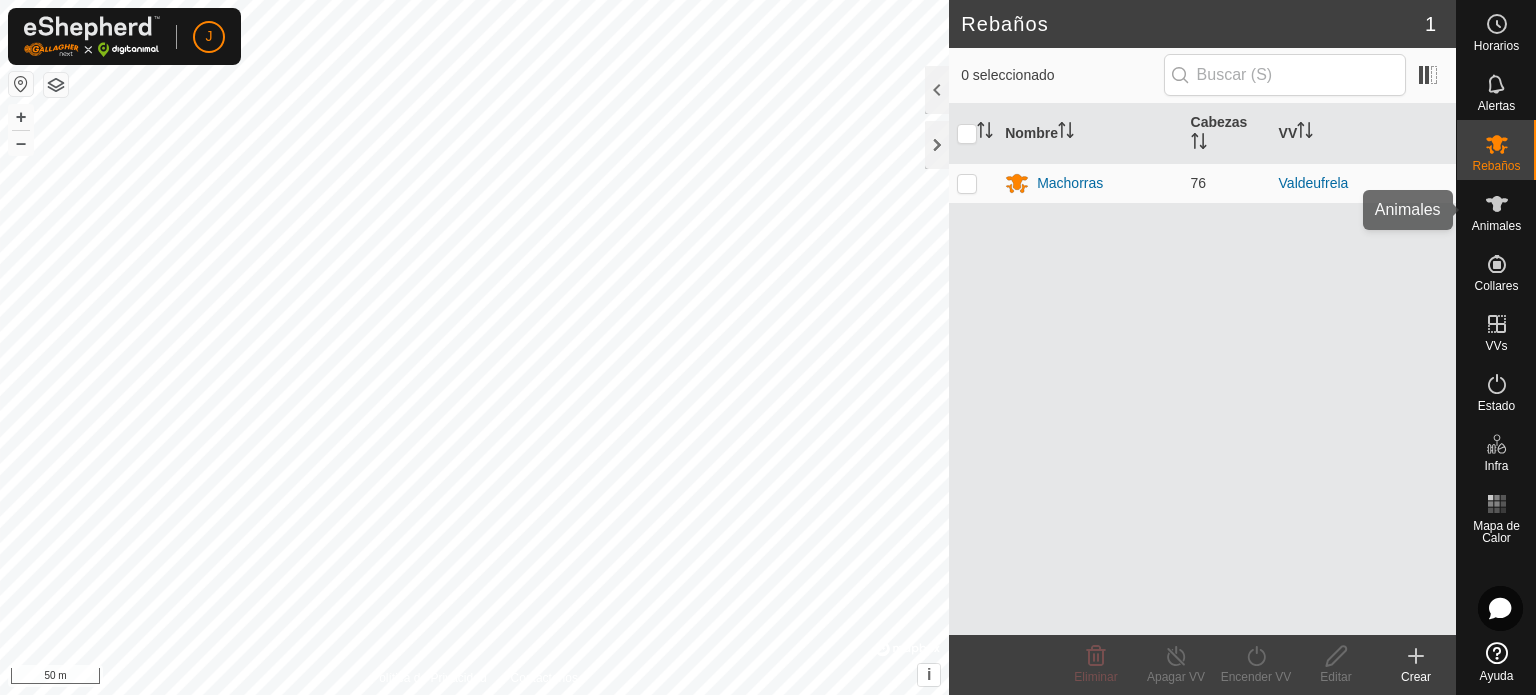 click at bounding box center [1497, 204] 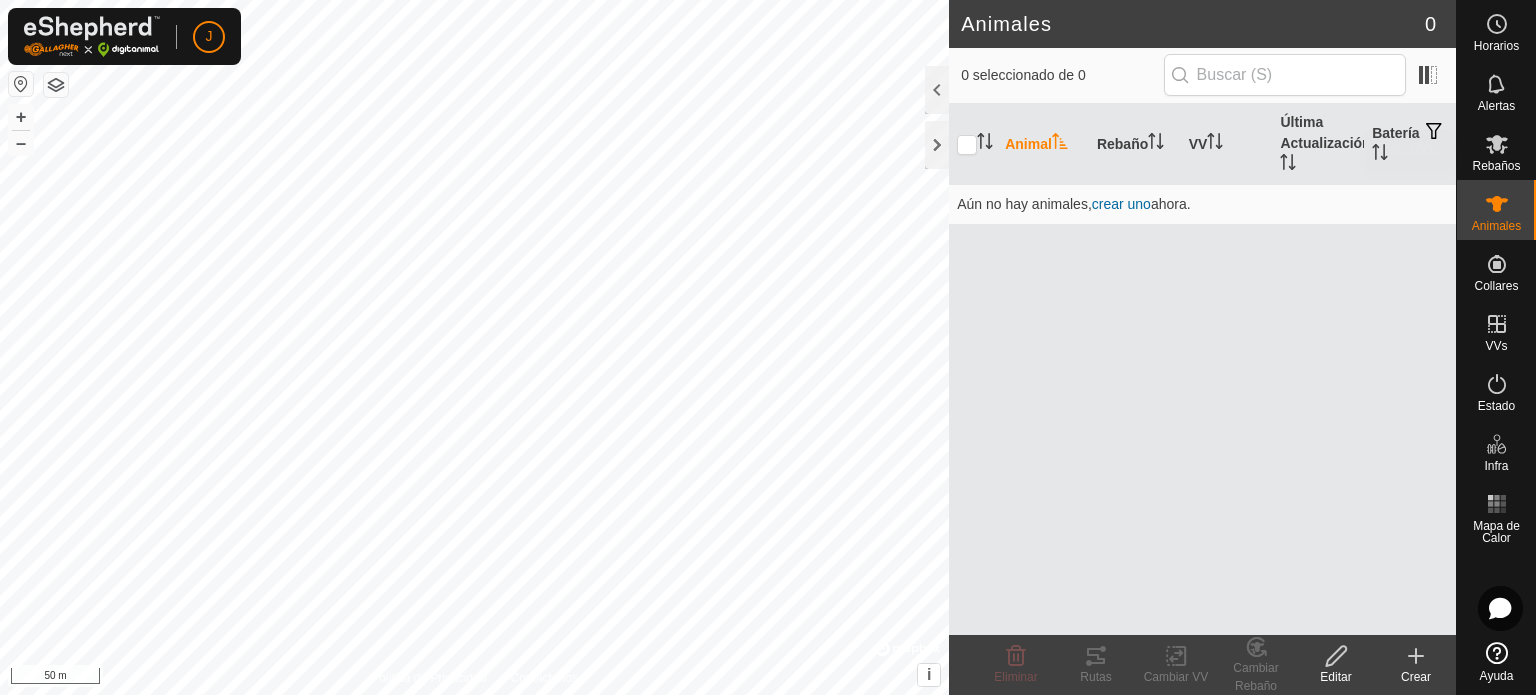 click at bounding box center [1497, 144] 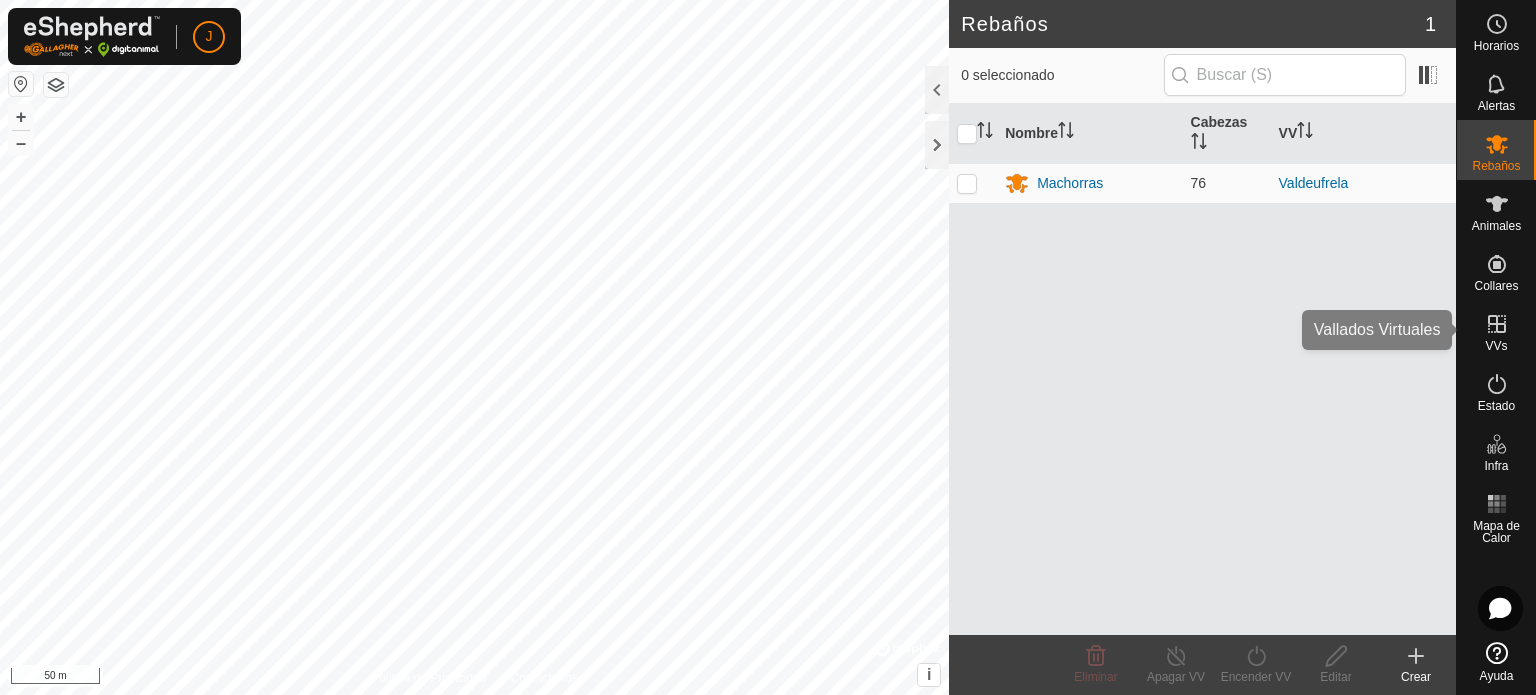 click 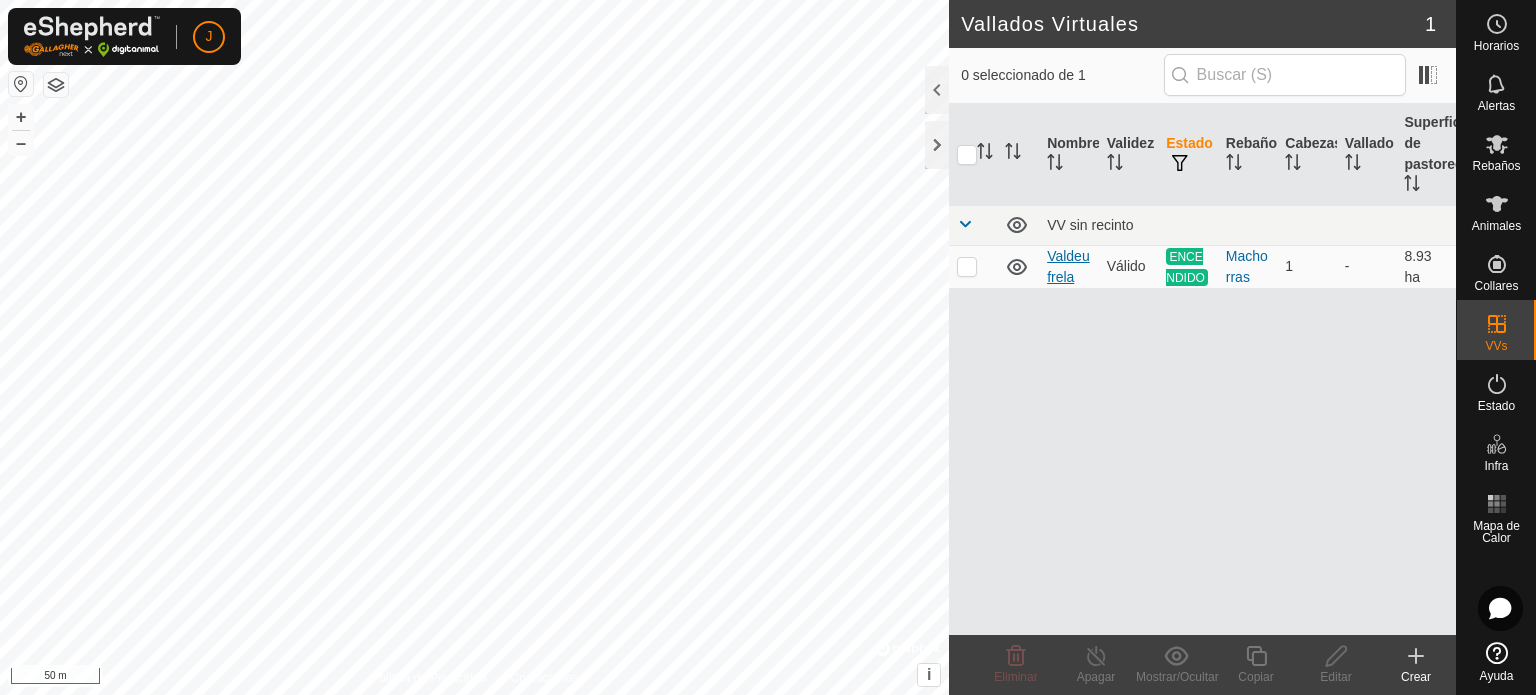 click on "Valdeufrela" at bounding box center [1068, 266] 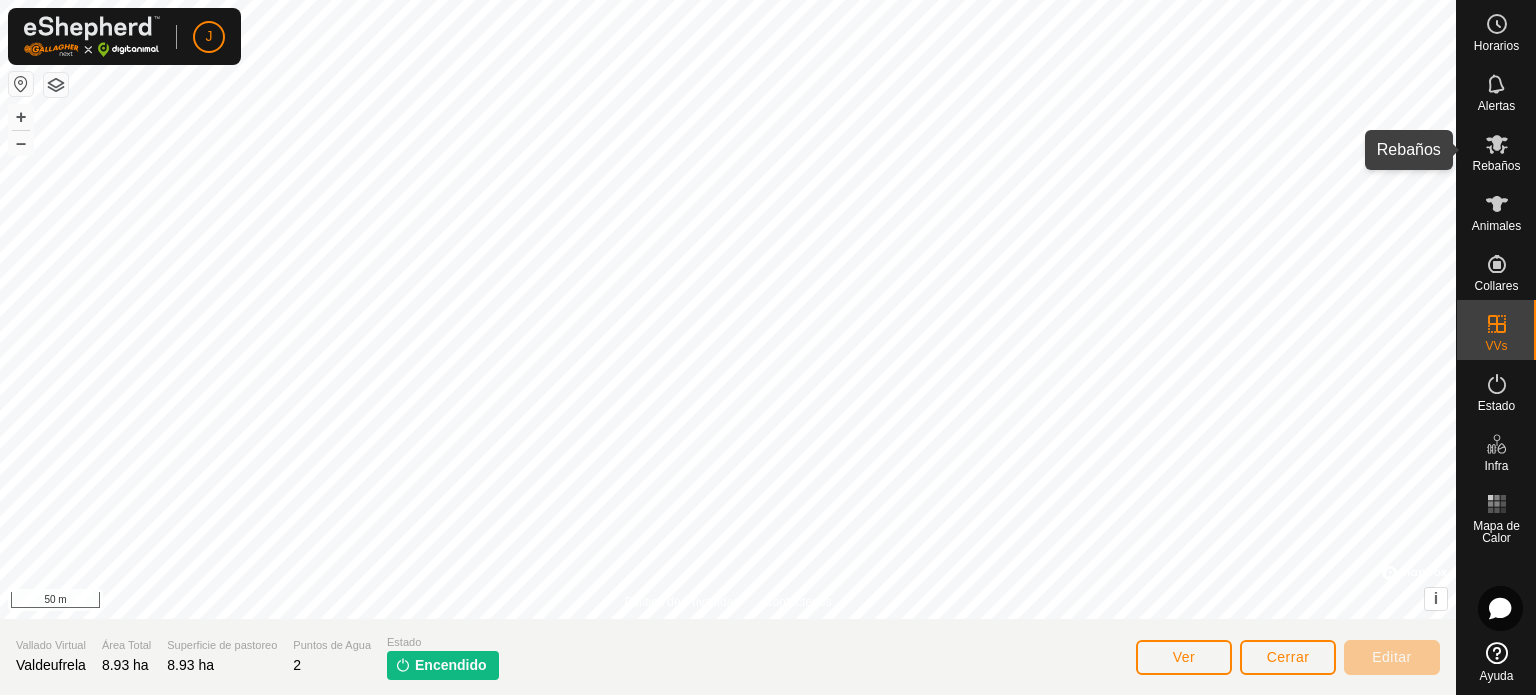 click on "Rebaños" at bounding box center [1496, 150] 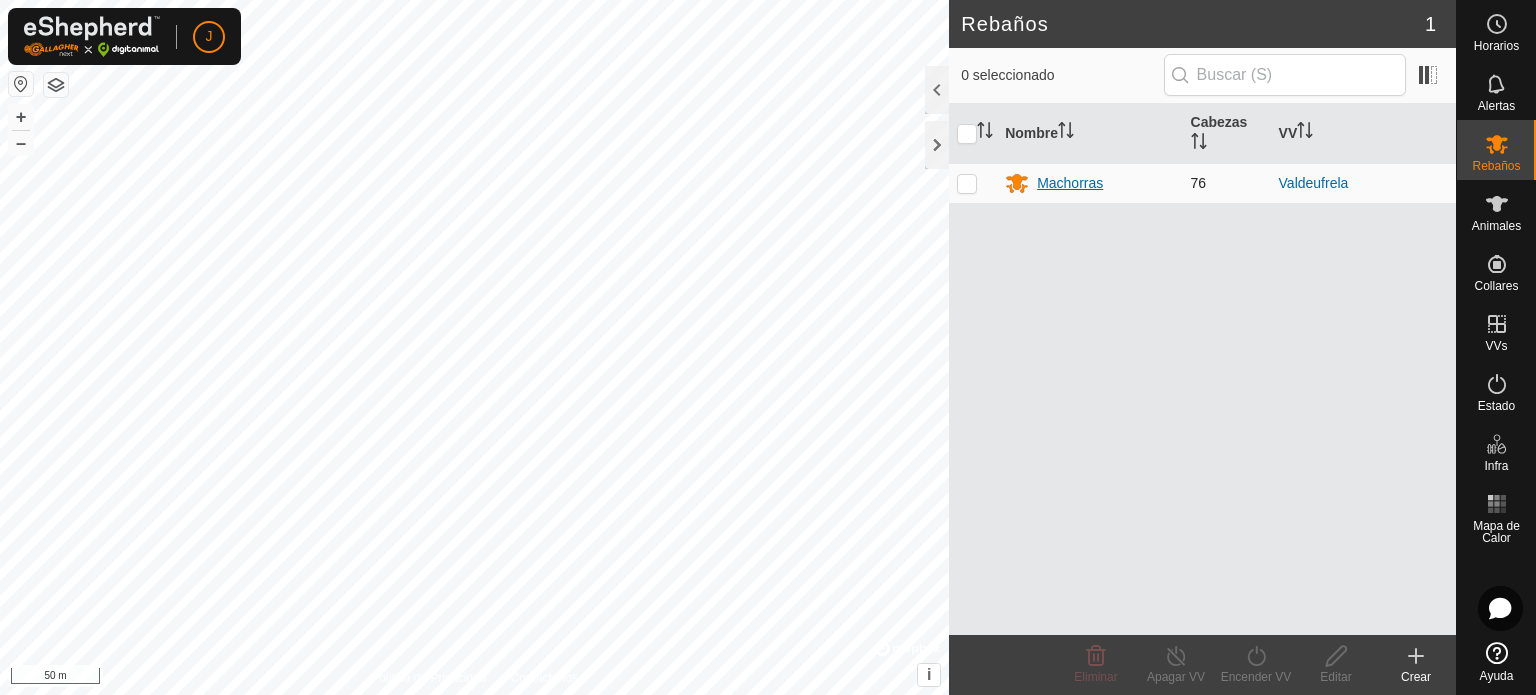 click on "Machorras" at bounding box center (1070, 183) 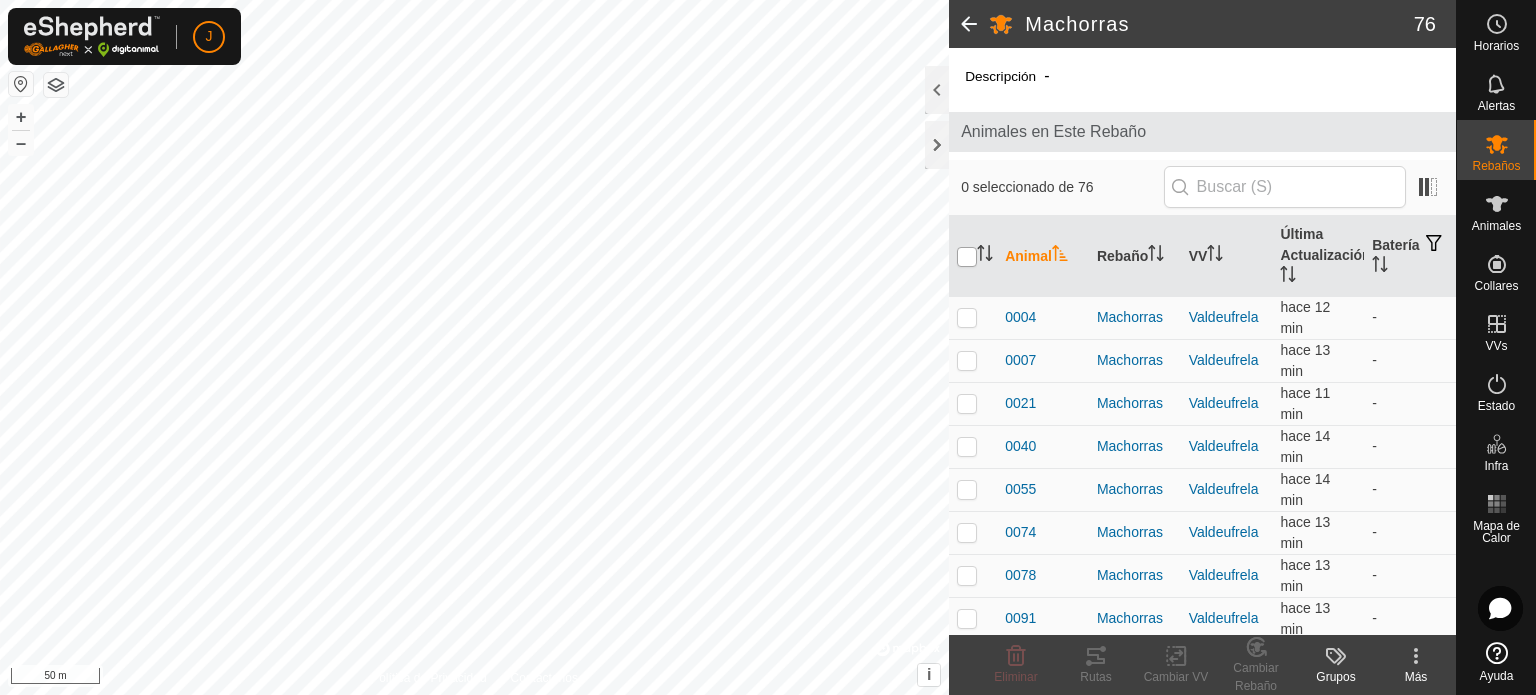 click at bounding box center [967, 257] 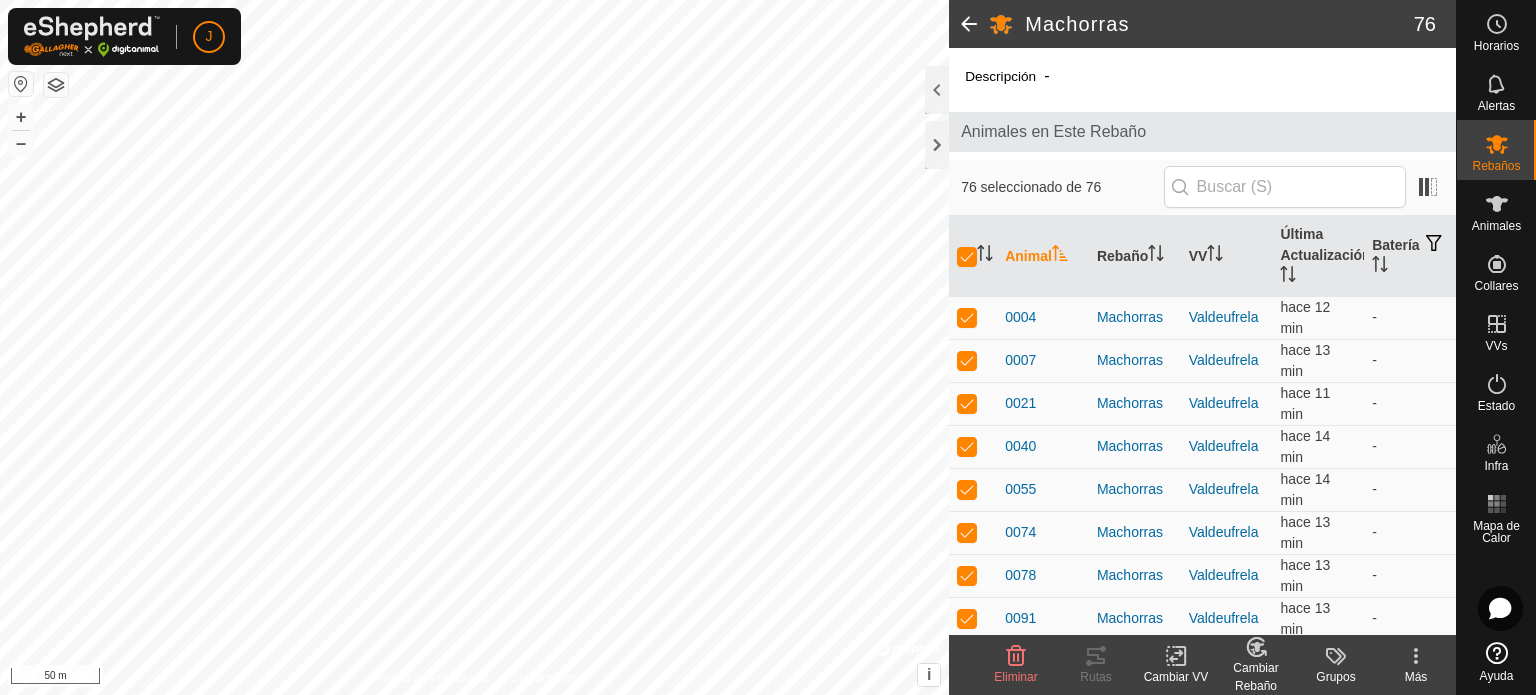 click 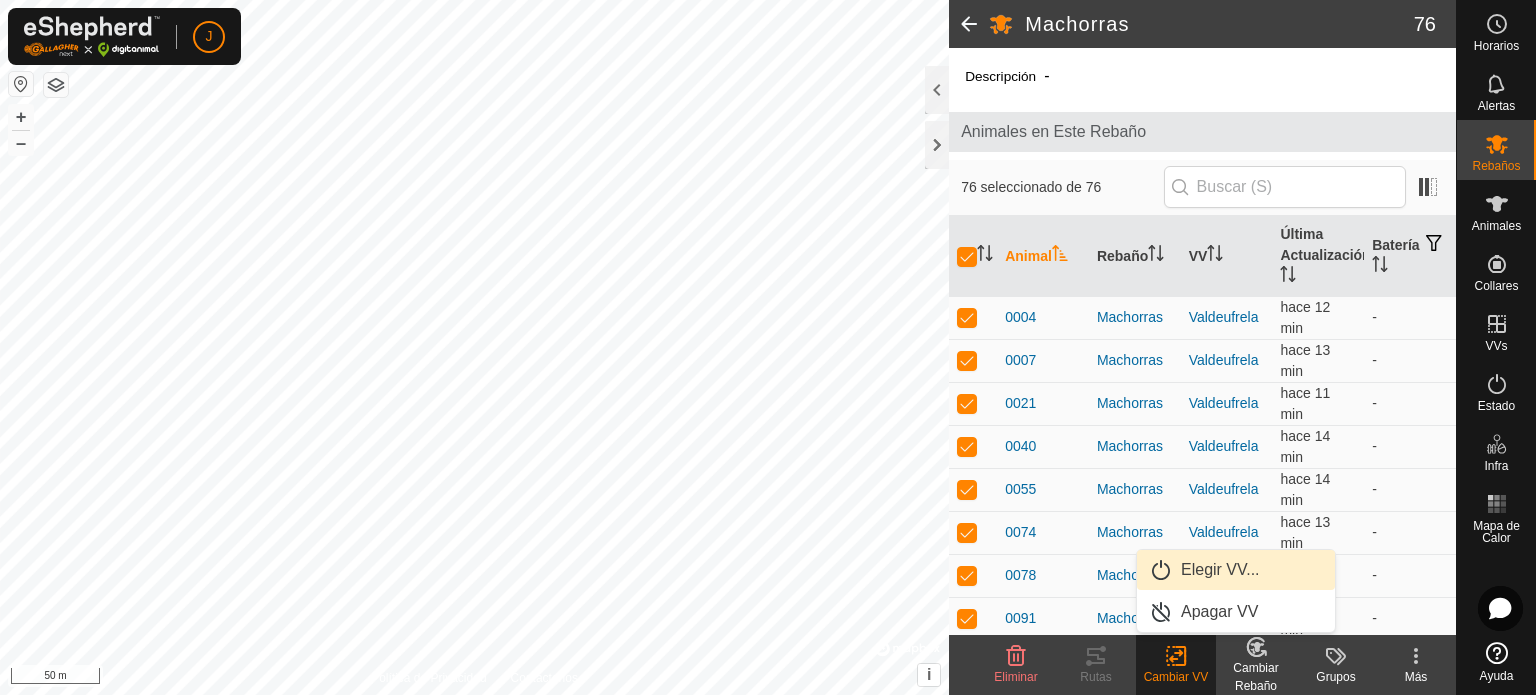 click on "Elegir VV..." at bounding box center (1236, 570) 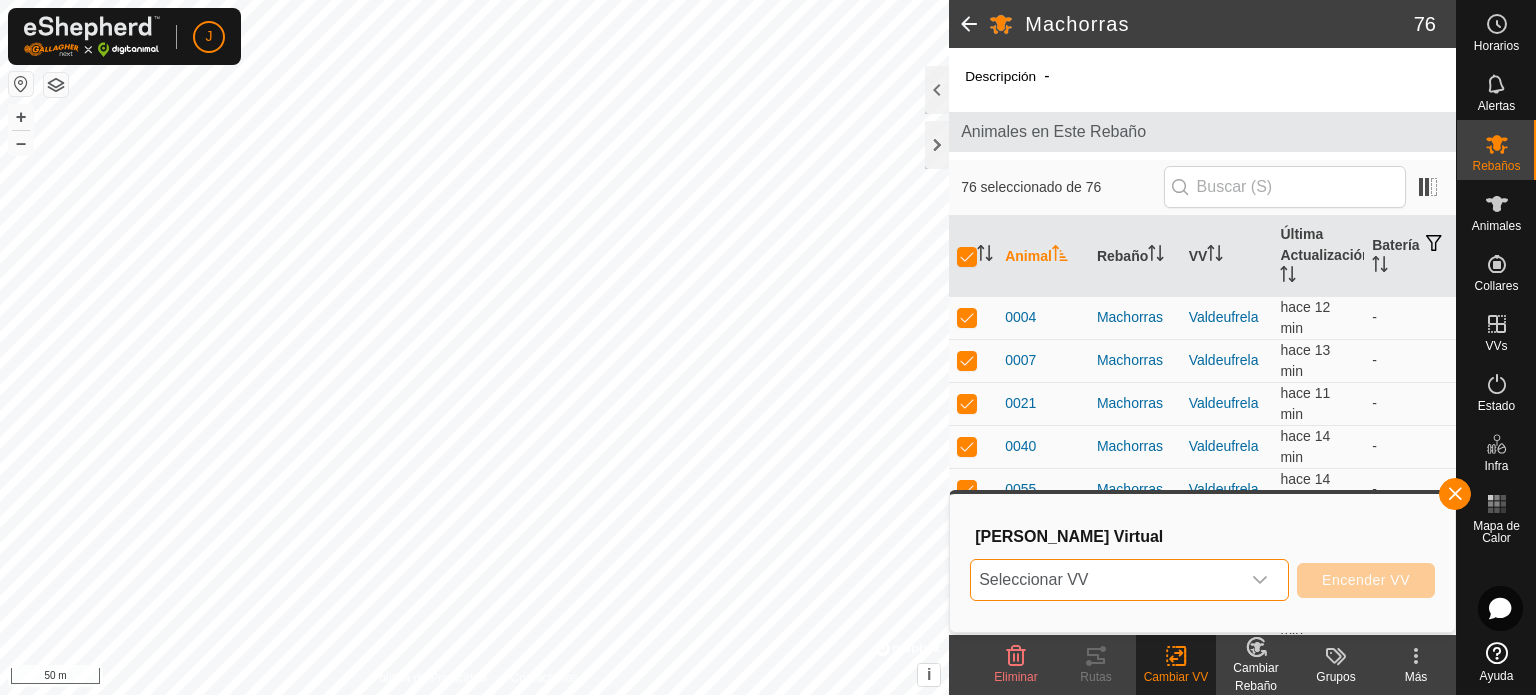click on "Seleccionar VV" at bounding box center [1105, 580] 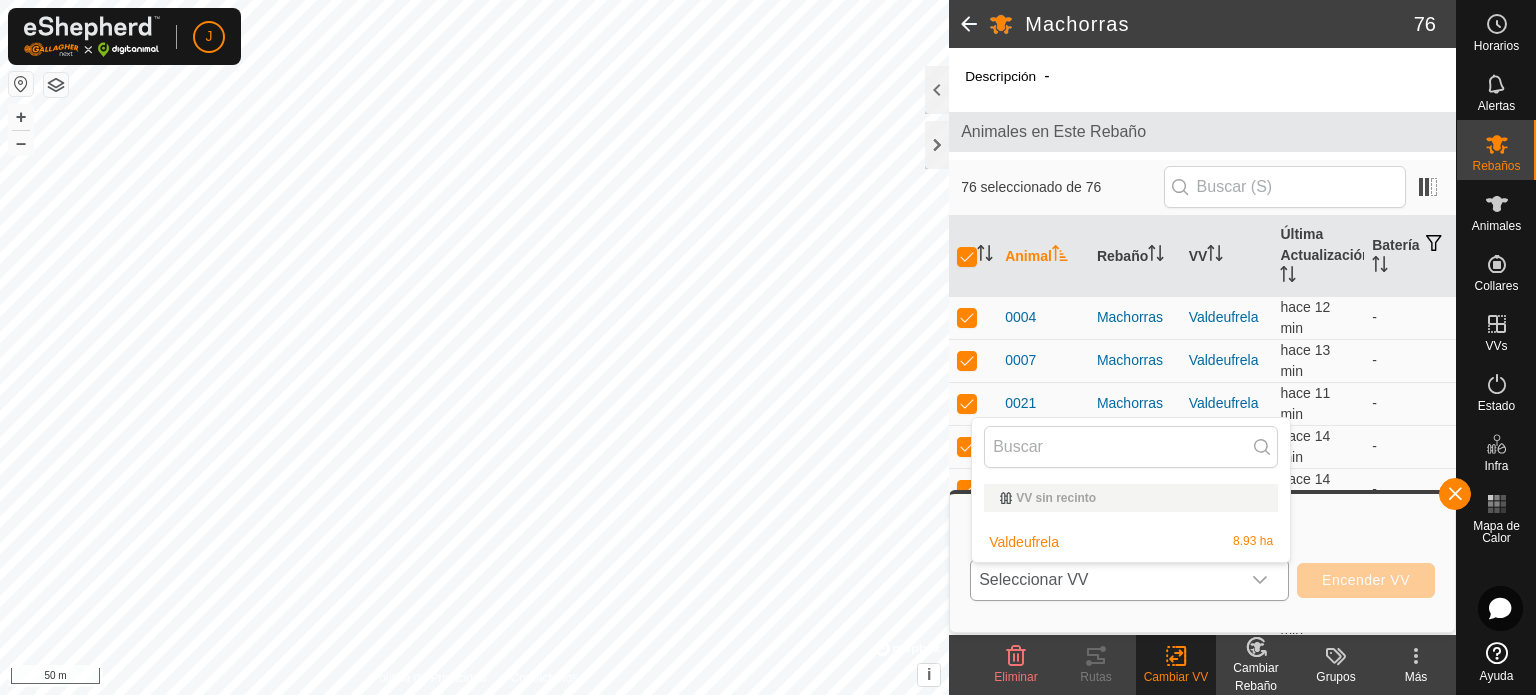 click on "Valdeufrela  8.93 ha" at bounding box center [1131, 542] 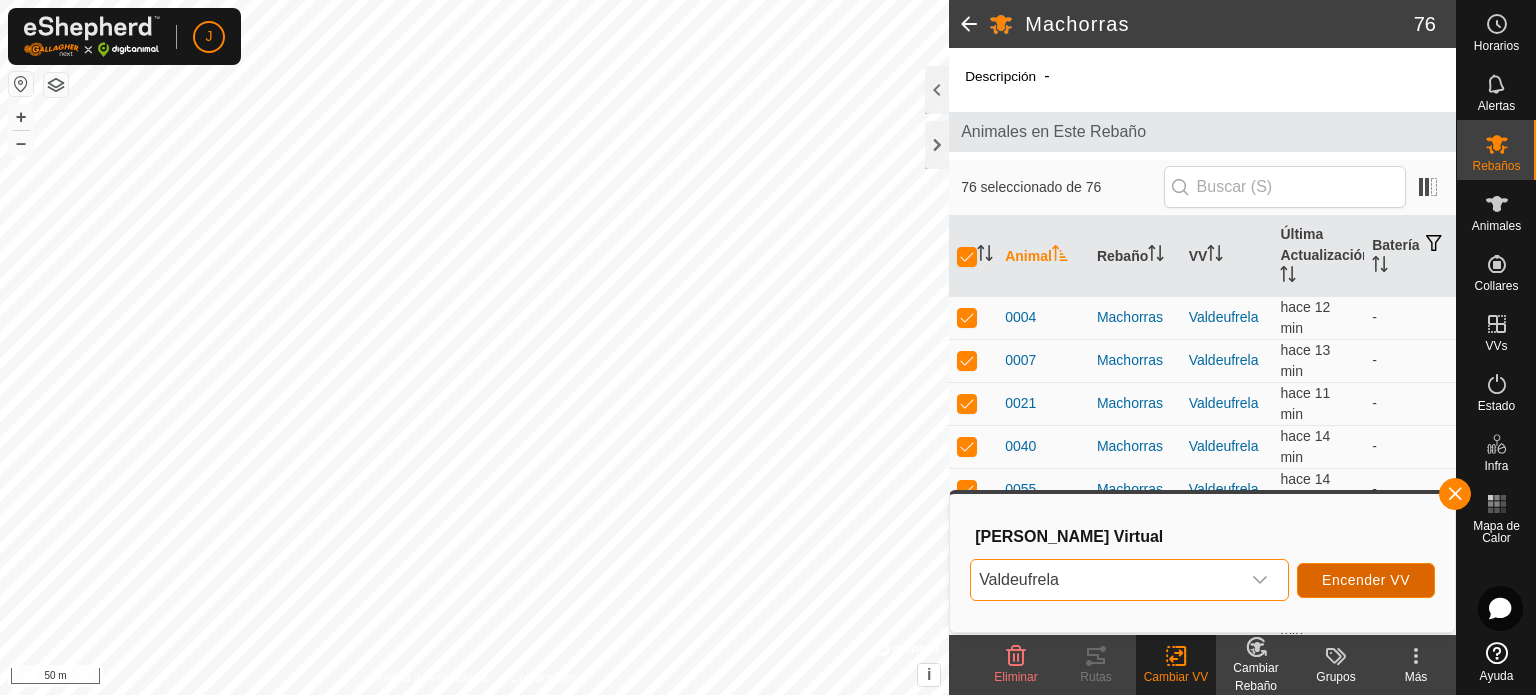 click on "Encender VV" at bounding box center (1366, 580) 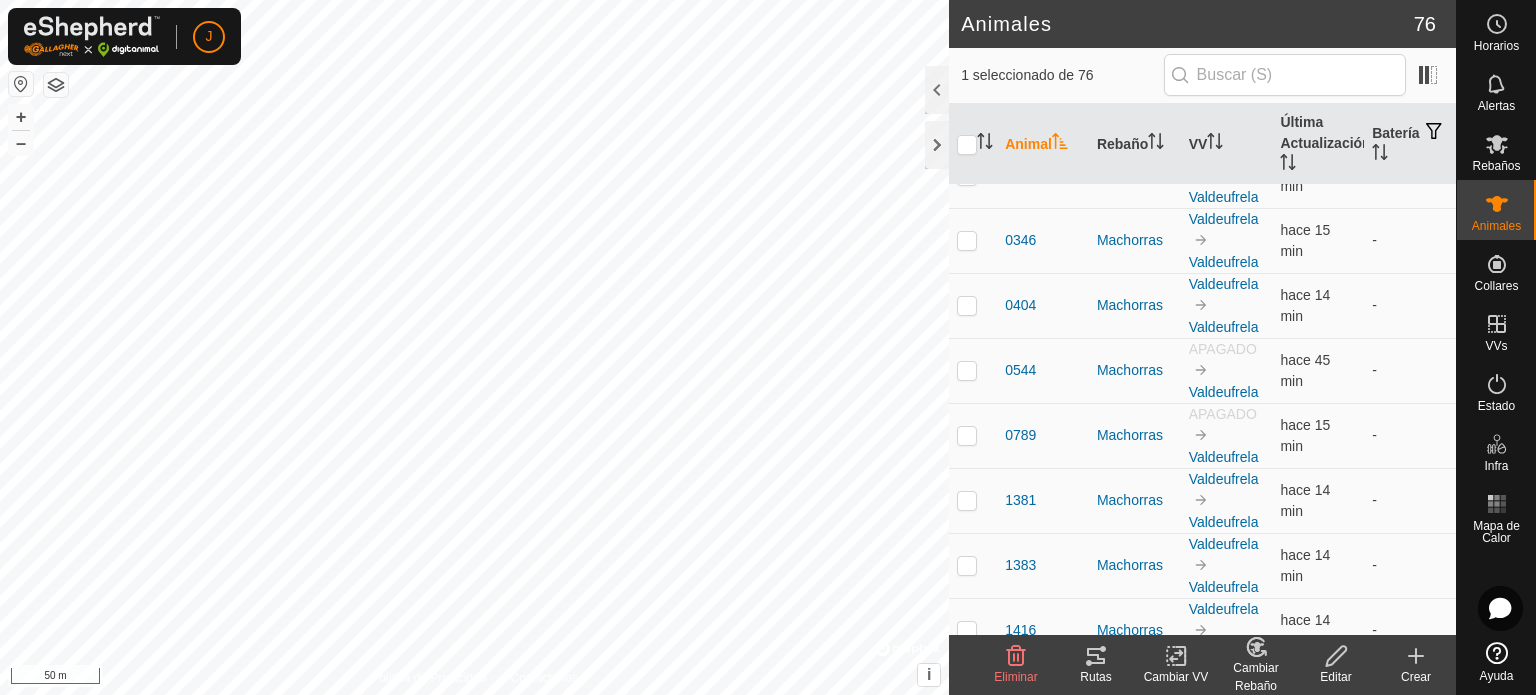 scroll, scrollTop: 756, scrollLeft: 0, axis: vertical 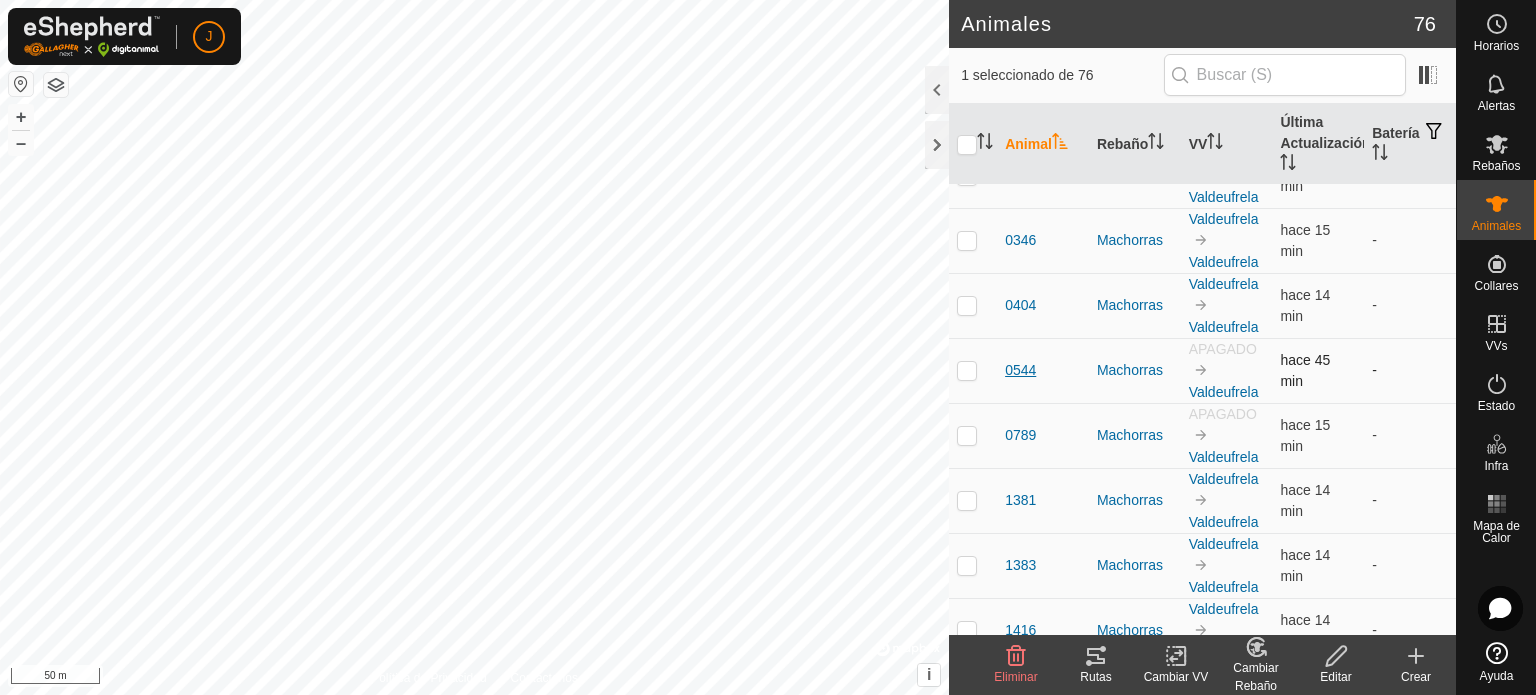 click on "0544" at bounding box center (1020, 370) 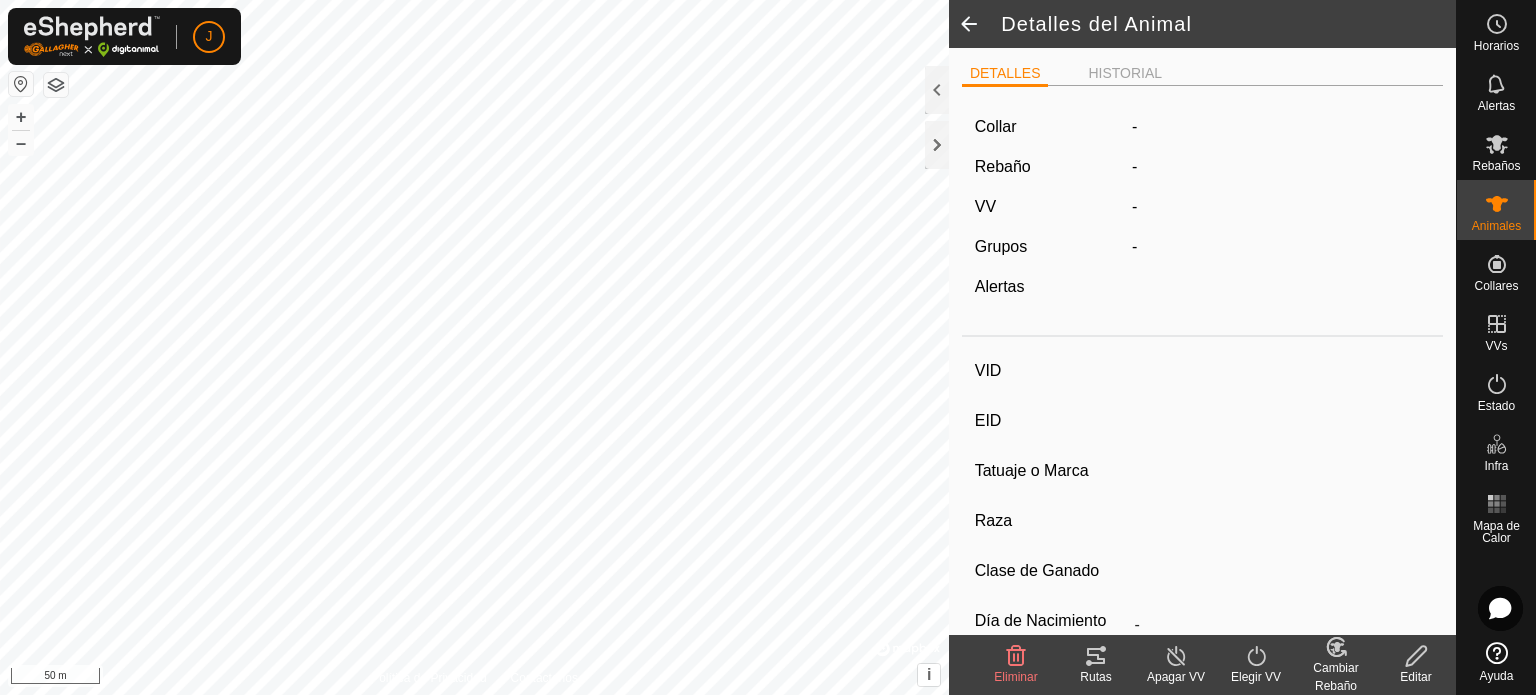 type on "0544" 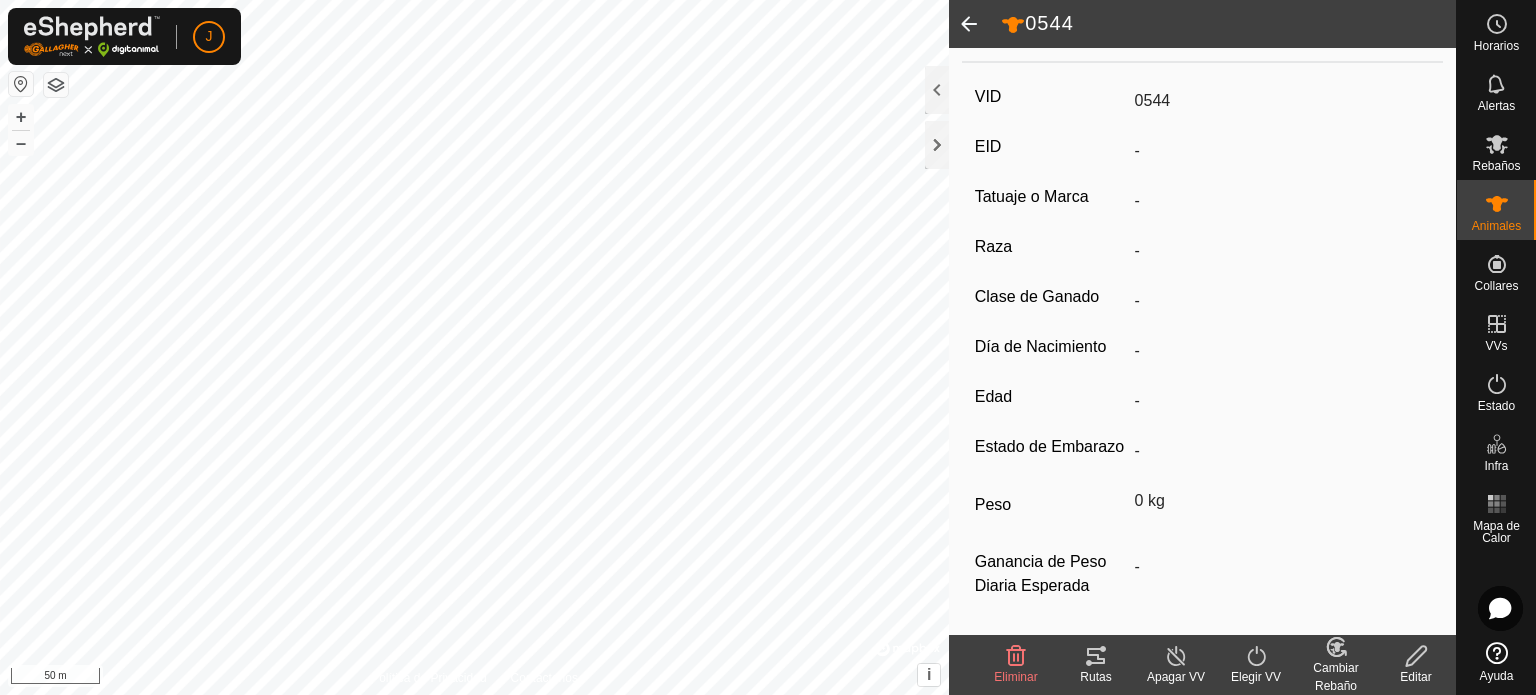 scroll, scrollTop: 0, scrollLeft: 0, axis: both 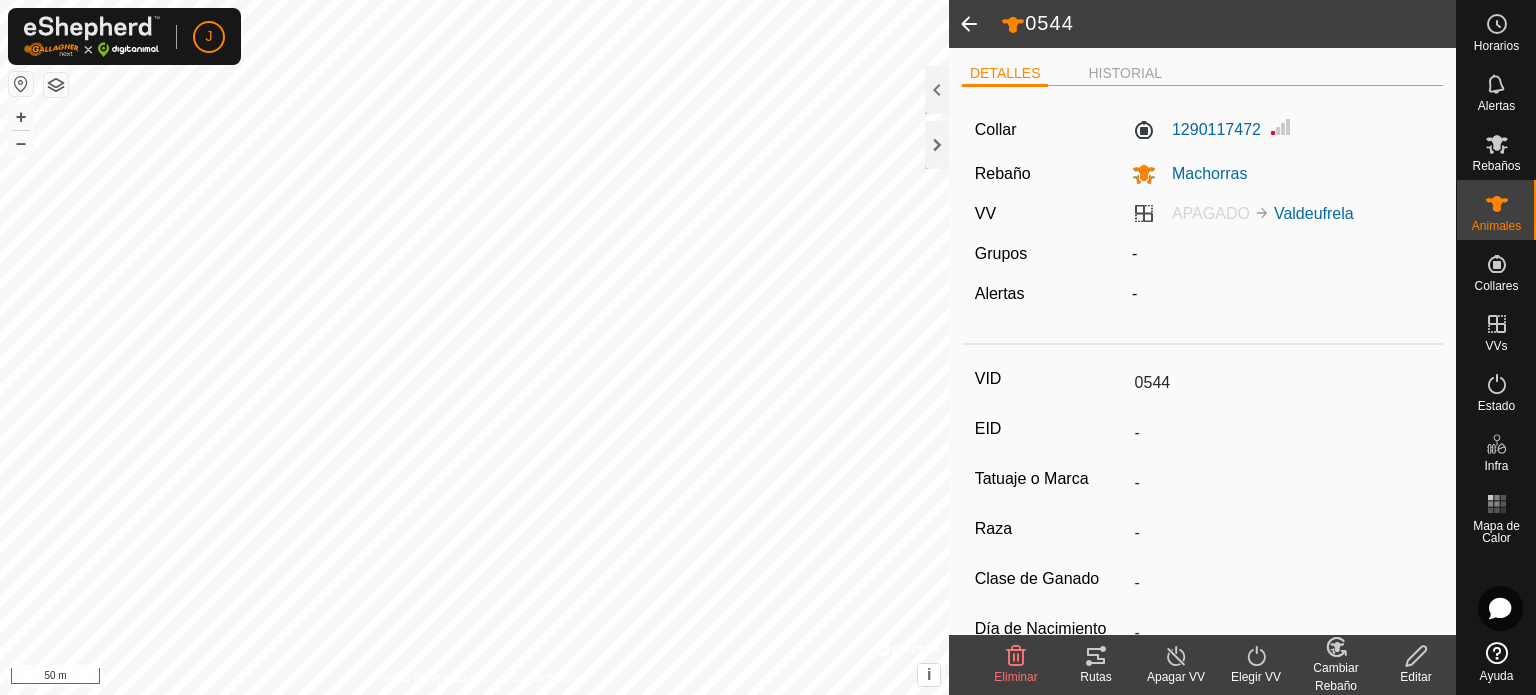 click on "Elegir VV" 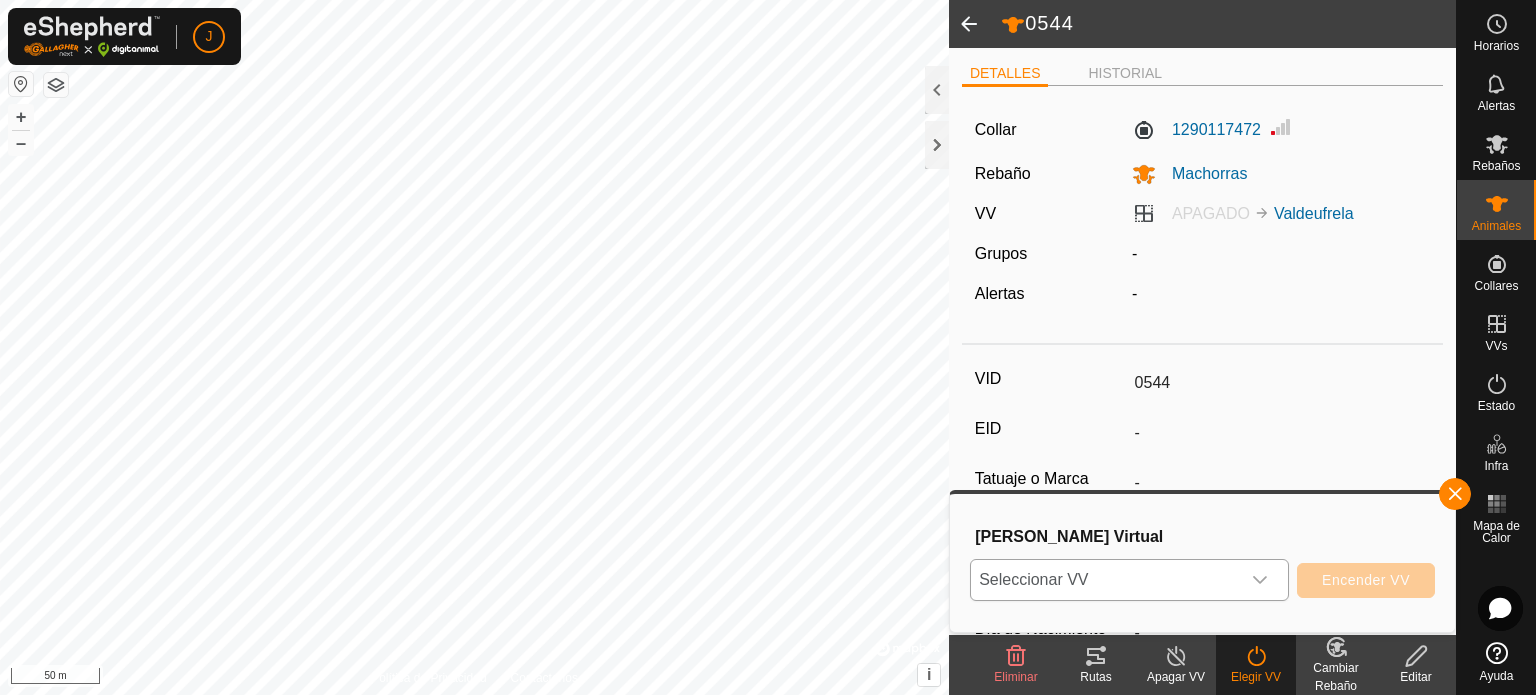click on "Seleccionar VV" at bounding box center (1105, 580) 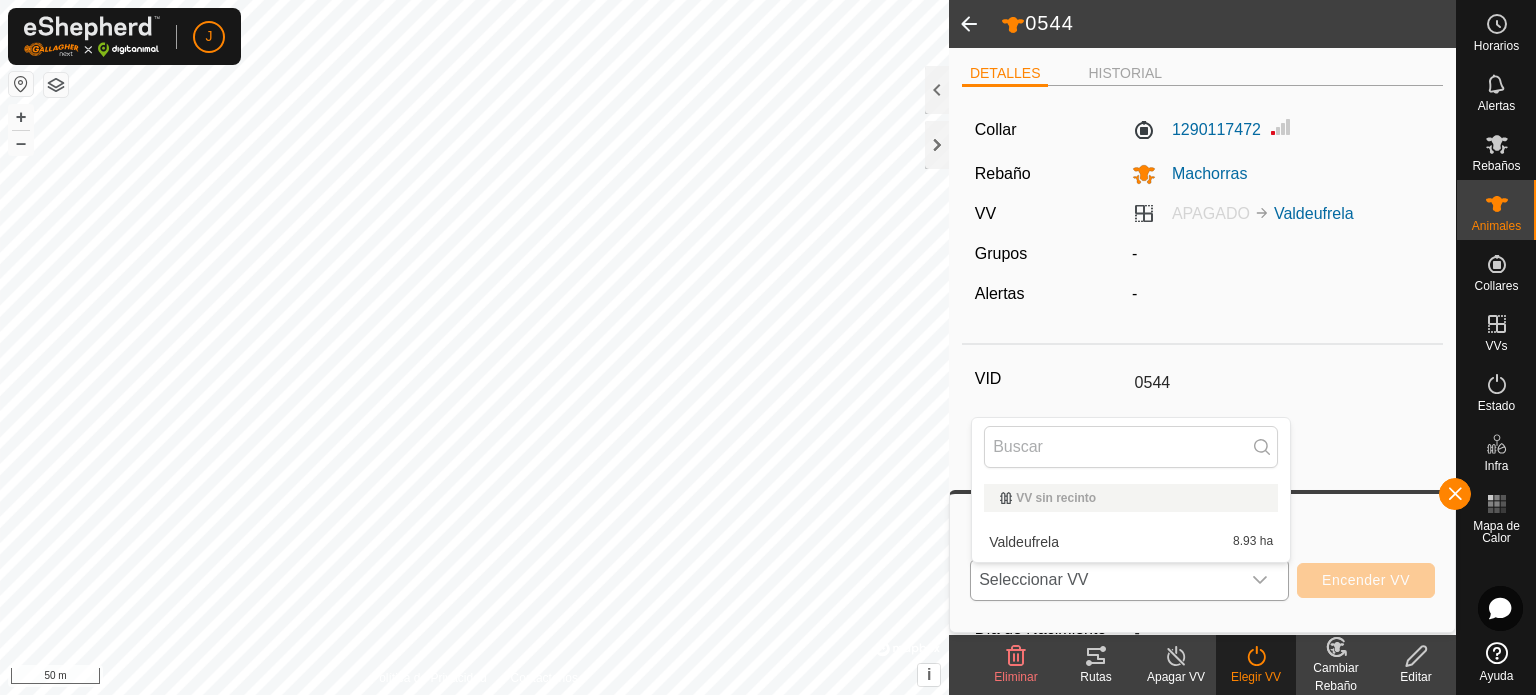 click on "Valdeufrela  8.93 ha" at bounding box center (1131, 542) 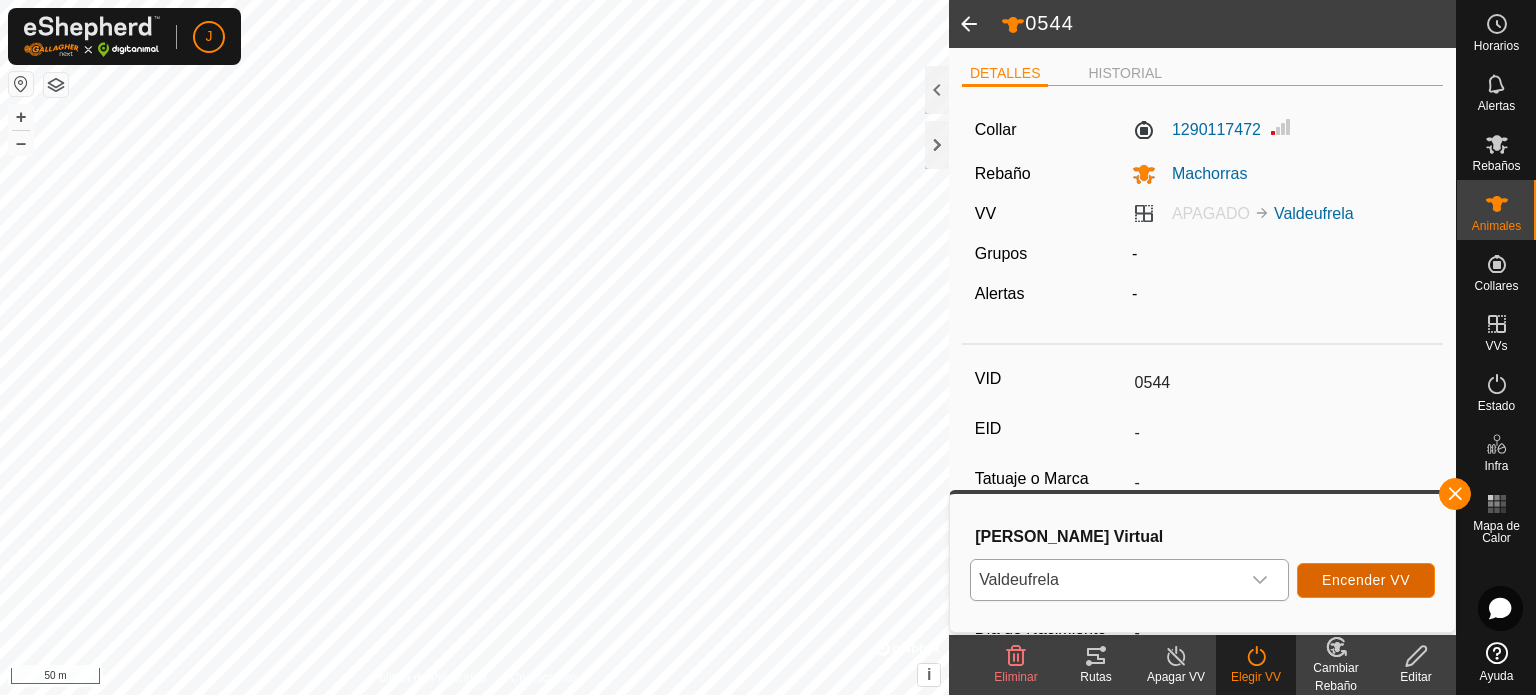 click on "Encender VV" at bounding box center (1366, 580) 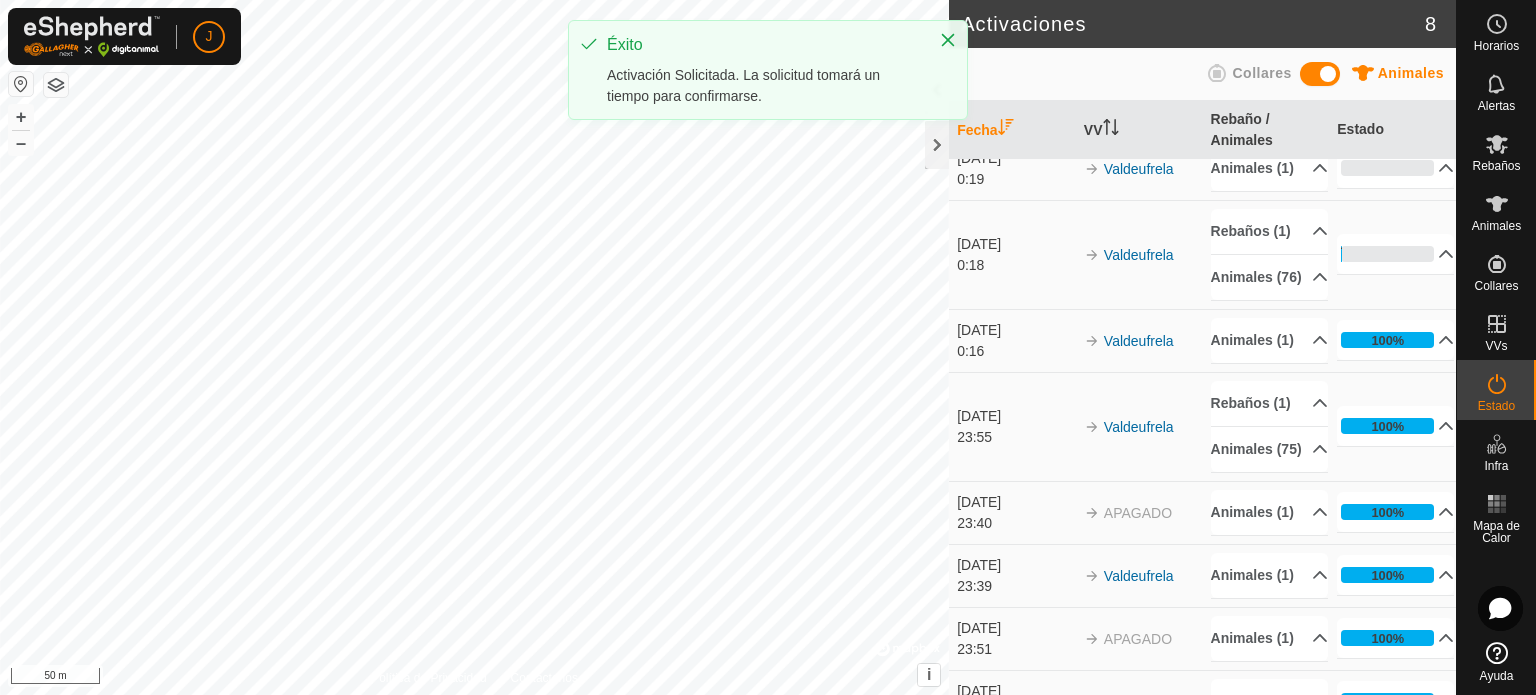 scroll, scrollTop: 0, scrollLeft: 0, axis: both 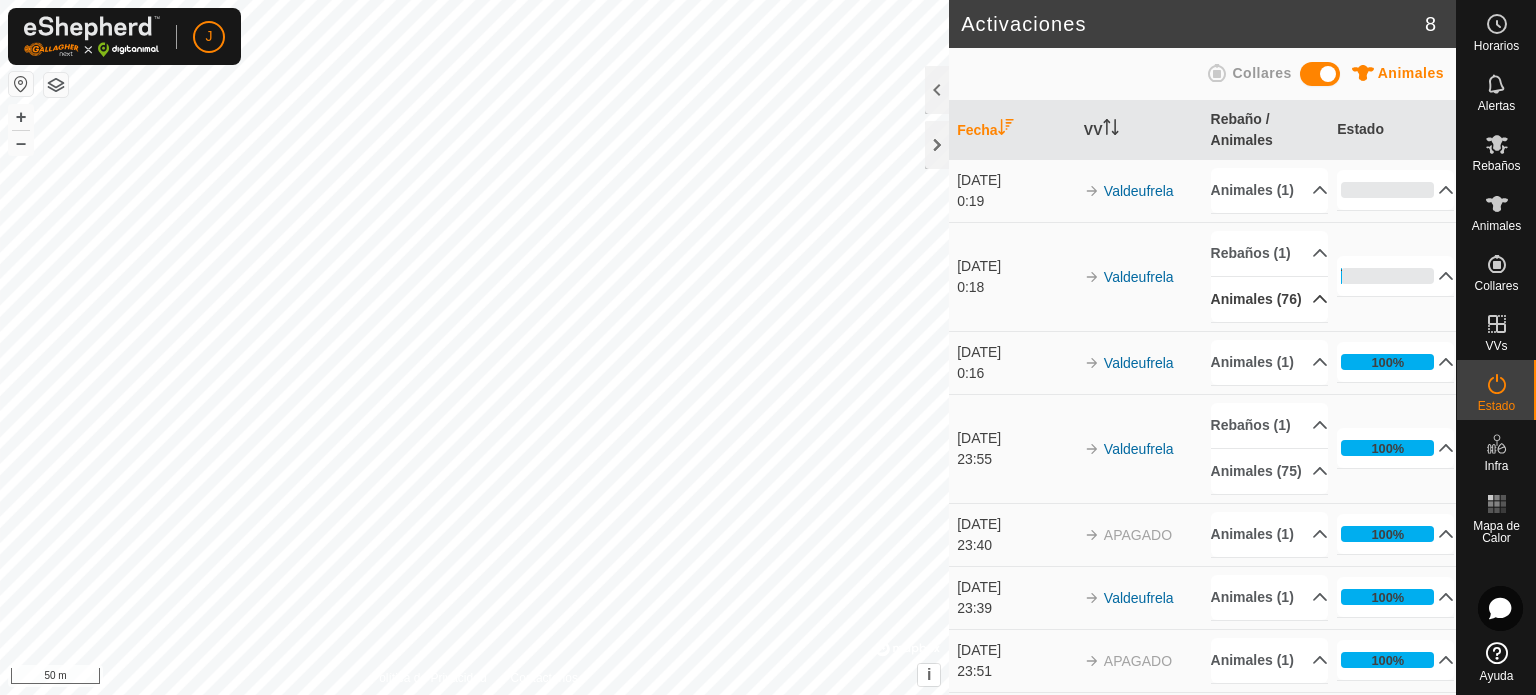 click on "Animales (76)" at bounding box center [1269, 299] 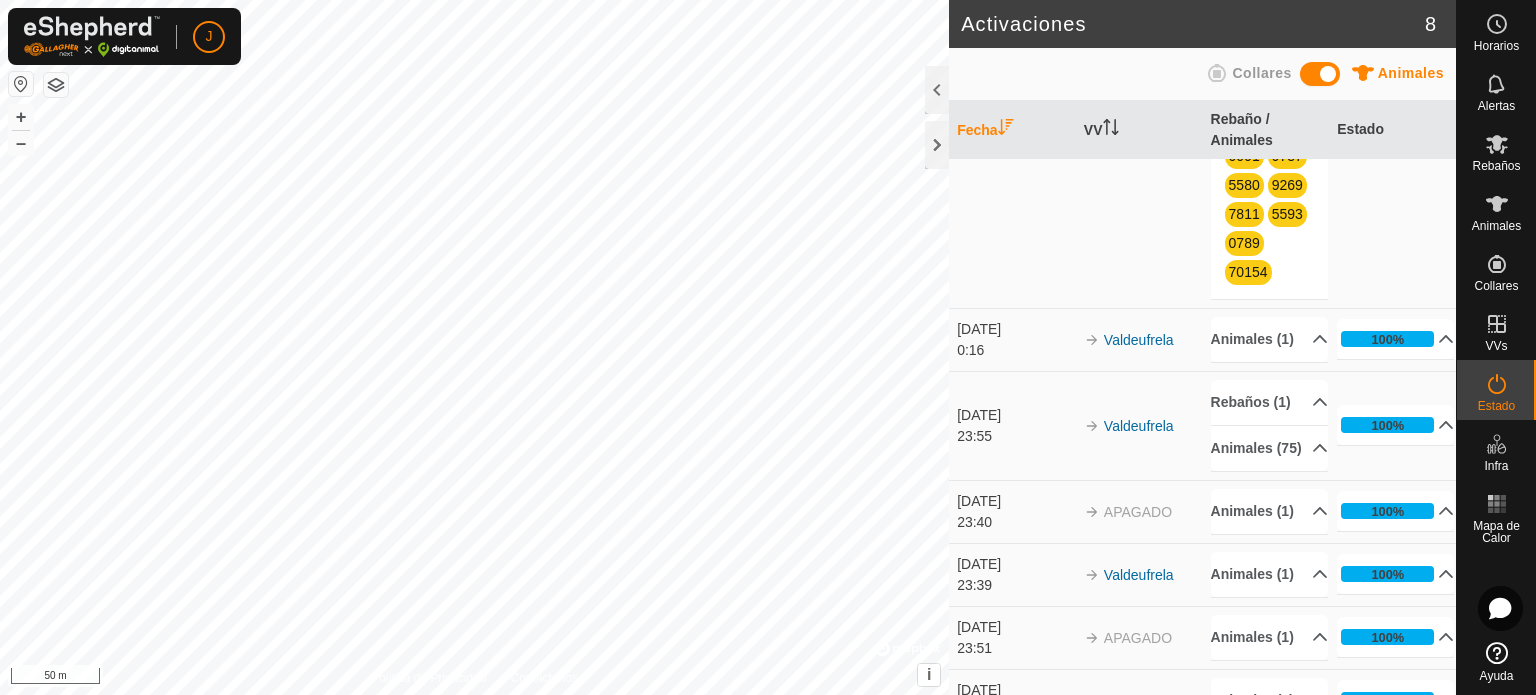 scroll, scrollTop: 1187, scrollLeft: 0, axis: vertical 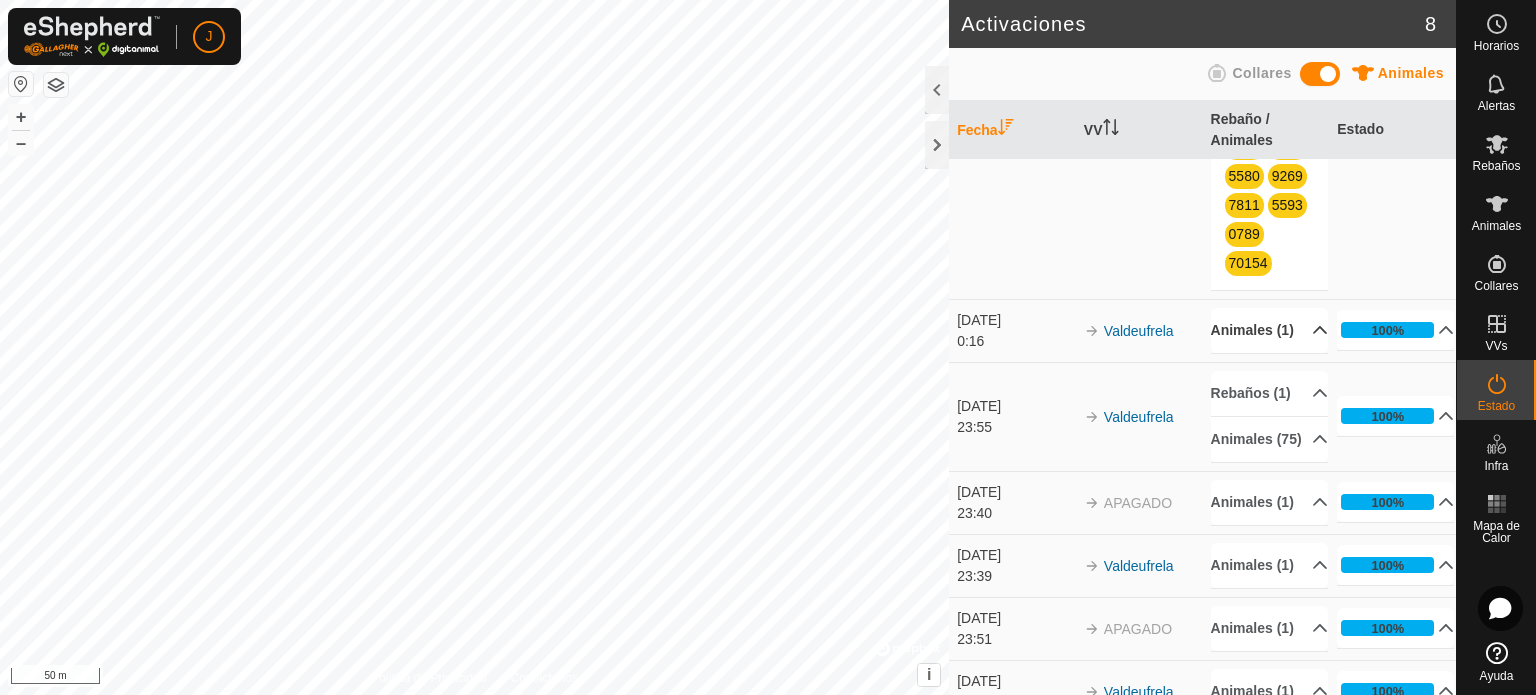 click on "Animales (1)" at bounding box center [1269, 330] 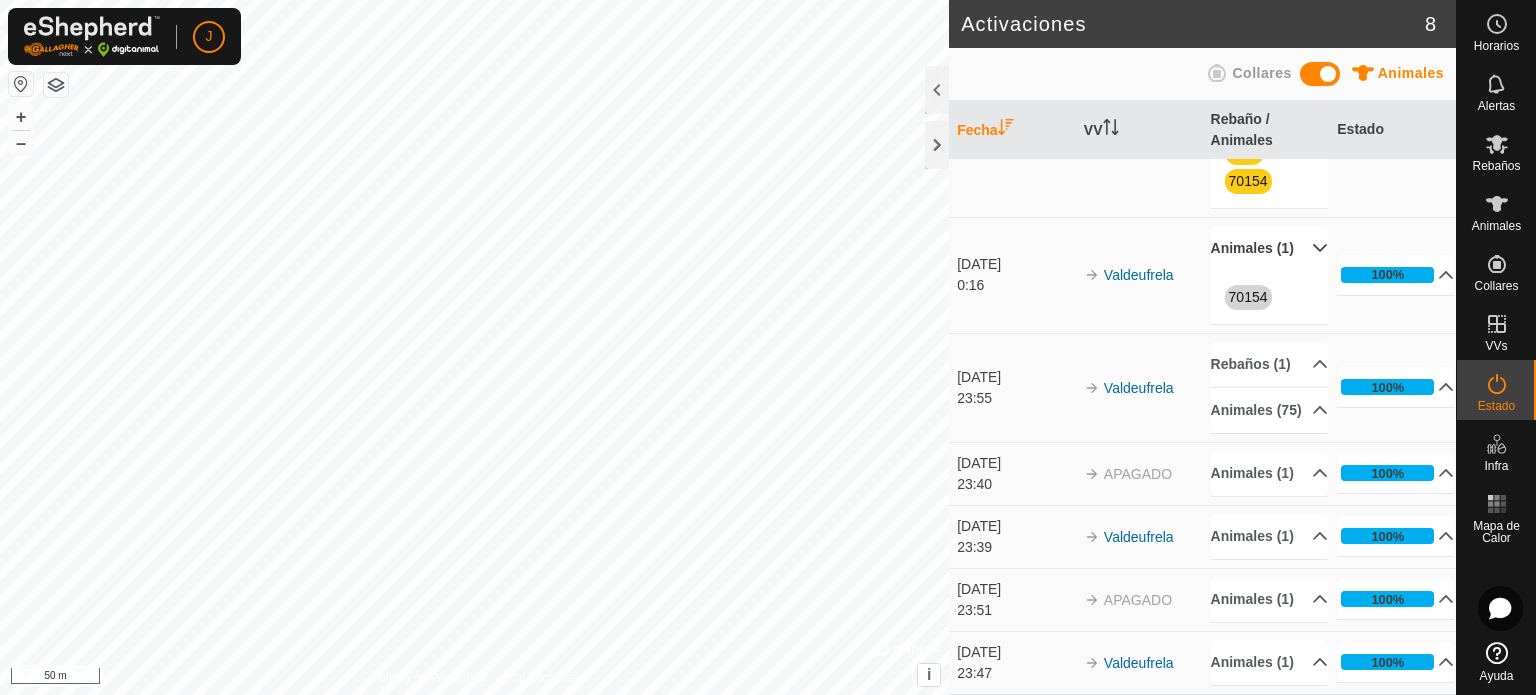 scroll, scrollTop: 1360, scrollLeft: 0, axis: vertical 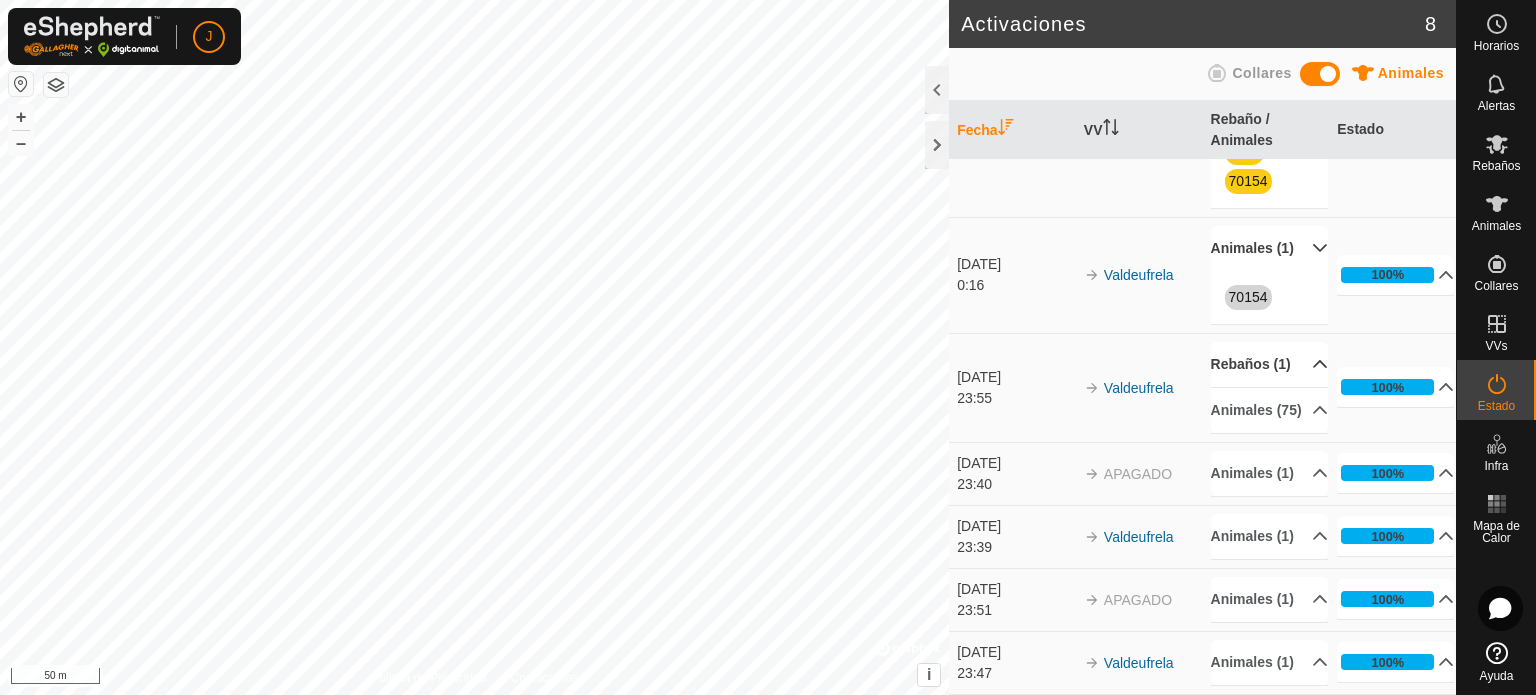 click on "Rebaños (1)" at bounding box center (1269, 364) 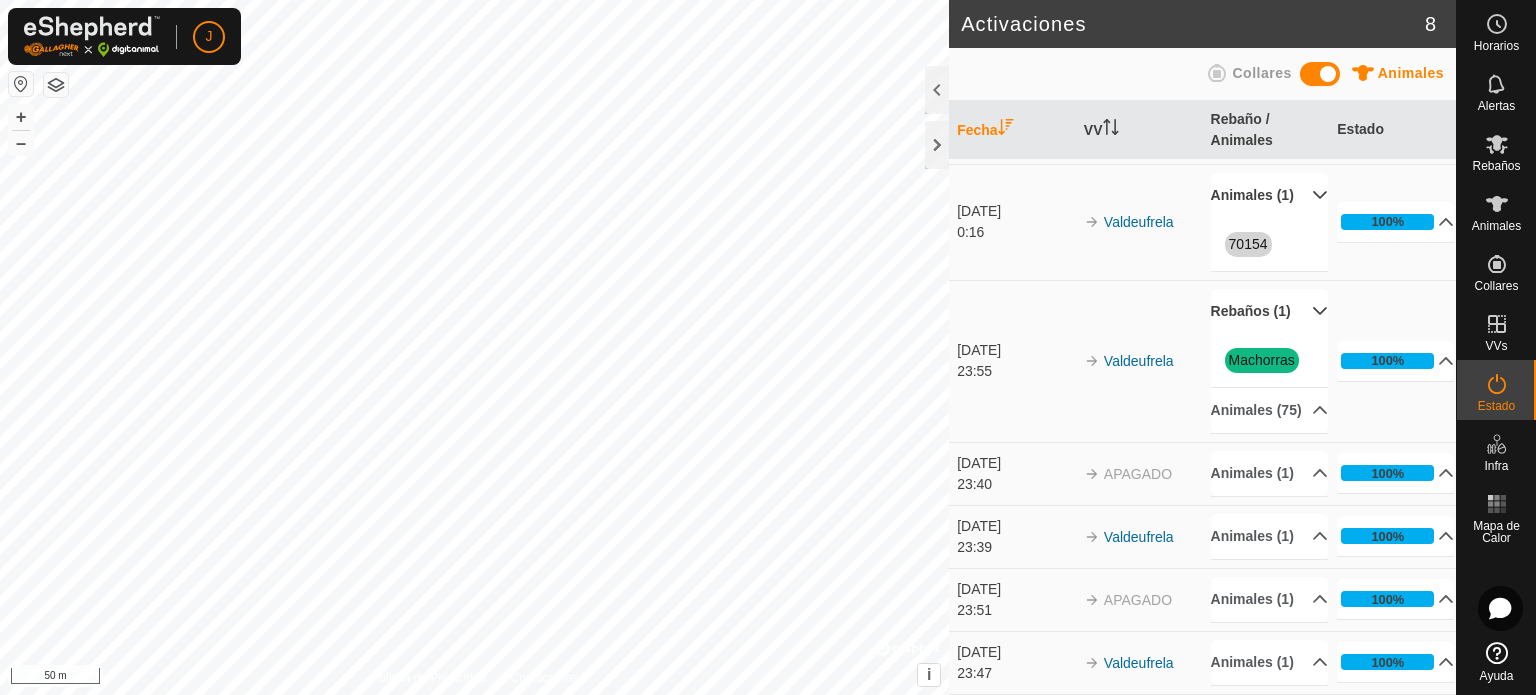 click on "Rebaños (1)" at bounding box center [1269, 311] 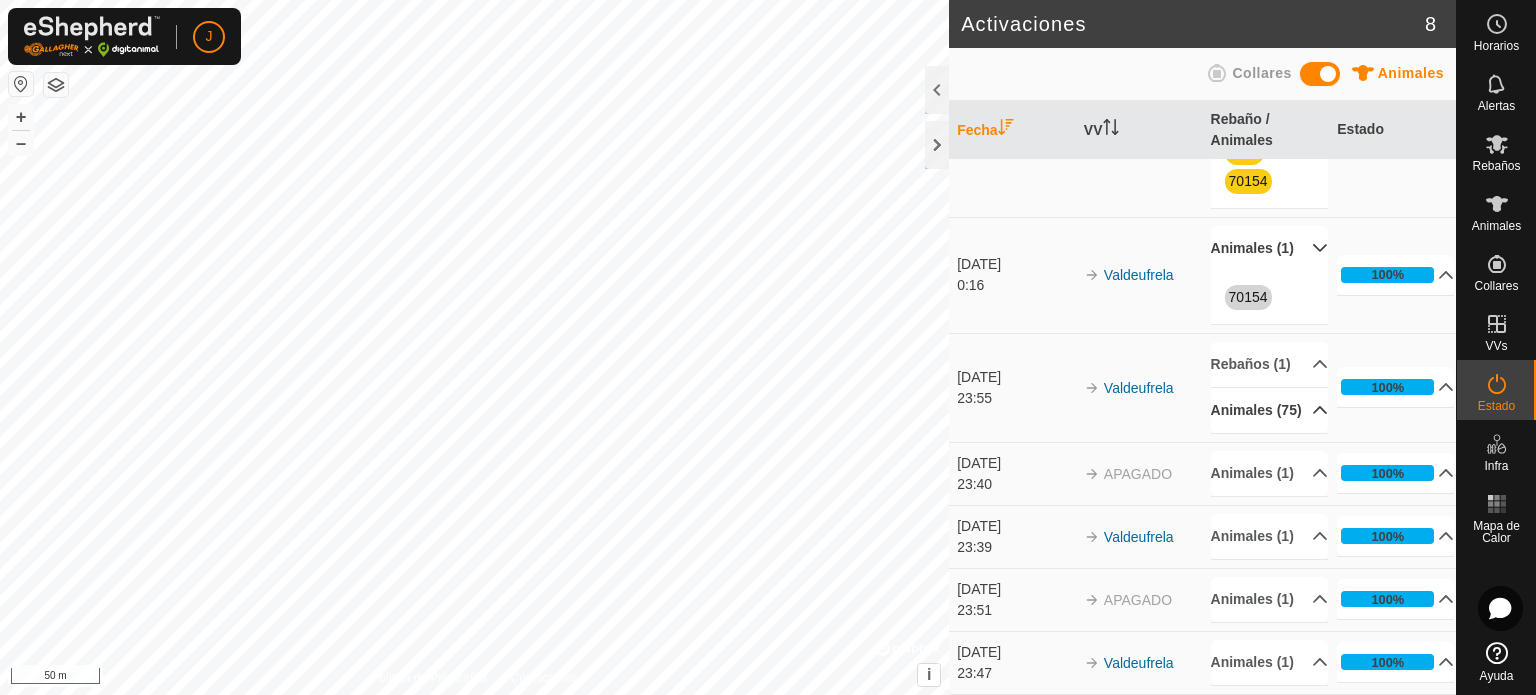 click on "Animales (75)" at bounding box center (1269, 410) 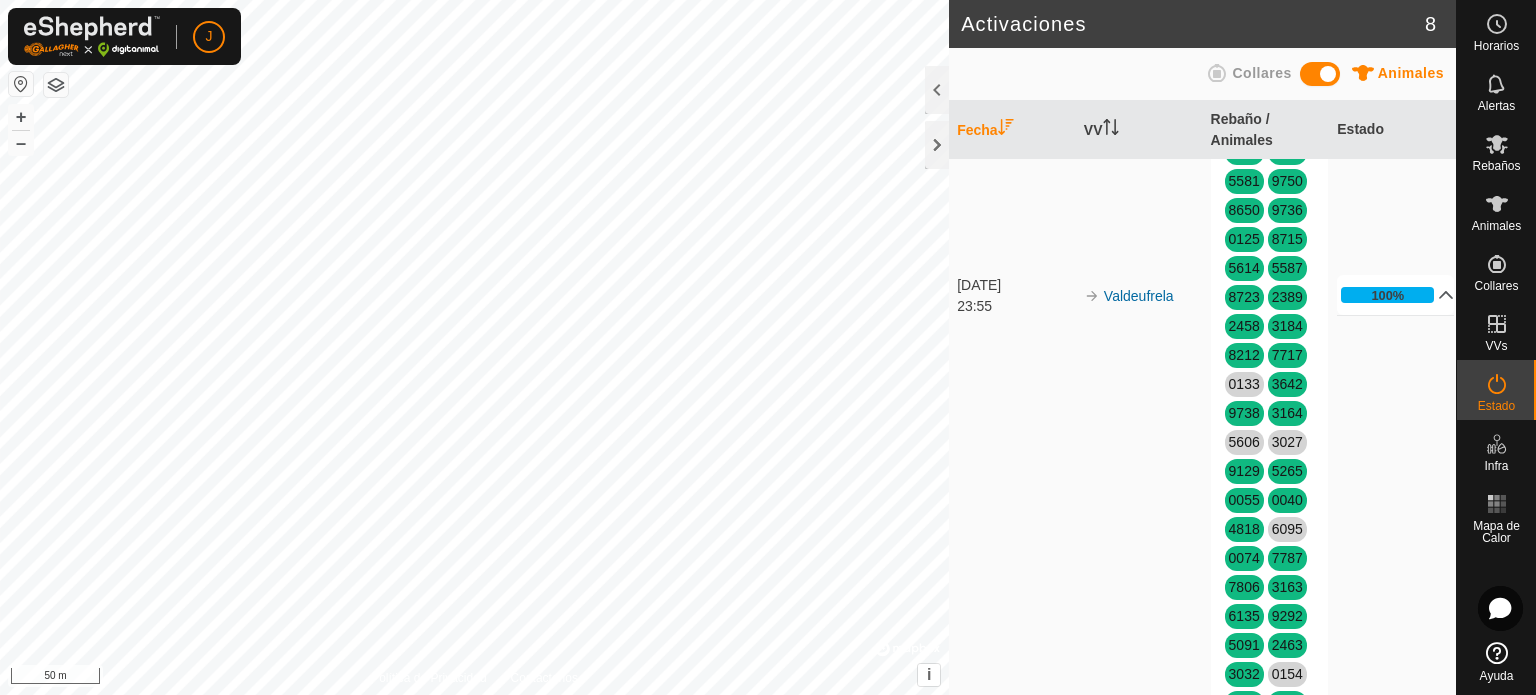 scroll, scrollTop: 1930, scrollLeft: 0, axis: vertical 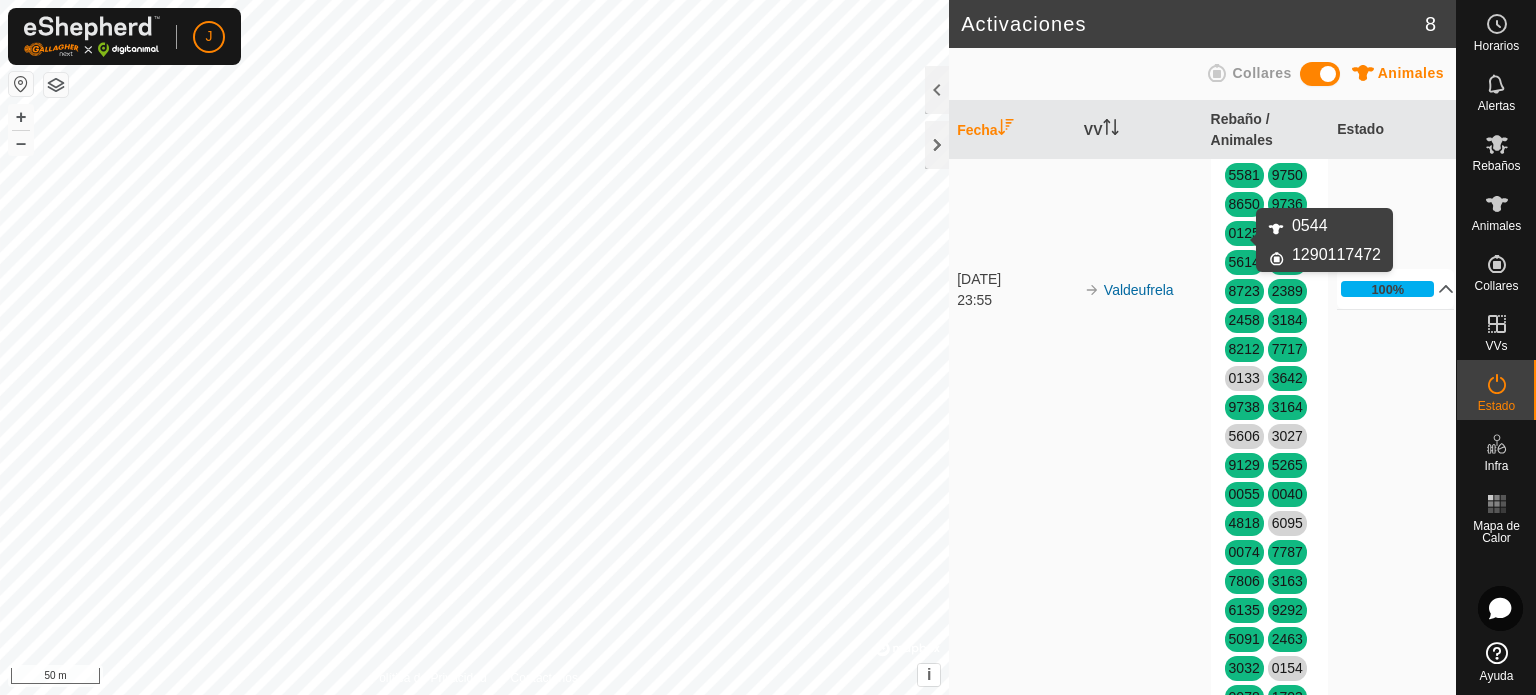 click on "0544" at bounding box center [1244, 117] 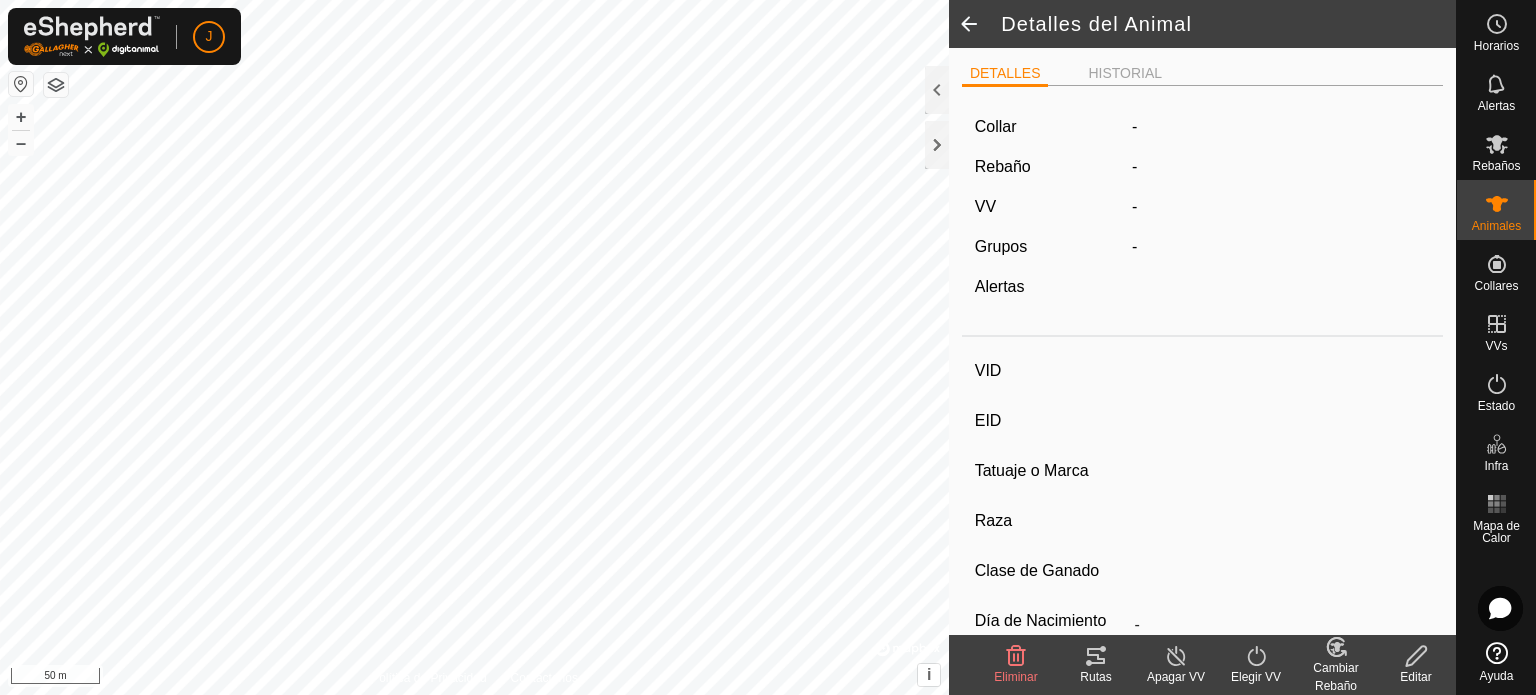 type on "0544" 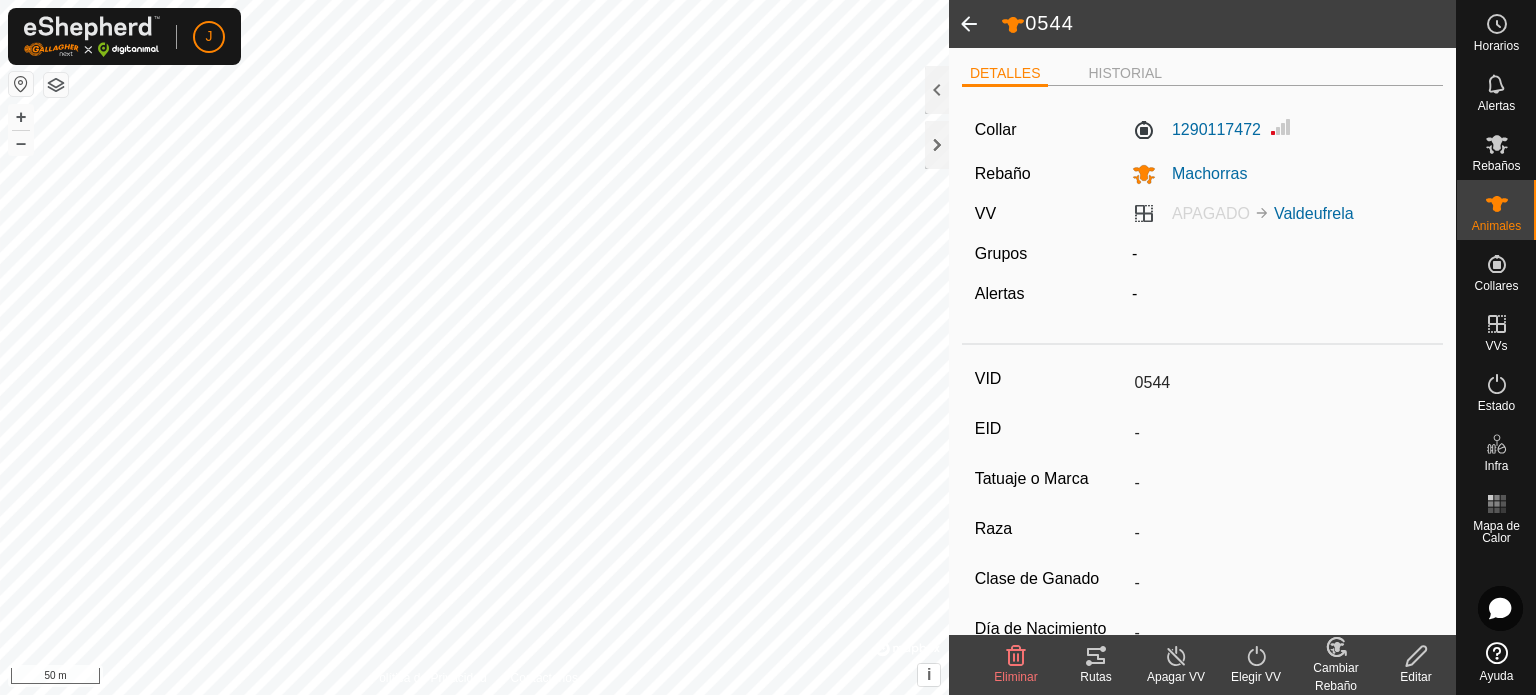 scroll, scrollTop: 306, scrollLeft: 0, axis: vertical 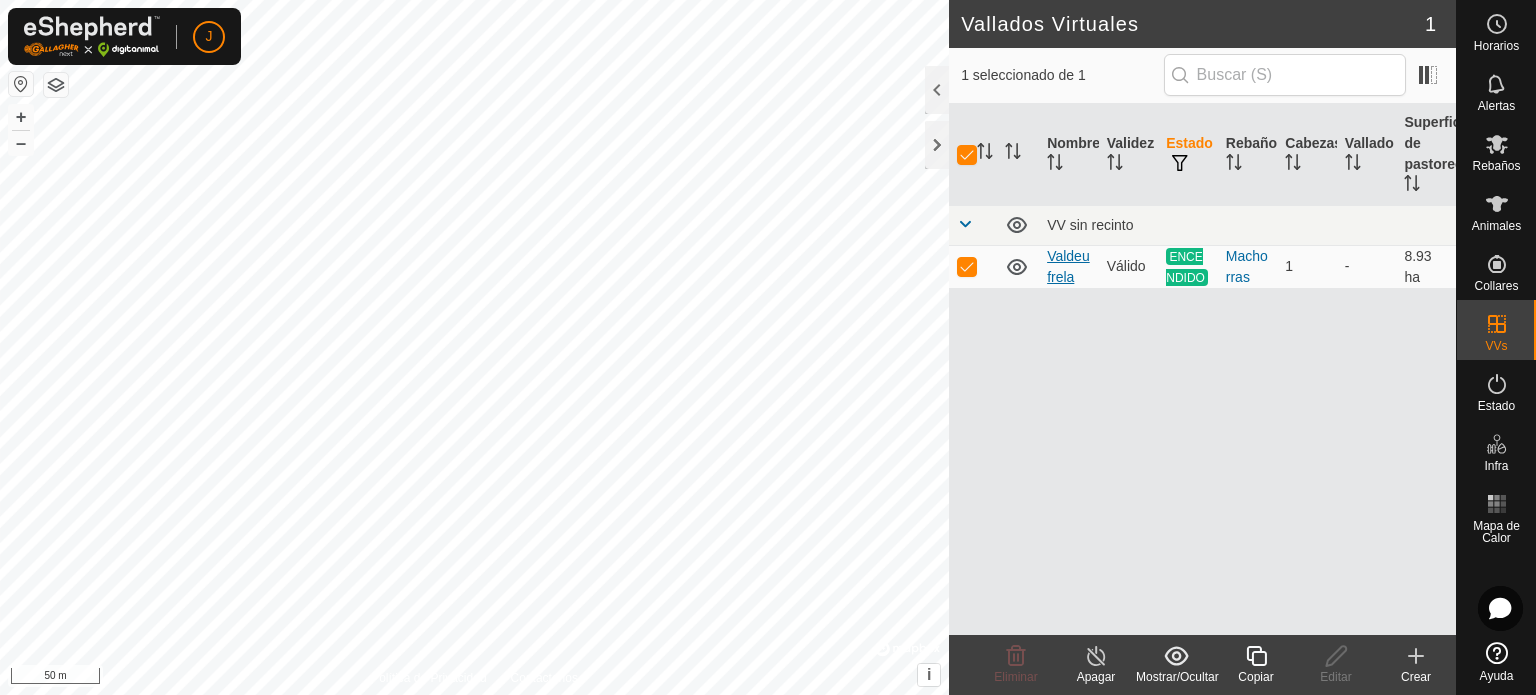 click on "Valdeufrela" at bounding box center (1068, 266) 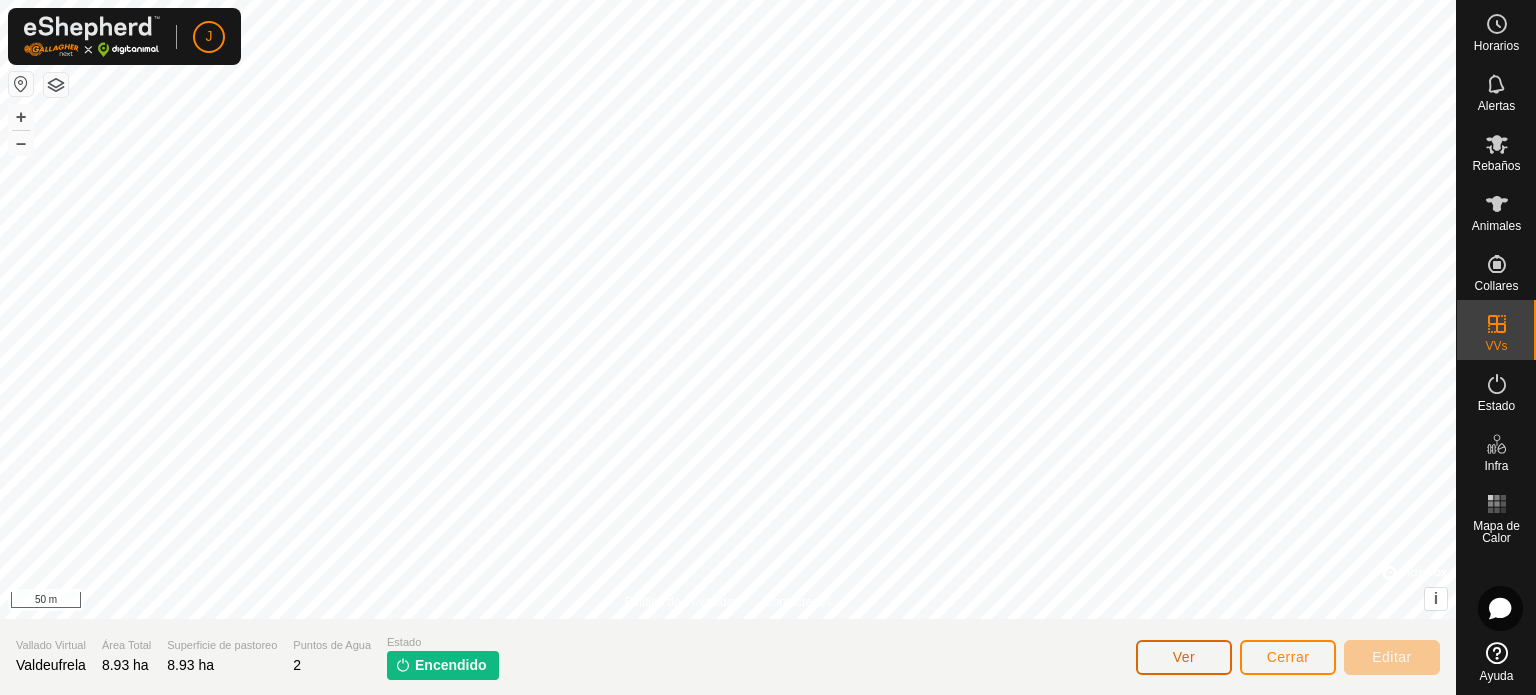 click on "Ver" 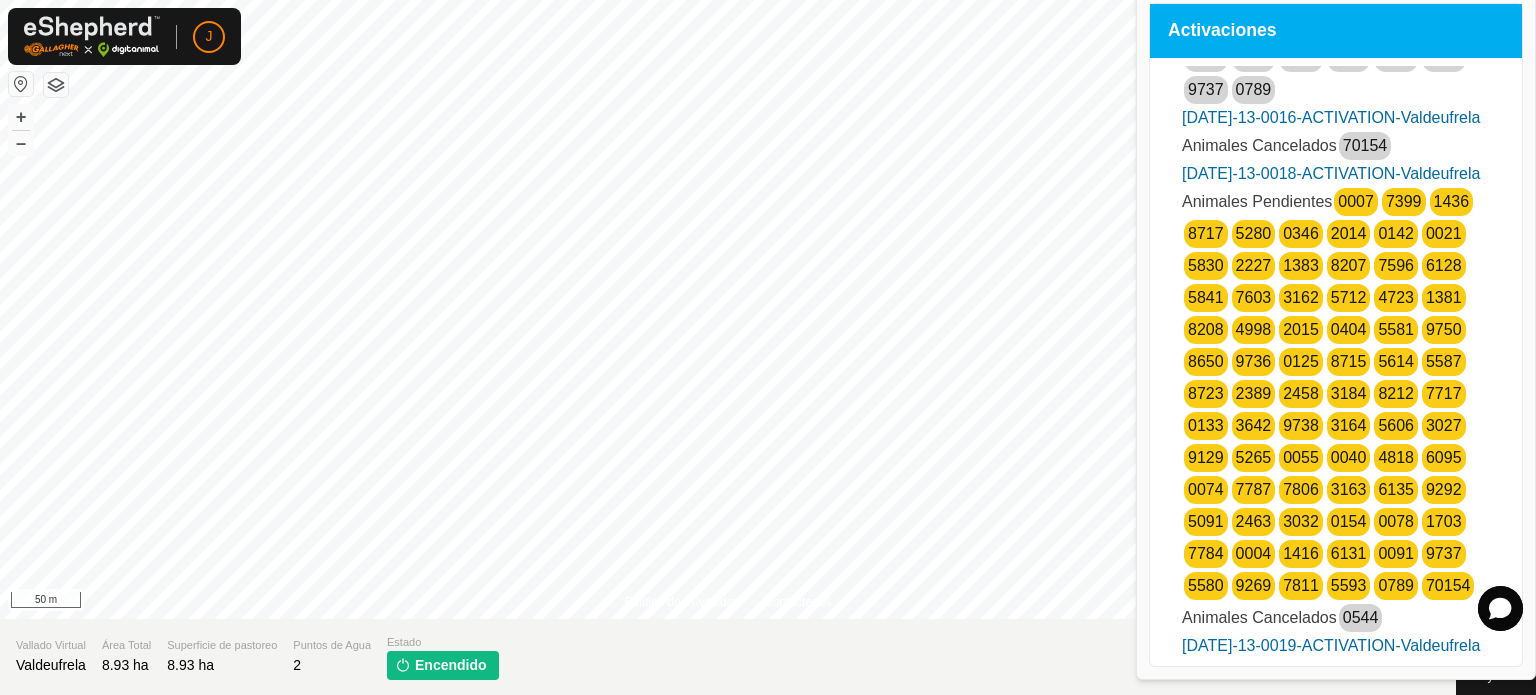 scroll, scrollTop: 608, scrollLeft: 0, axis: vertical 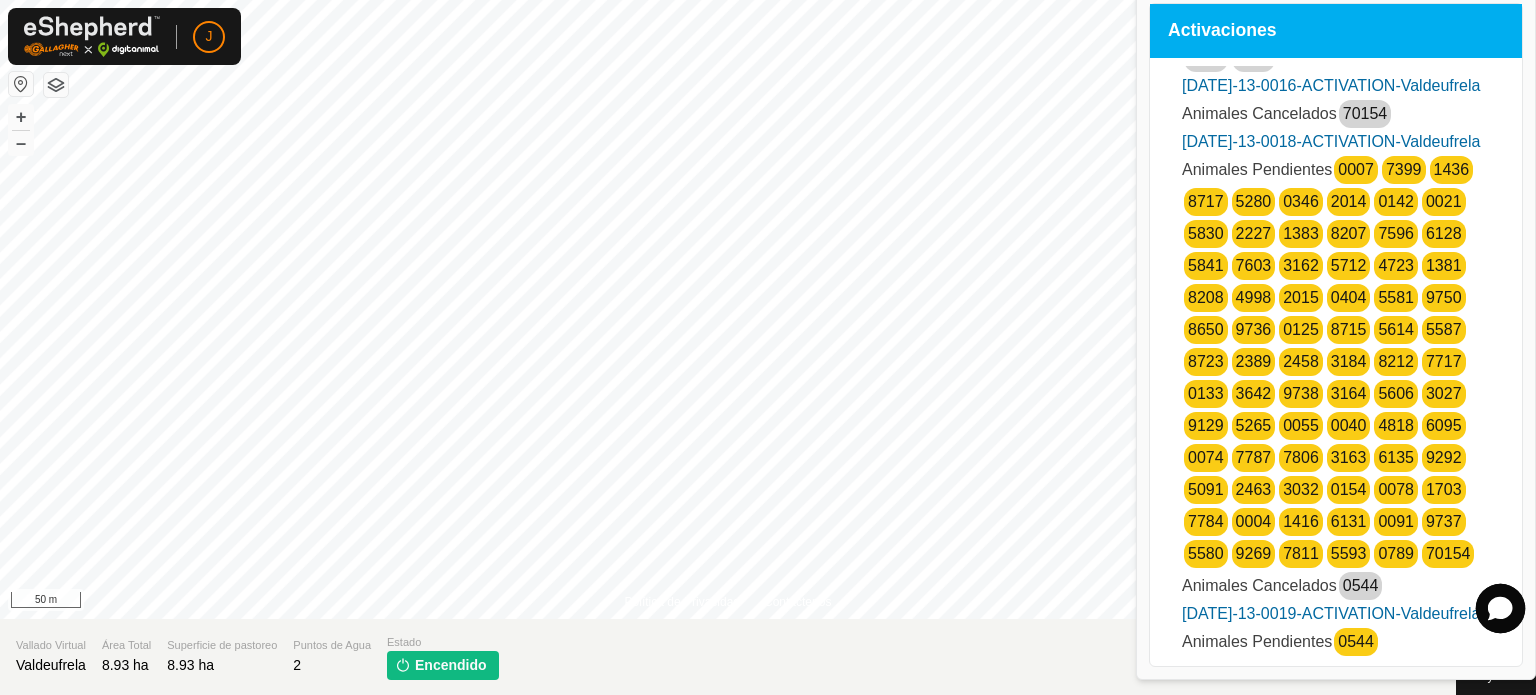 click 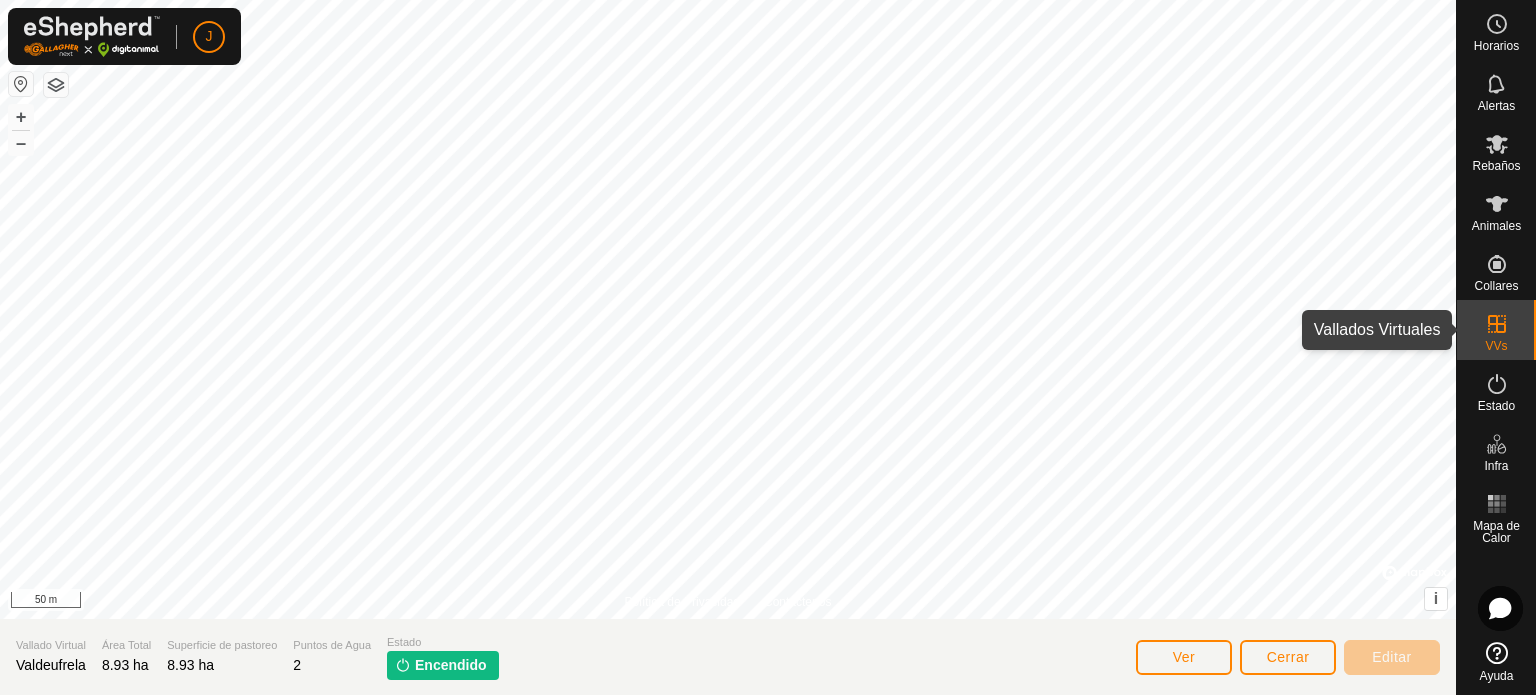click on "VVs" at bounding box center (1496, 330) 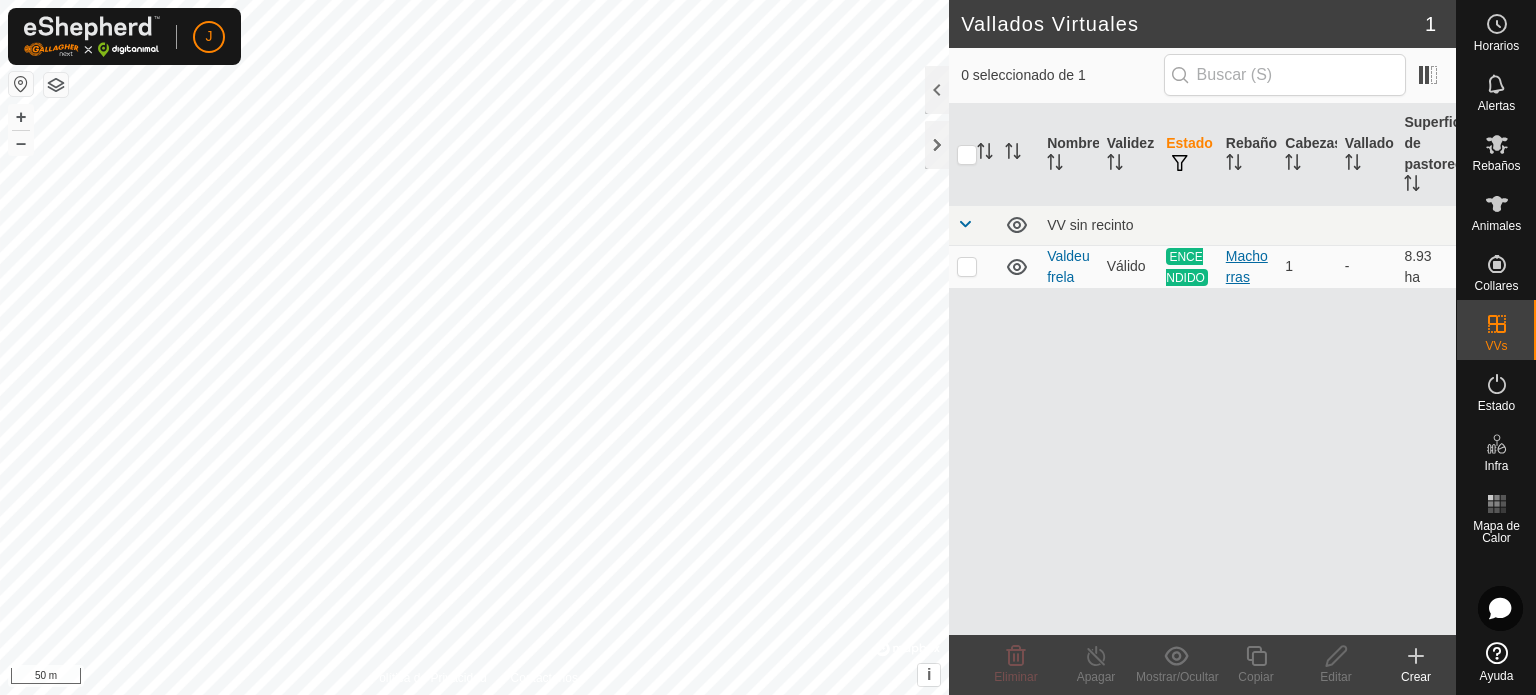 click on "Machorras" at bounding box center (1248, 267) 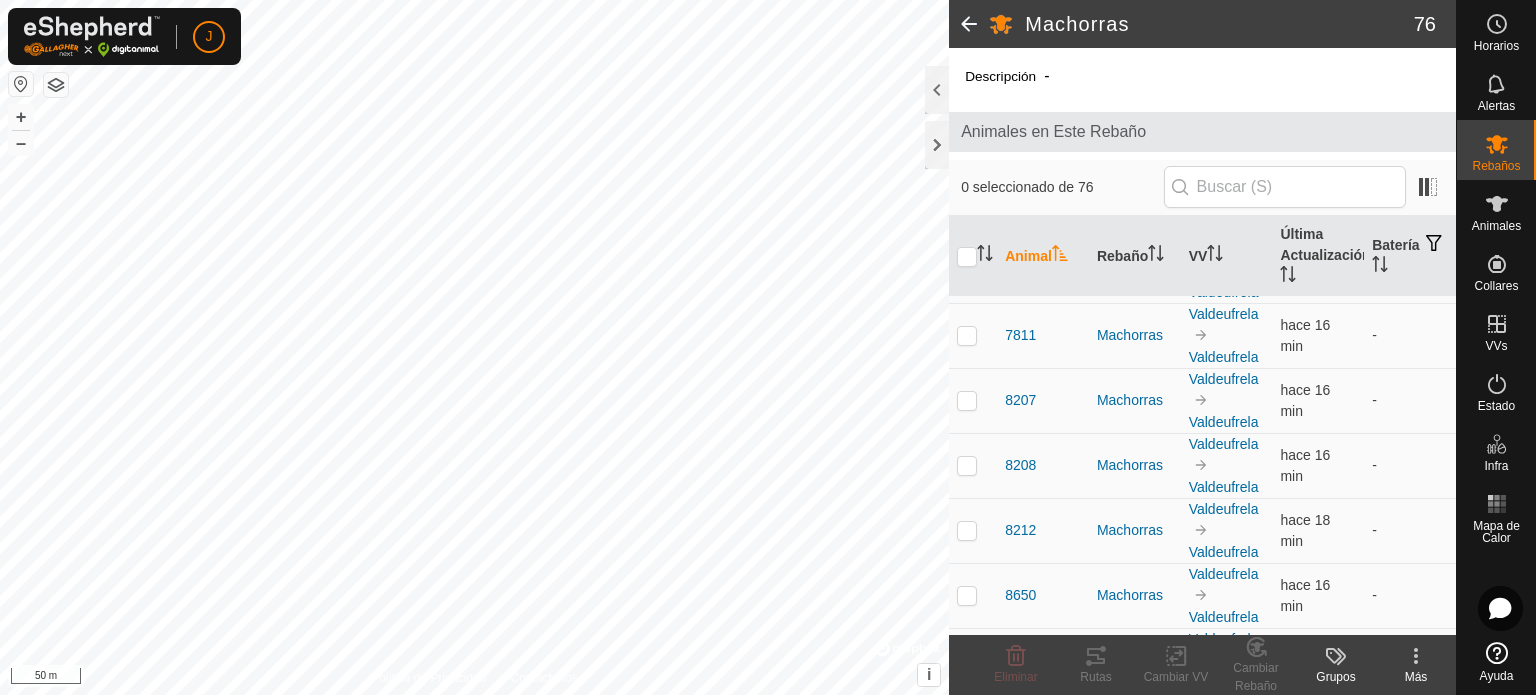 scroll, scrollTop: 4570, scrollLeft: 0, axis: vertical 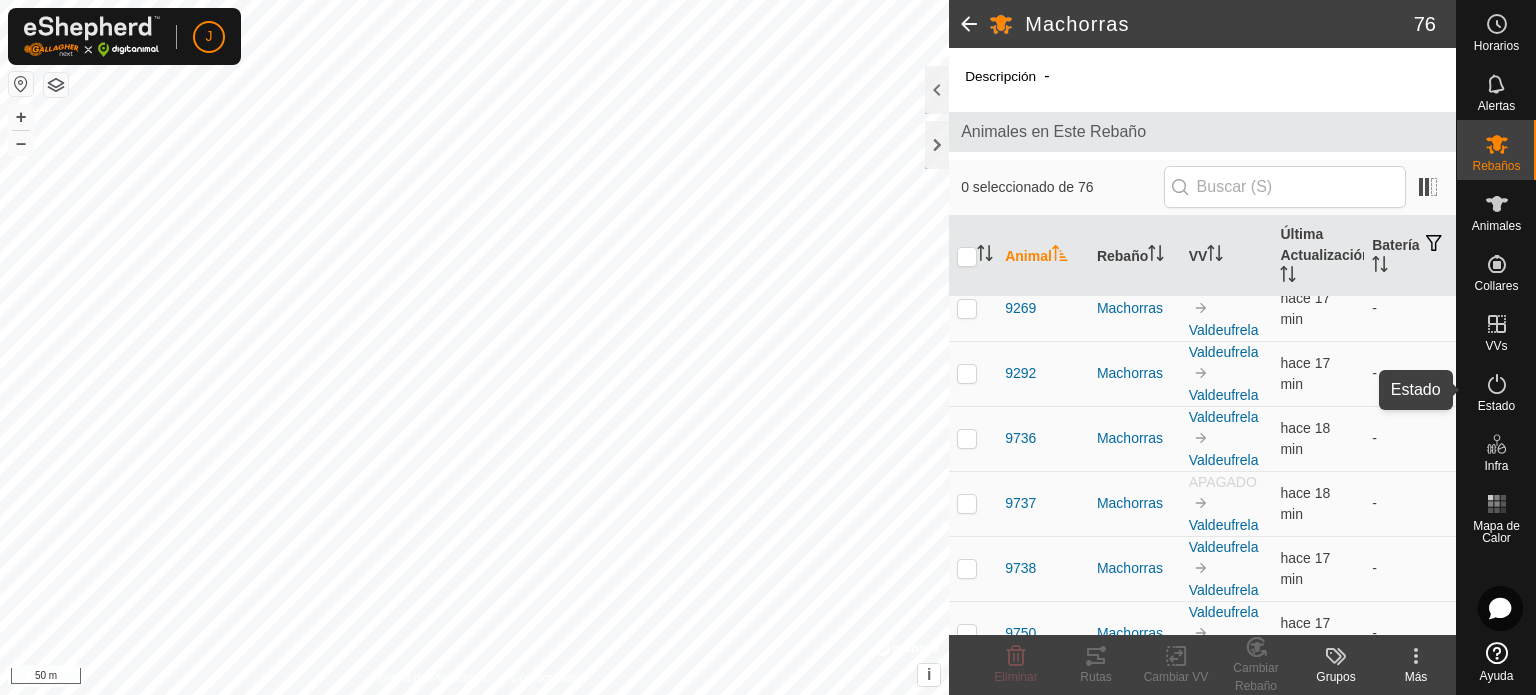click on "Estado" at bounding box center [1496, 406] 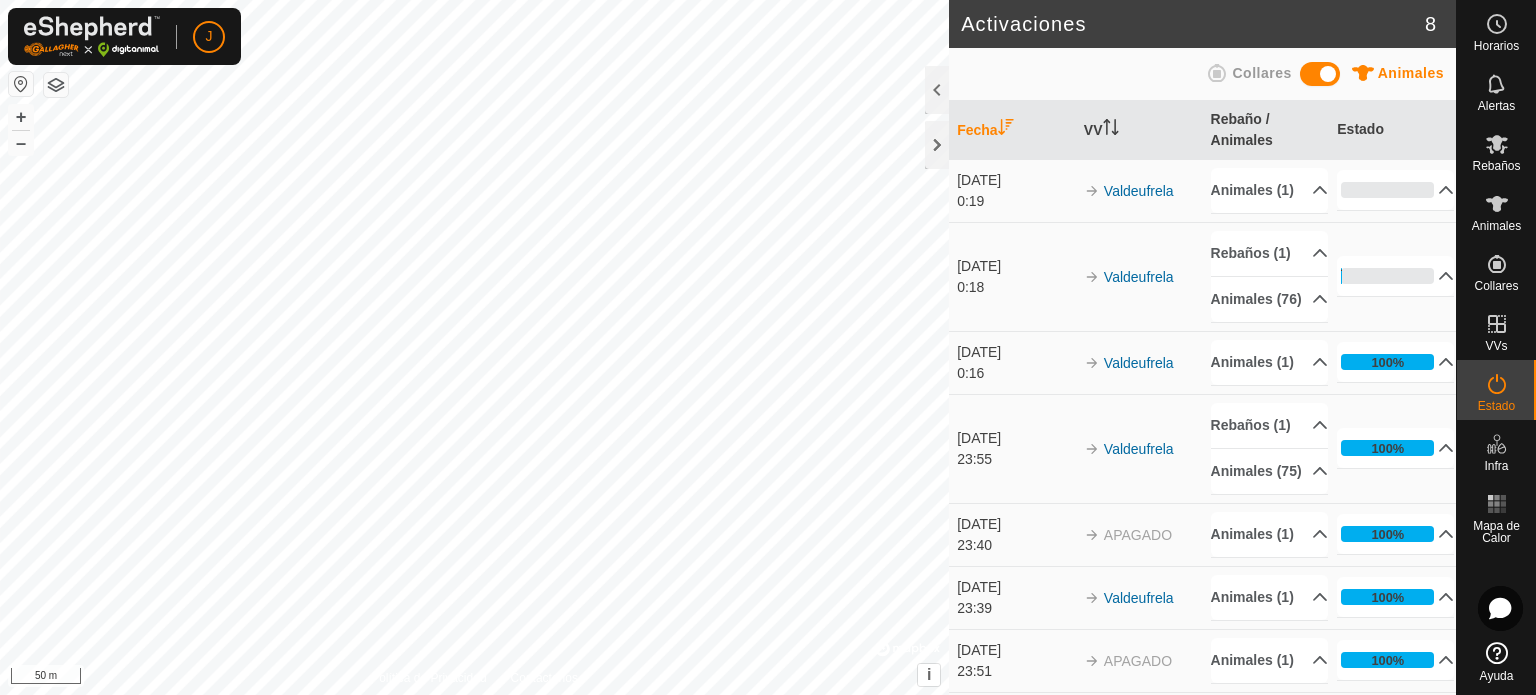 click on "[DATE]" at bounding box center [1015, 180] 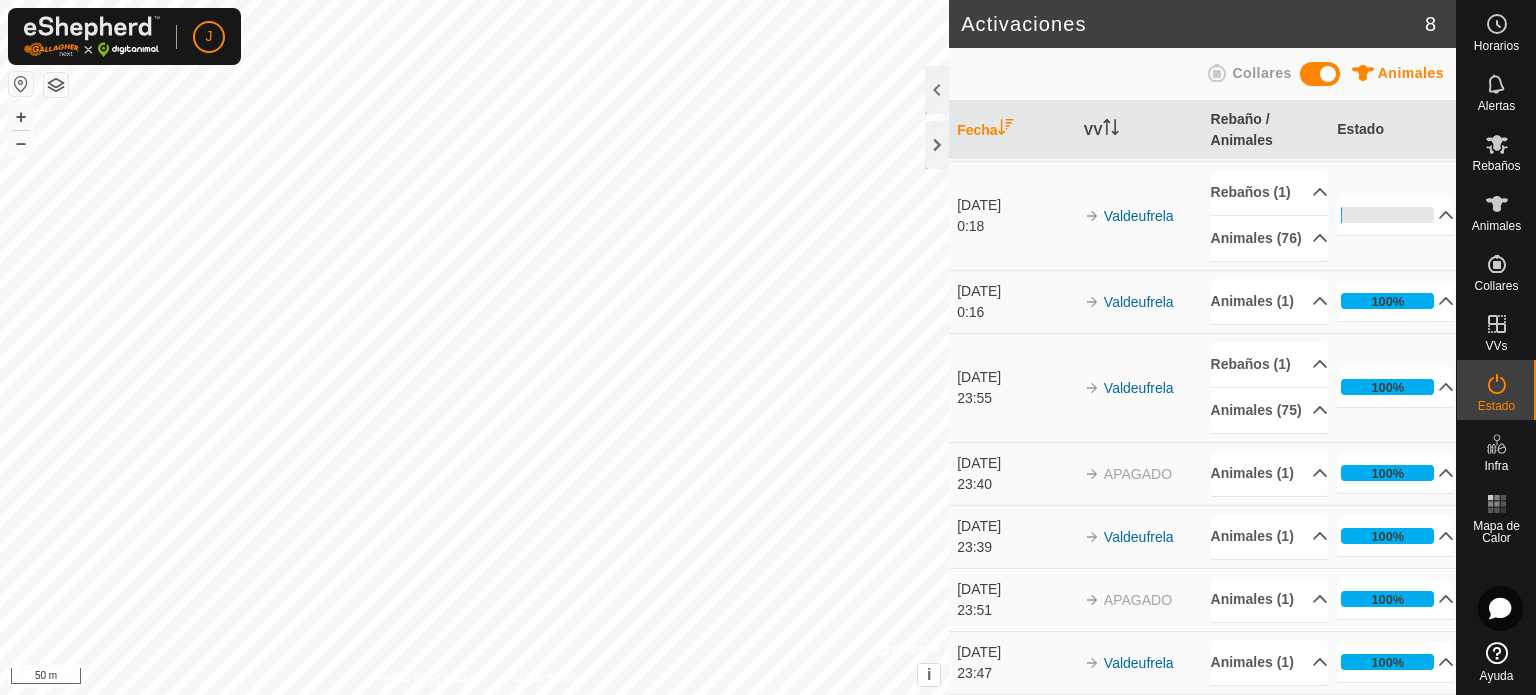 scroll, scrollTop: 192, scrollLeft: 0, axis: vertical 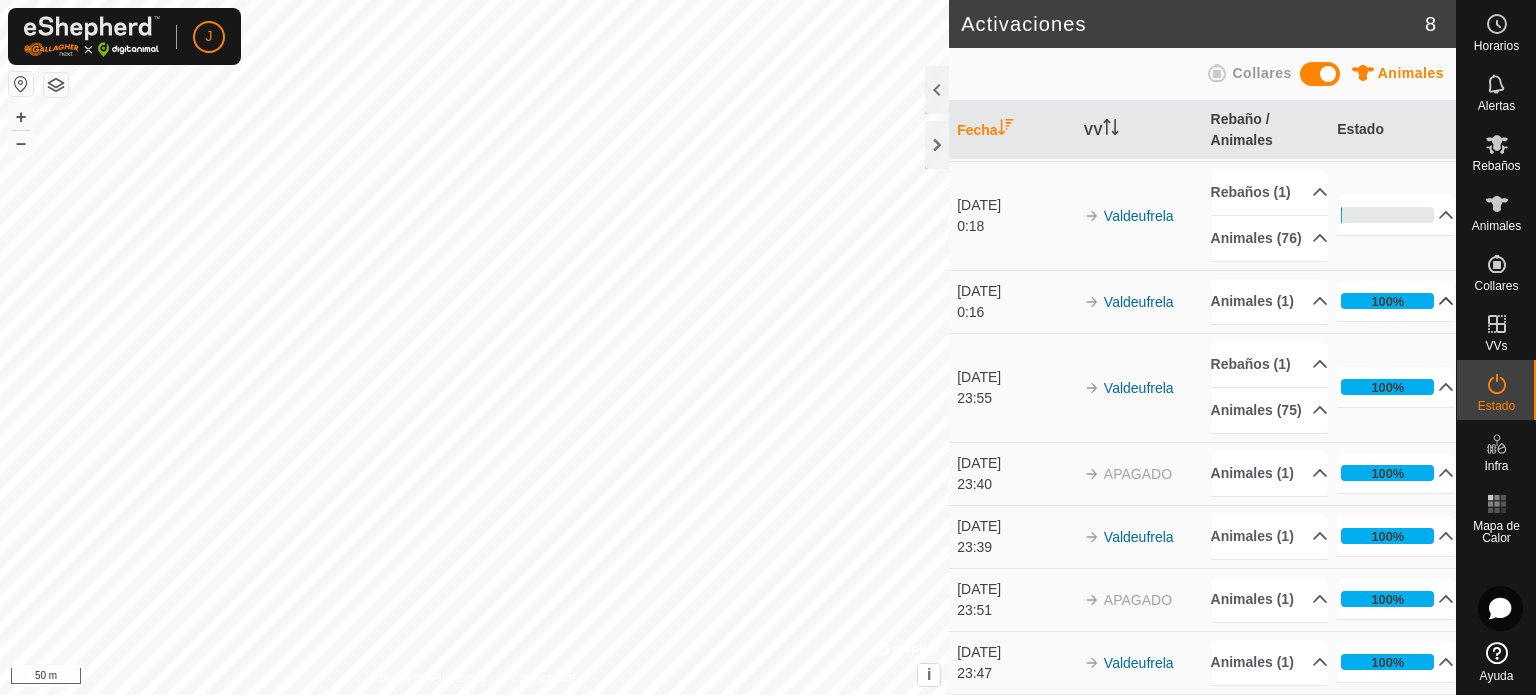 click on "100%" at bounding box center (1395, 301) 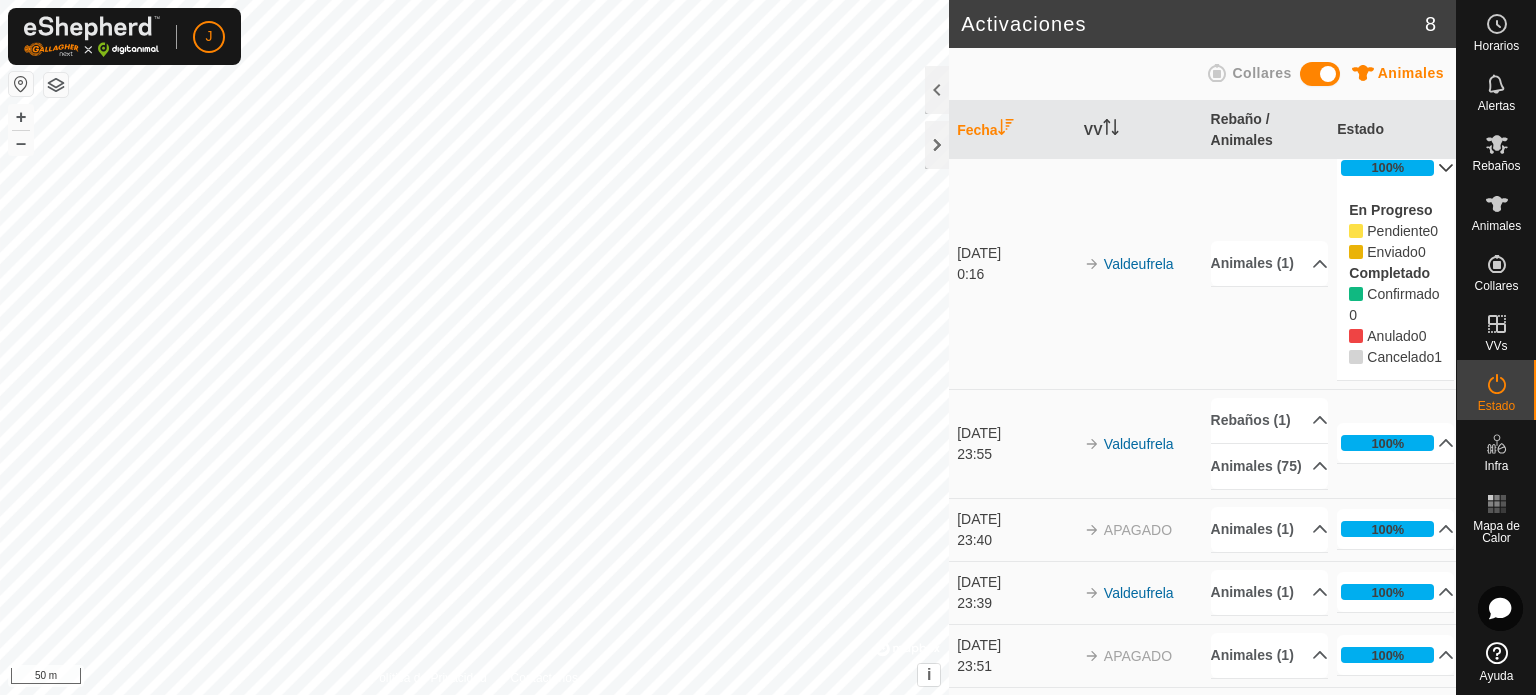 click on "100%" at bounding box center (1395, 168) 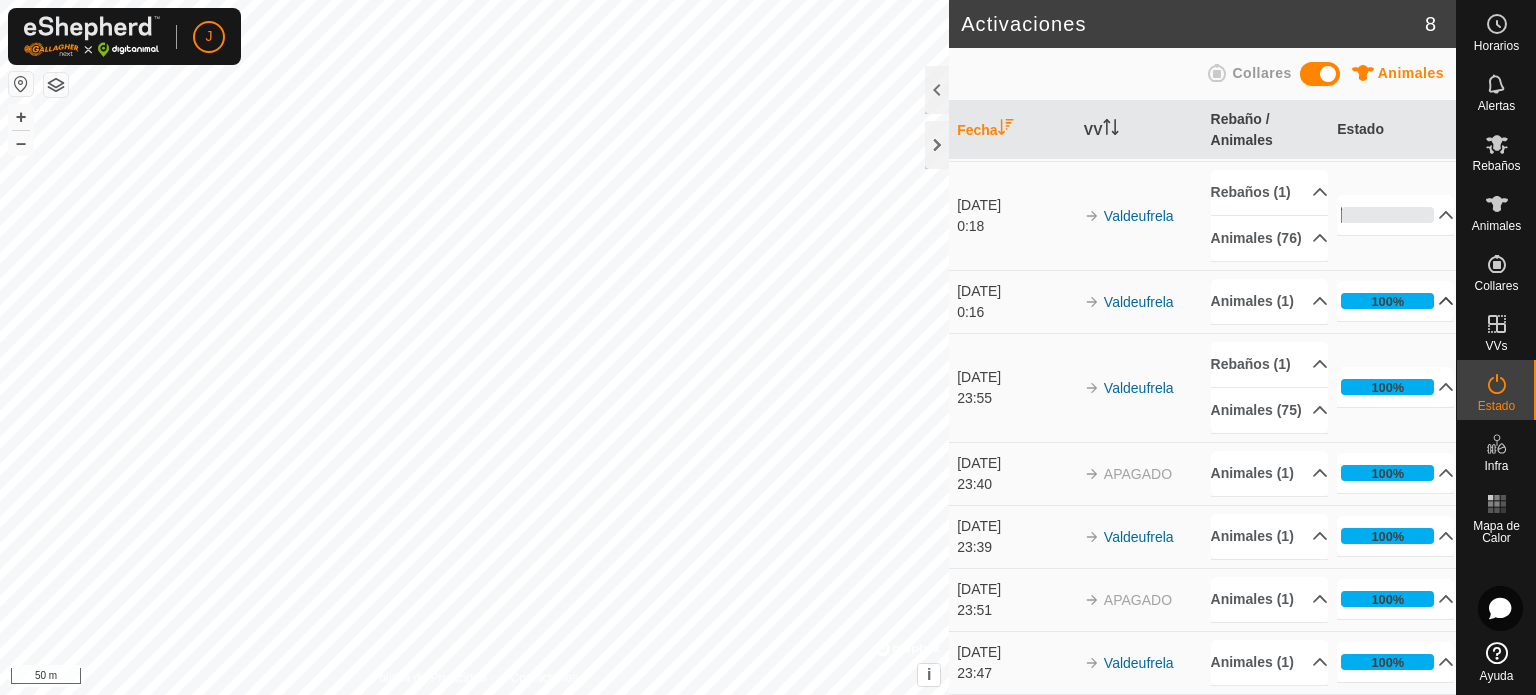 scroll, scrollTop: 68, scrollLeft: 0, axis: vertical 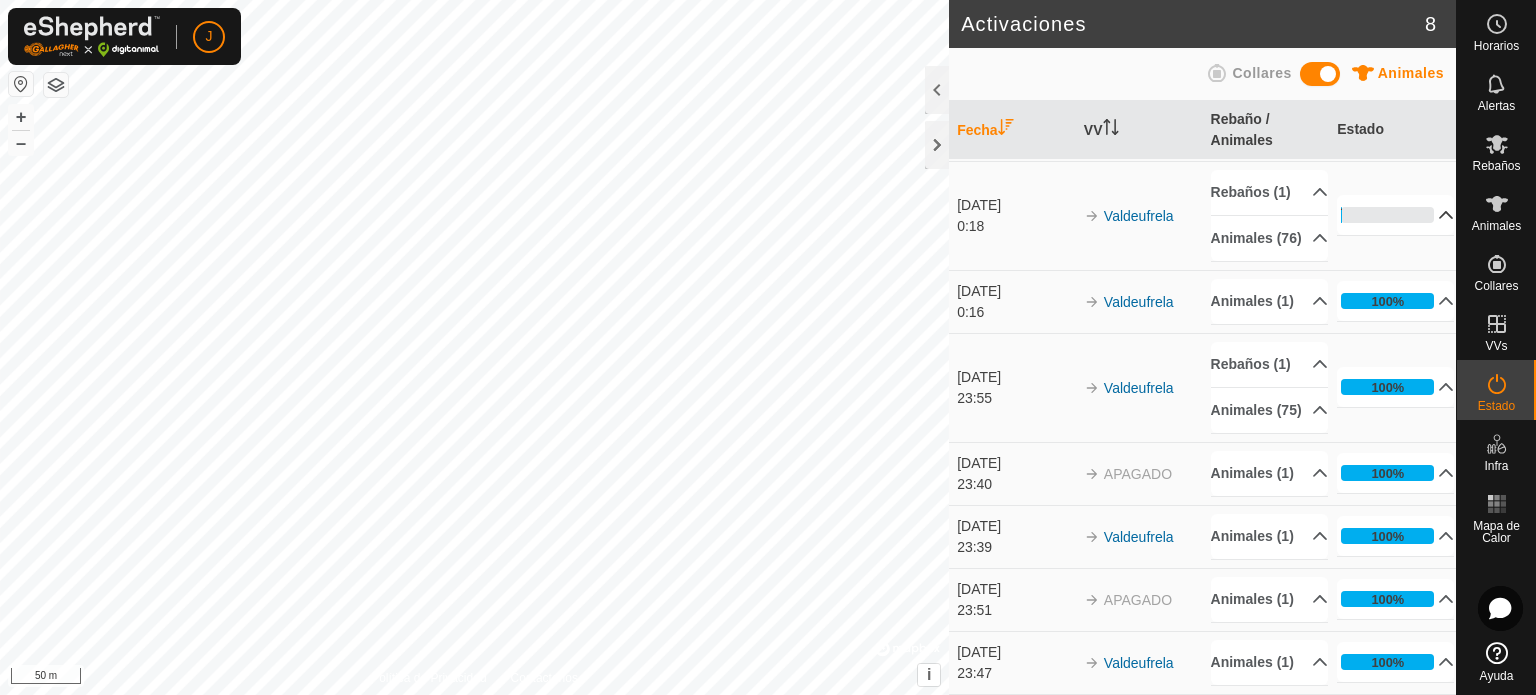 click on "1%" at bounding box center (1395, 215) 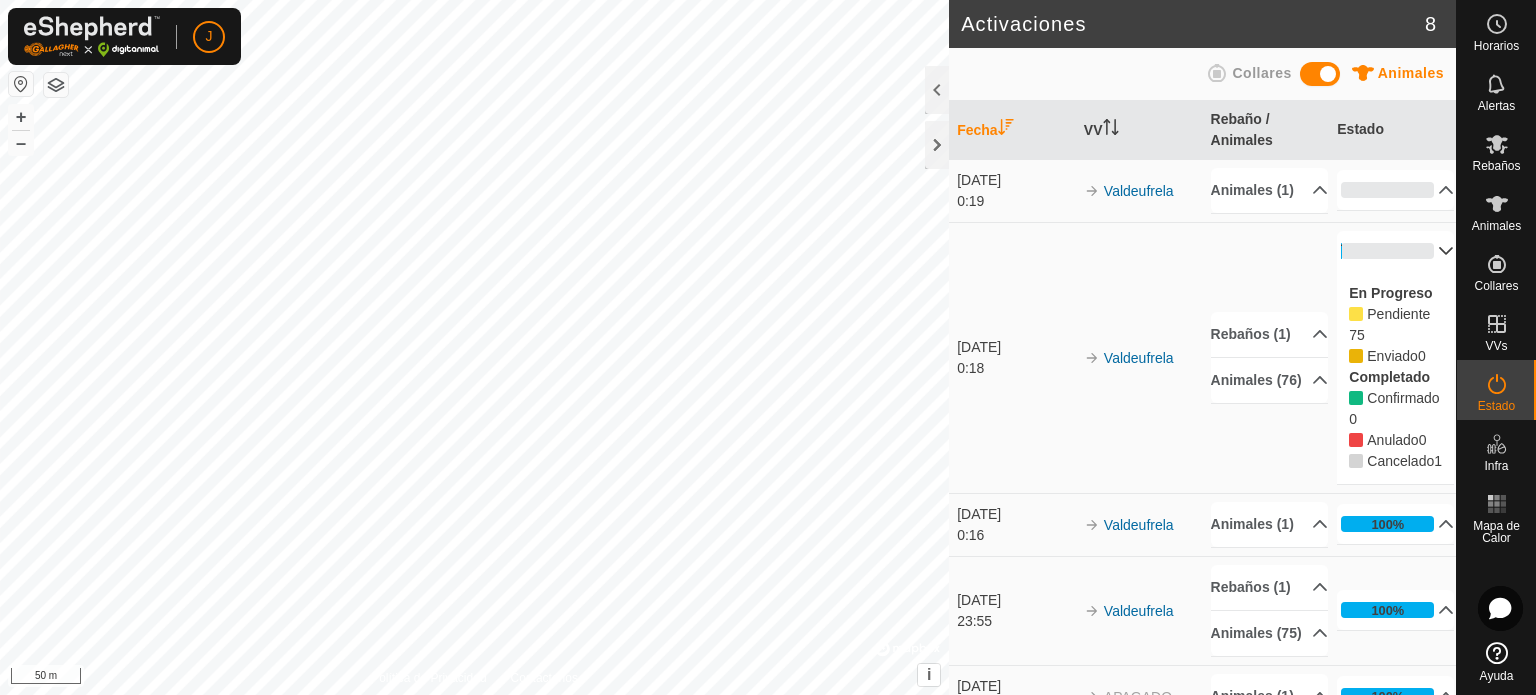 scroll, scrollTop: 0, scrollLeft: 0, axis: both 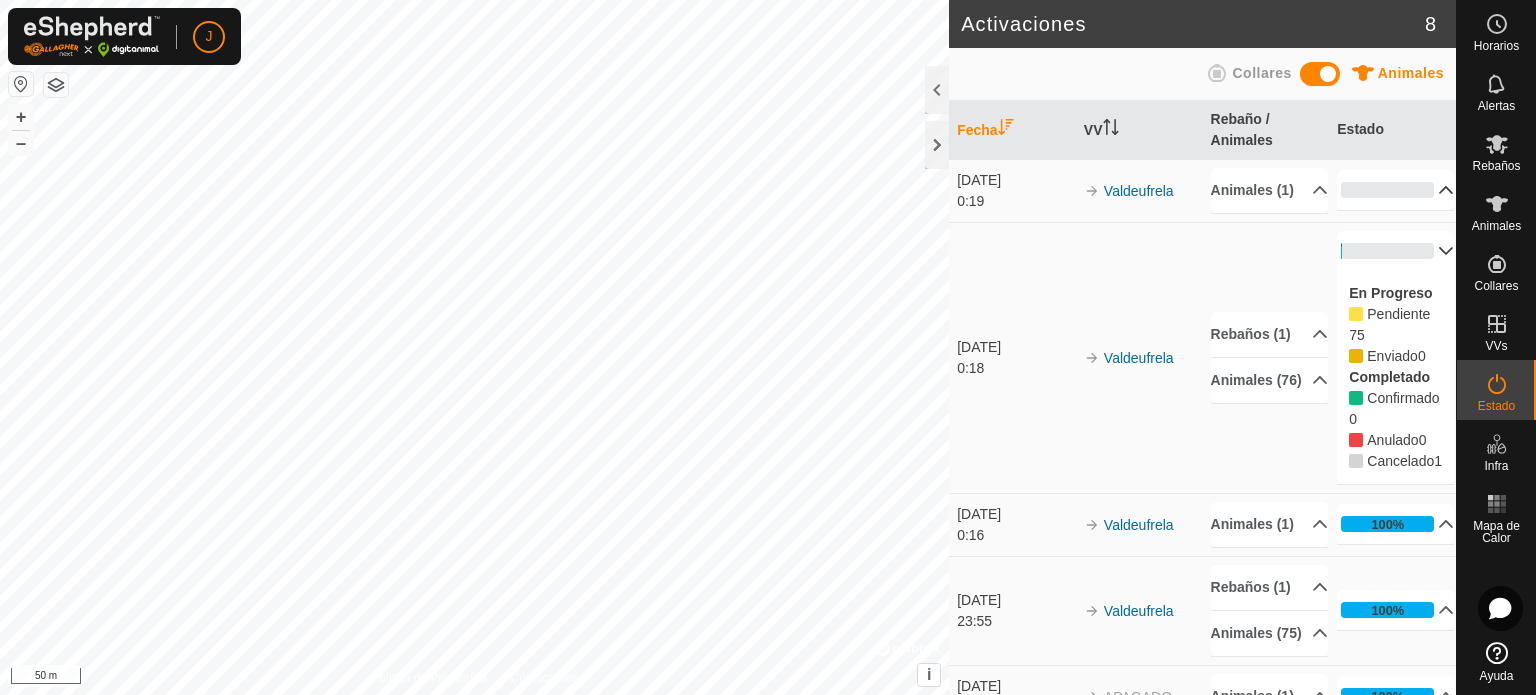 click on "0%" at bounding box center [1395, 190] 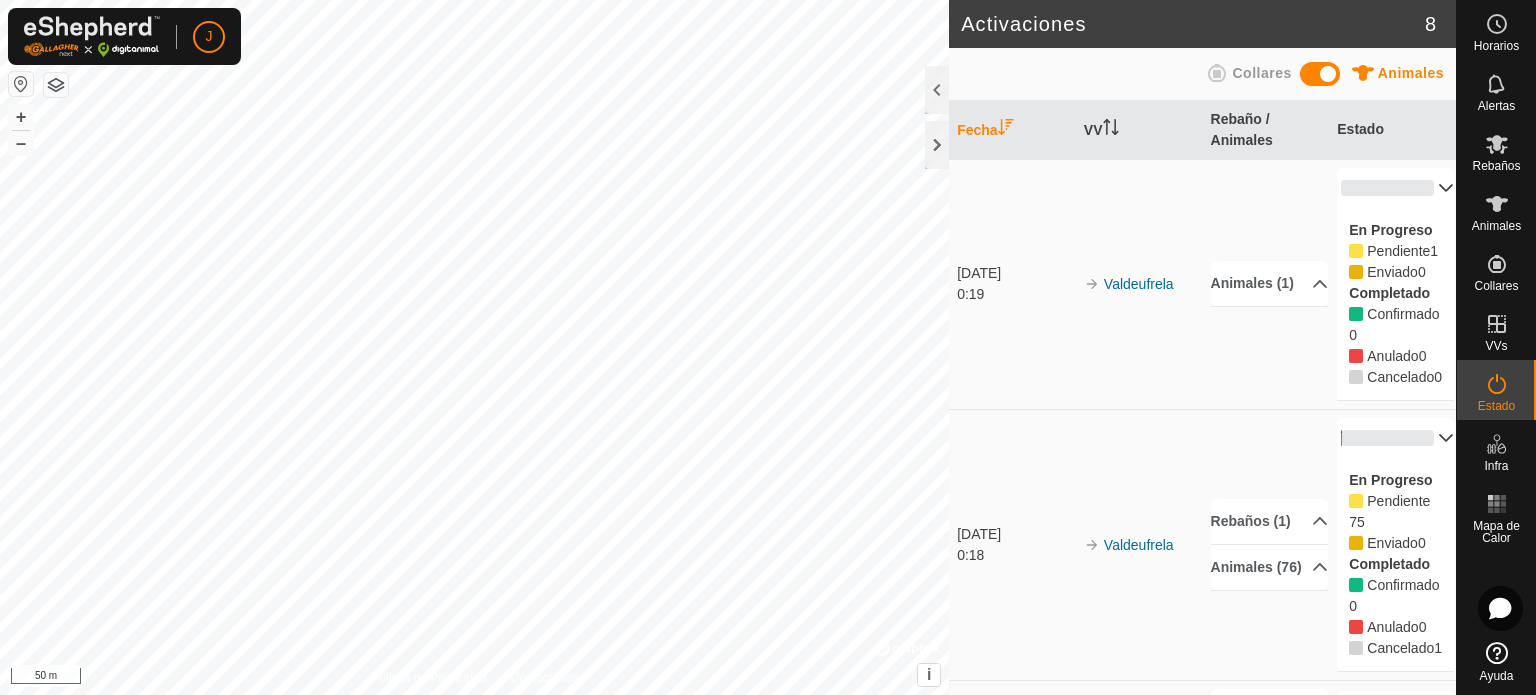 click on "En Progreso Pendiente  1  Enviado   0  Completado Confirmado   0  Anulado  0  Cancelado   0" at bounding box center (1395, 304) 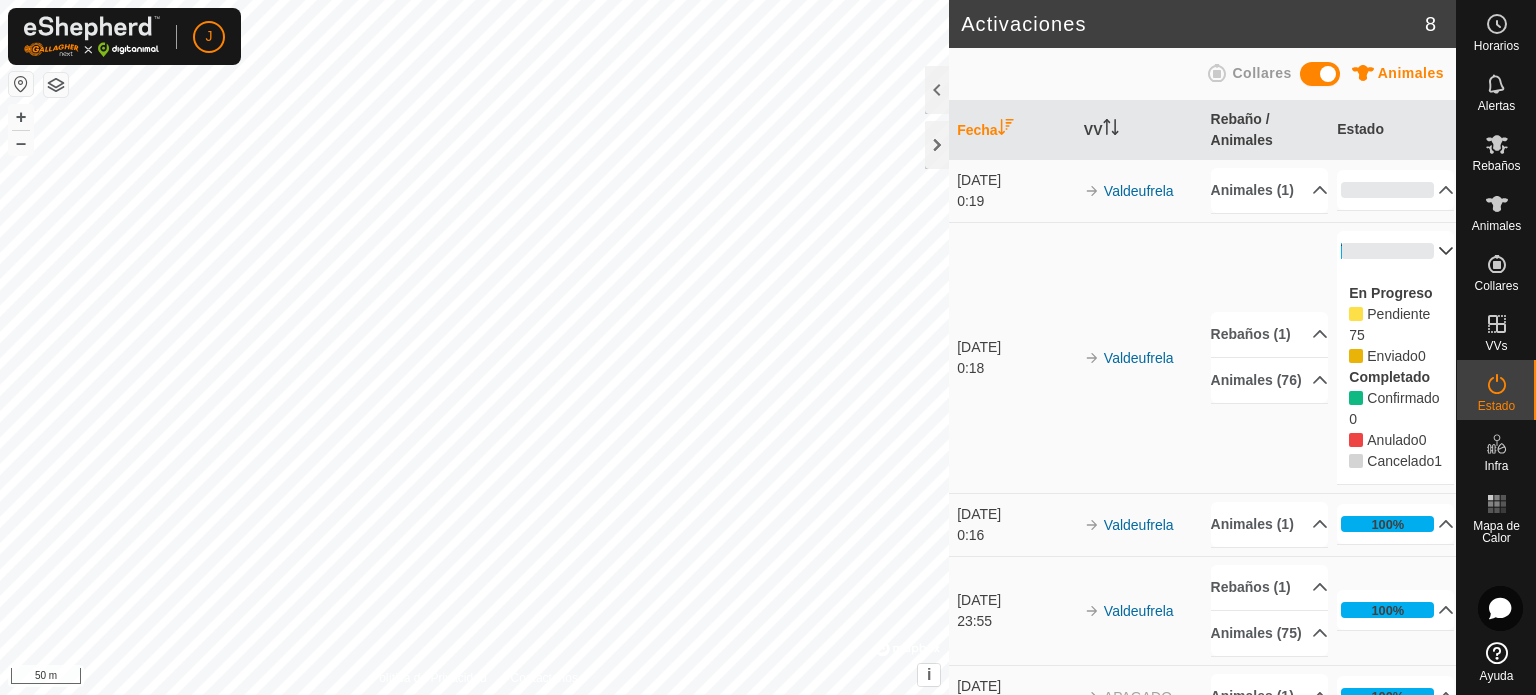 click at bounding box center [1320, 74] 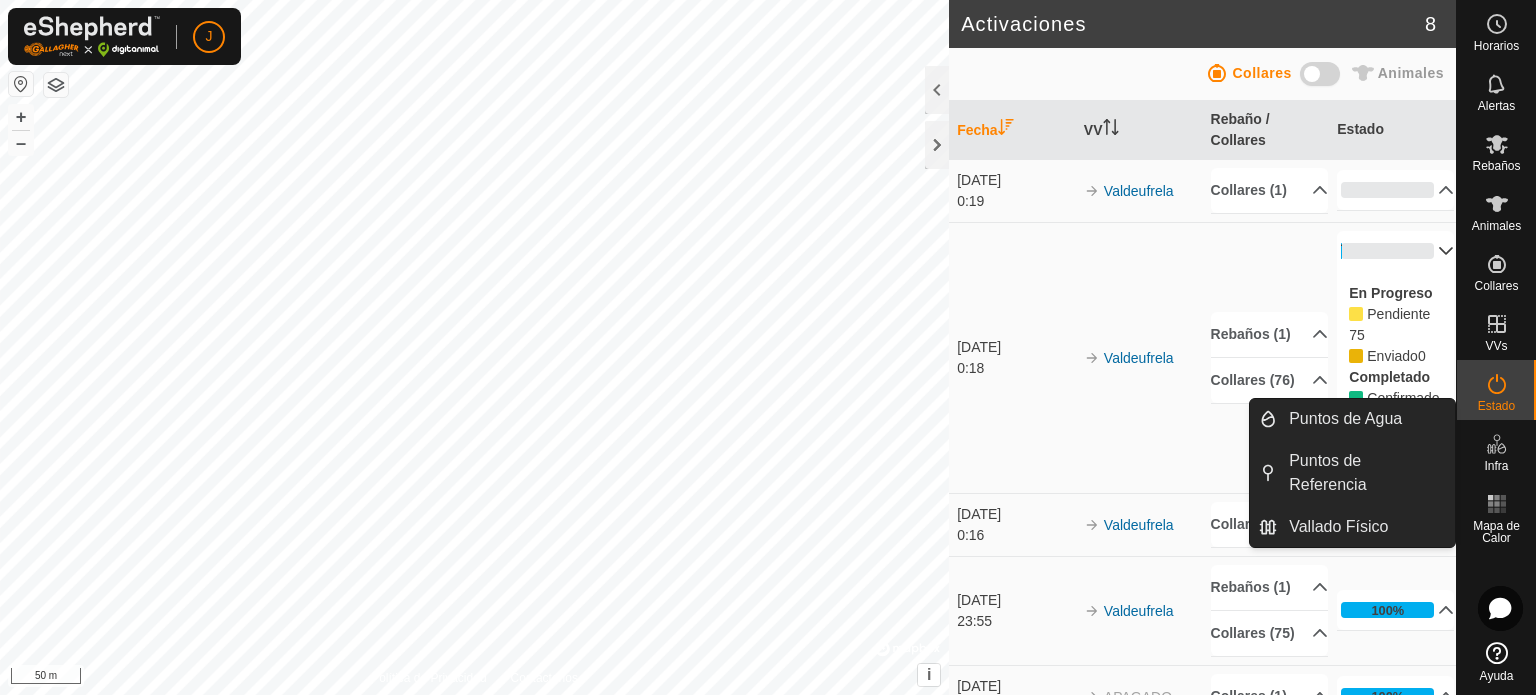 click on "Infra" at bounding box center (1496, 466) 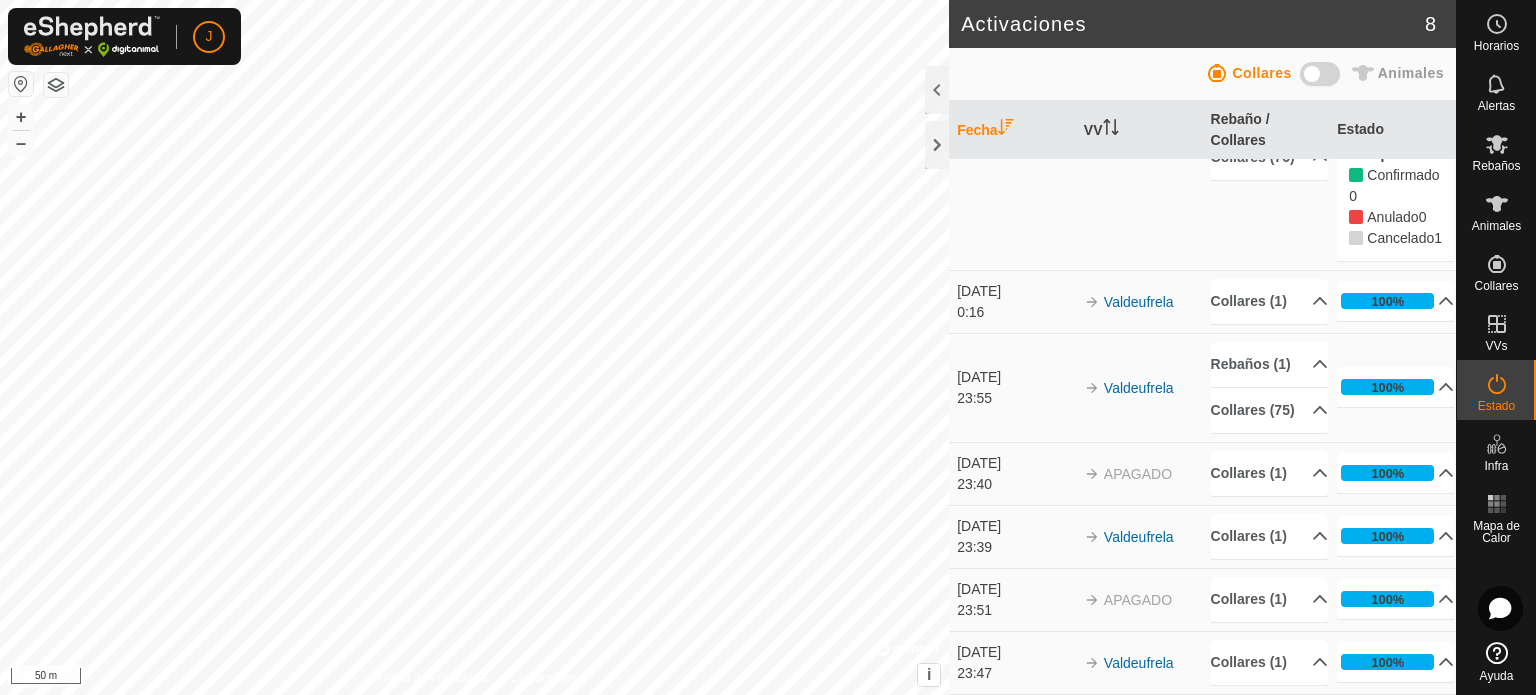 scroll, scrollTop: 267, scrollLeft: 0, axis: vertical 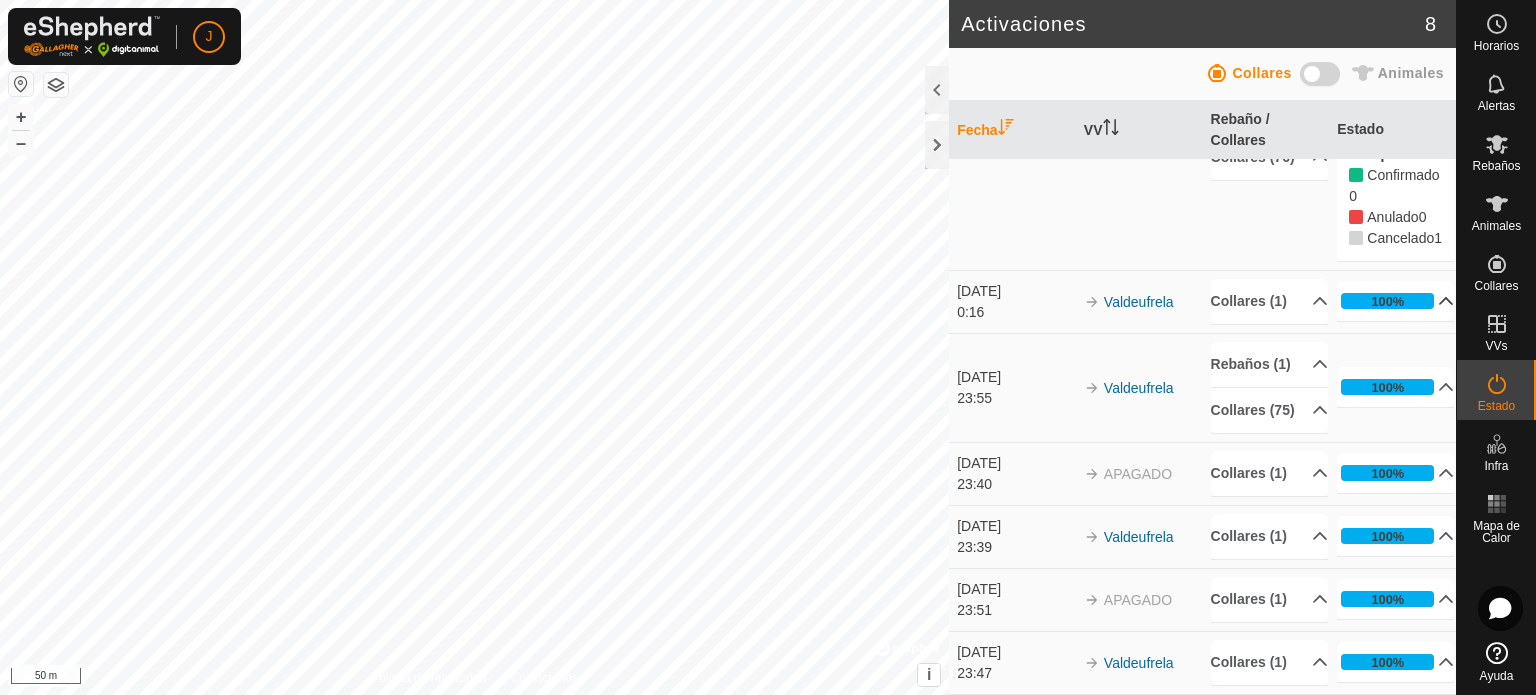 click on "100%" at bounding box center [1395, 301] 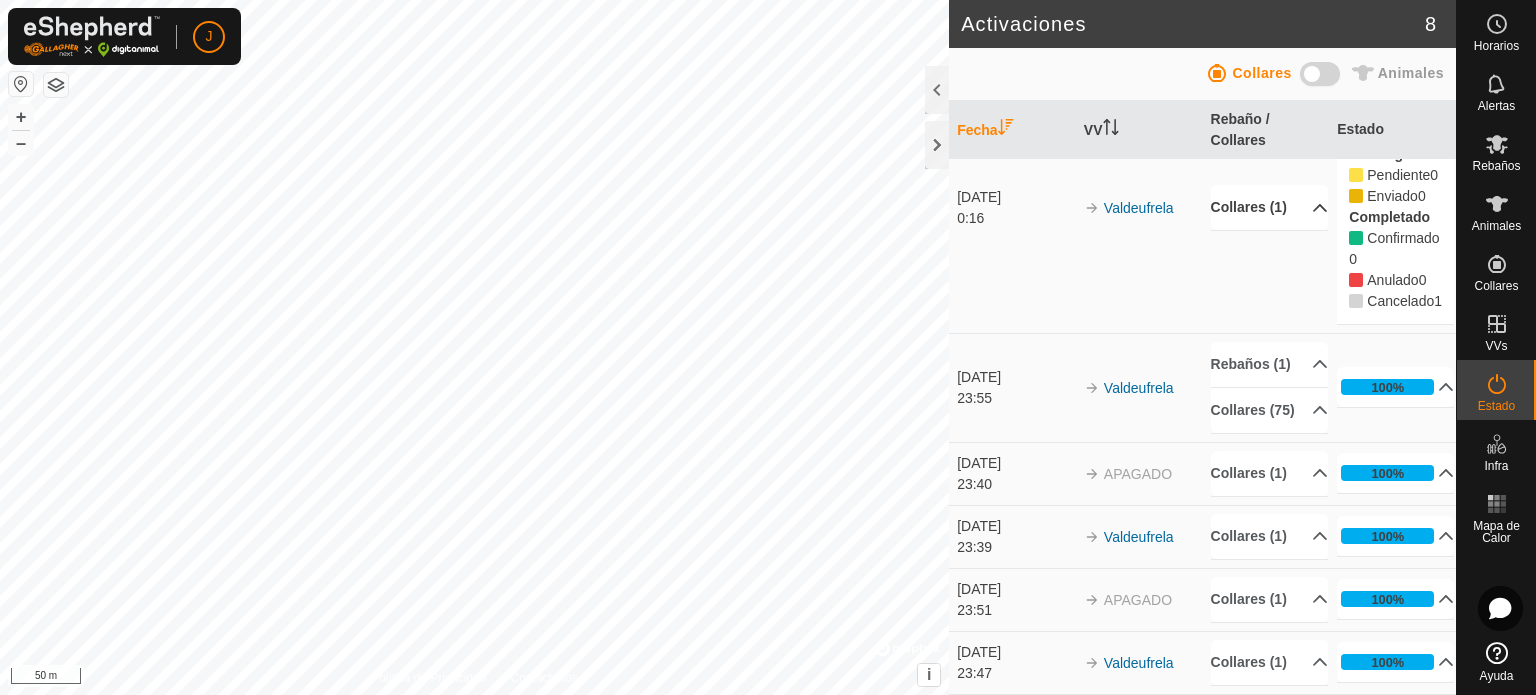 scroll, scrollTop: 443, scrollLeft: 0, axis: vertical 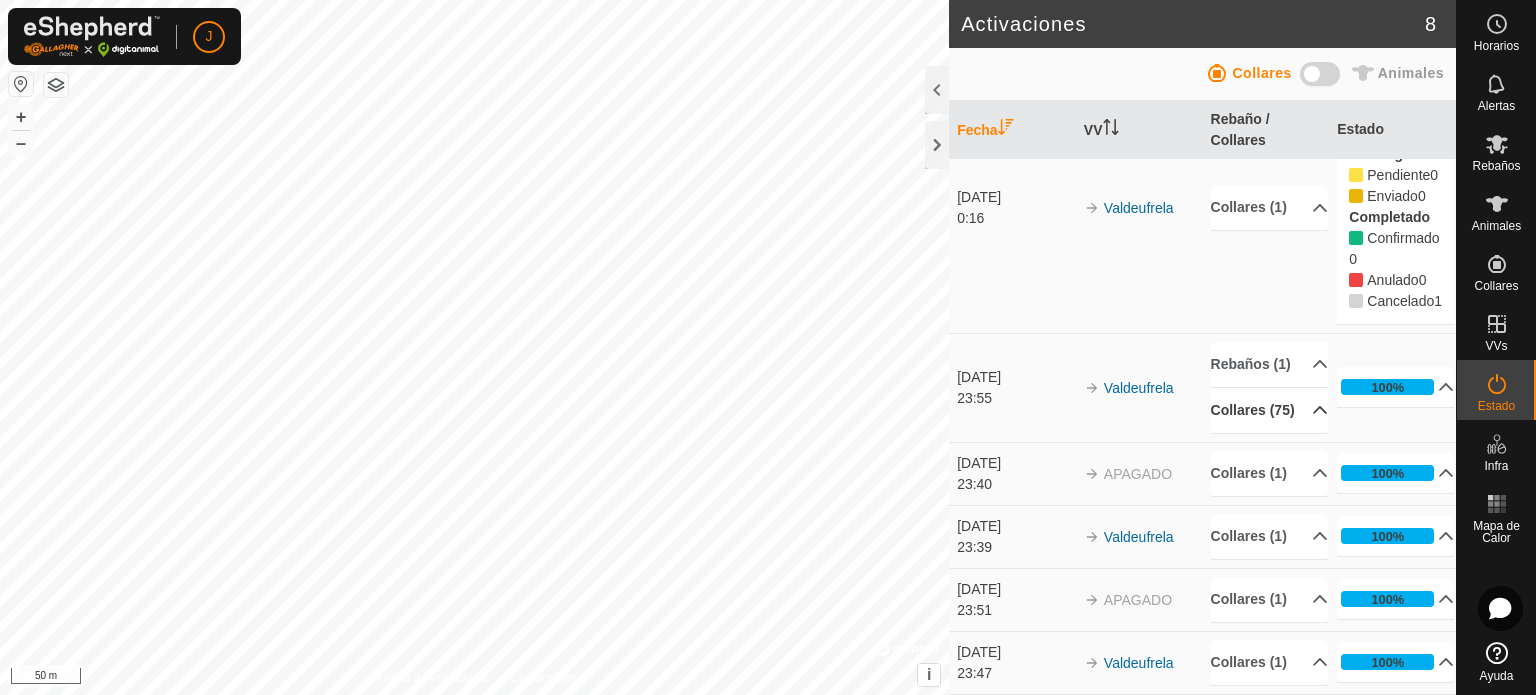 click on "Collares (75)" at bounding box center [1269, 410] 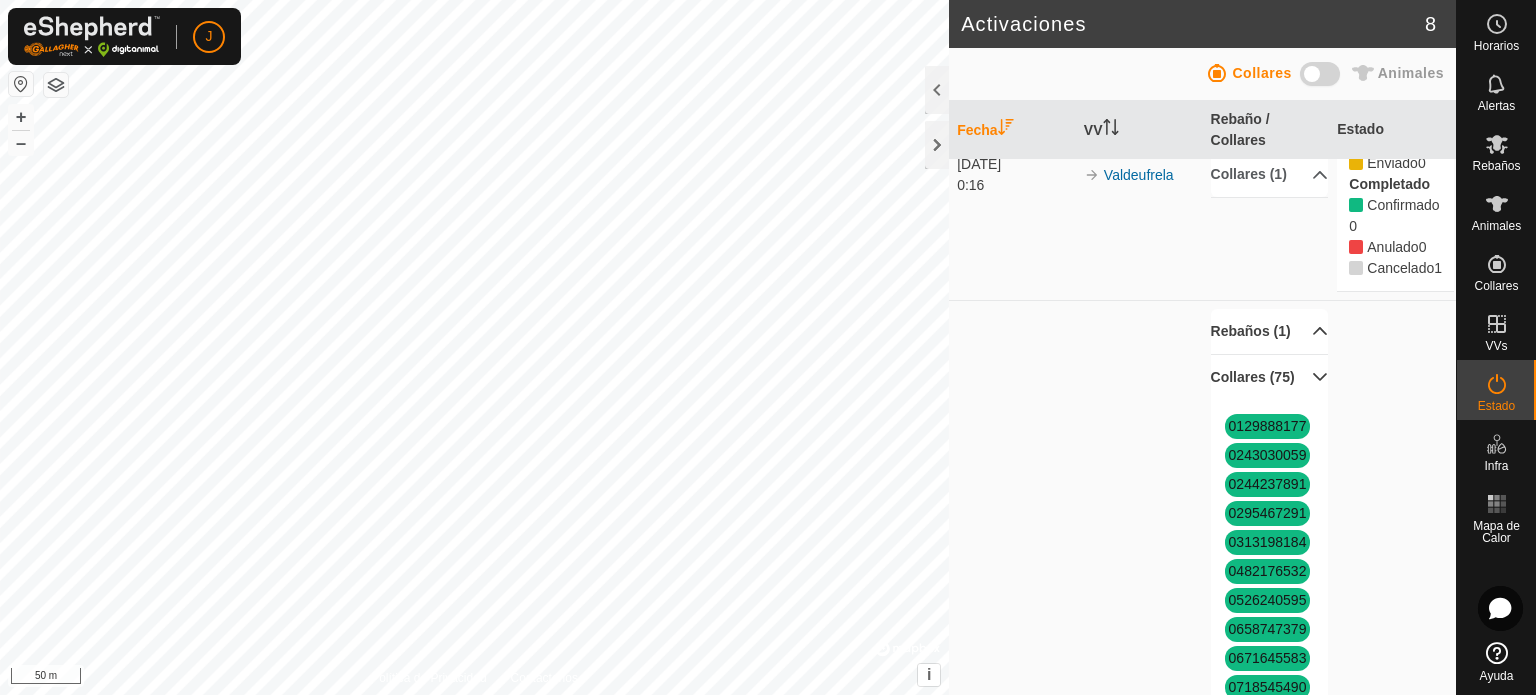 click on "Rebaños (1)" at bounding box center (1269, 331) 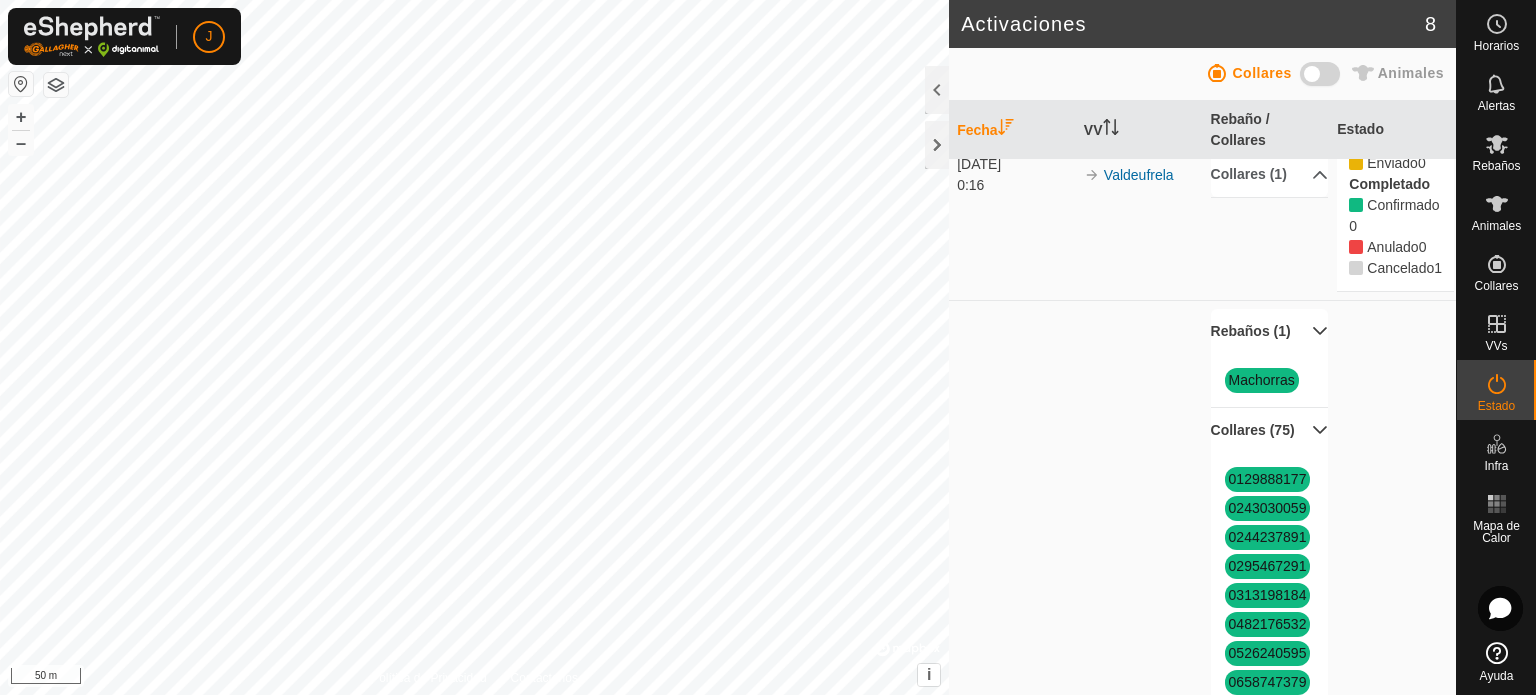 click on "Rebaños (1)" at bounding box center (1269, 331) 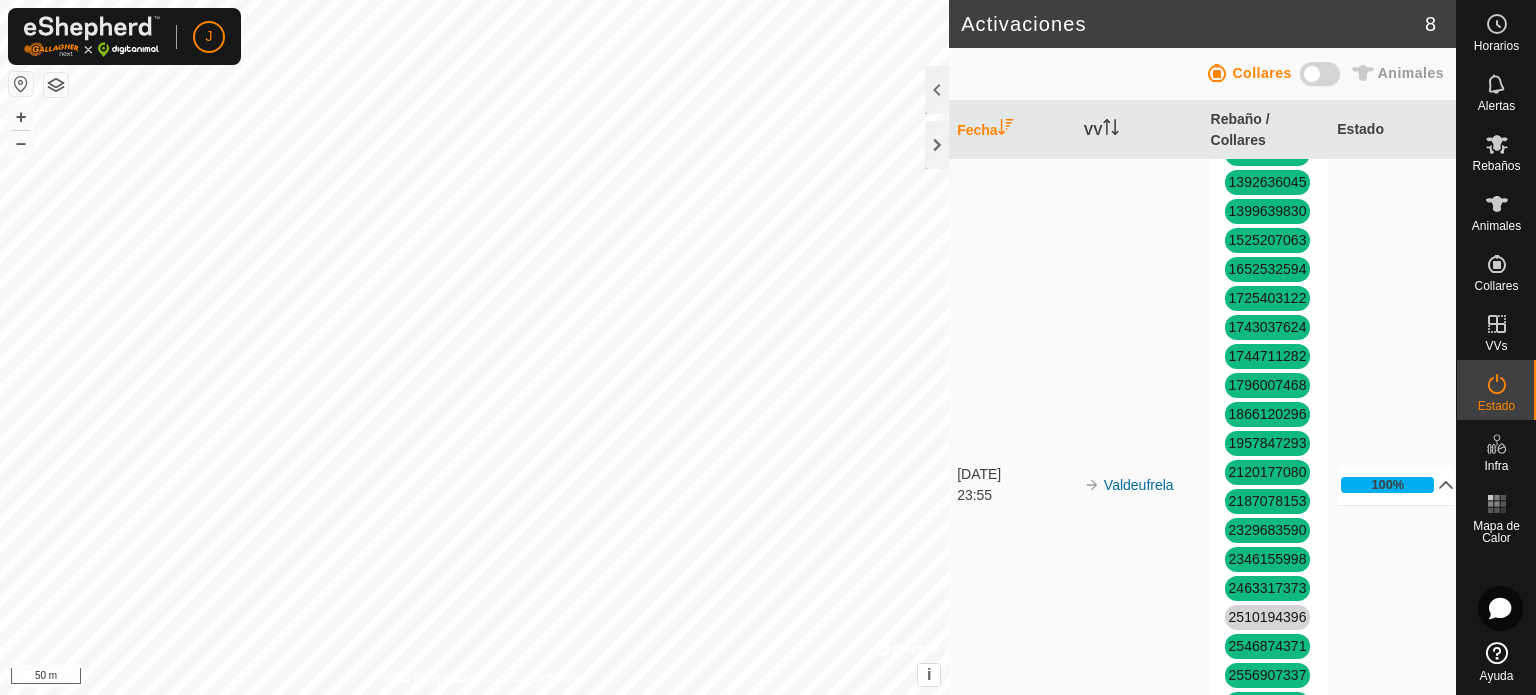 scroll, scrollTop: 1415, scrollLeft: 0, axis: vertical 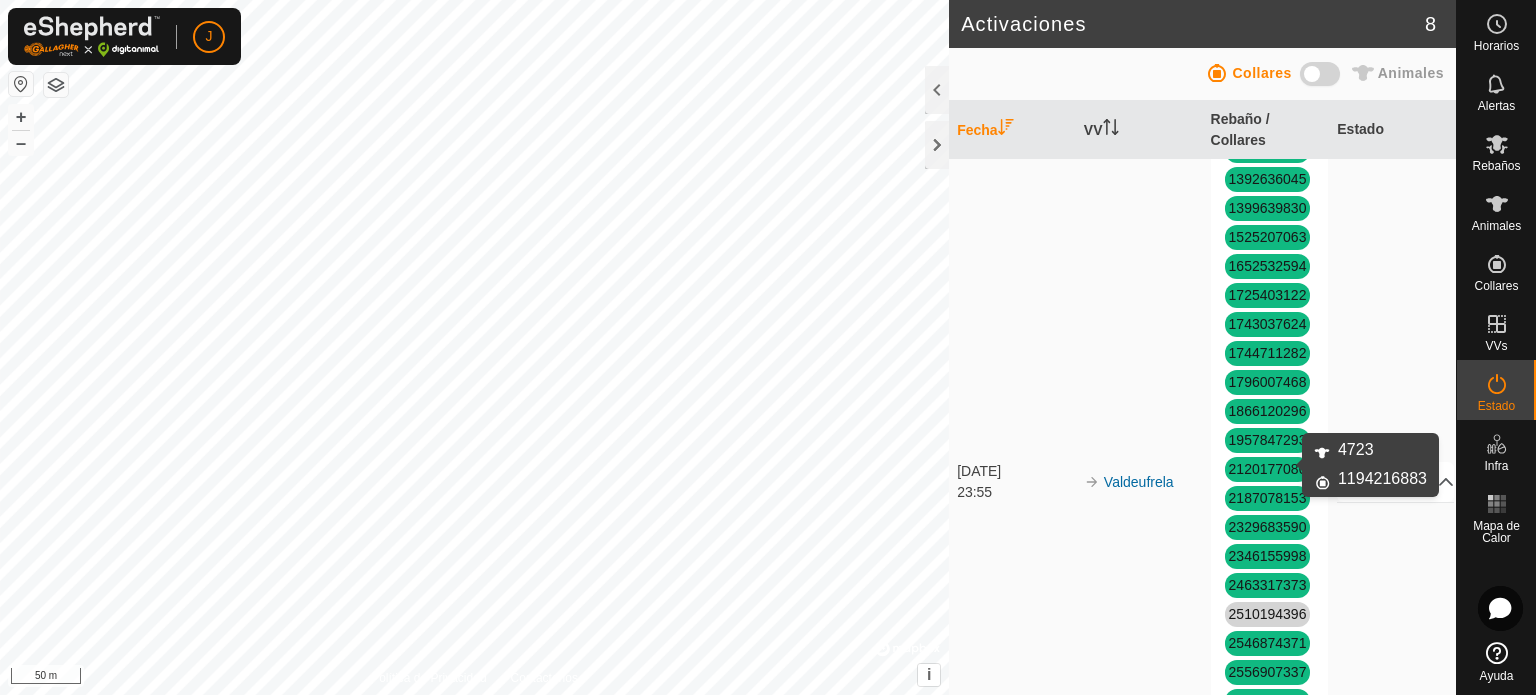 click on "1194216883" at bounding box center (1268, 5) 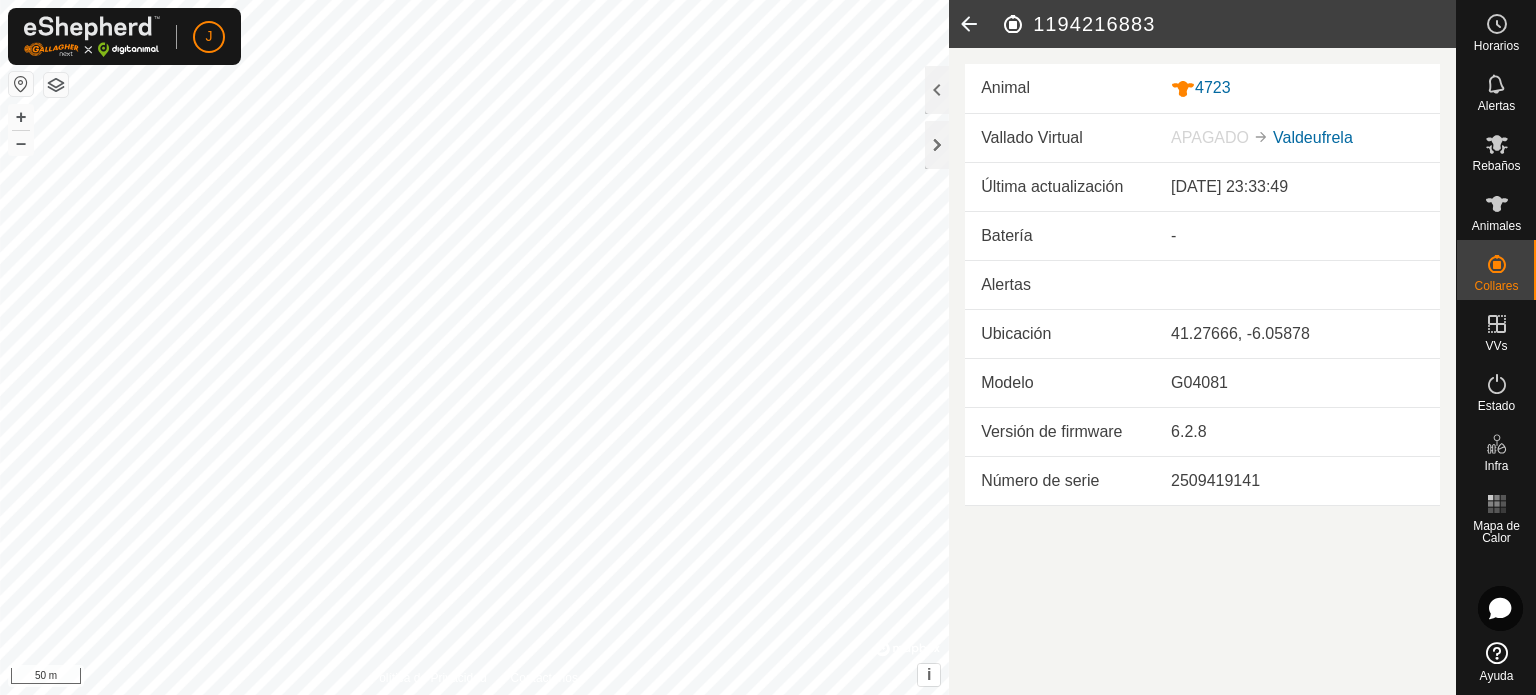 click on "APAGADO" at bounding box center [1210, 137] 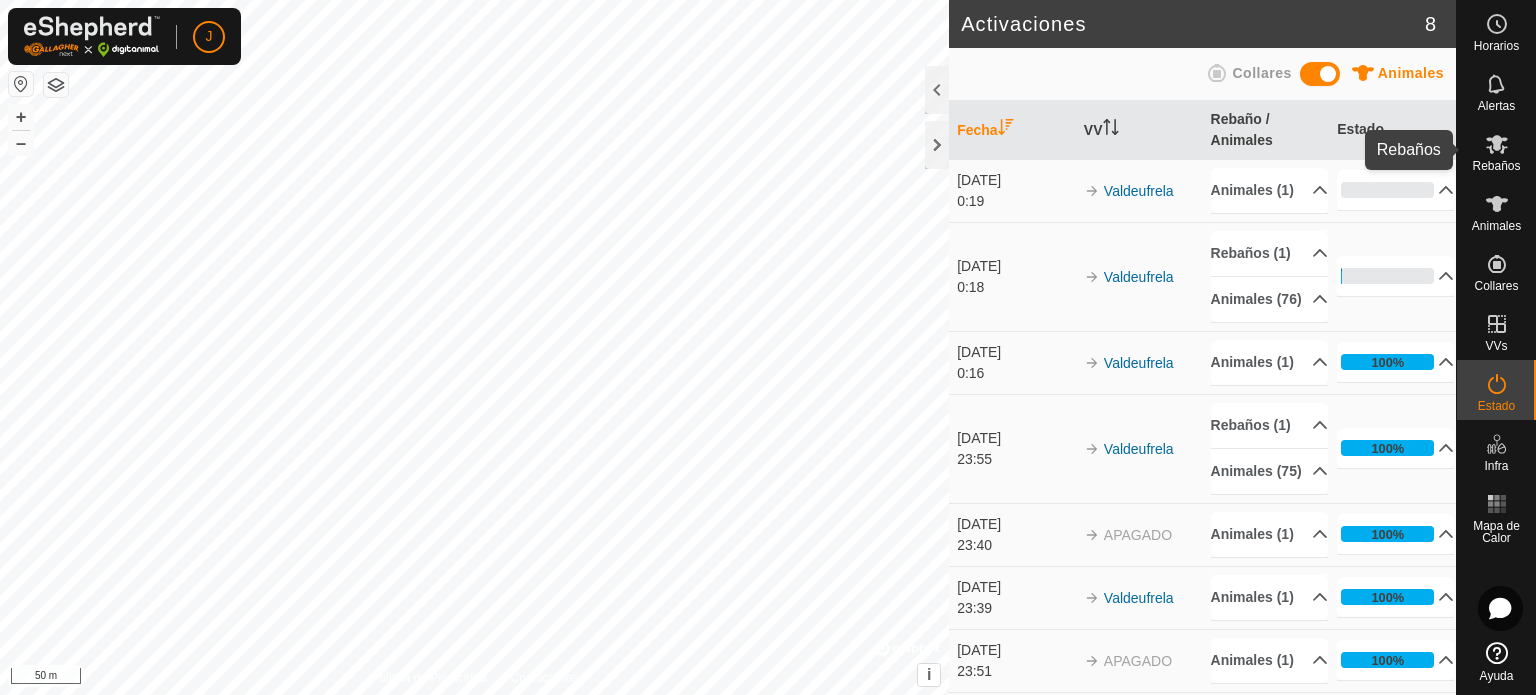click on "Rebaños" at bounding box center (1496, 150) 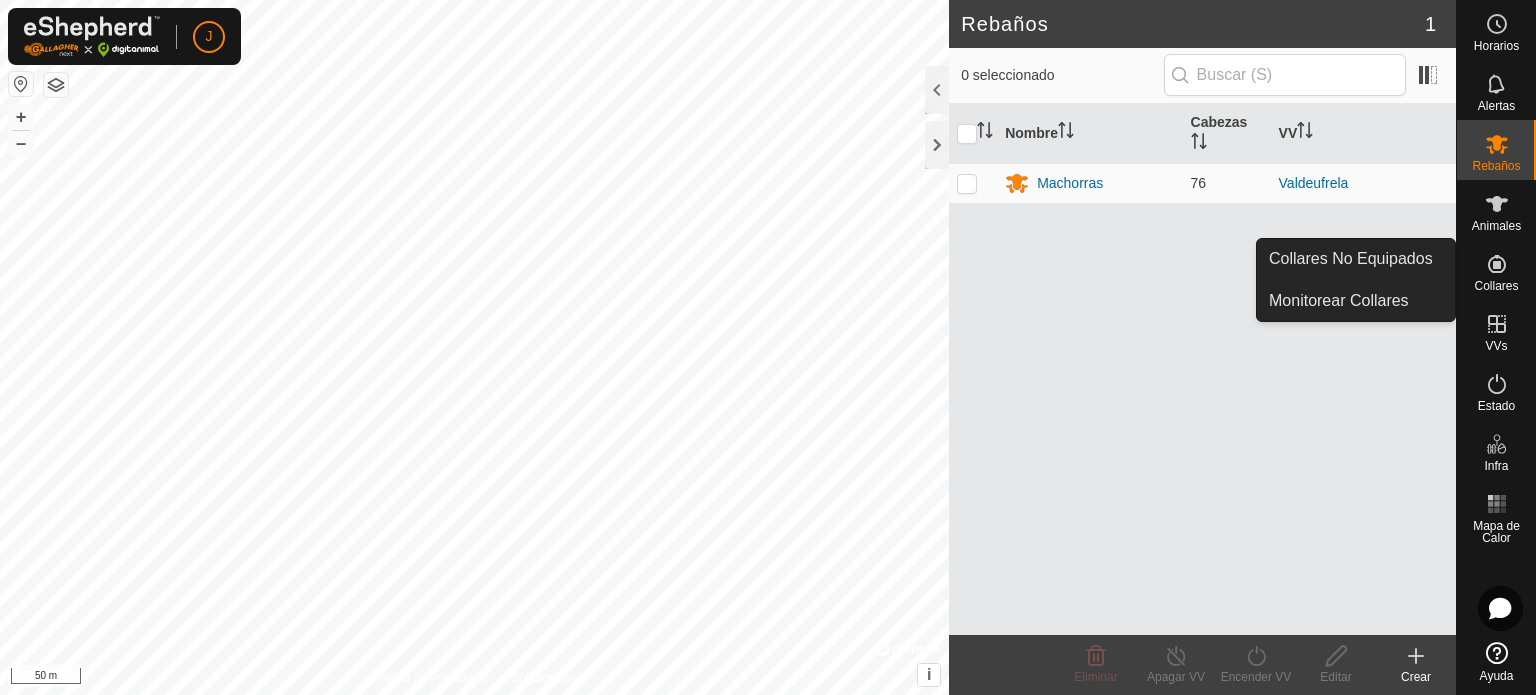 click 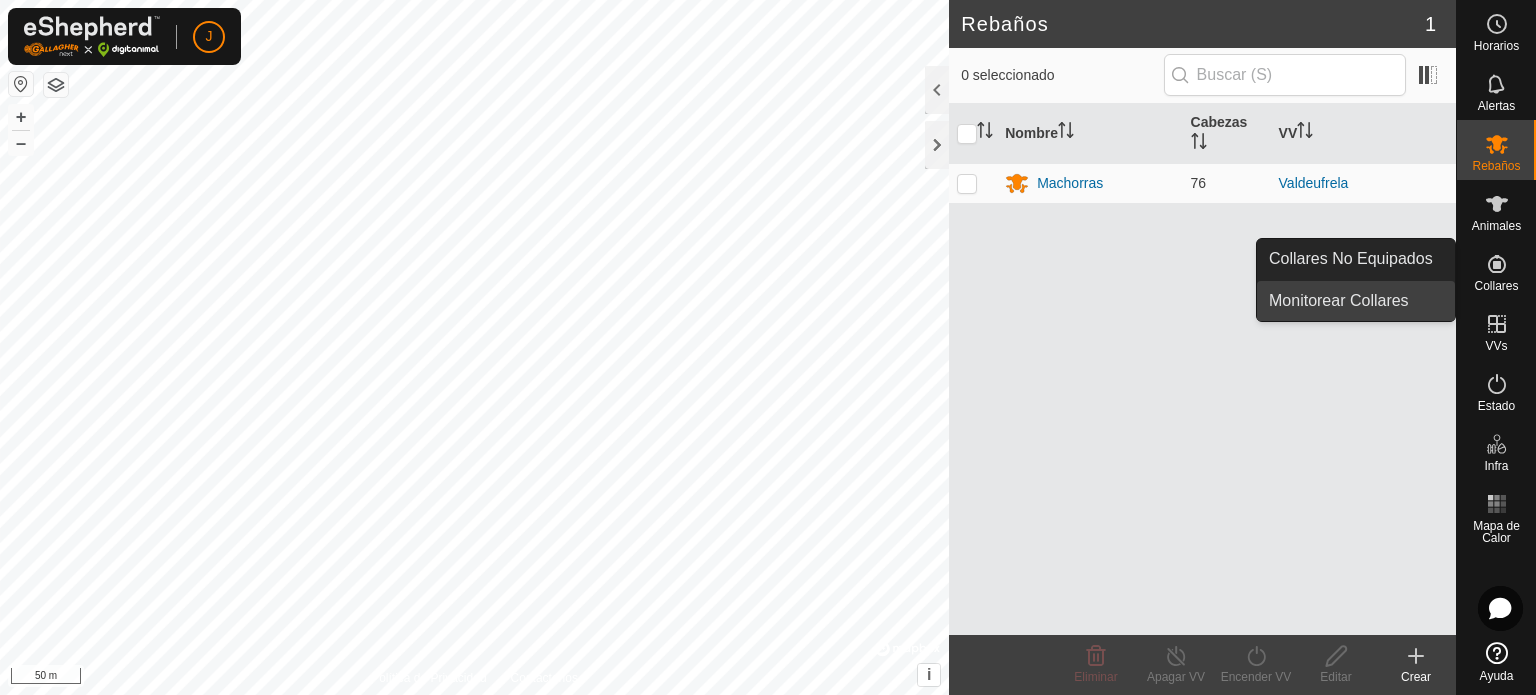 click on "Monitorear Collares" at bounding box center [1356, 301] 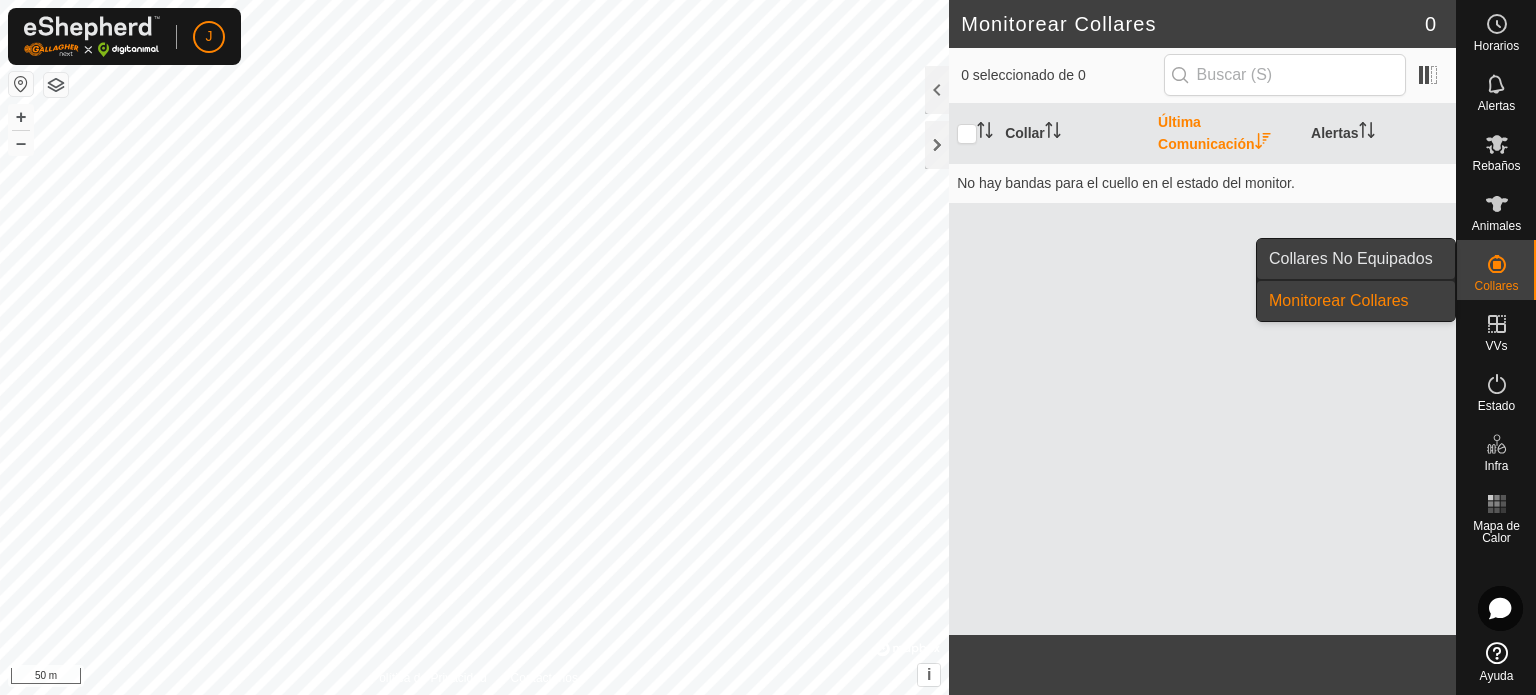 click on "Collares No Equipados" at bounding box center [1356, 259] 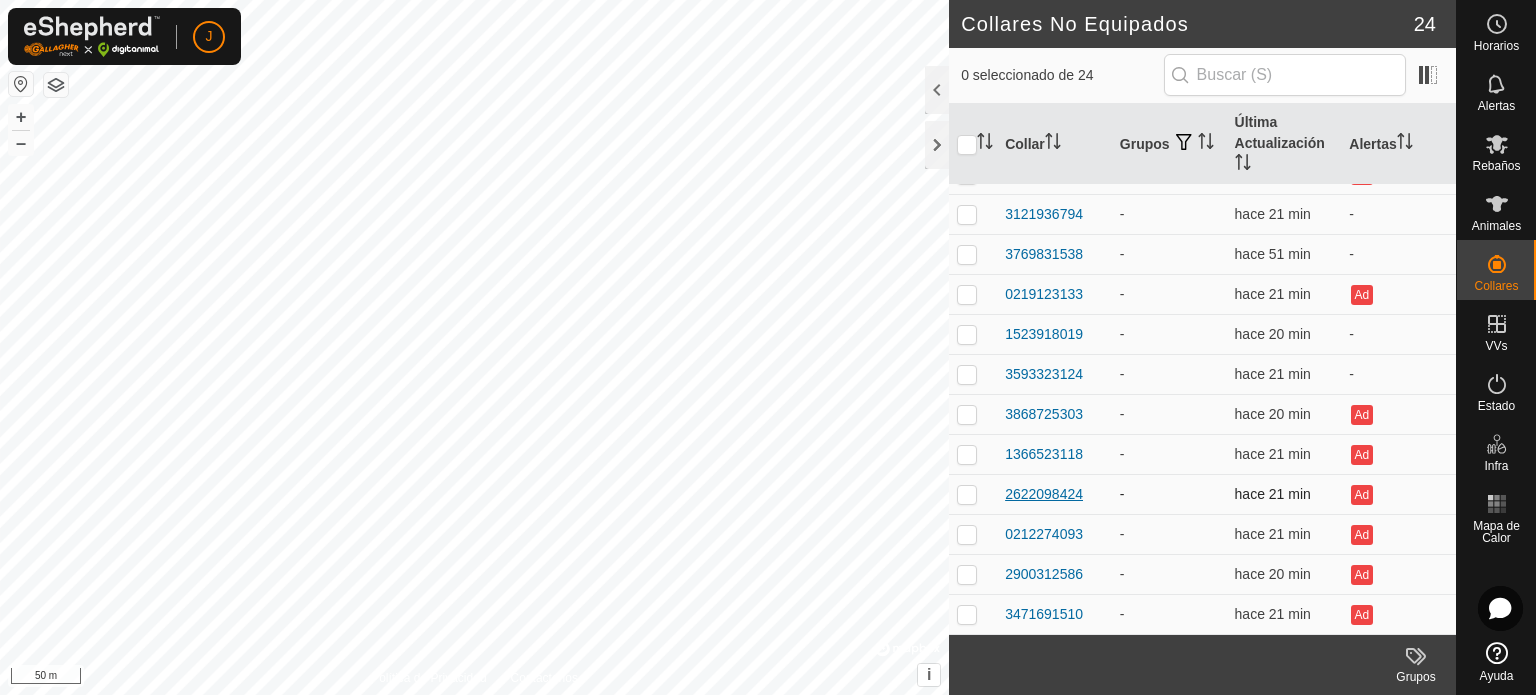 scroll, scrollTop: 0, scrollLeft: 0, axis: both 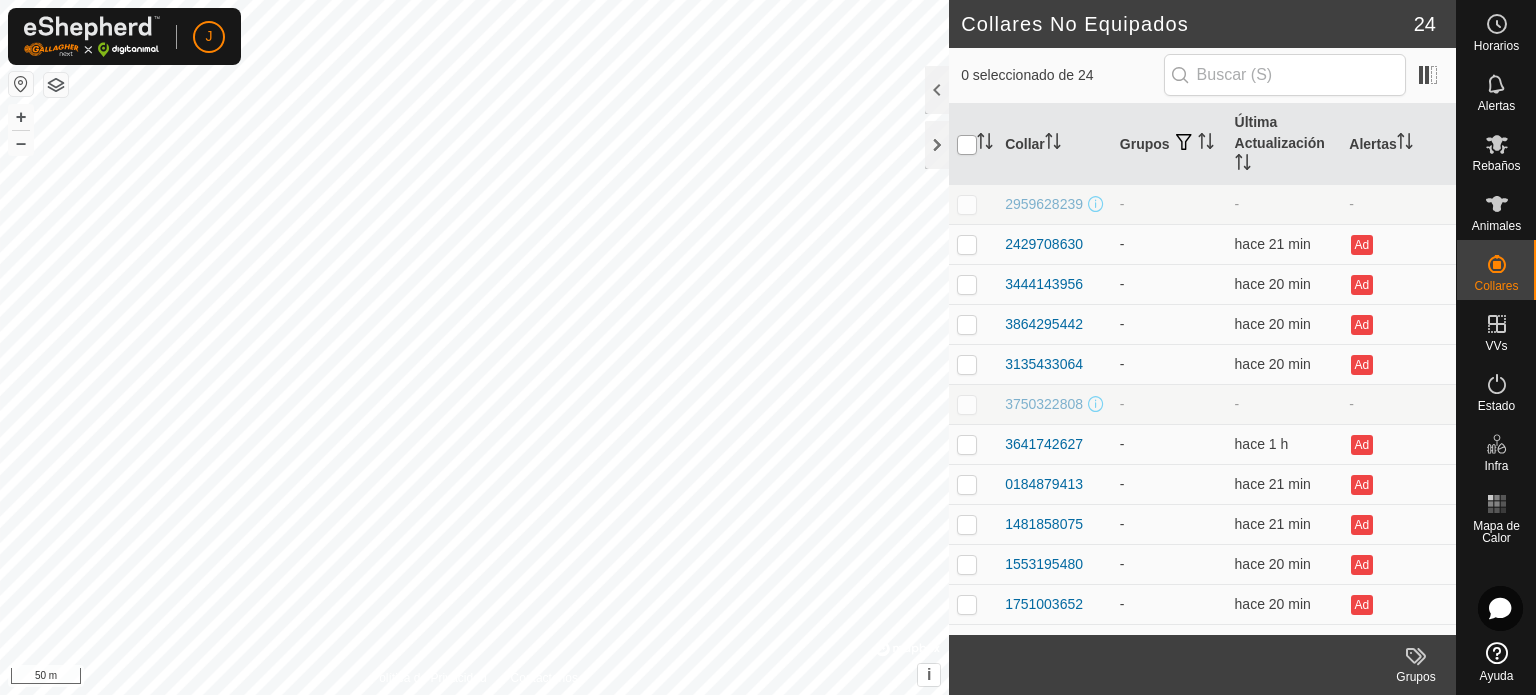 click at bounding box center [967, 145] 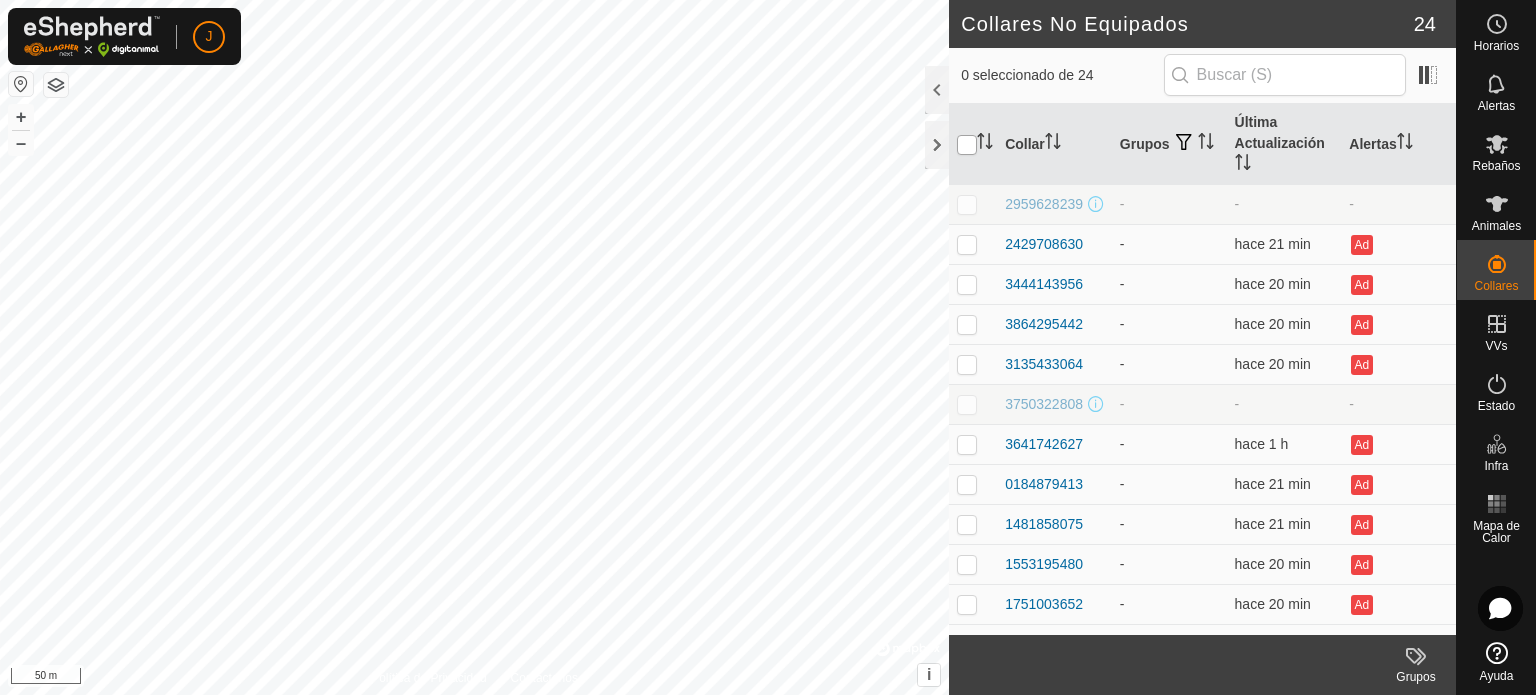 checkbox on "true" 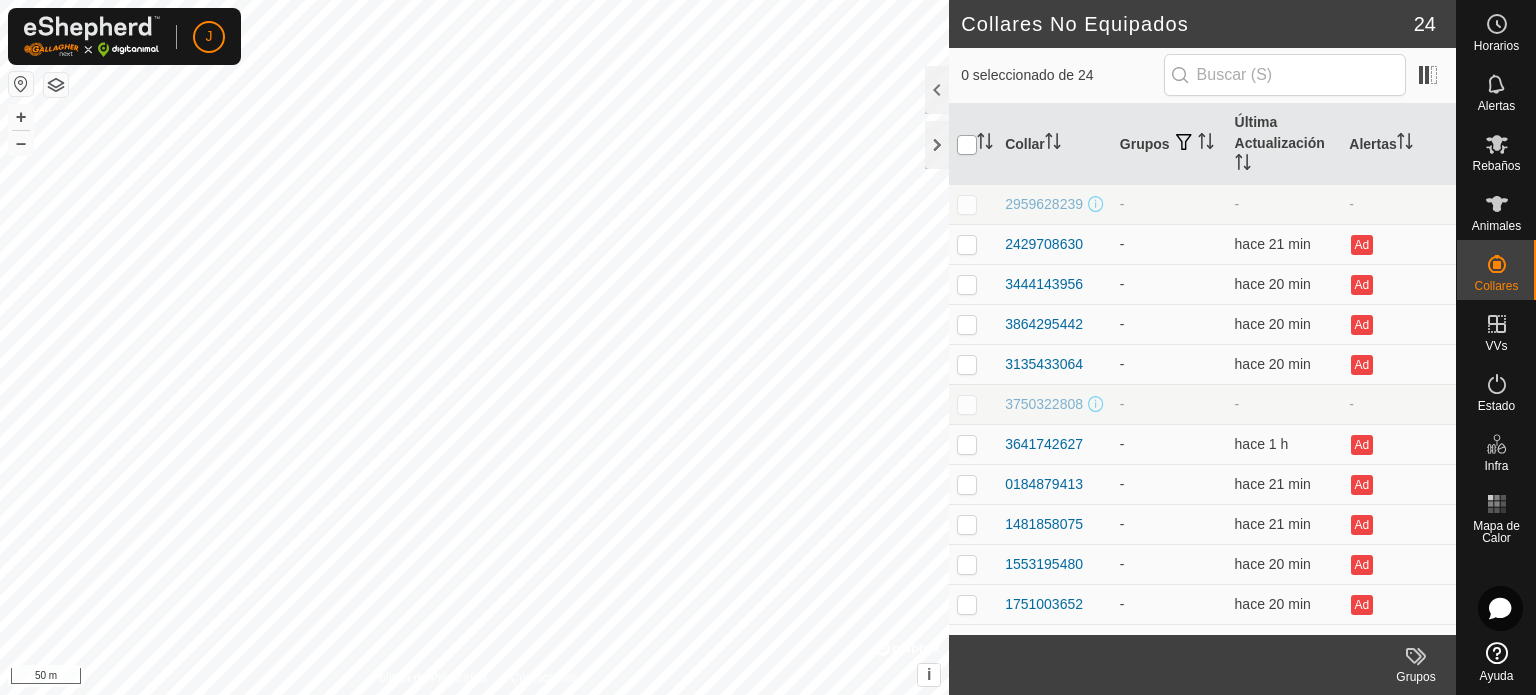 checkbox on "true" 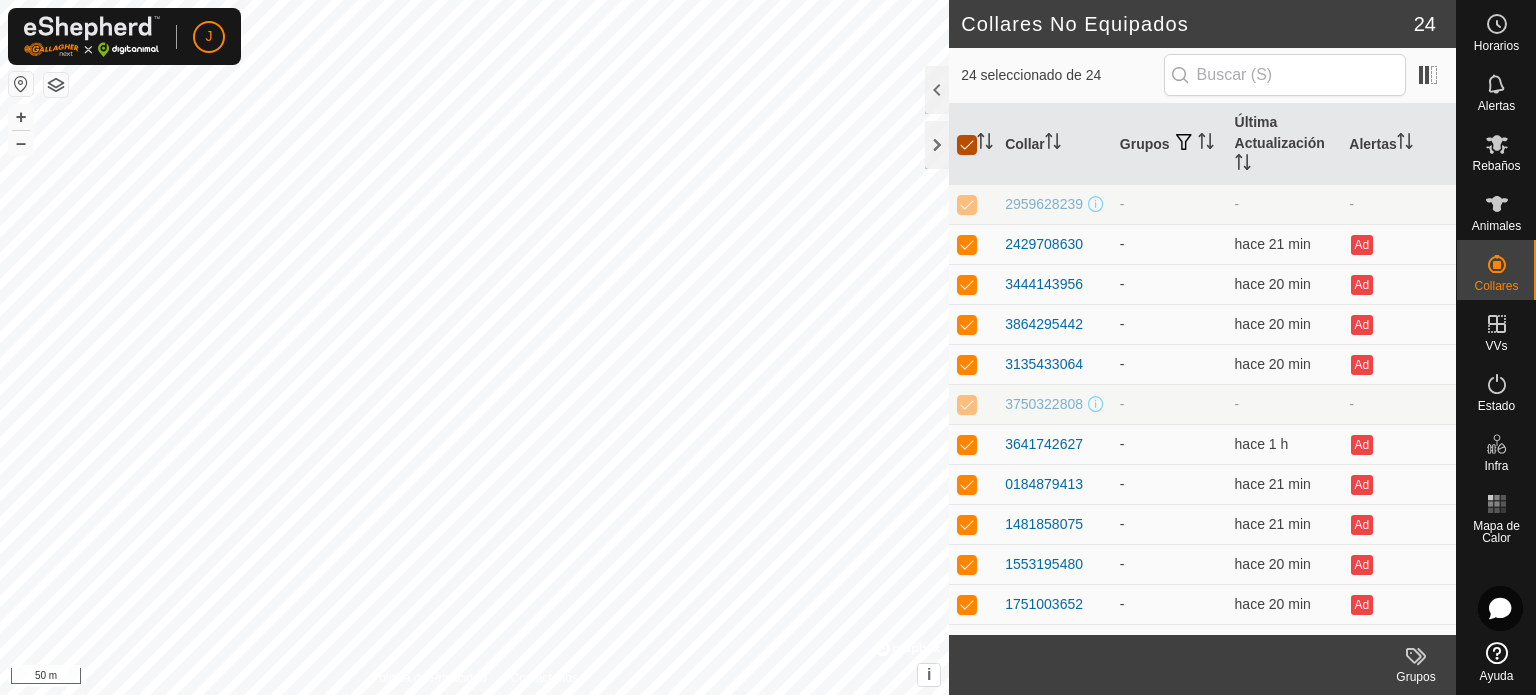 click at bounding box center [967, 145] 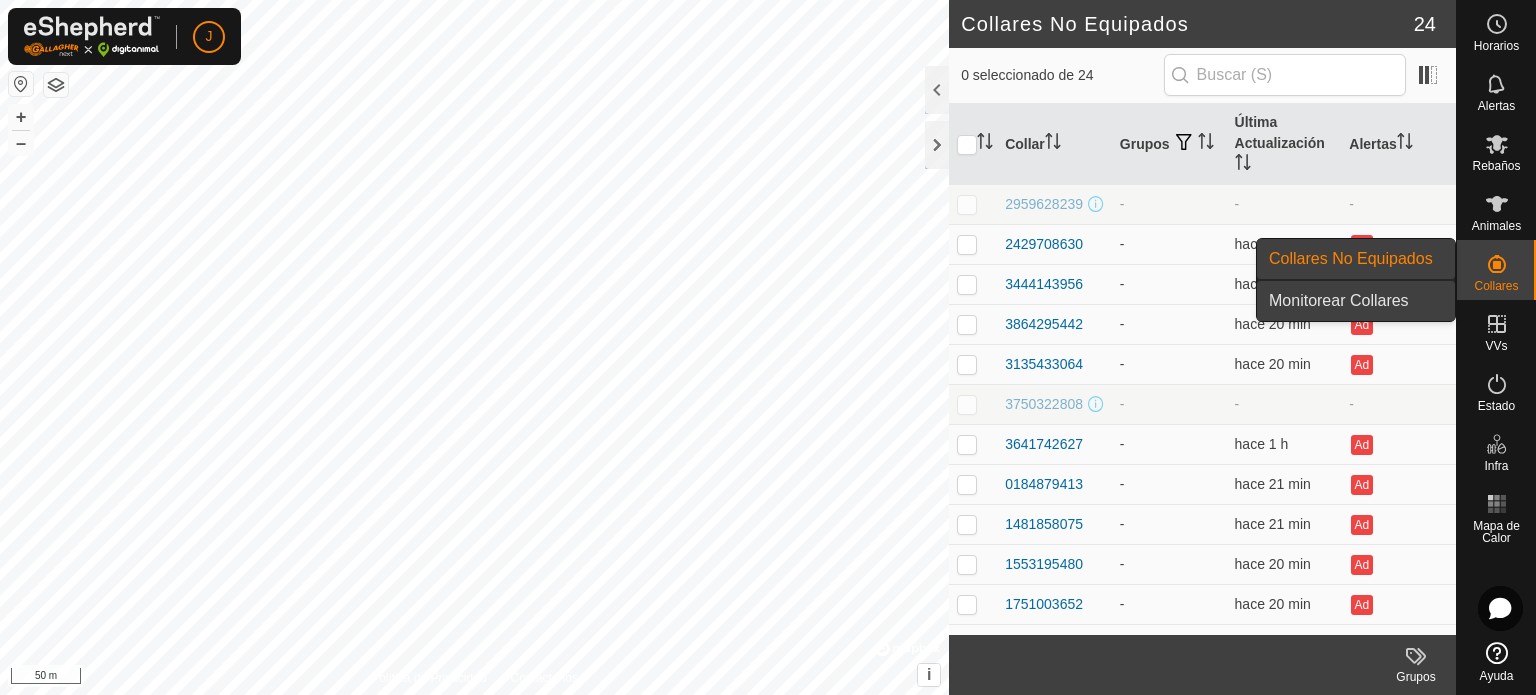 click on "Monitorear Collares" at bounding box center (1356, 301) 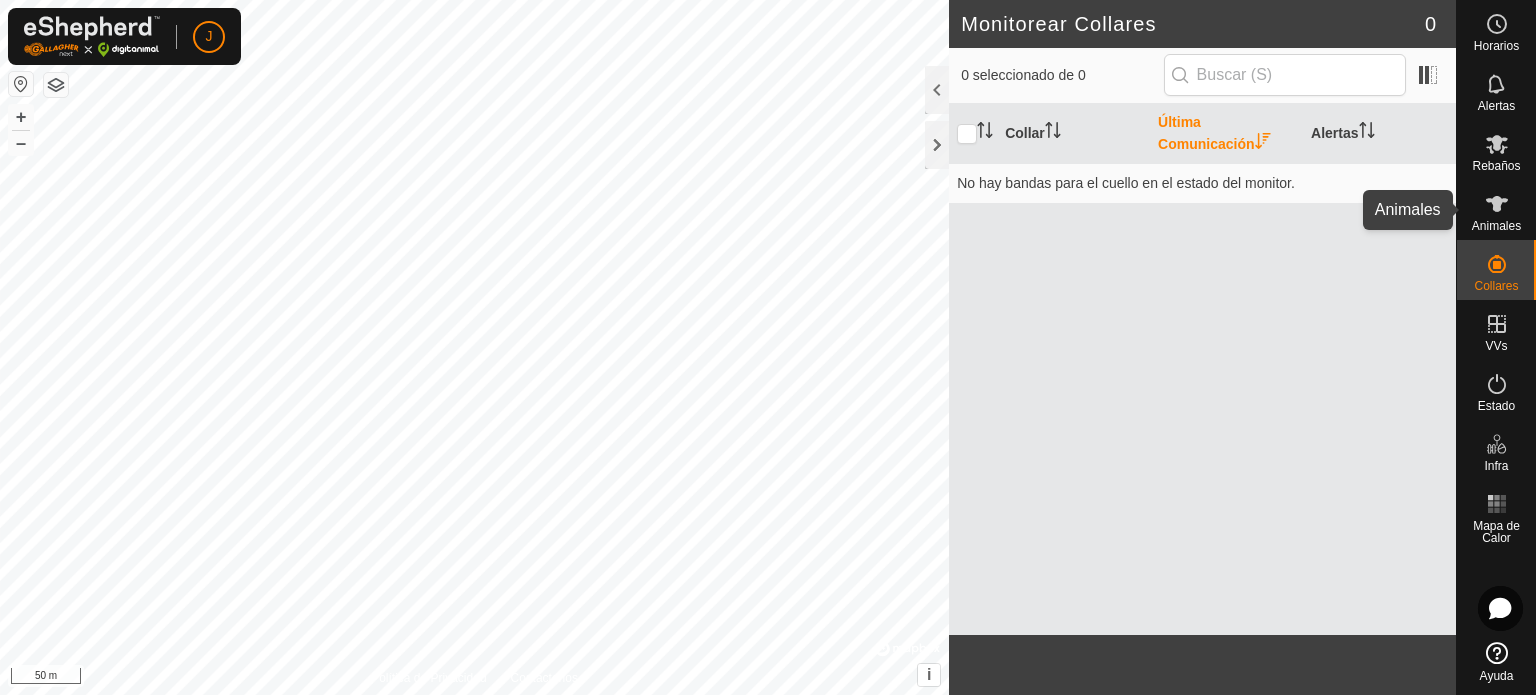 click on "Animales" at bounding box center (1496, 210) 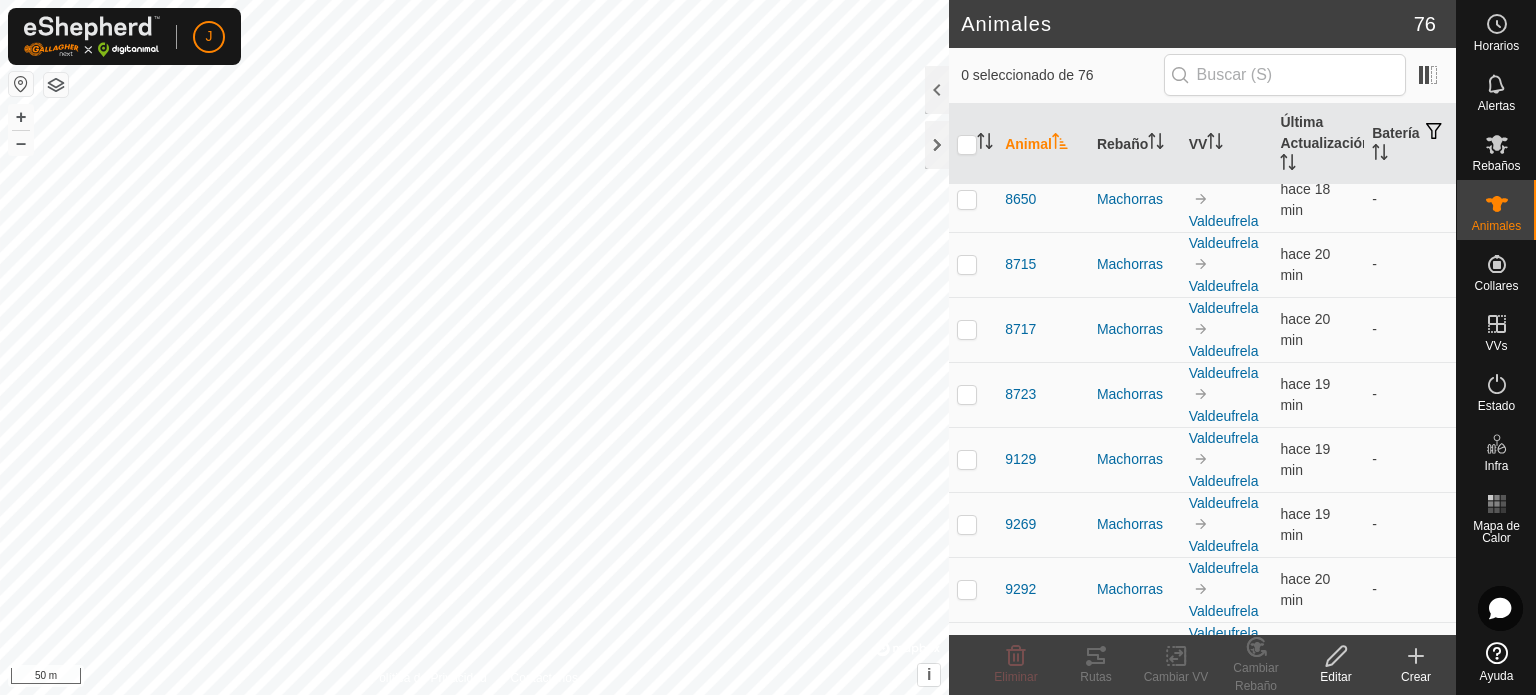 scroll, scrollTop: 4458, scrollLeft: 0, axis: vertical 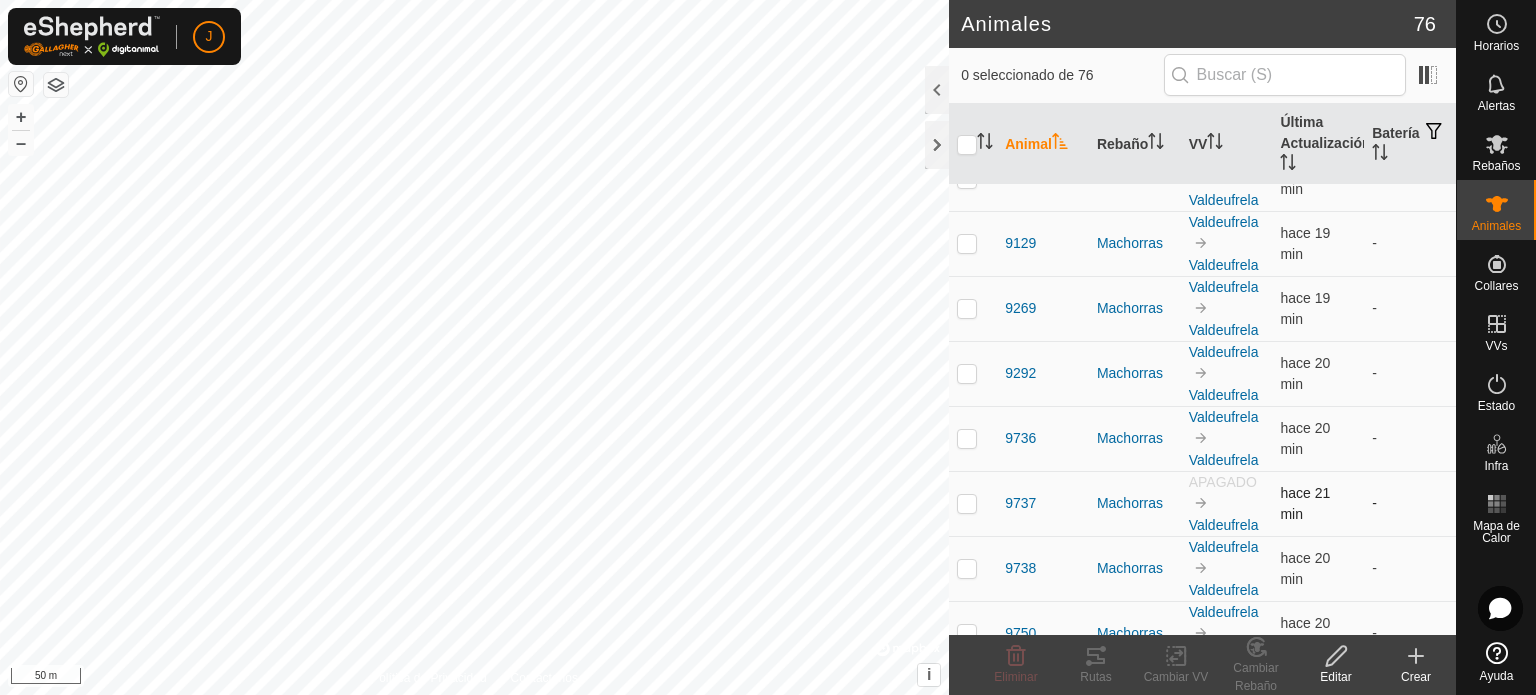 click on "APAGADO" at bounding box center [1223, 482] 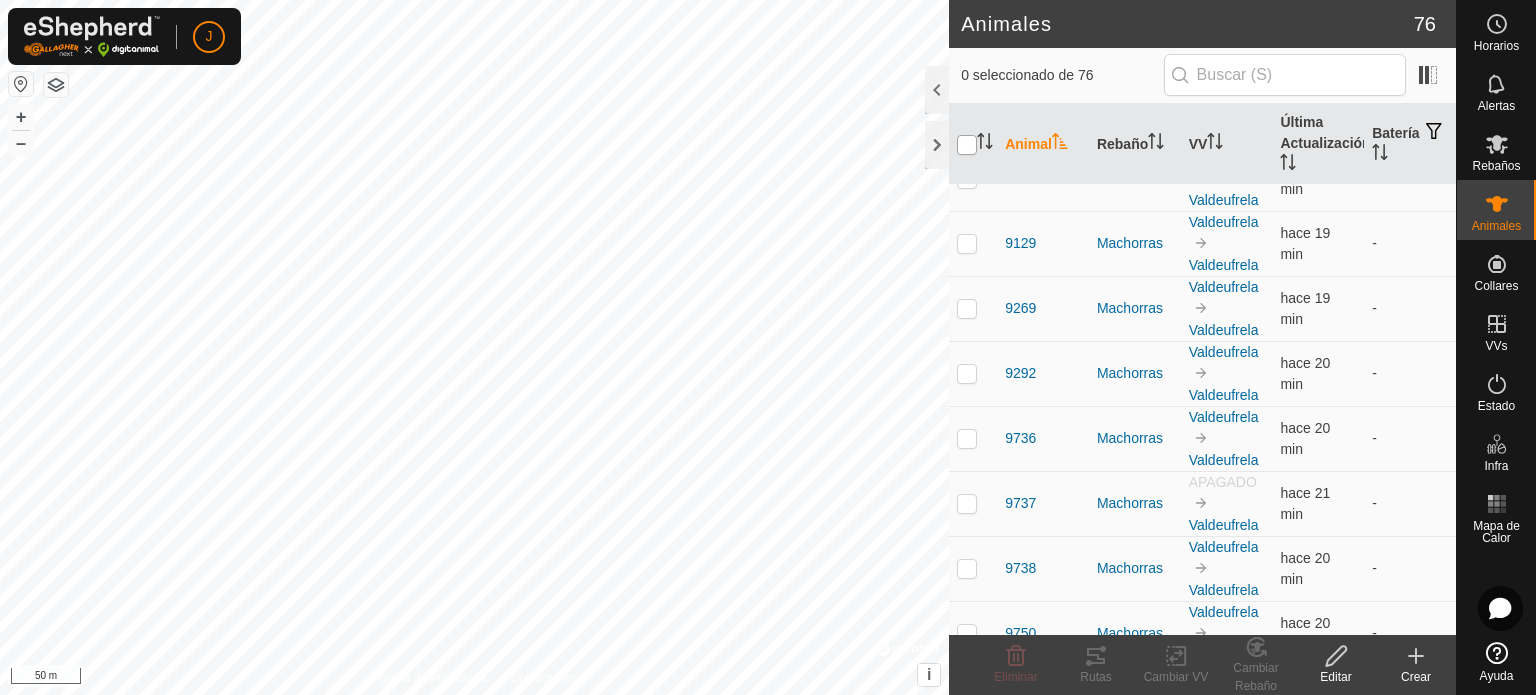 click at bounding box center (967, 145) 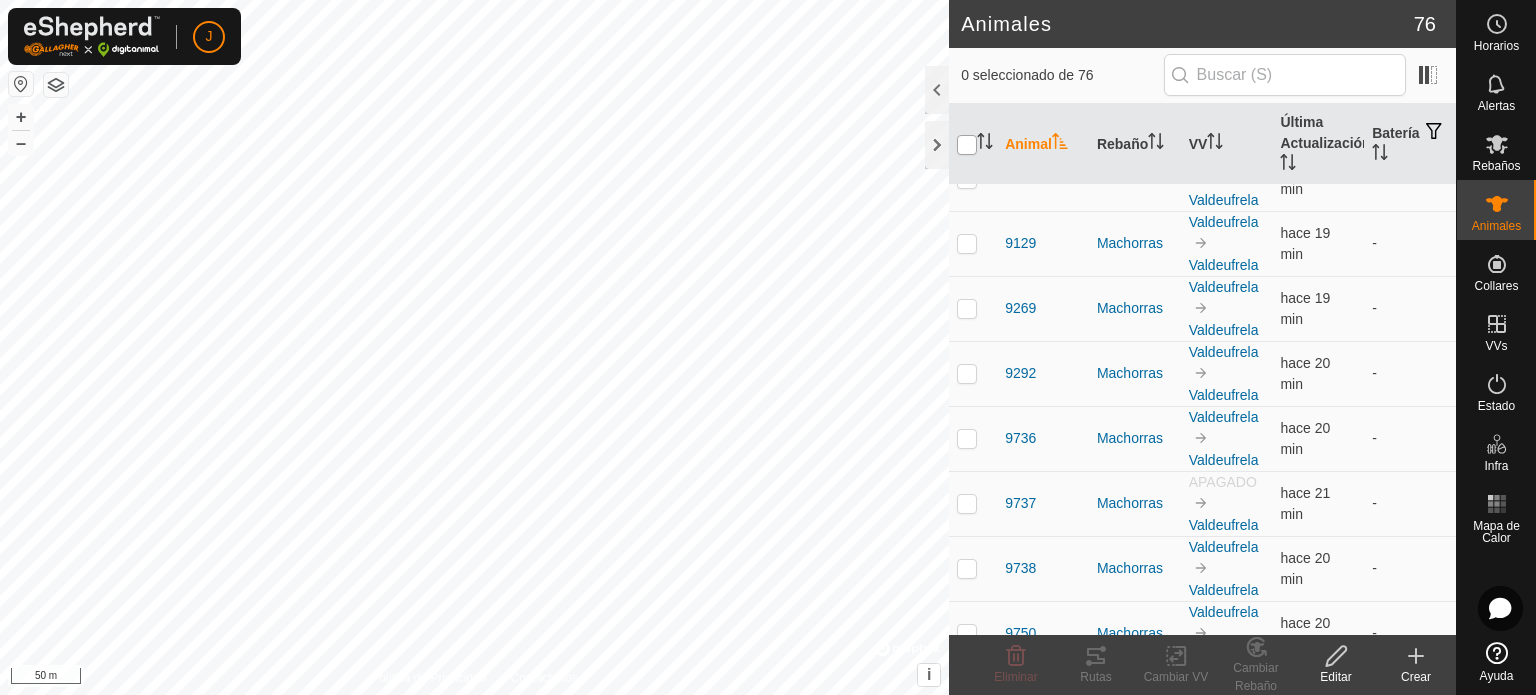 checkbox on "true" 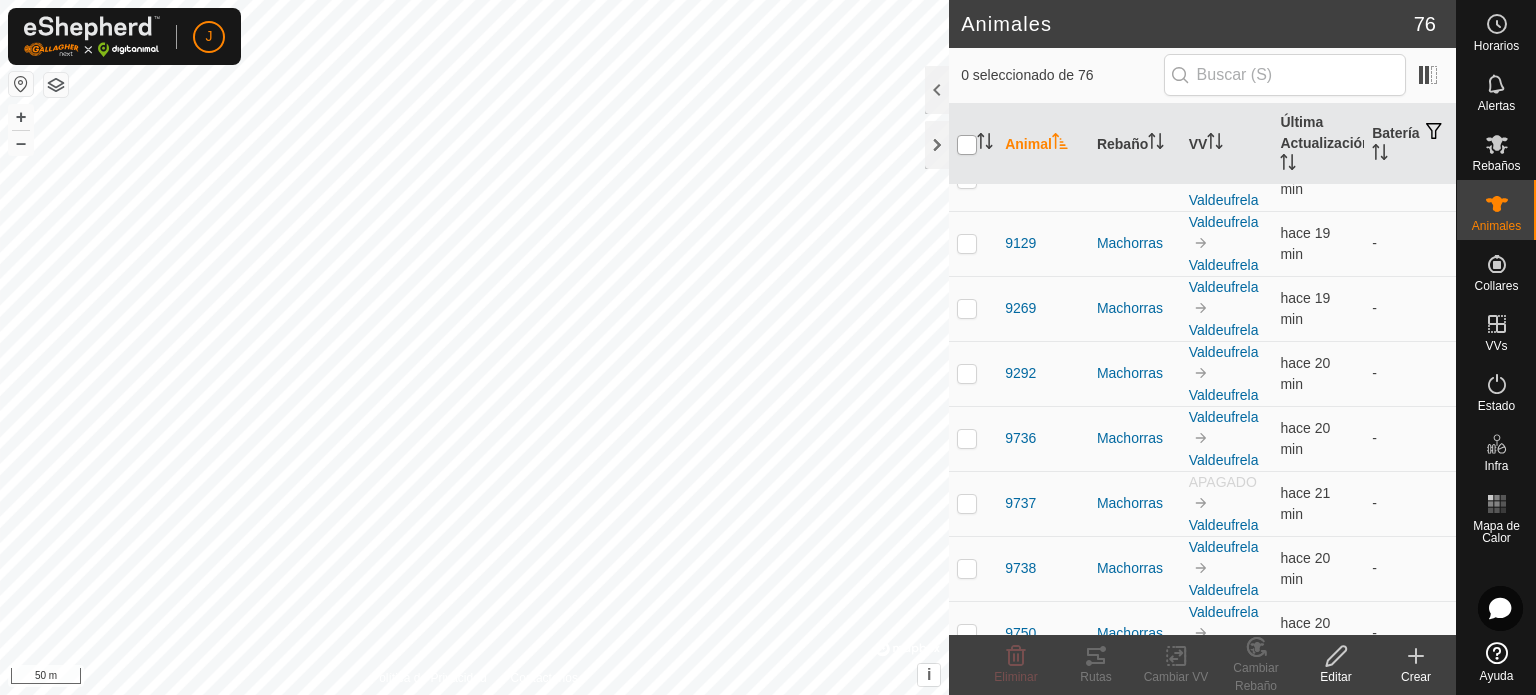 checkbox on "true" 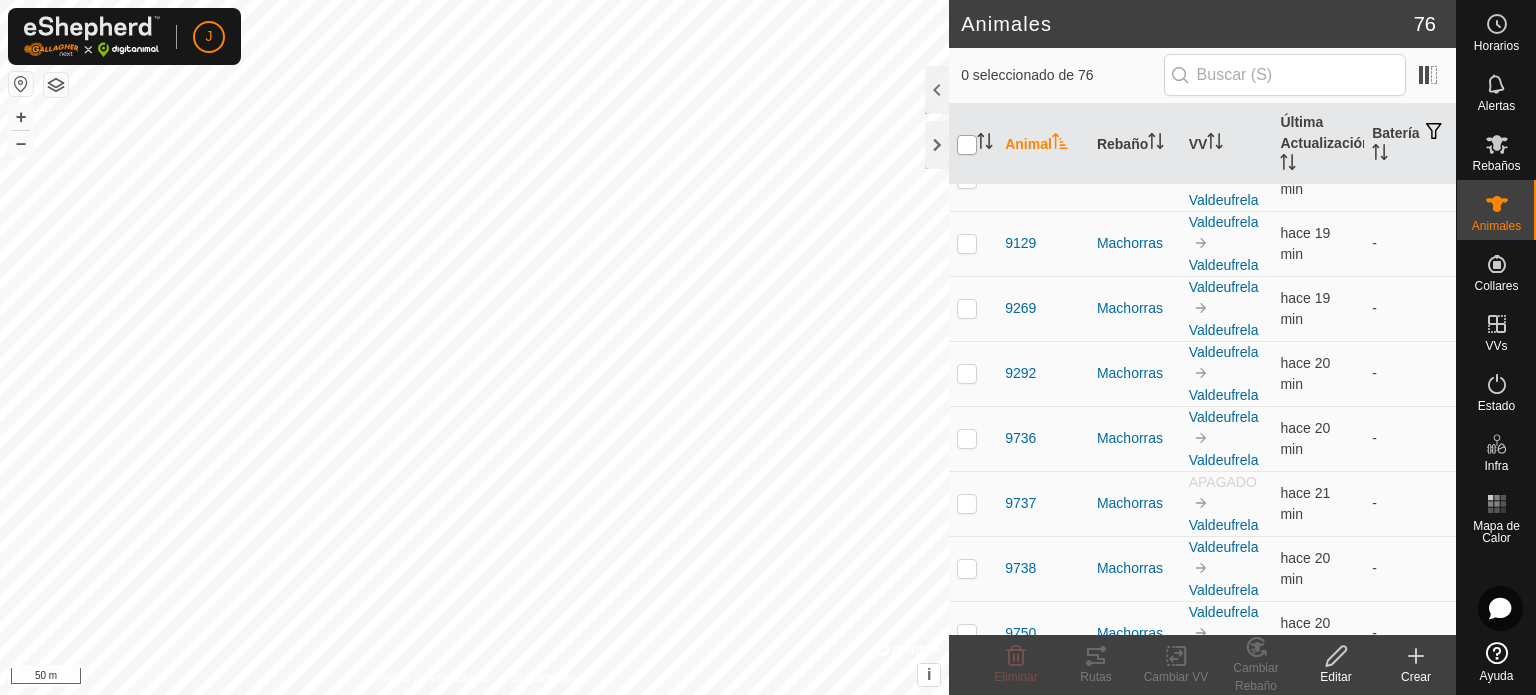 checkbox on "true" 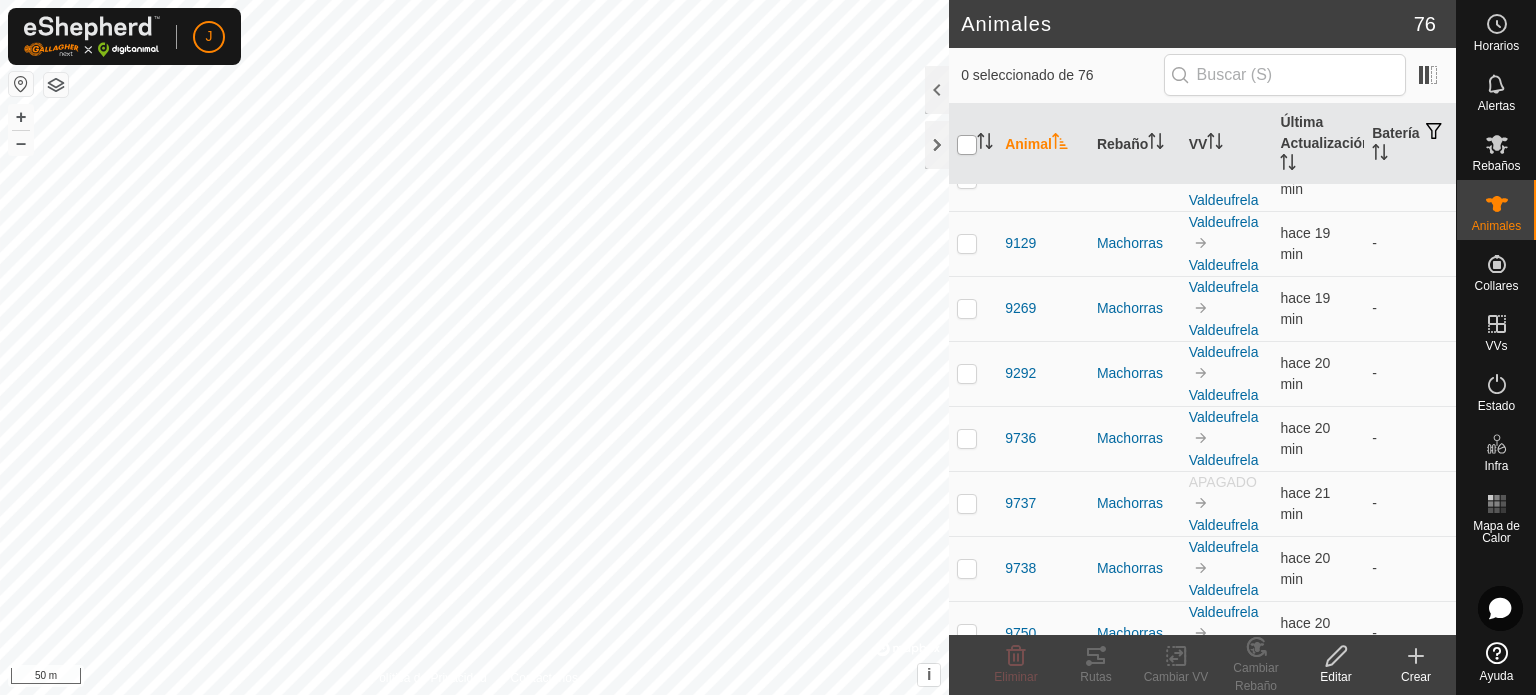 checkbox on "true" 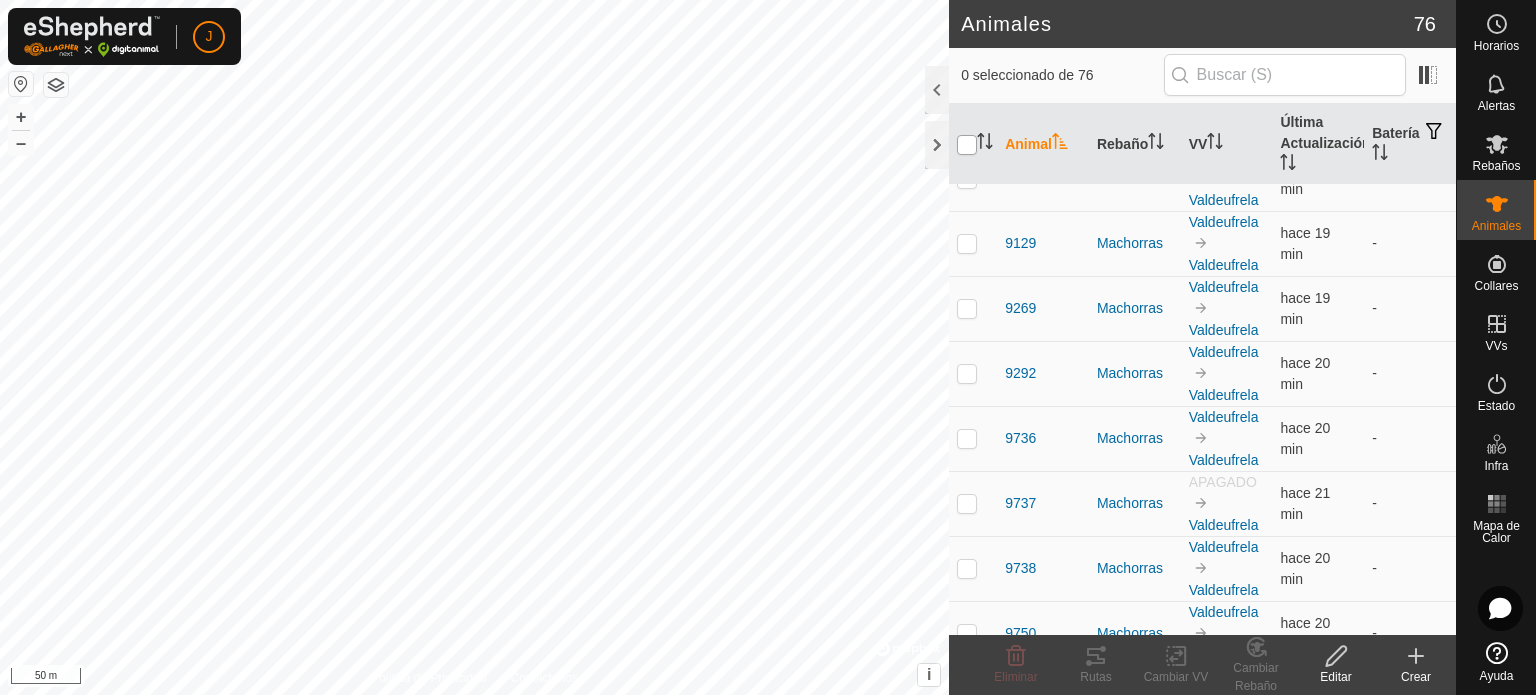 checkbox on "true" 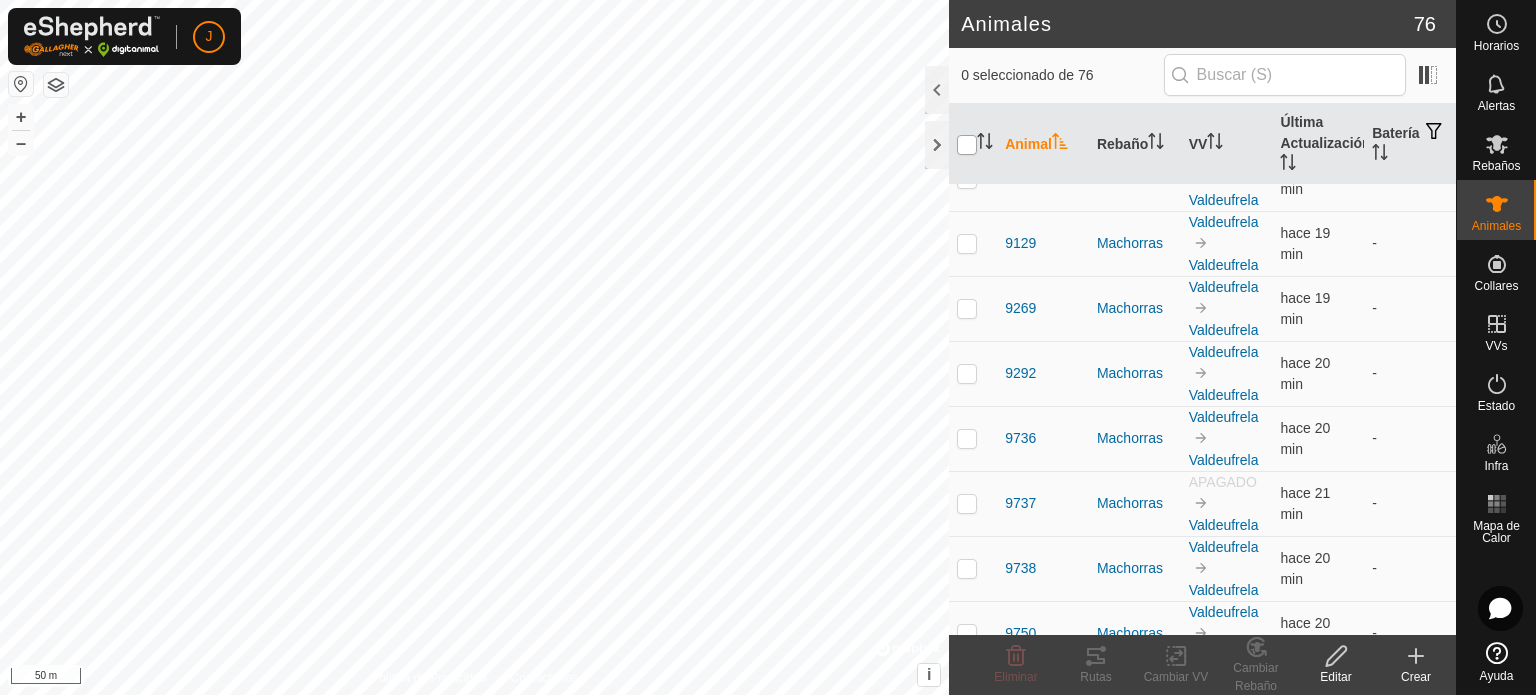 checkbox on "true" 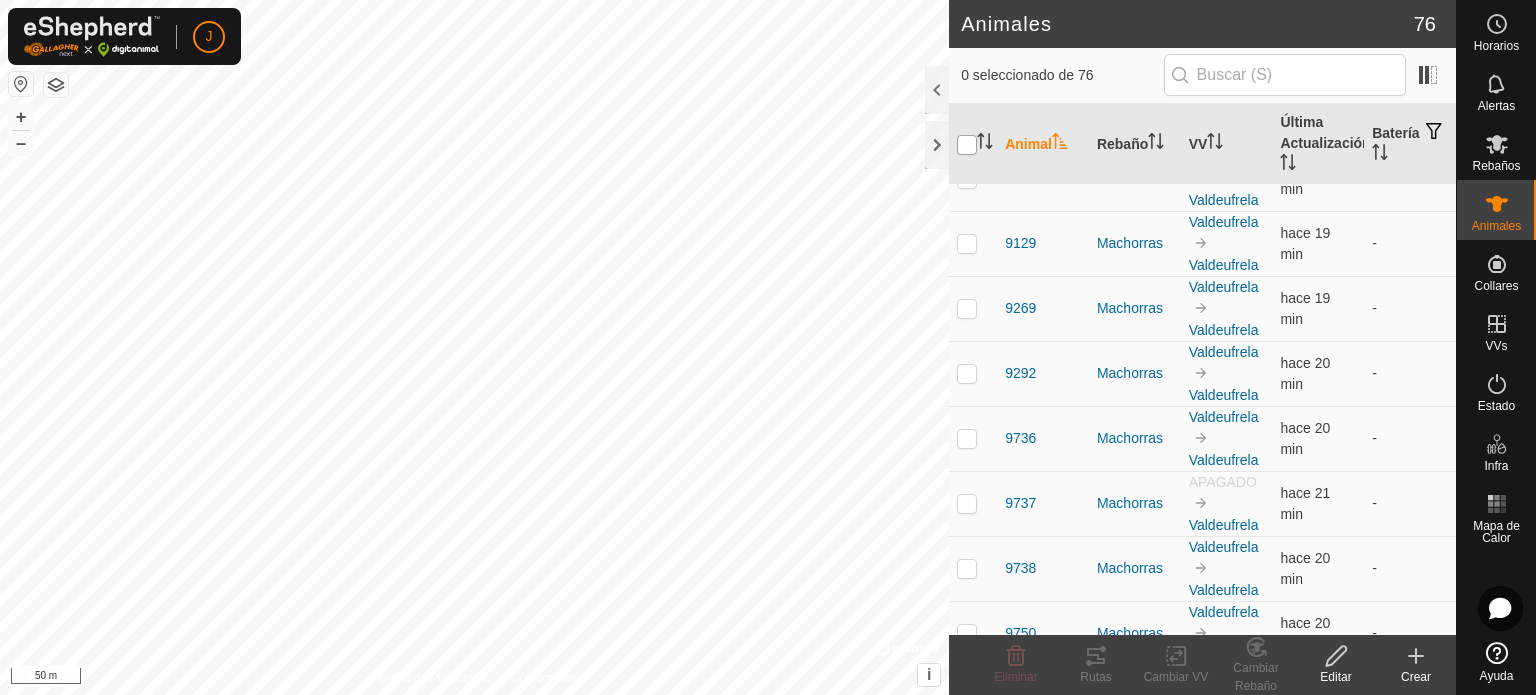 checkbox on "true" 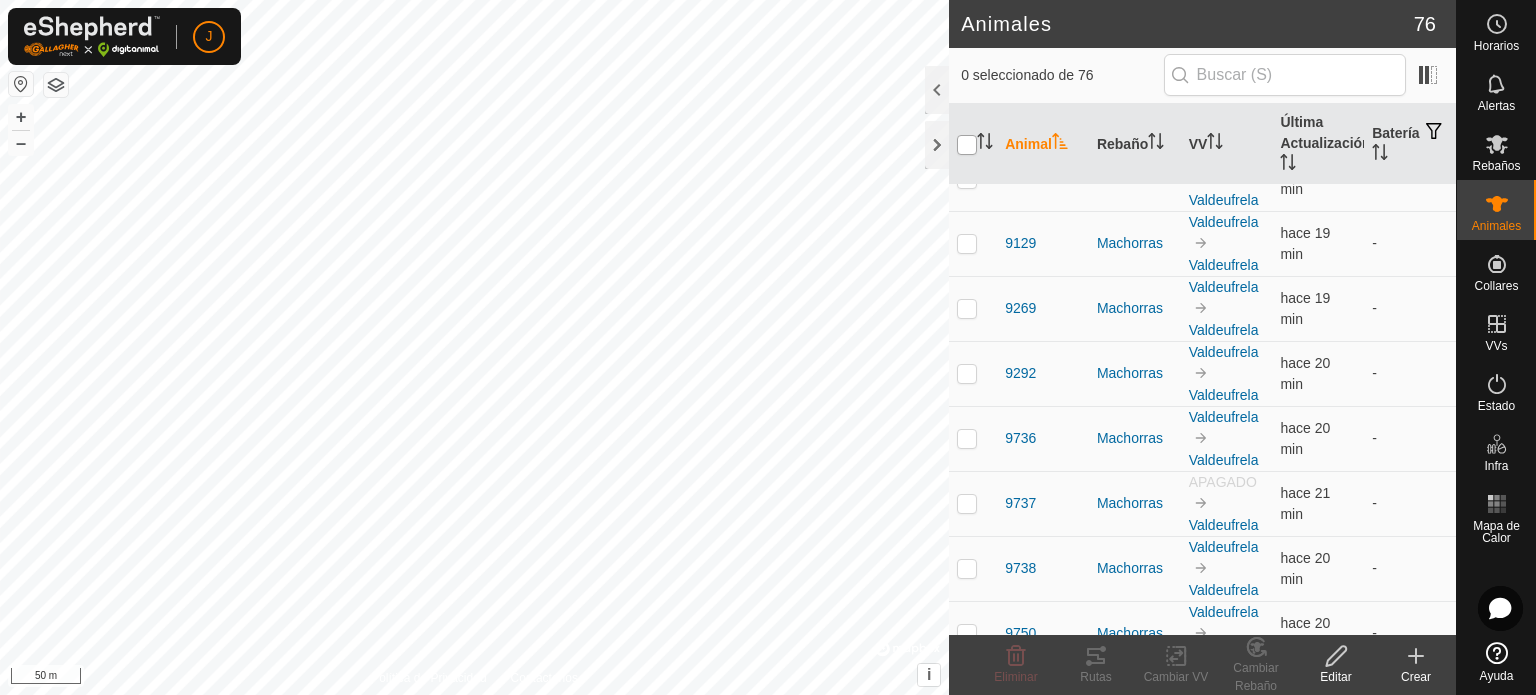 checkbox on "true" 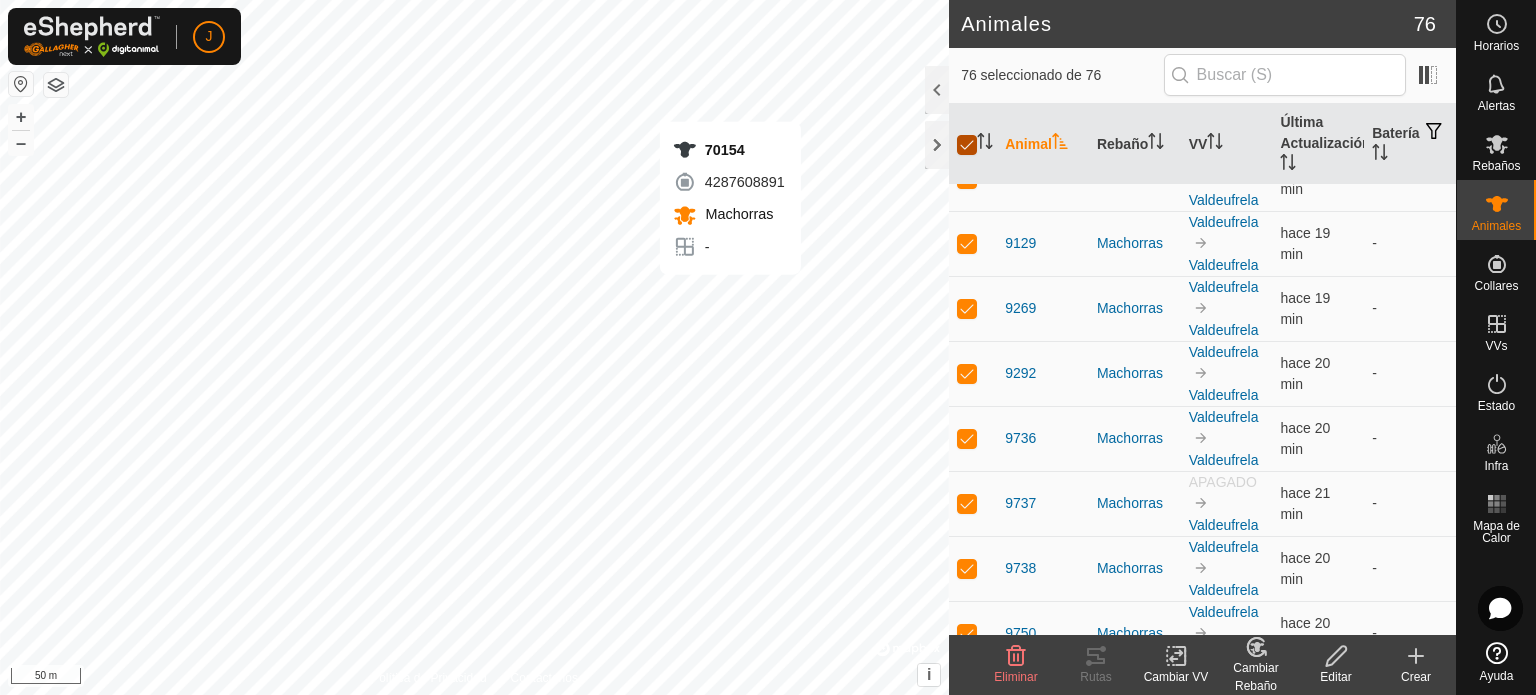 checkbox on "false" 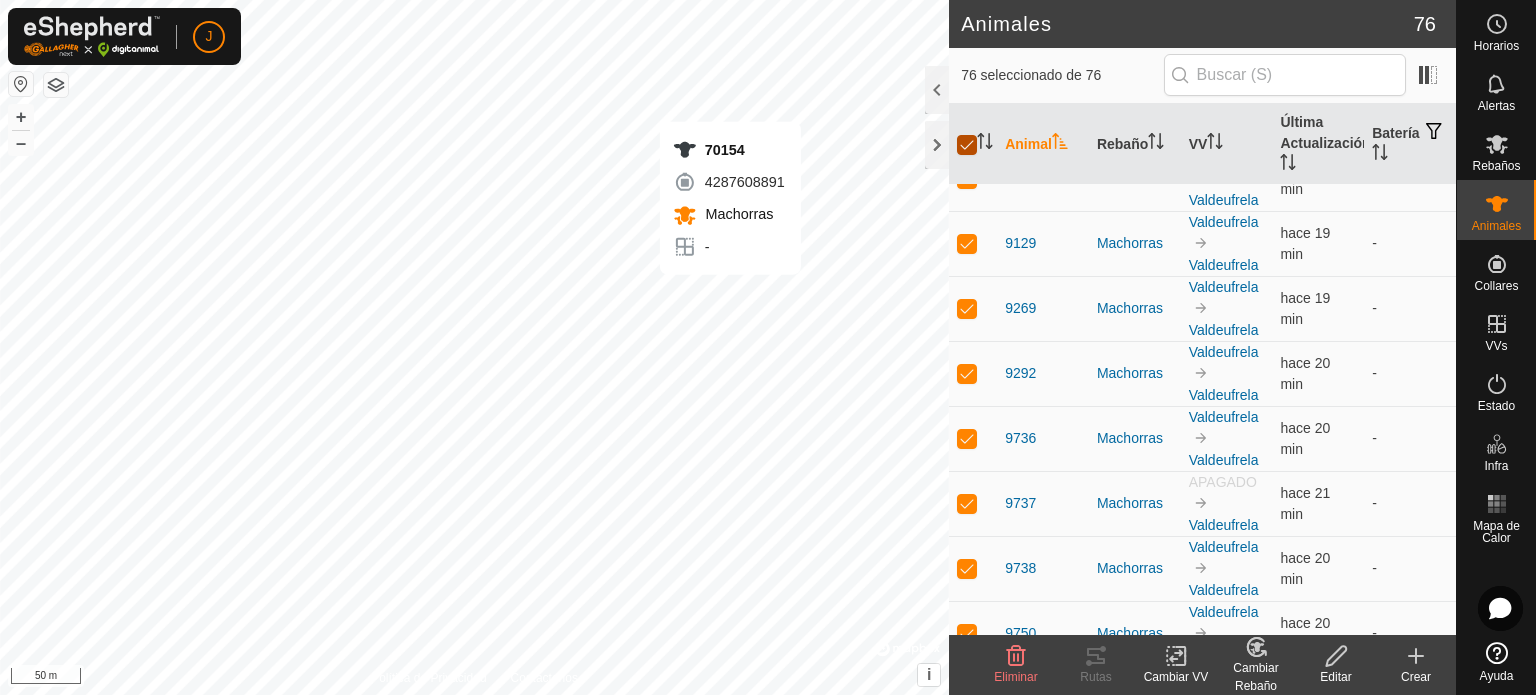 checkbox on "false" 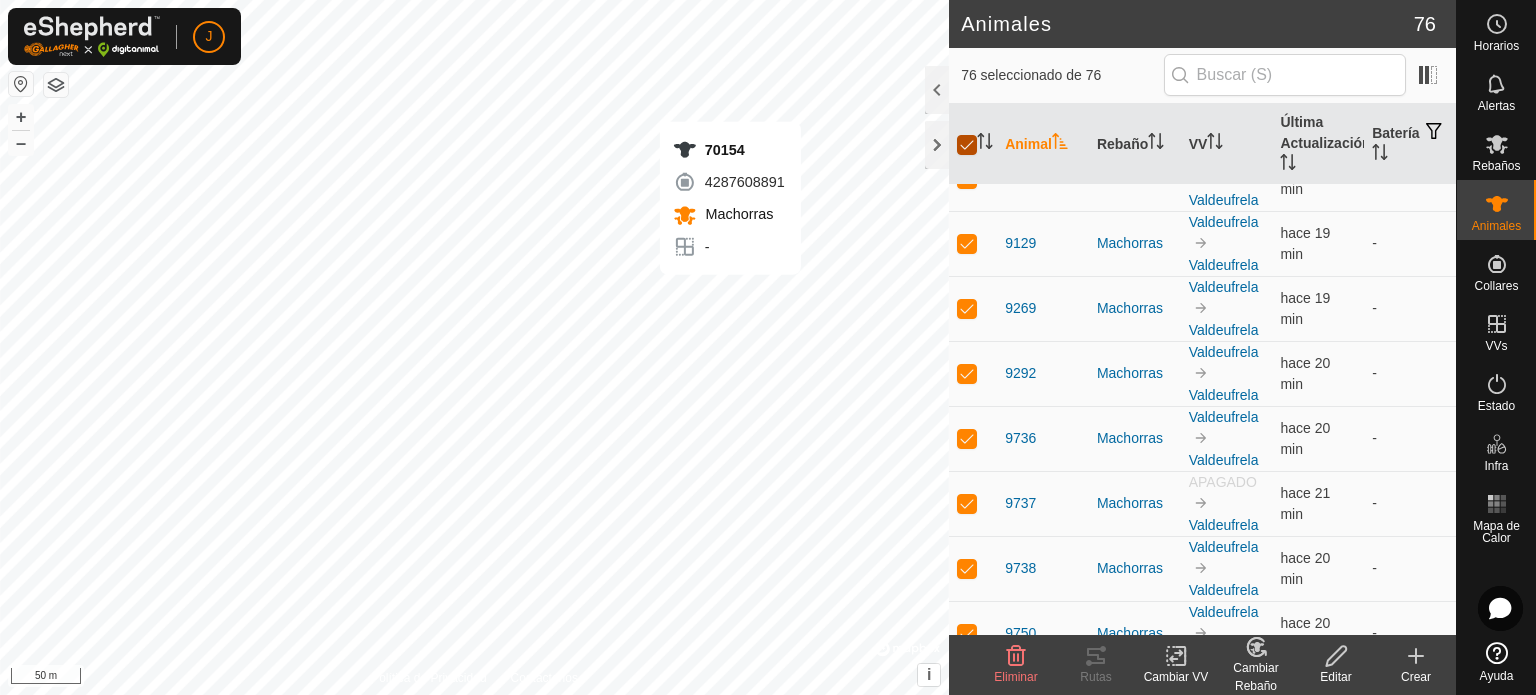 checkbox on "false" 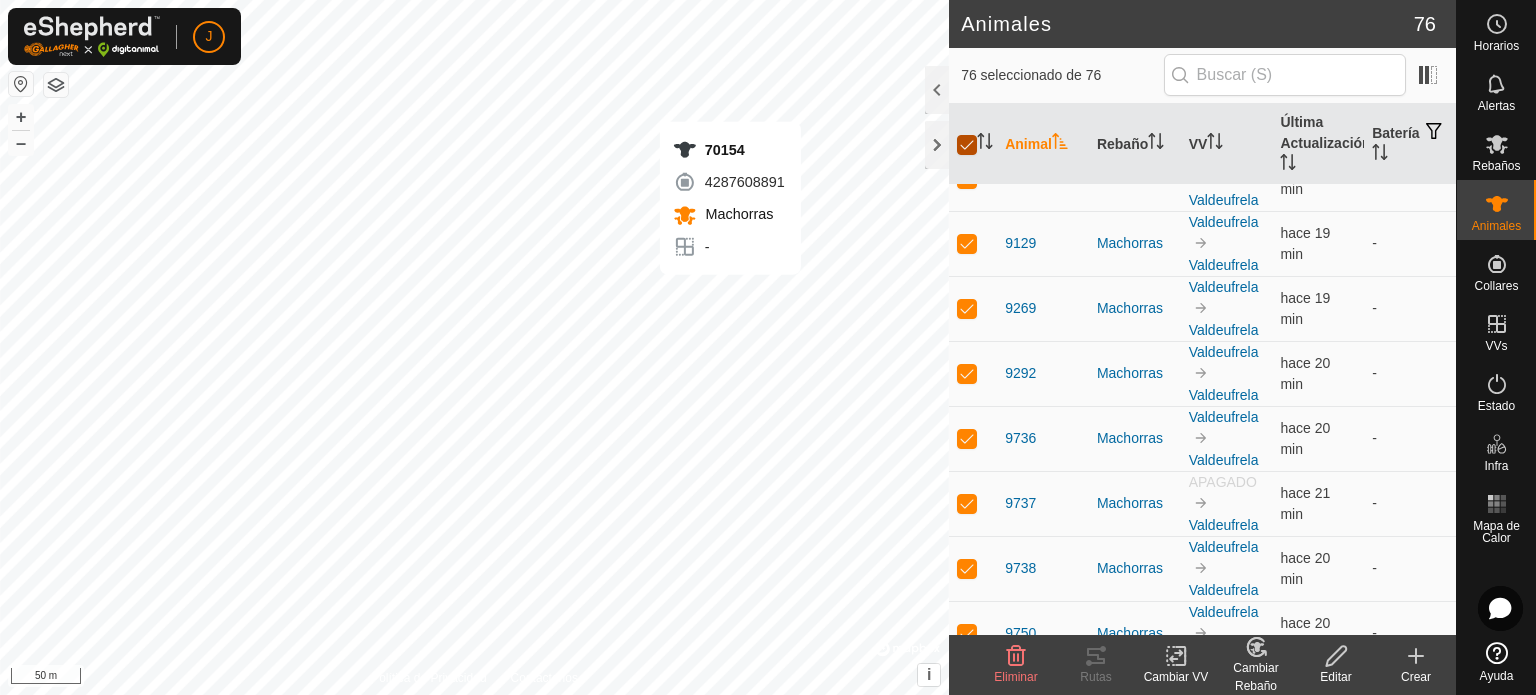 checkbox on "false" 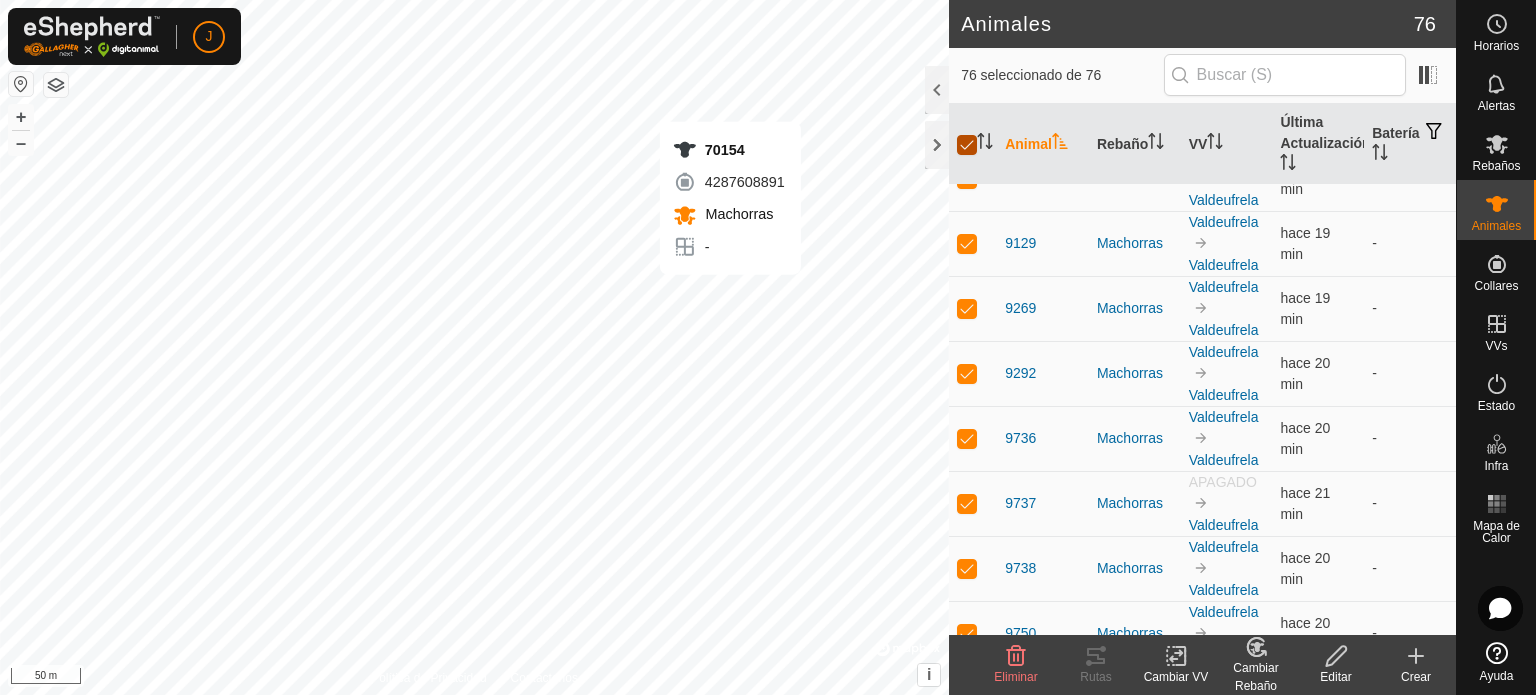 checkbox on "false" 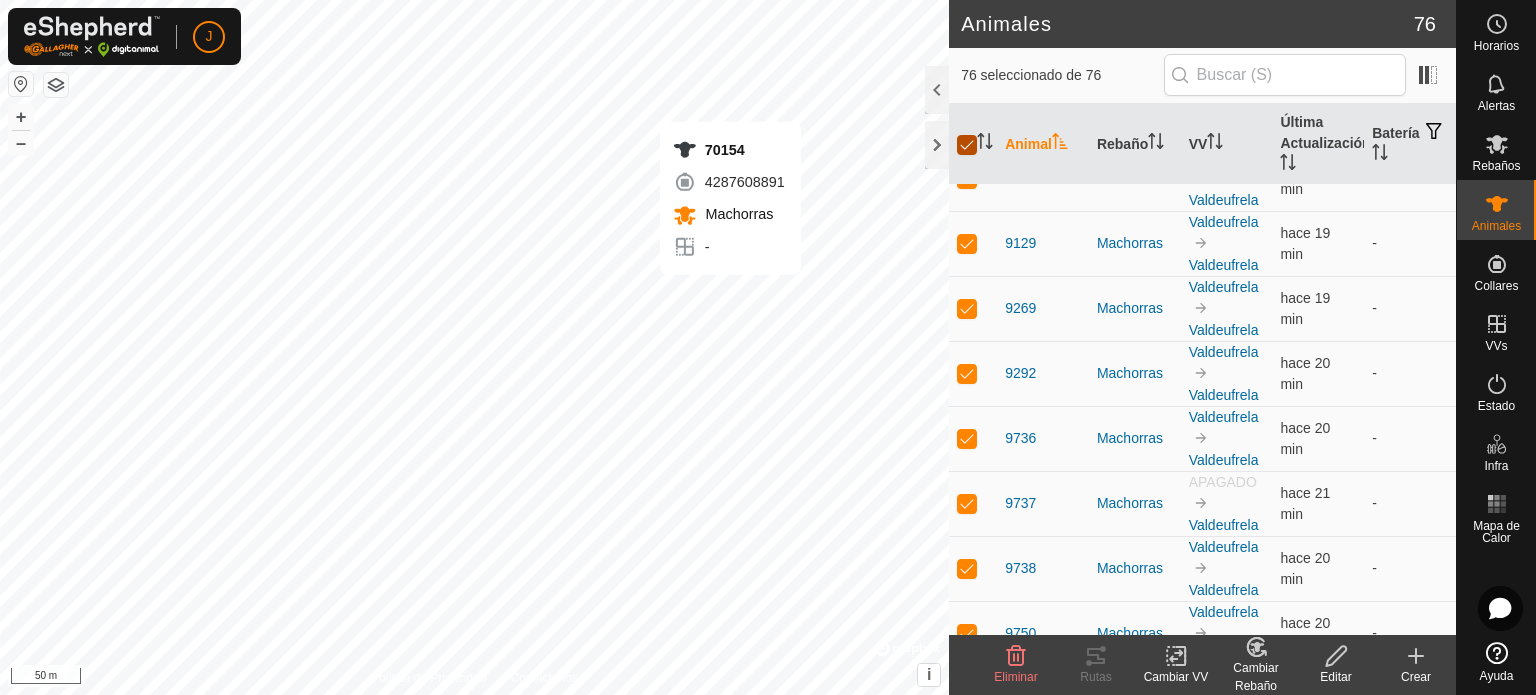 checkbox on "false" 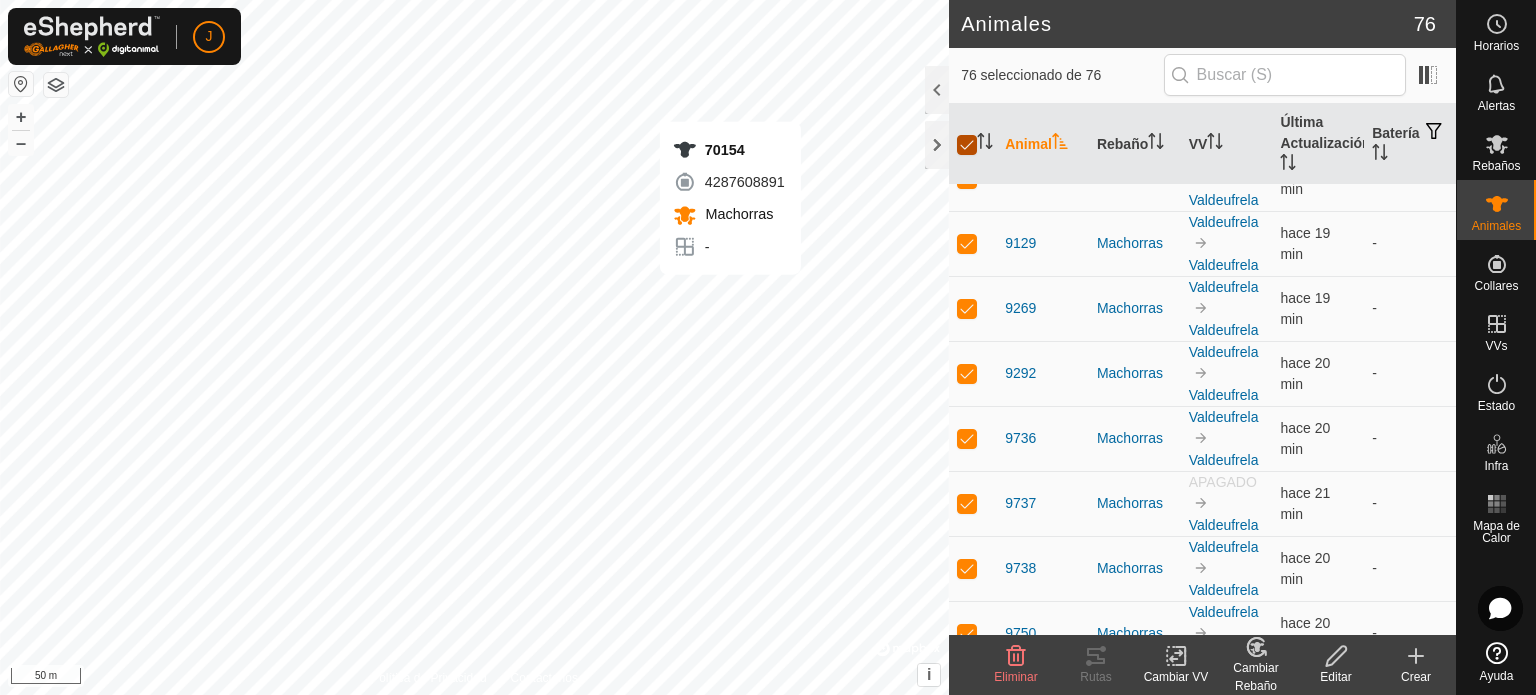 checkbox on "false" 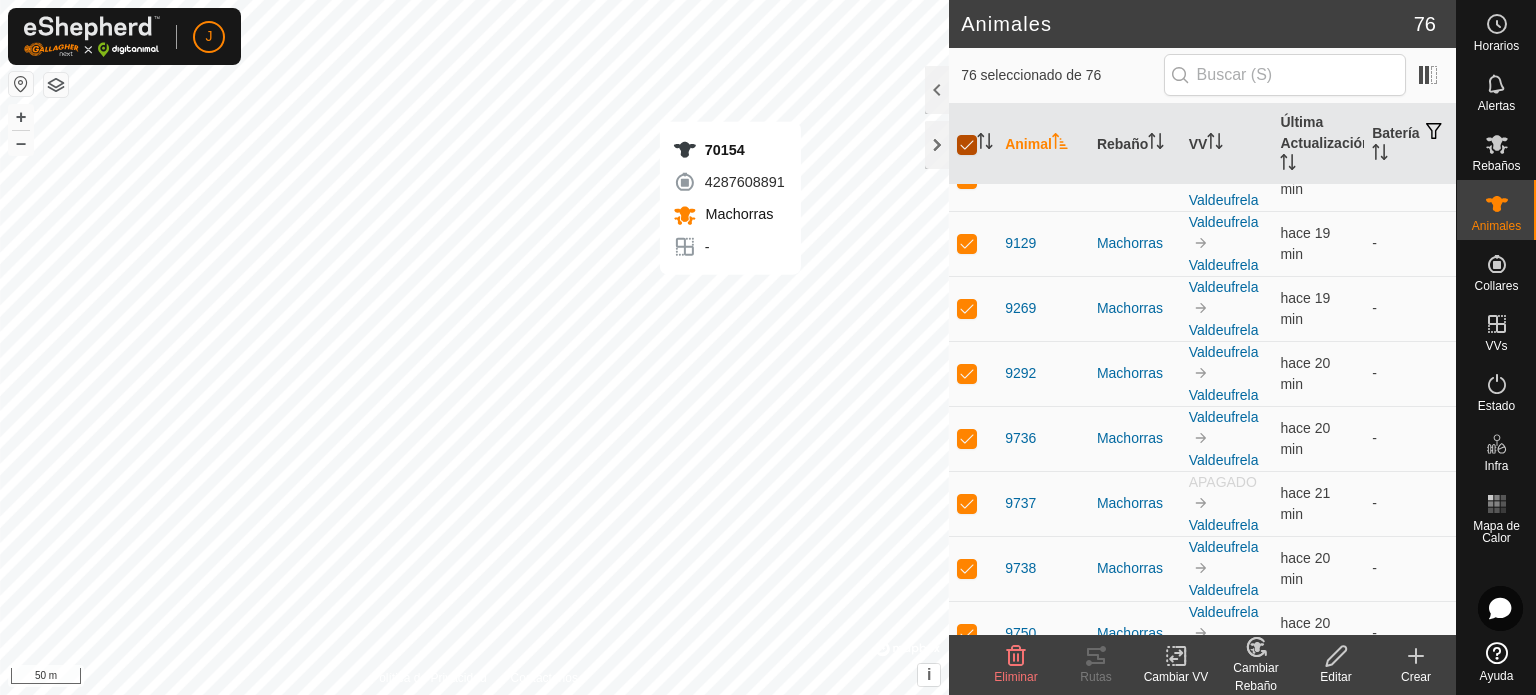 checkbox on "false" 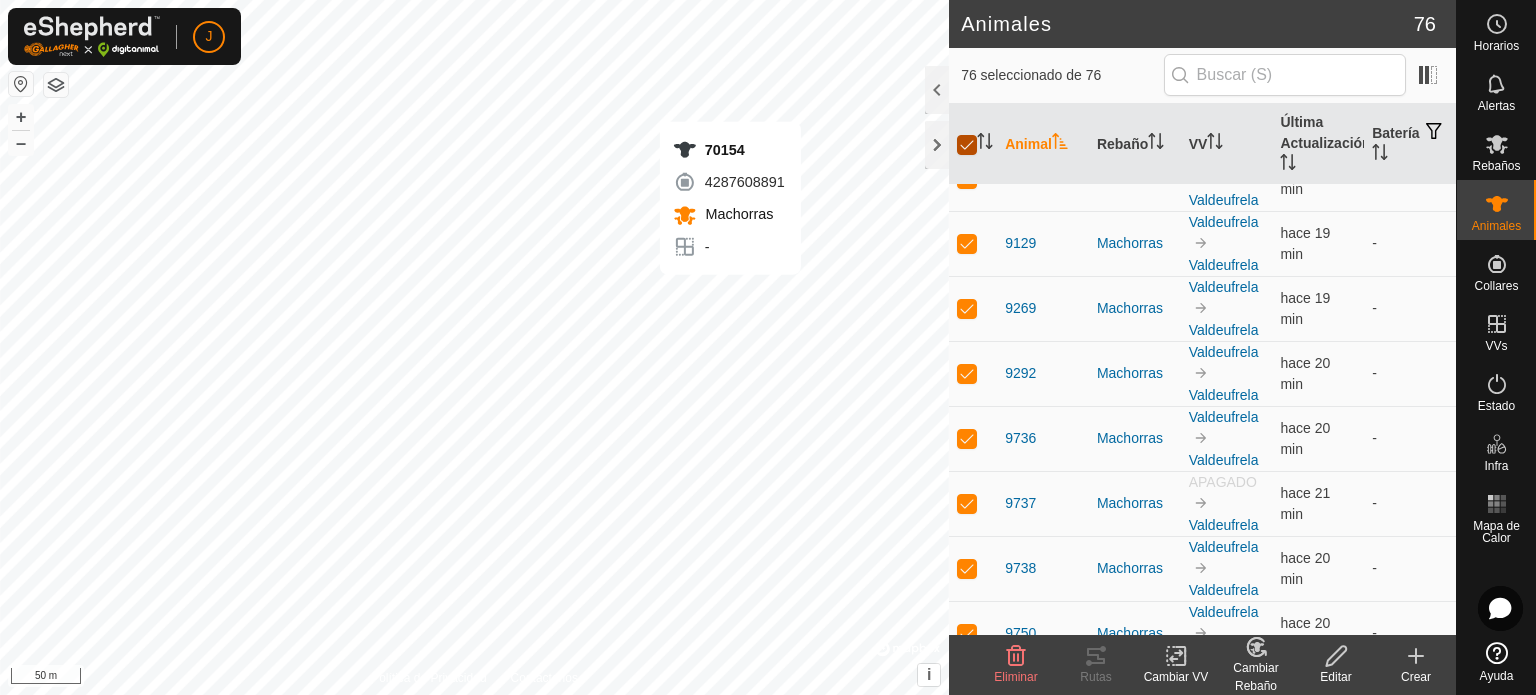 checkbox on "false" 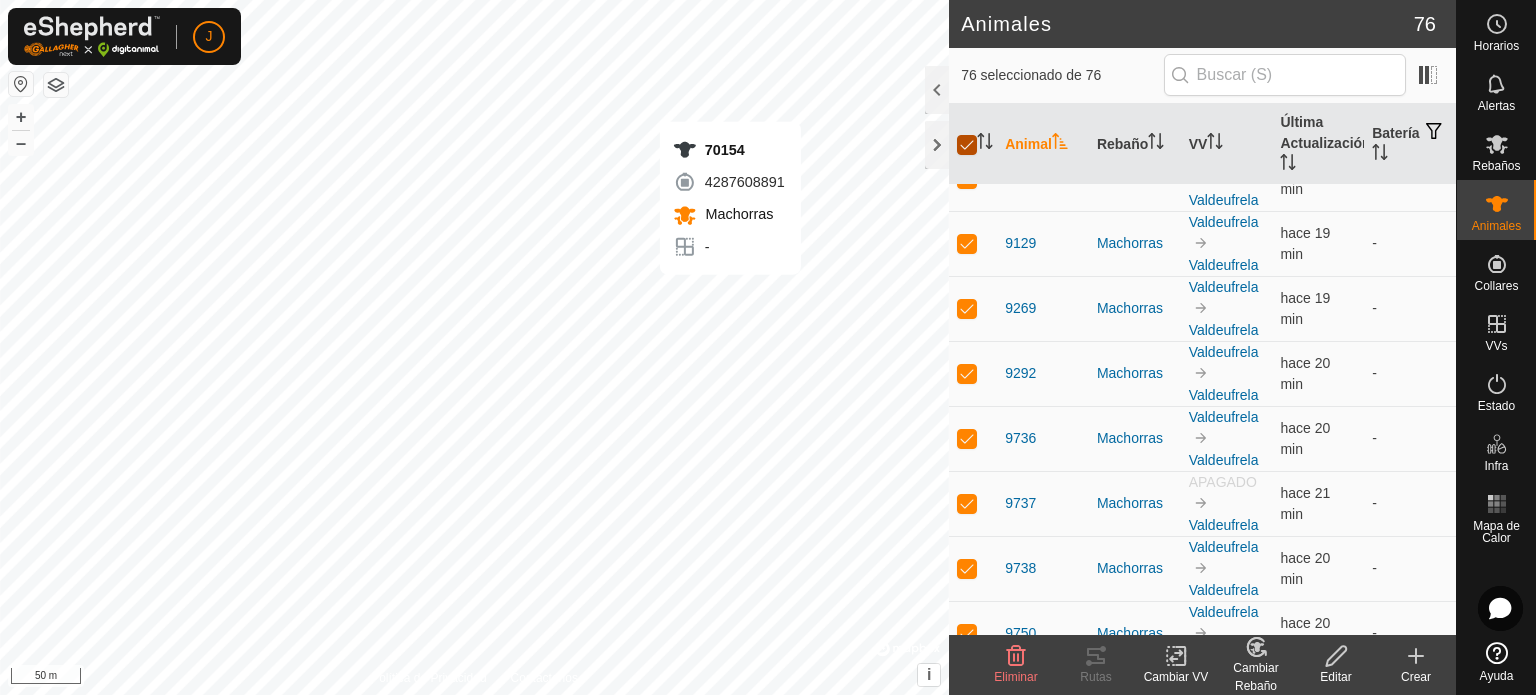 checkbox on "false" 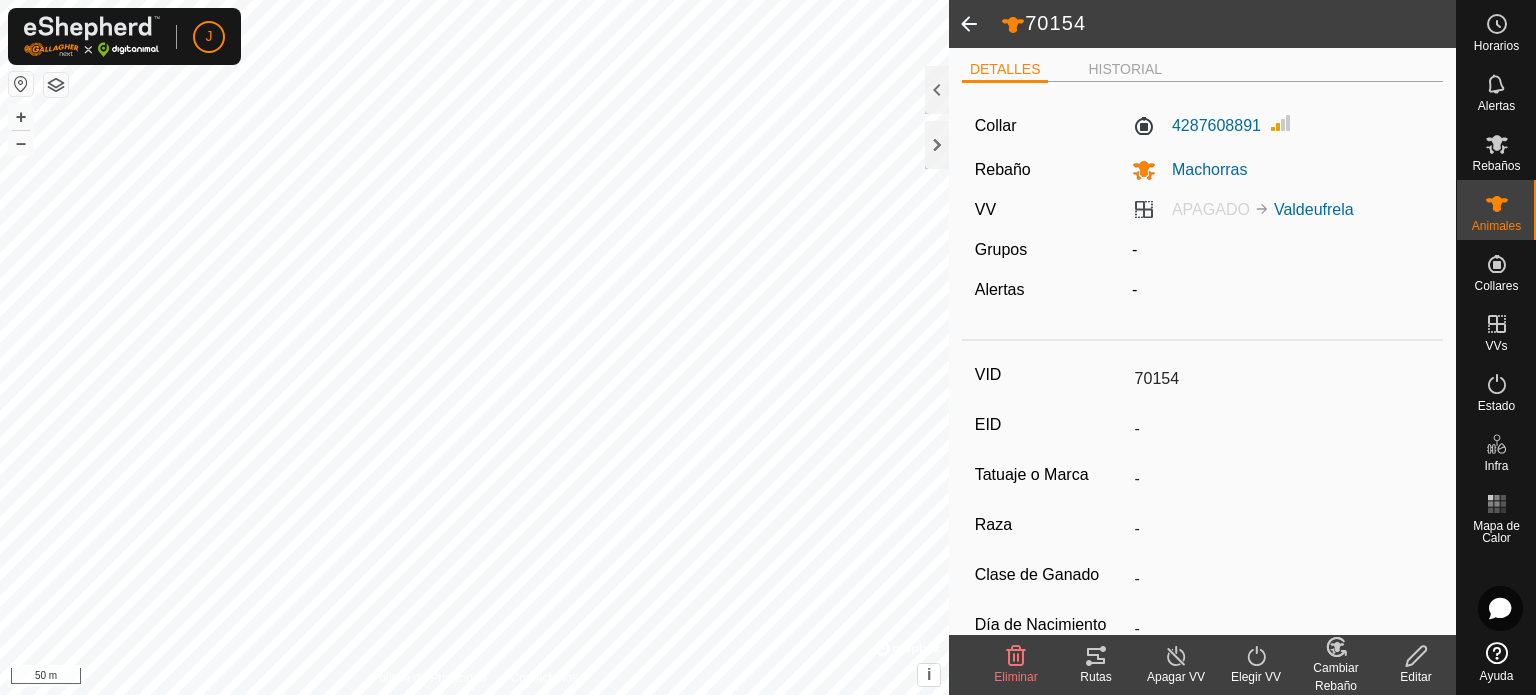scroll, scrollTop: 0, scrollLeft: 0, axis: both 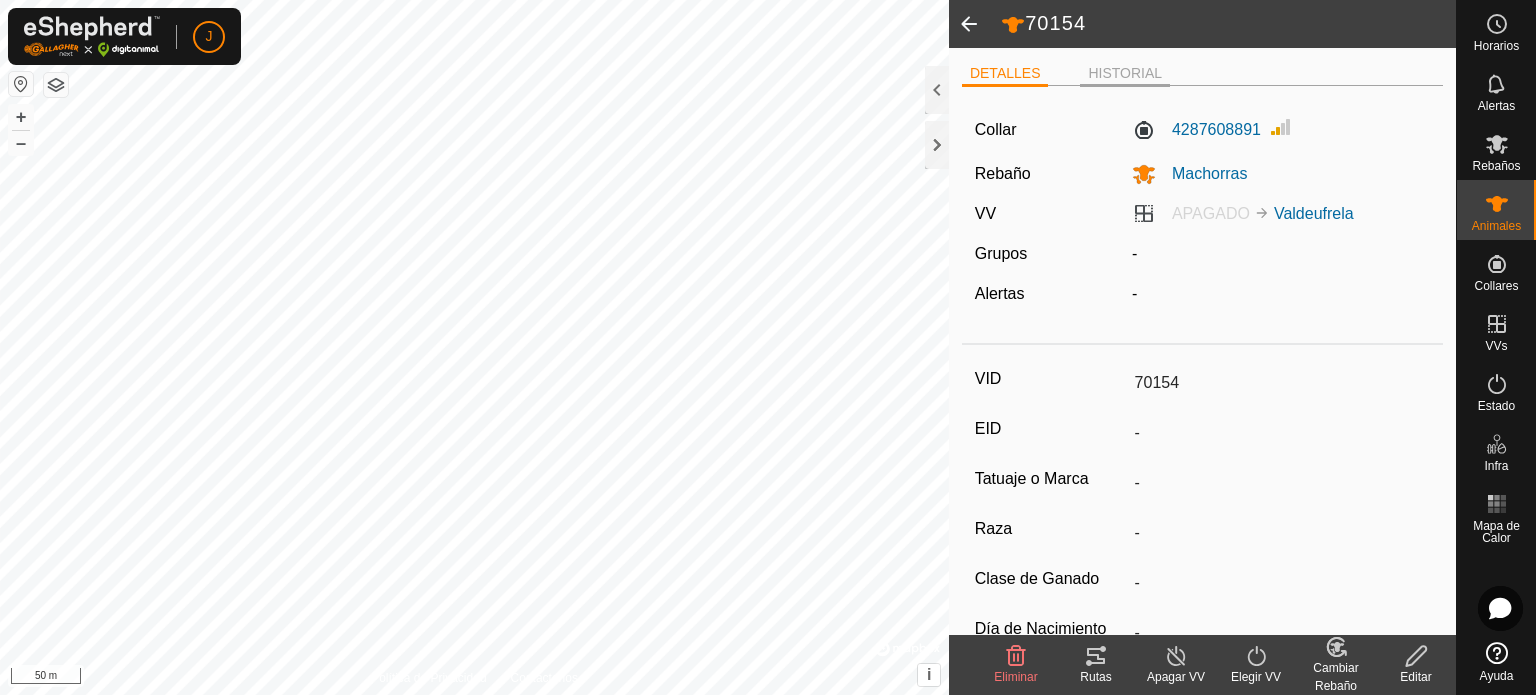click on "HISTORIAL" 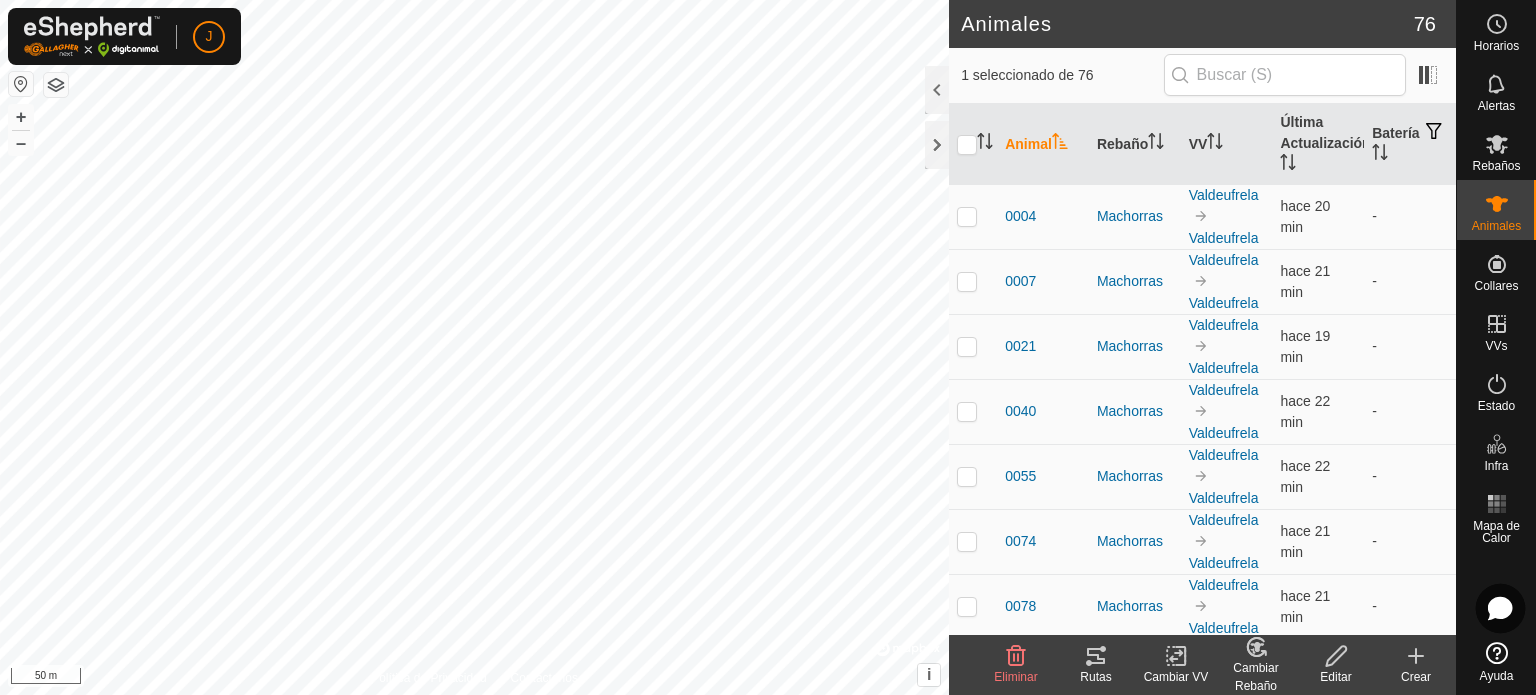 click 